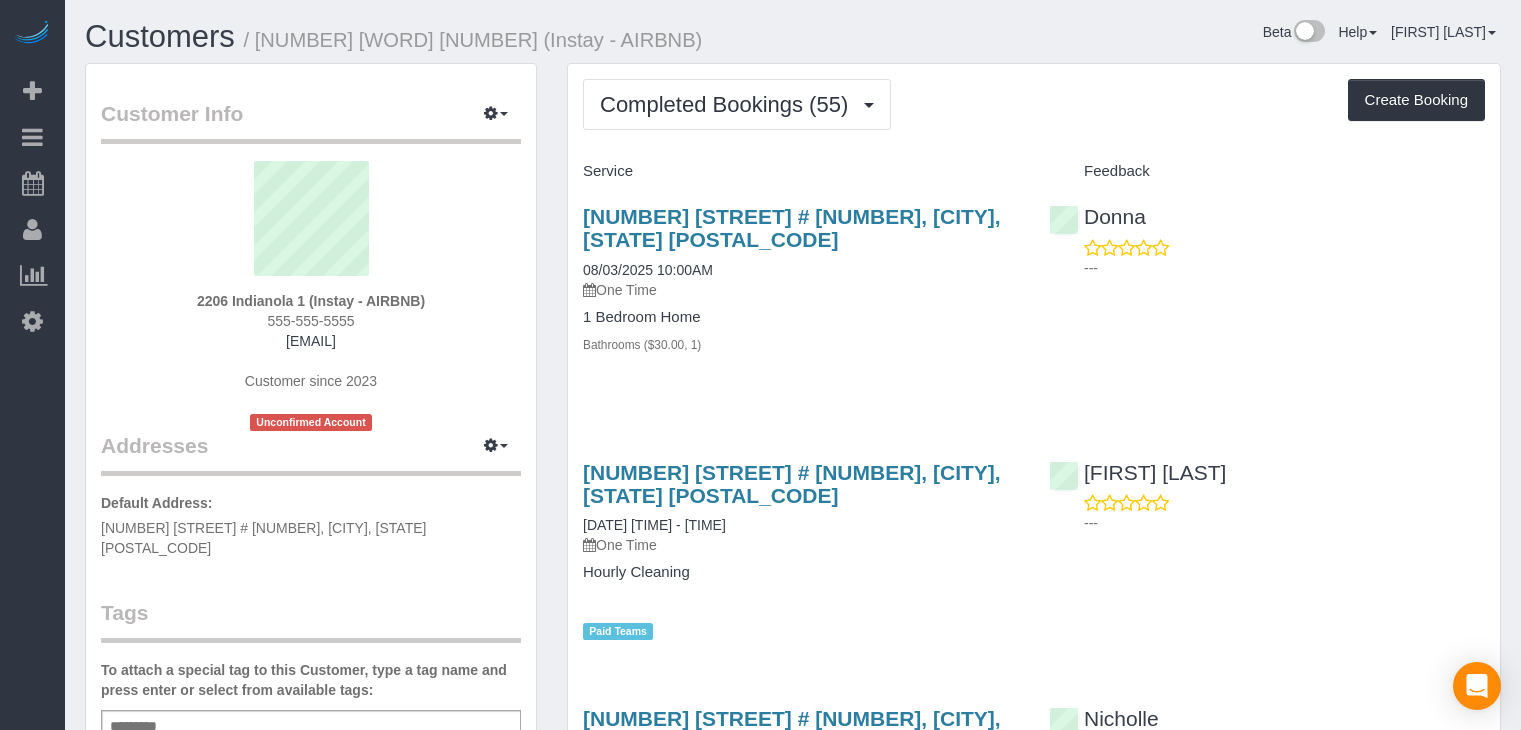 scroll, scrollTop: 0, scrollLeft: 0, axis: both 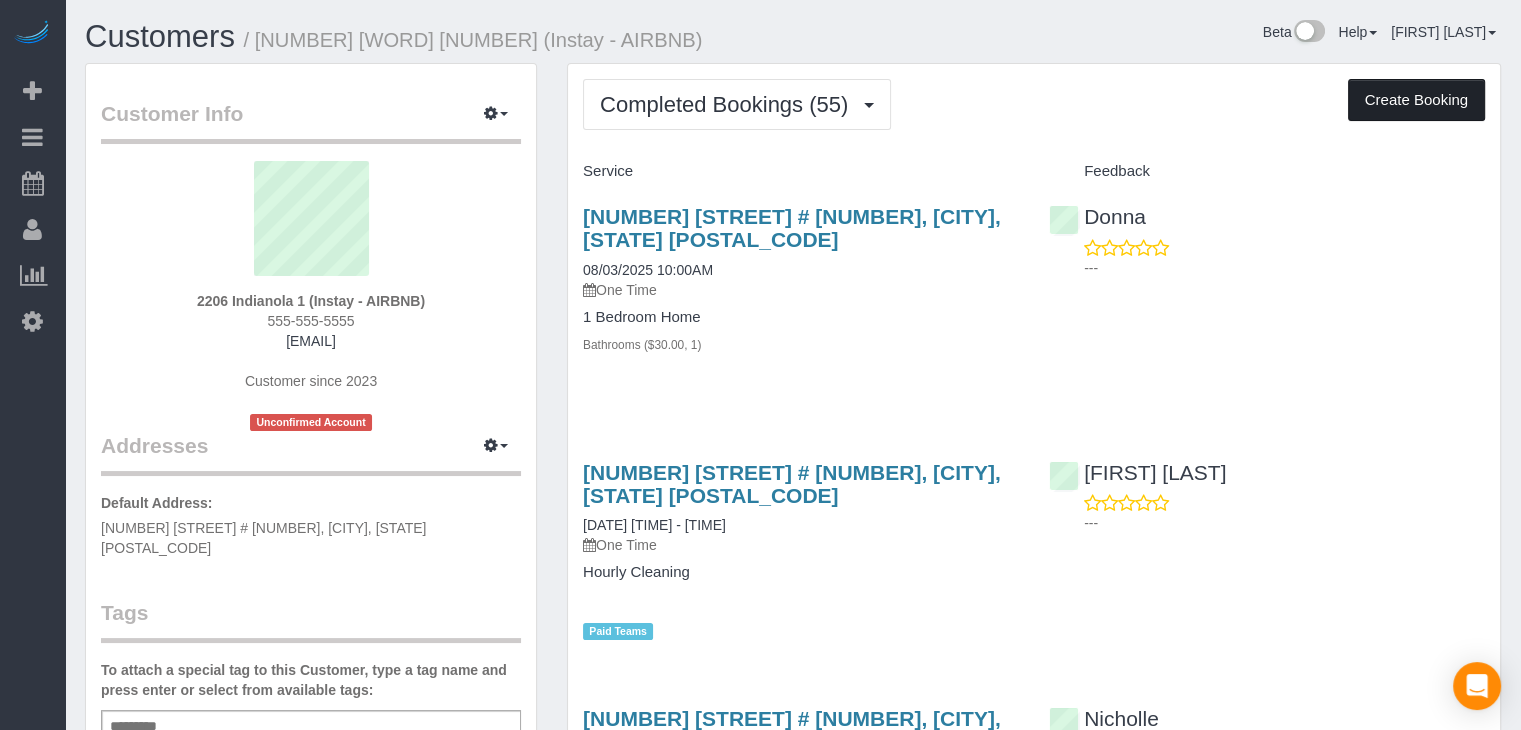 click on "Create Booking" at bounding box center (1416, 100) 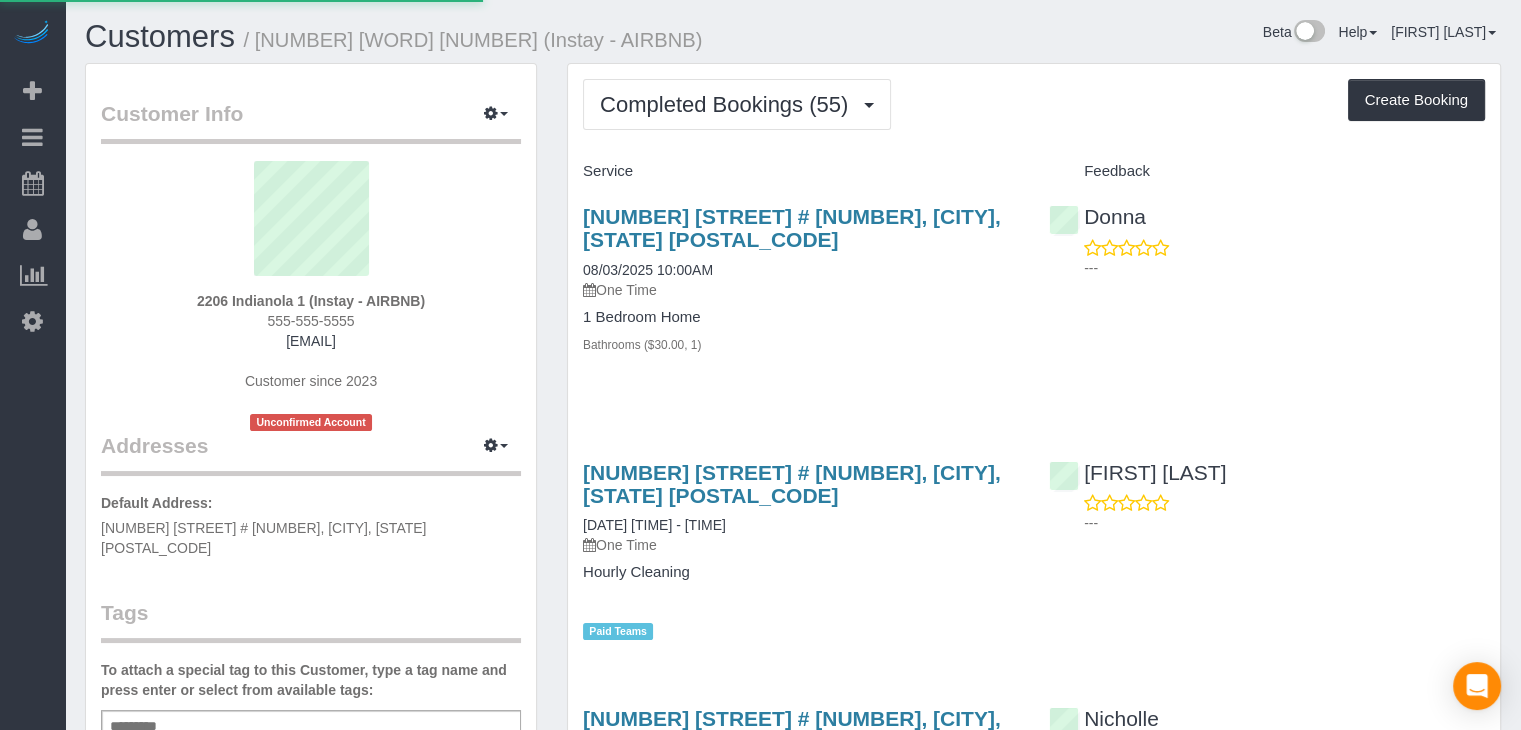 select on "IA" 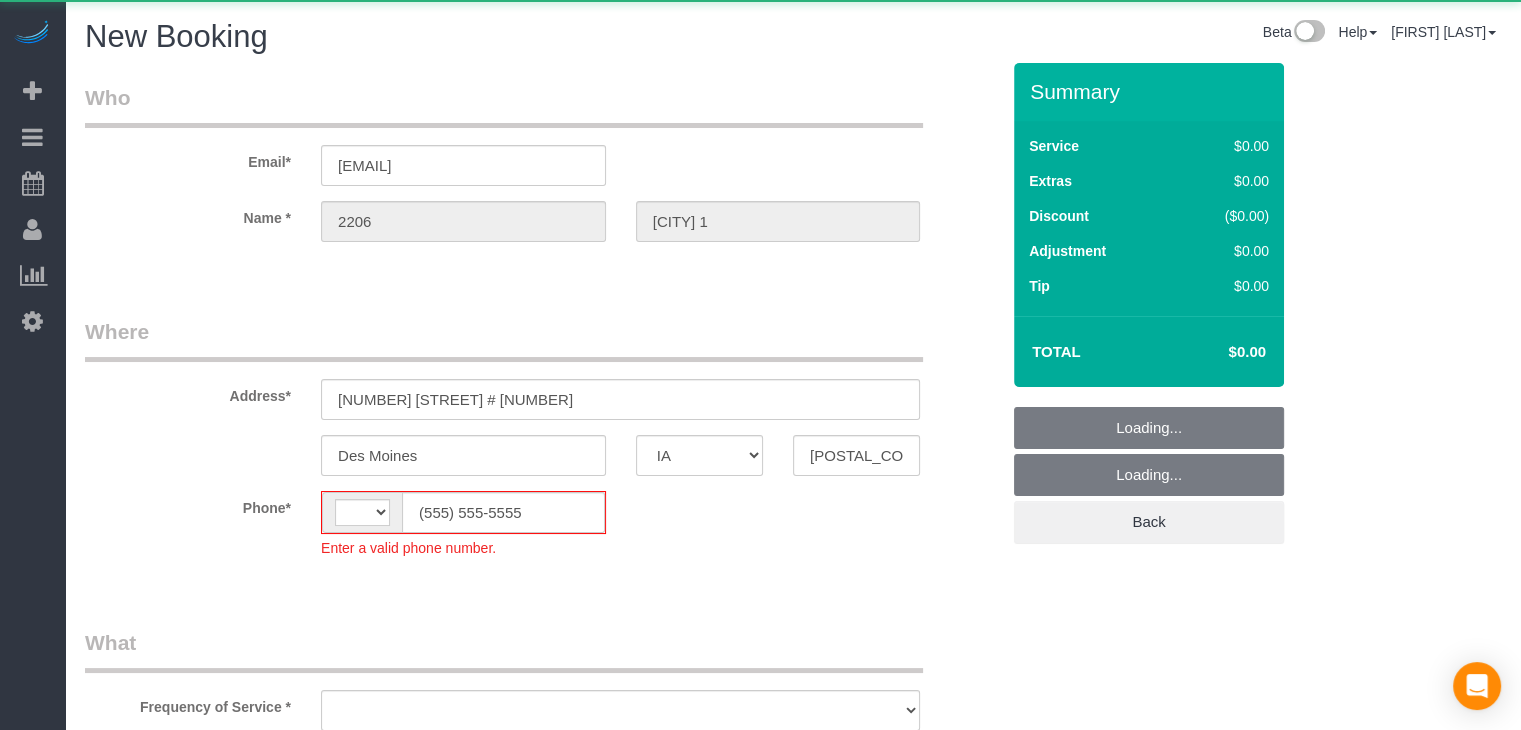 select on "string:US" 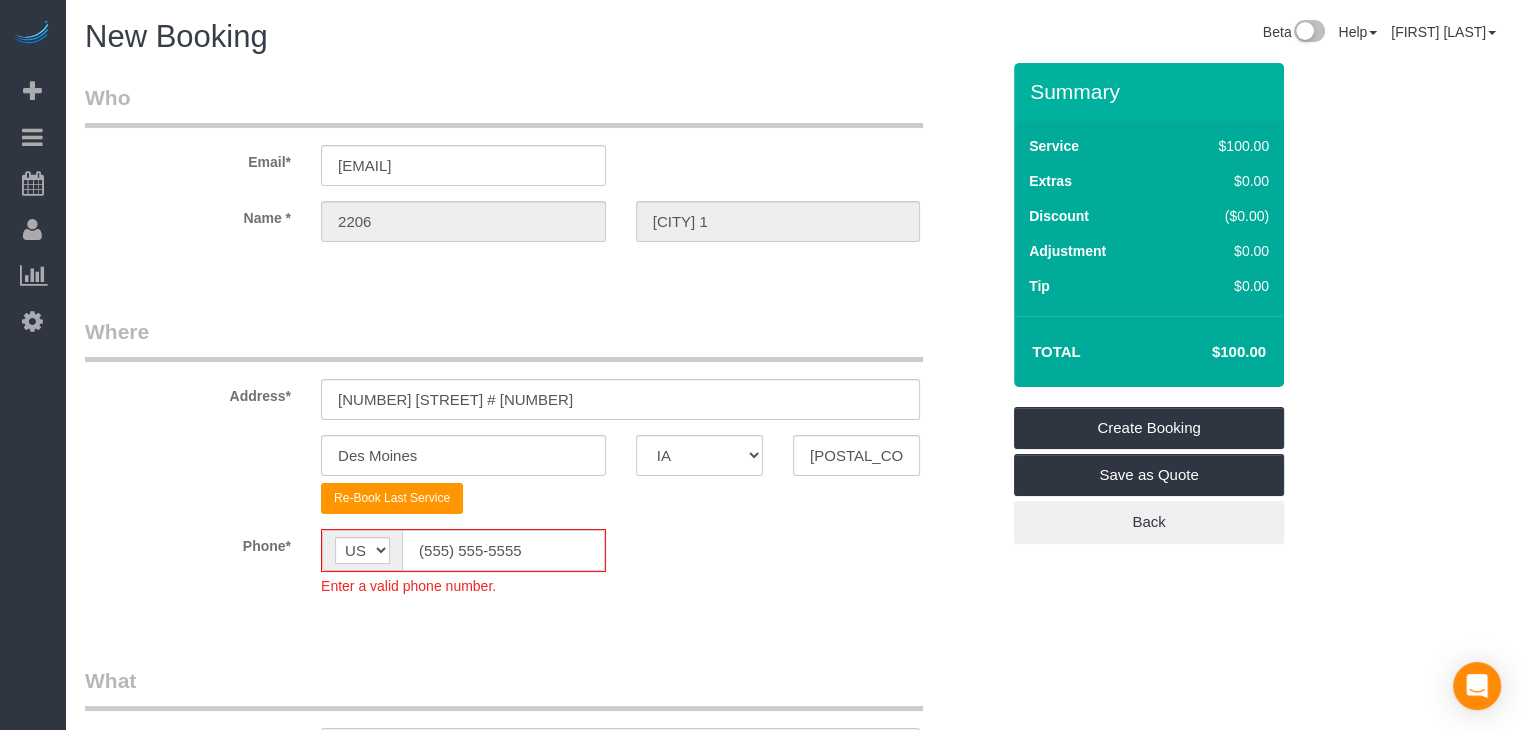 click on "(555) 555-5555" 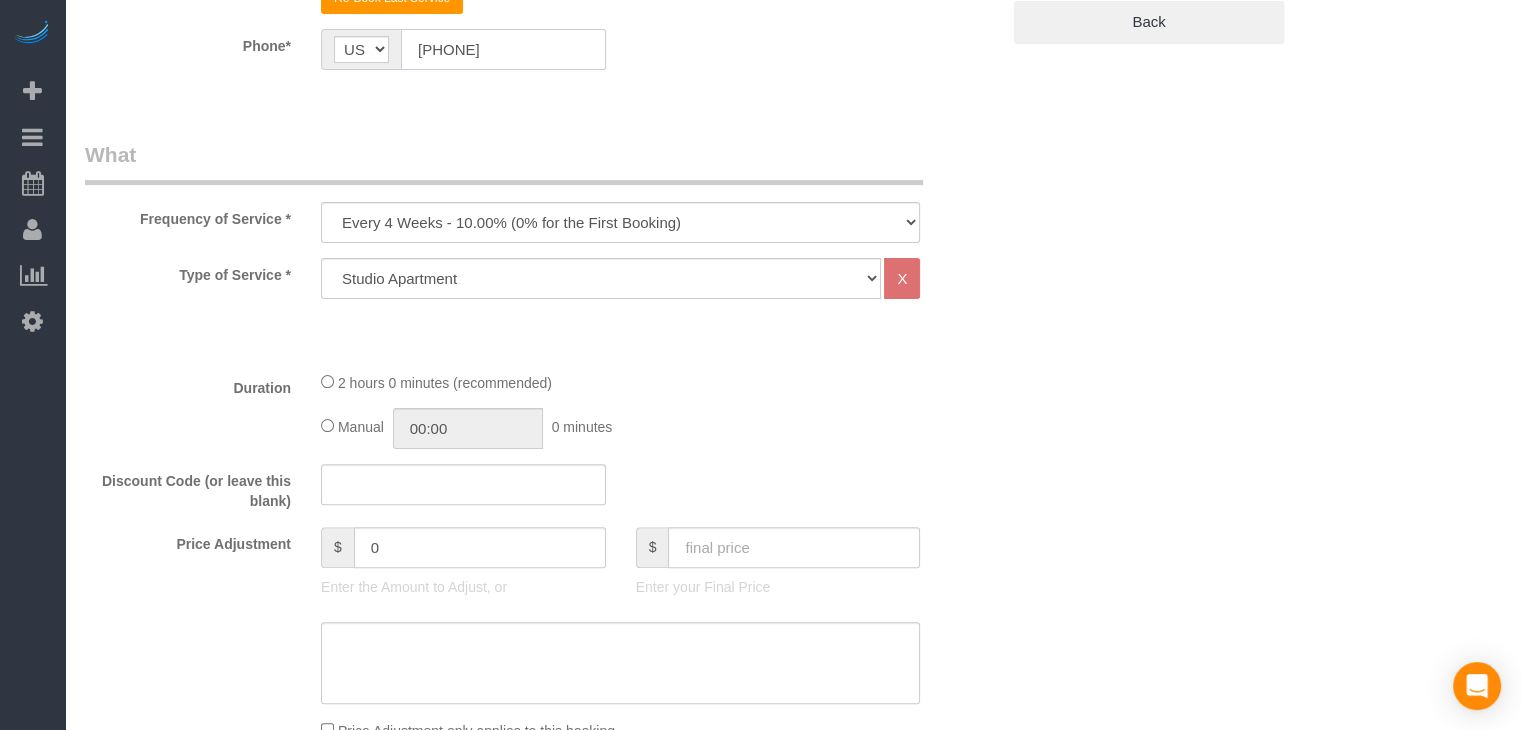 scroll, scrollTop: 626, scrollLeft: 0, axis: vertical 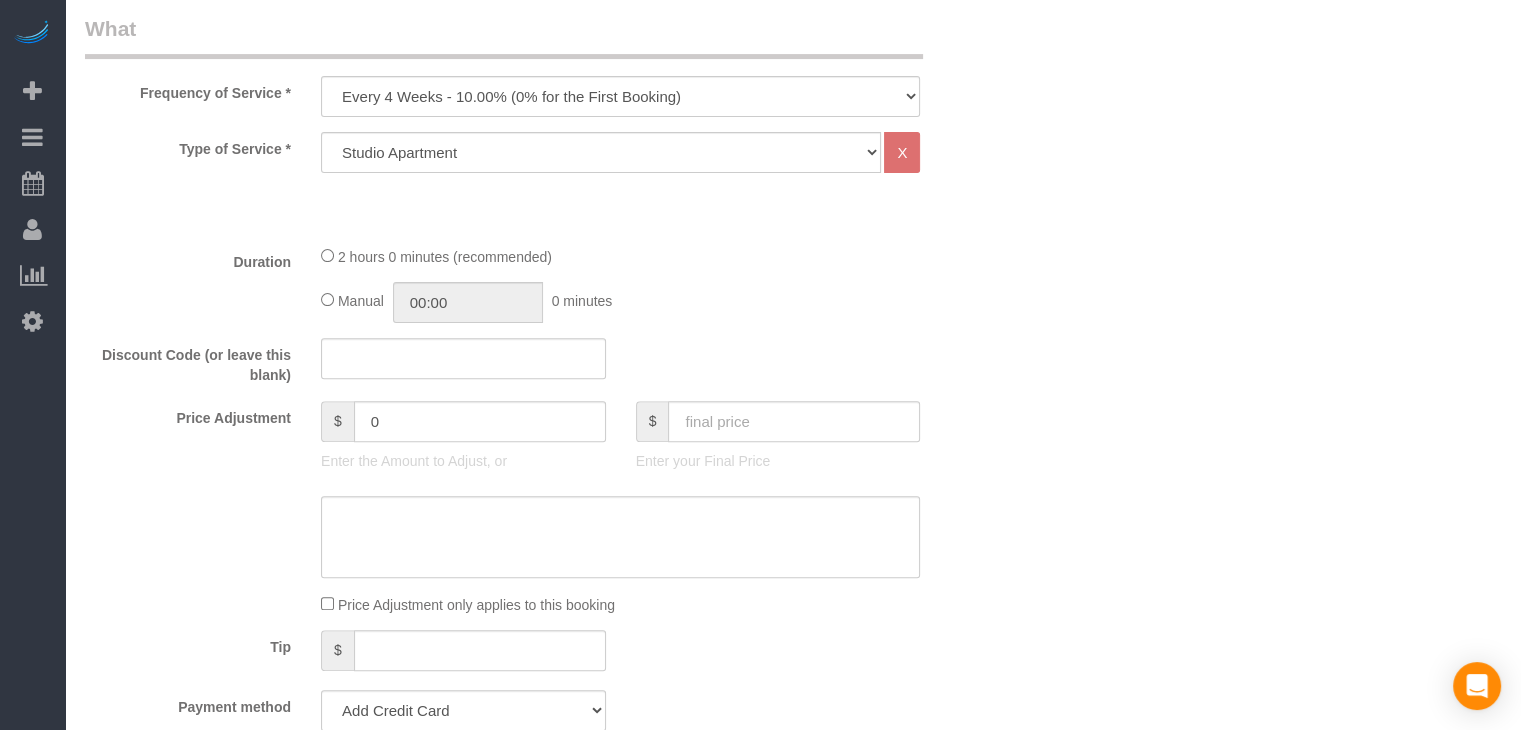 type on "[PHONE]" 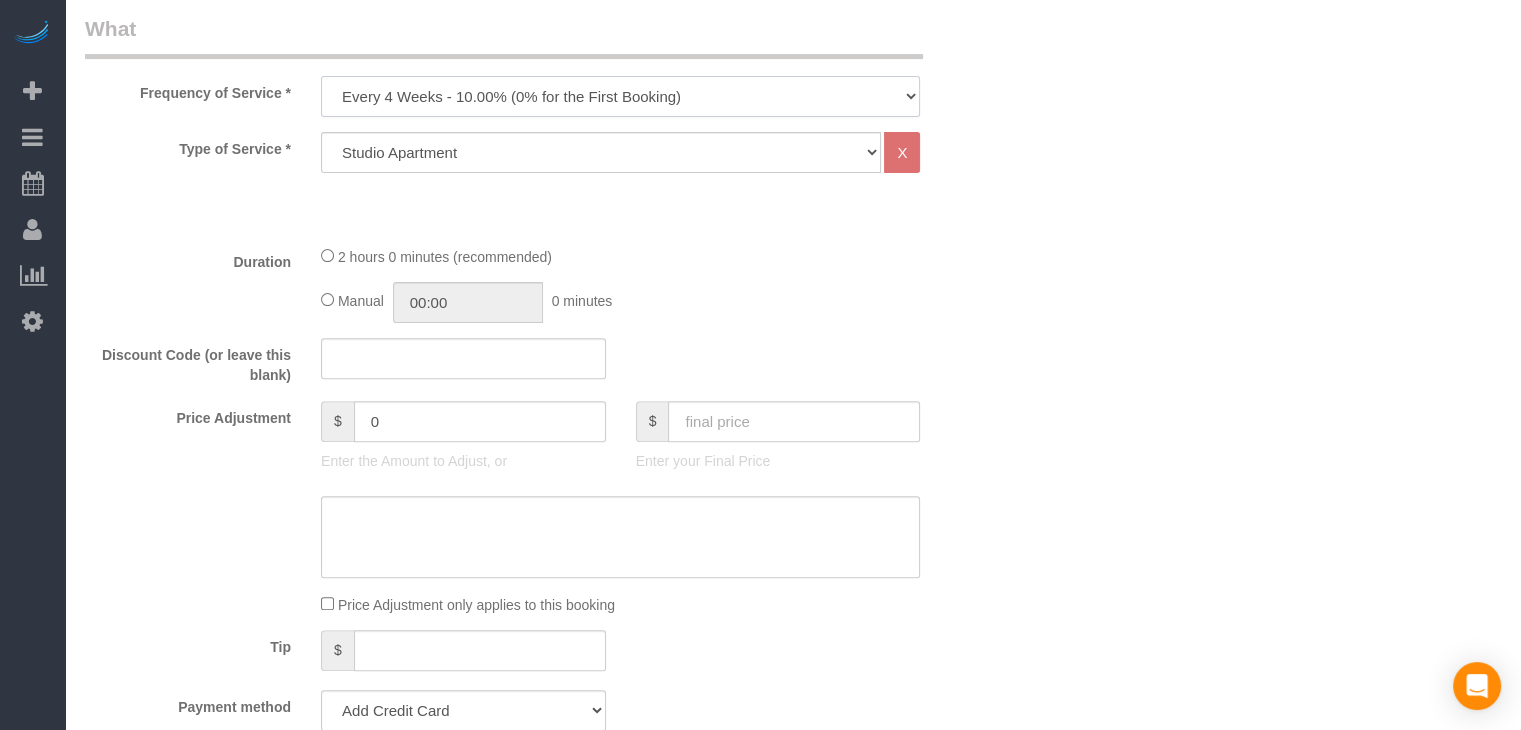 drag, startPoint x: 579, startPoint y: 90, endPoint x: 575, endPoint y: 108, distance: 18.439089 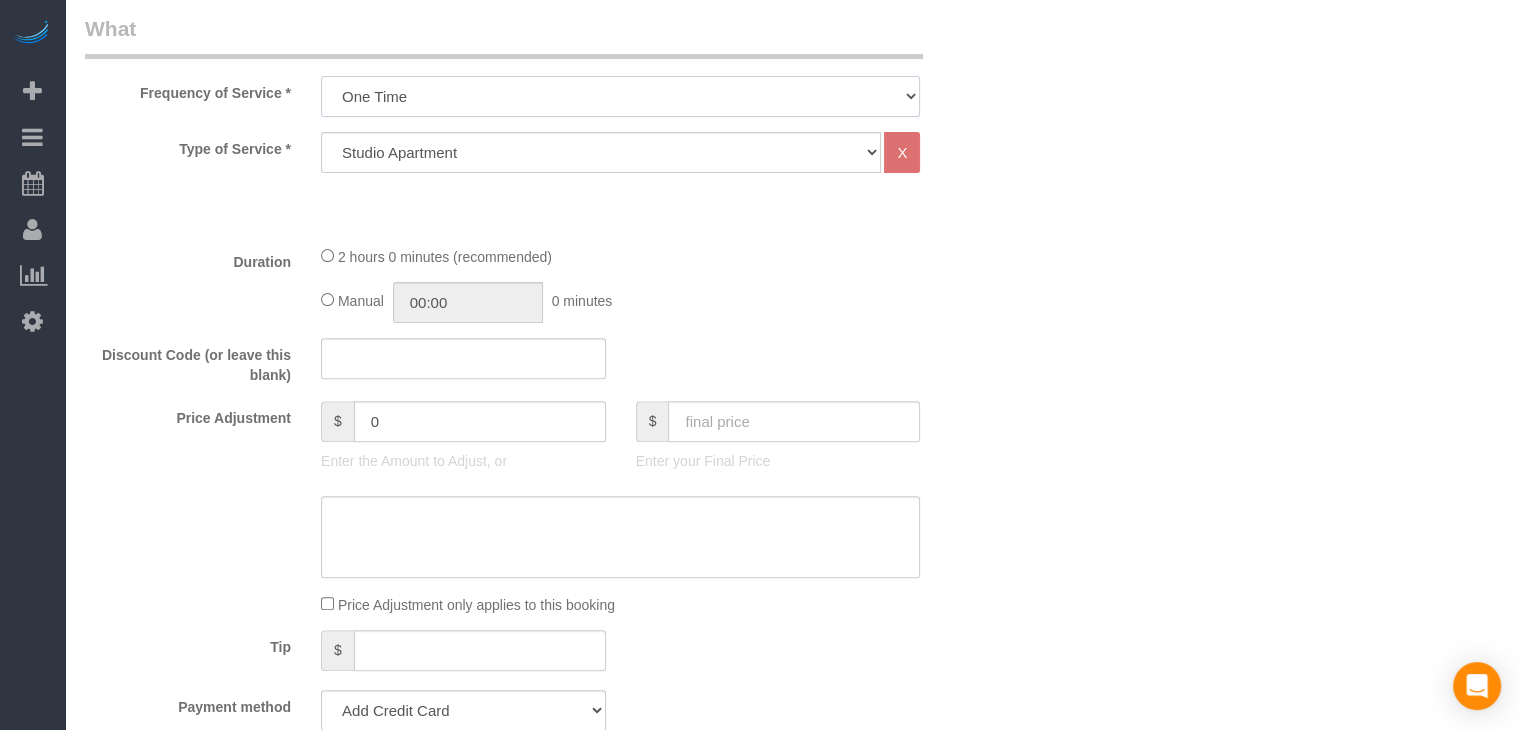 click on "Every 6 Weeks (0% for the First Booking) One Time Every 8 Weeks (0% for the First Booking) Every 4 Weeks - 10.00% (0% for the First Booking) Every 3 Weeks - 12.00% (0% for the First Booking) Every 2 Weeks - 15.00% (0% for the First Booking) Weekly - 20.00% (0% for the First Booking)" at bounding box center (620, 96) 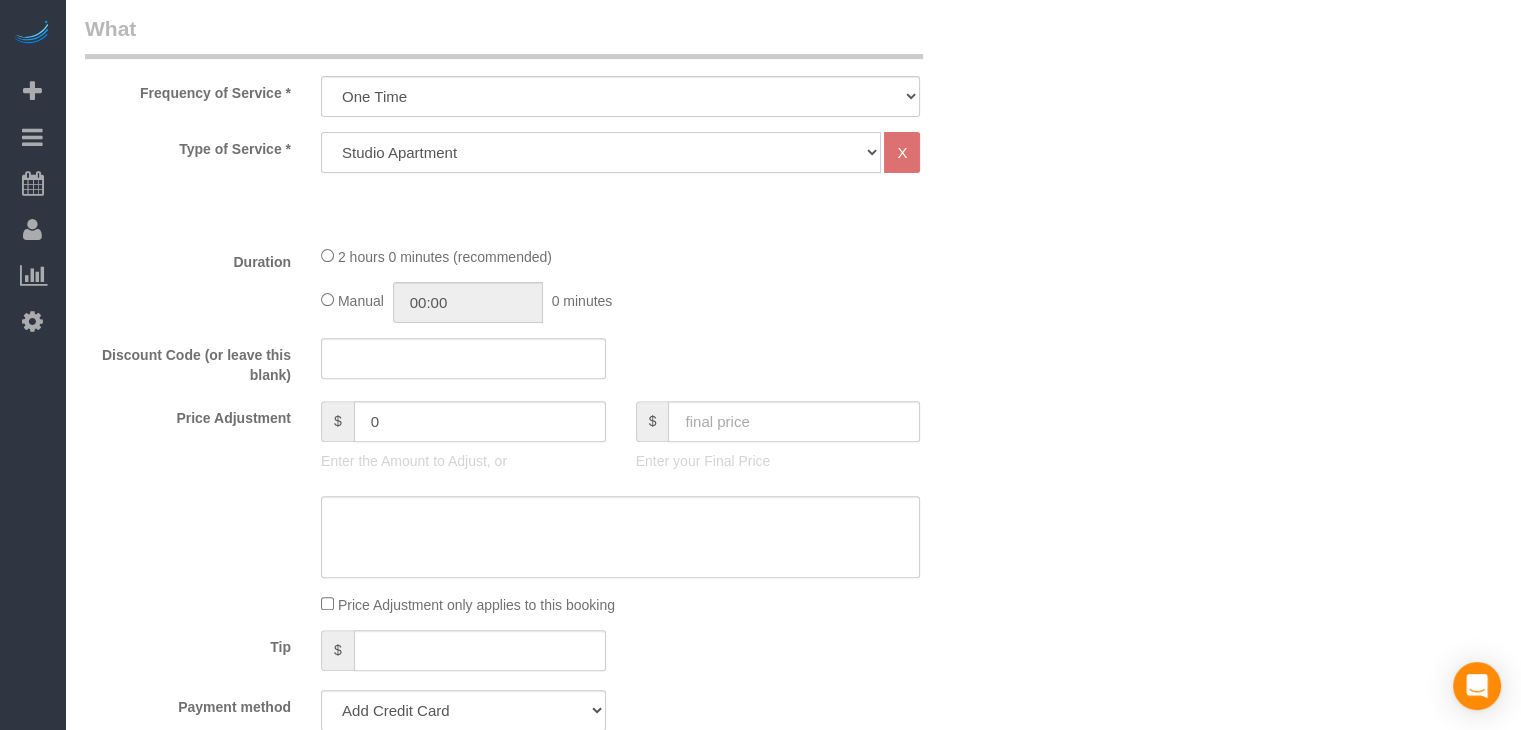 click on "Studio Apartment 1 Bedroom Home 2 Bedroom Home 3 Bedroom Home 4 Bedroom Home 5 Bedroom Home 6 Bedroom Home 7 Bedroom Home Hourly Cleaning Hazard/Emergency Cleaning General Maintenance" 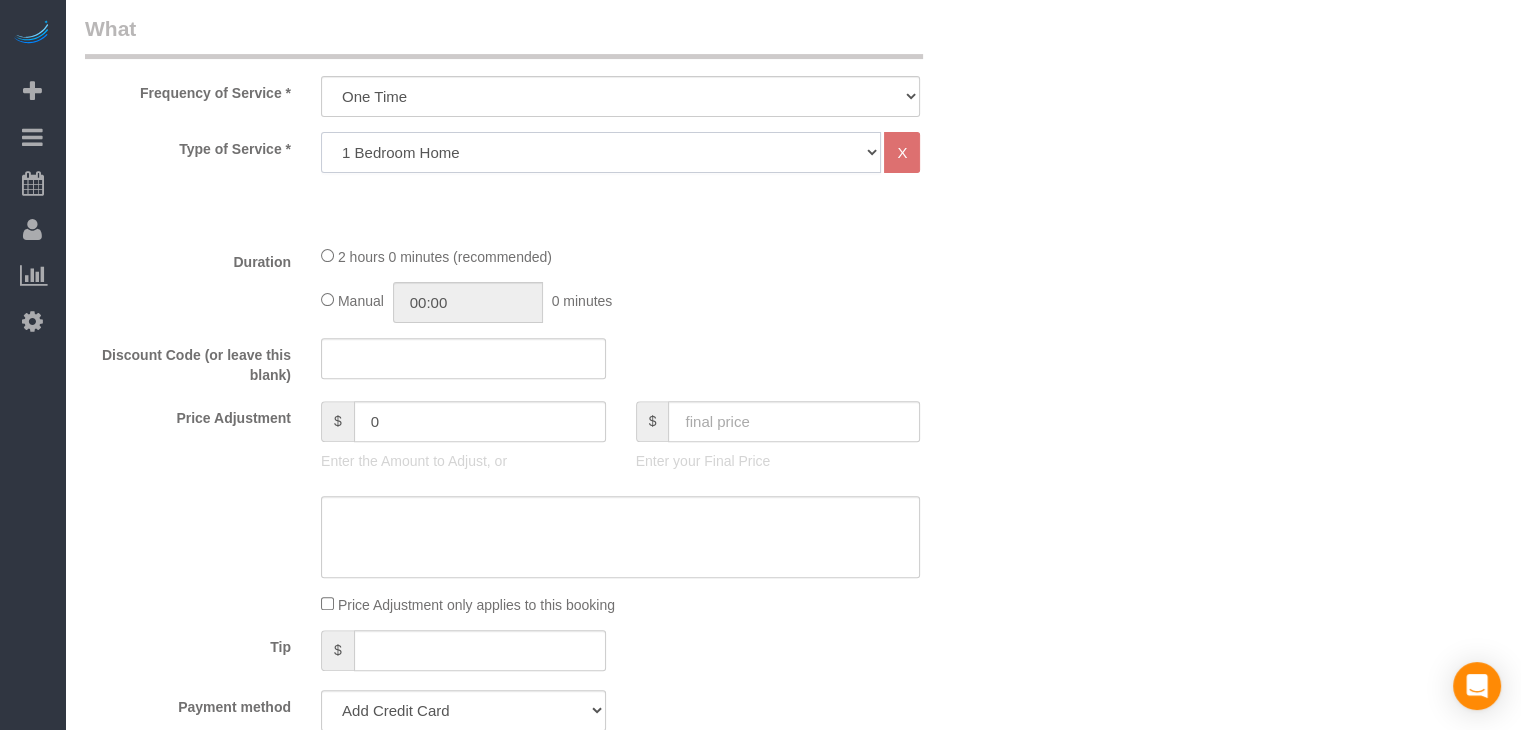 click on "Studio Apartment 1 Bedroom Home 2 Bedroom Home 3 Bedroom Home 4 Bedroom Home 5 Bedroom Home 6 Bedroom Home 7 Bedroom Home Hourly Cleaning Hazard/Emergency Cleaning General Maintenance" 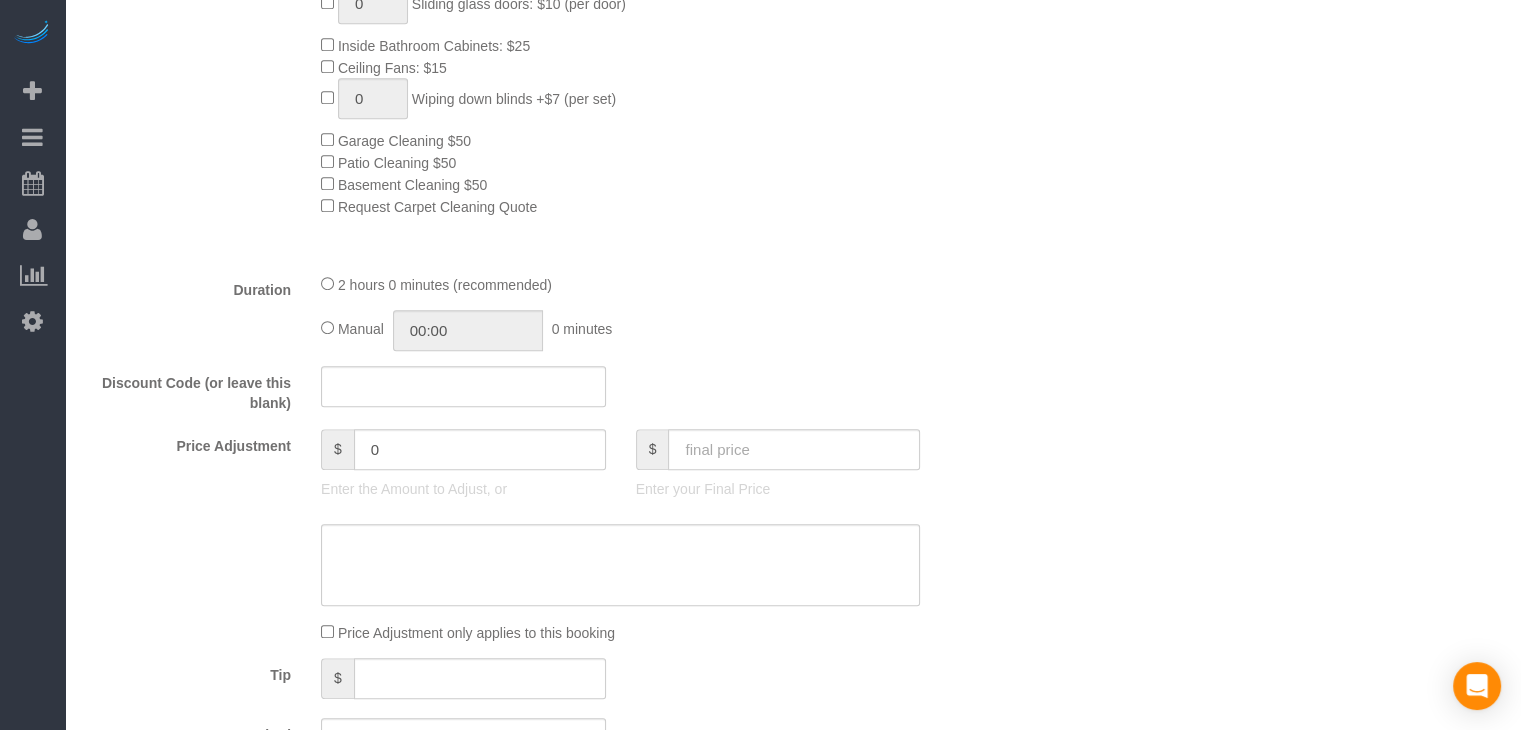 scroll, scrollTop: 1285, scrollLeft: 0, axis: vertical 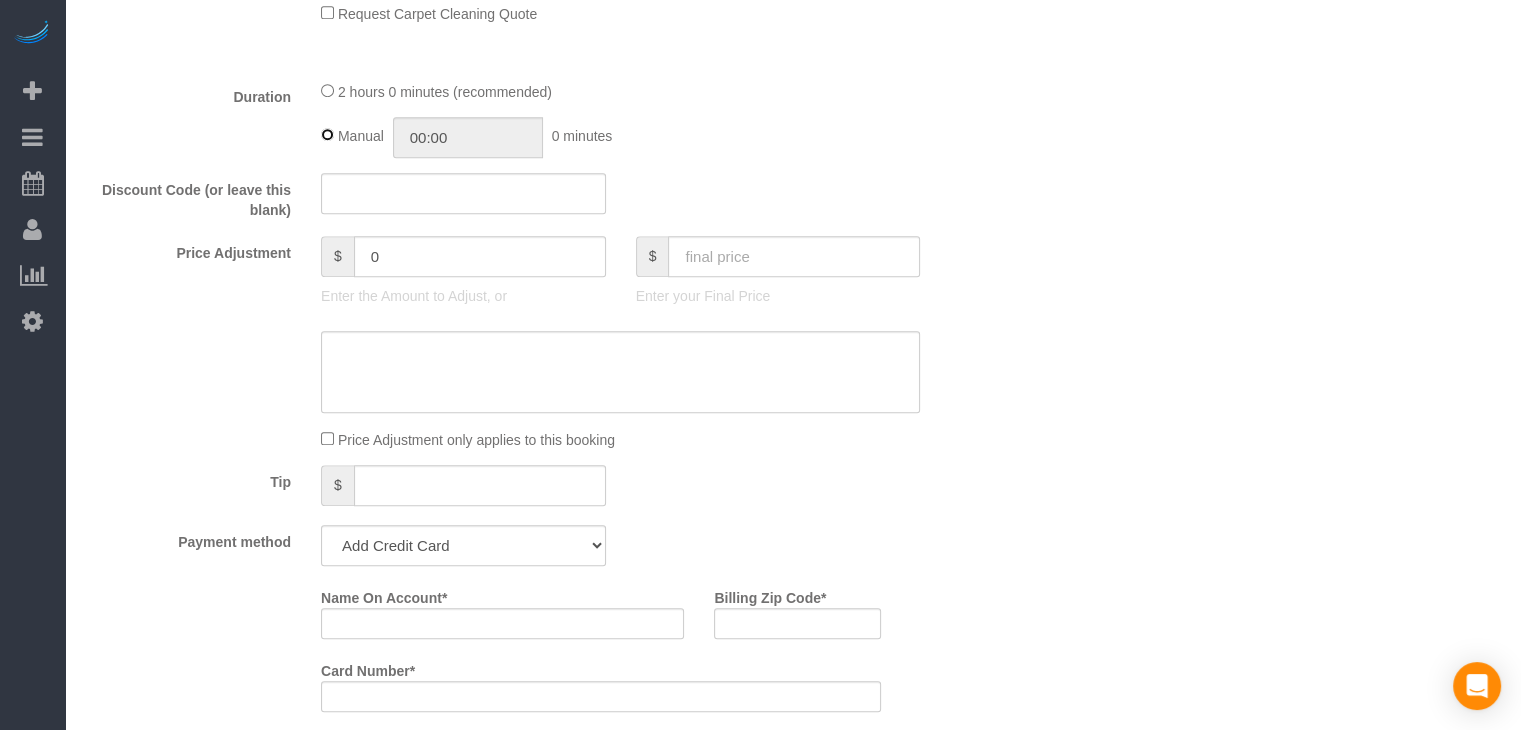 type on "02:00" 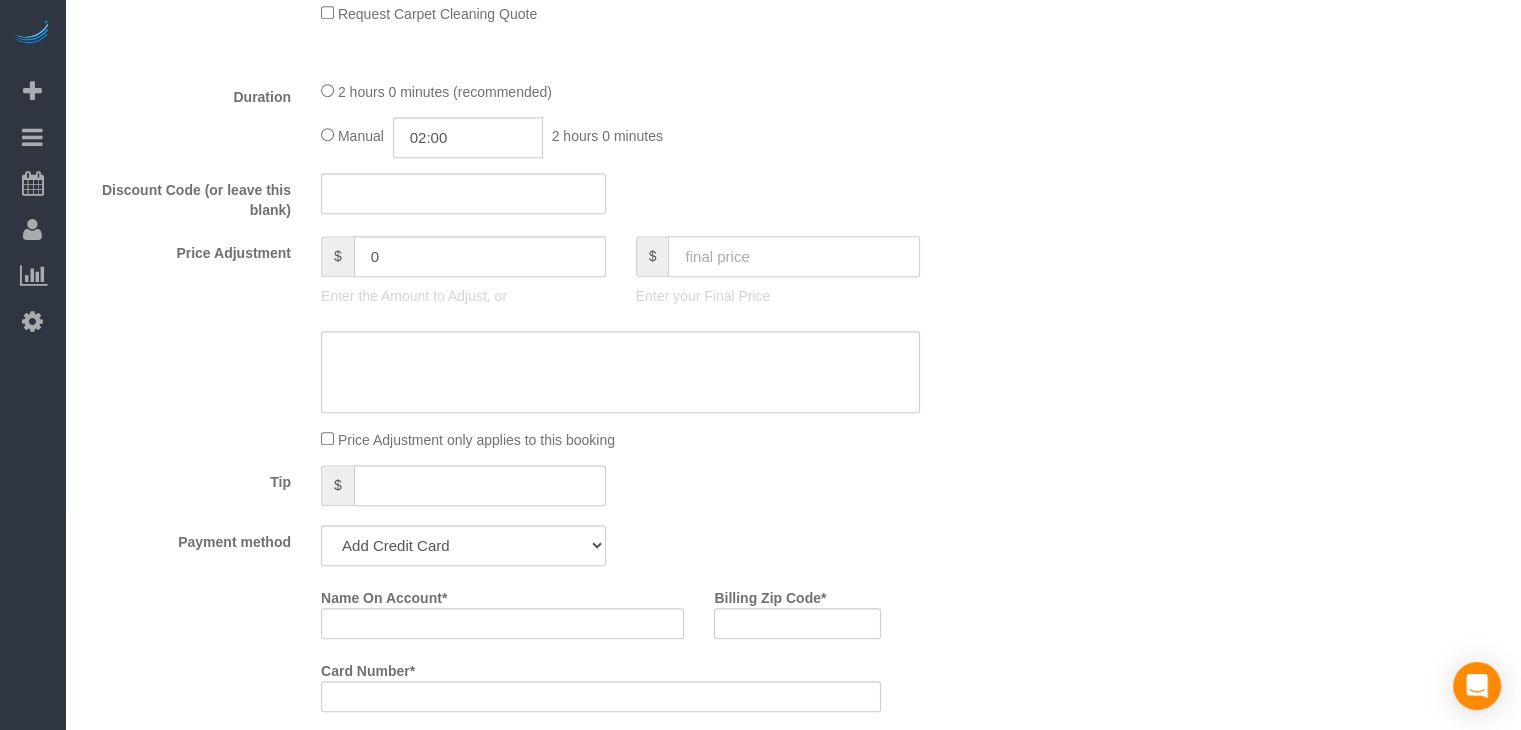 click 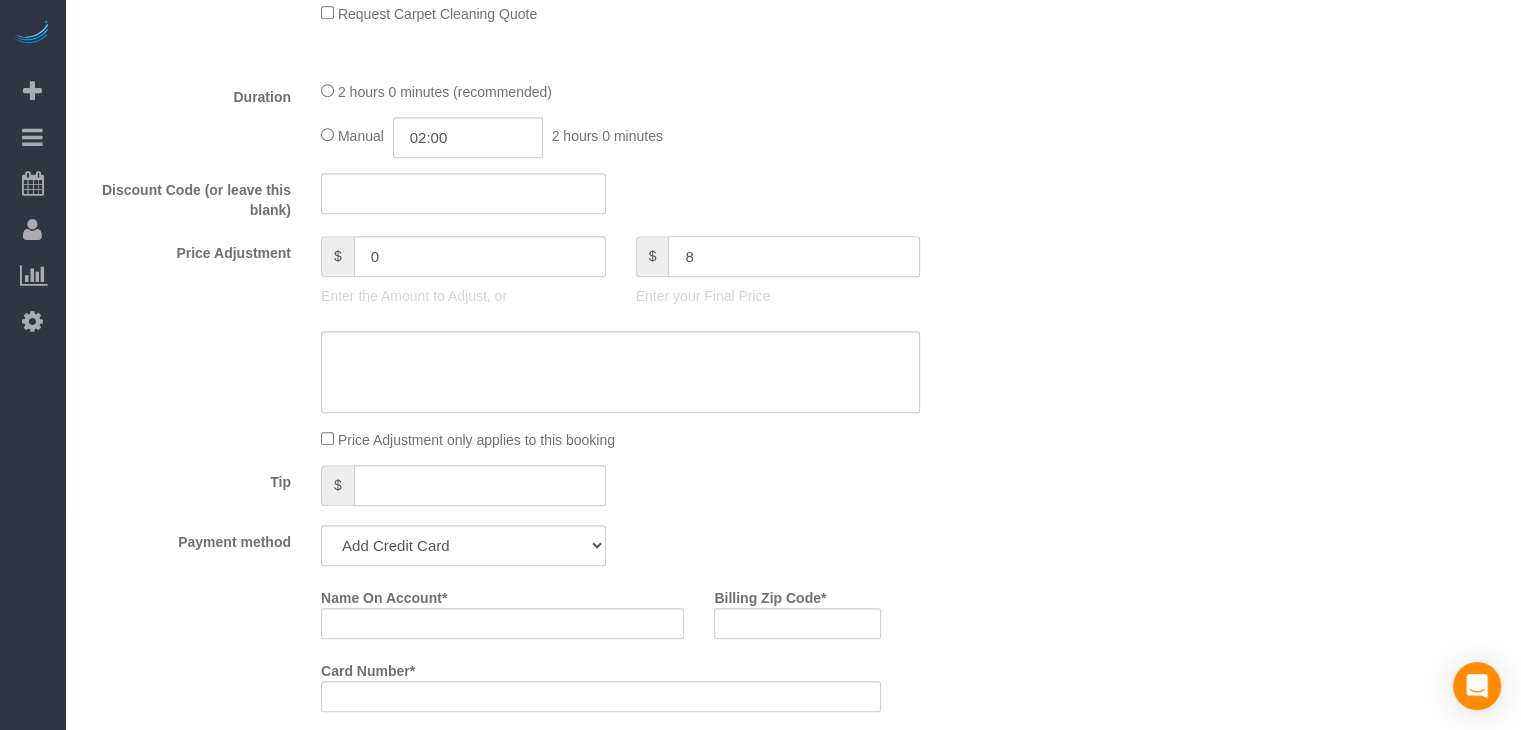 type on "80" 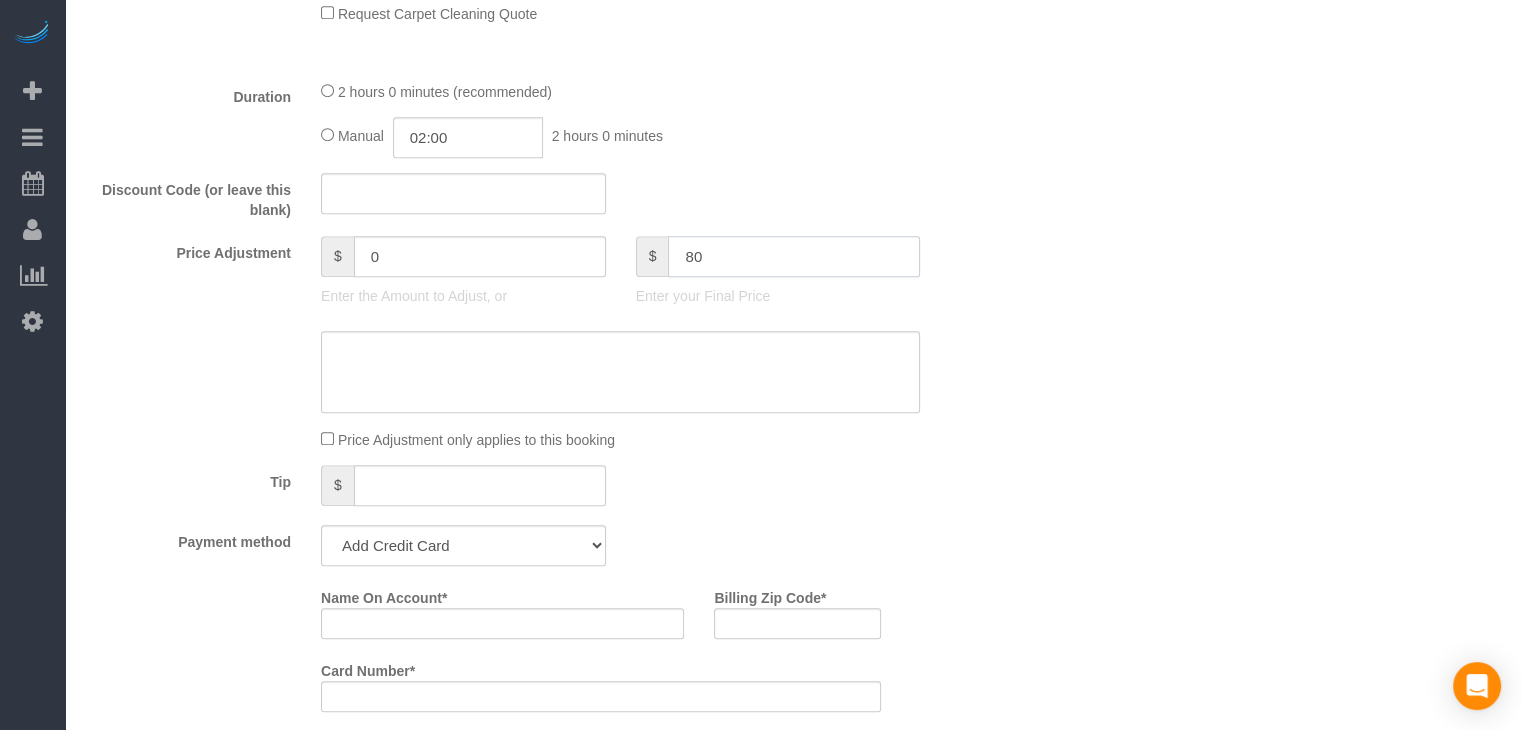 type on "-59" 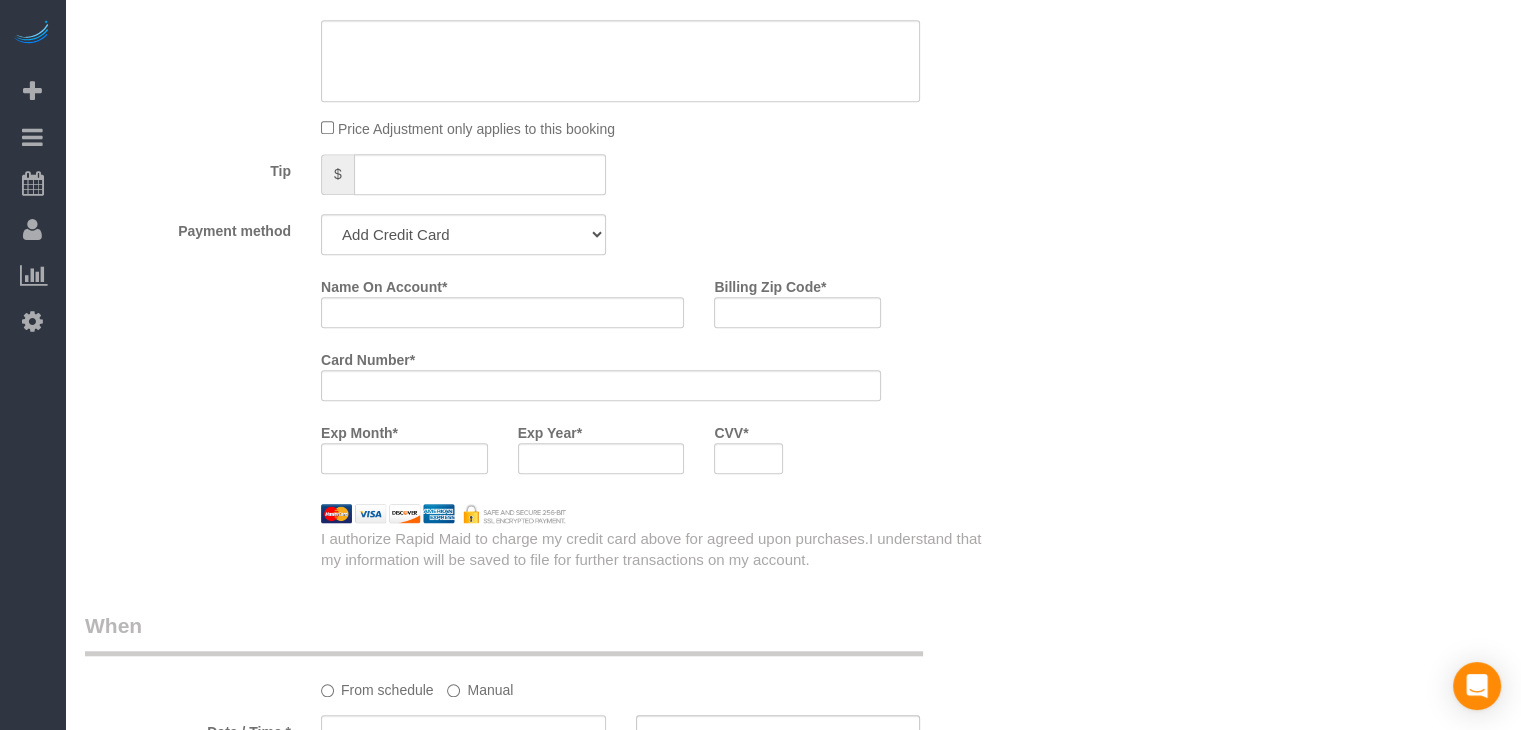 scroll, scrollTop: 1664, scrollLeft: 0, axis: vertical 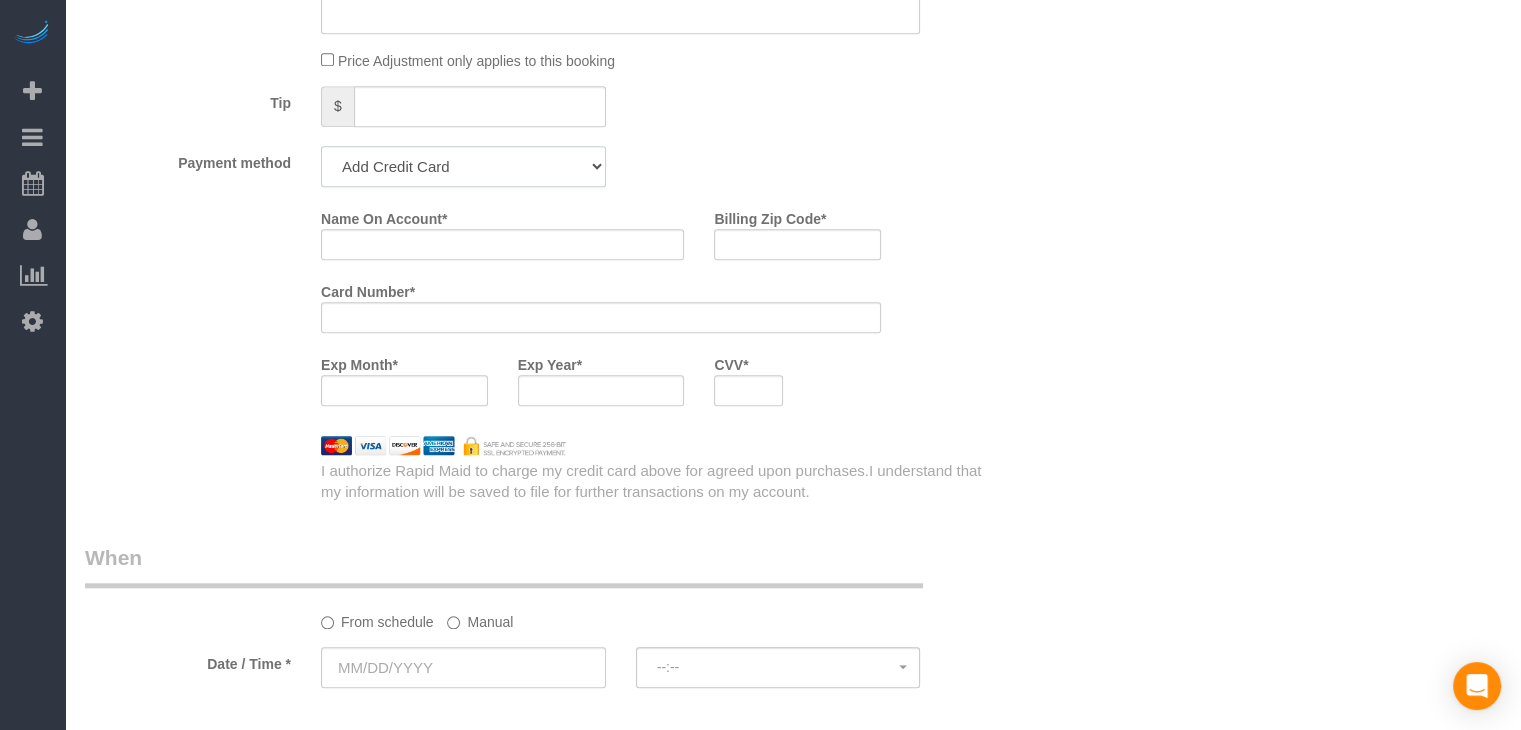 click on "Add Credit Card Cash Check Paypal" 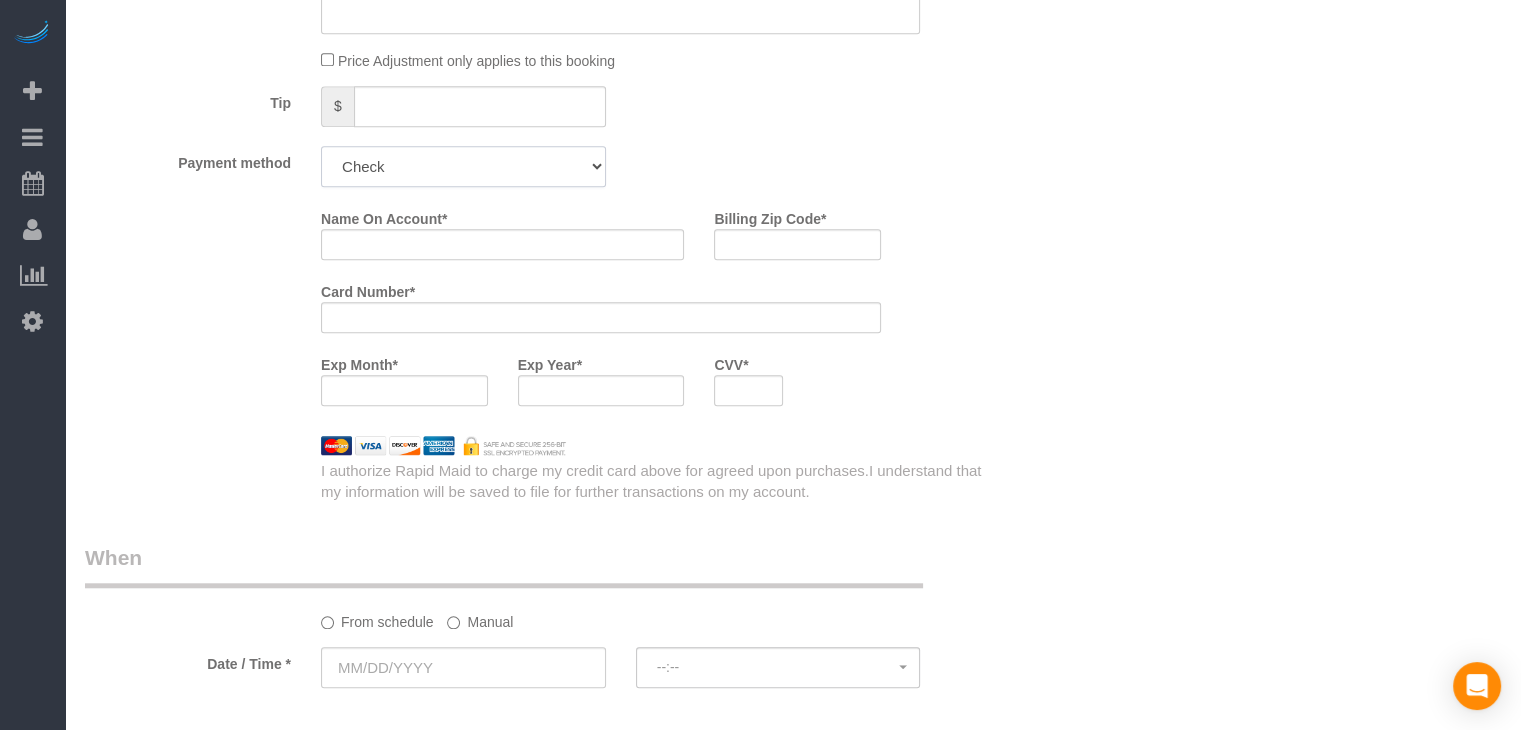 click on "Add Credit Card Cash Check Paypal" 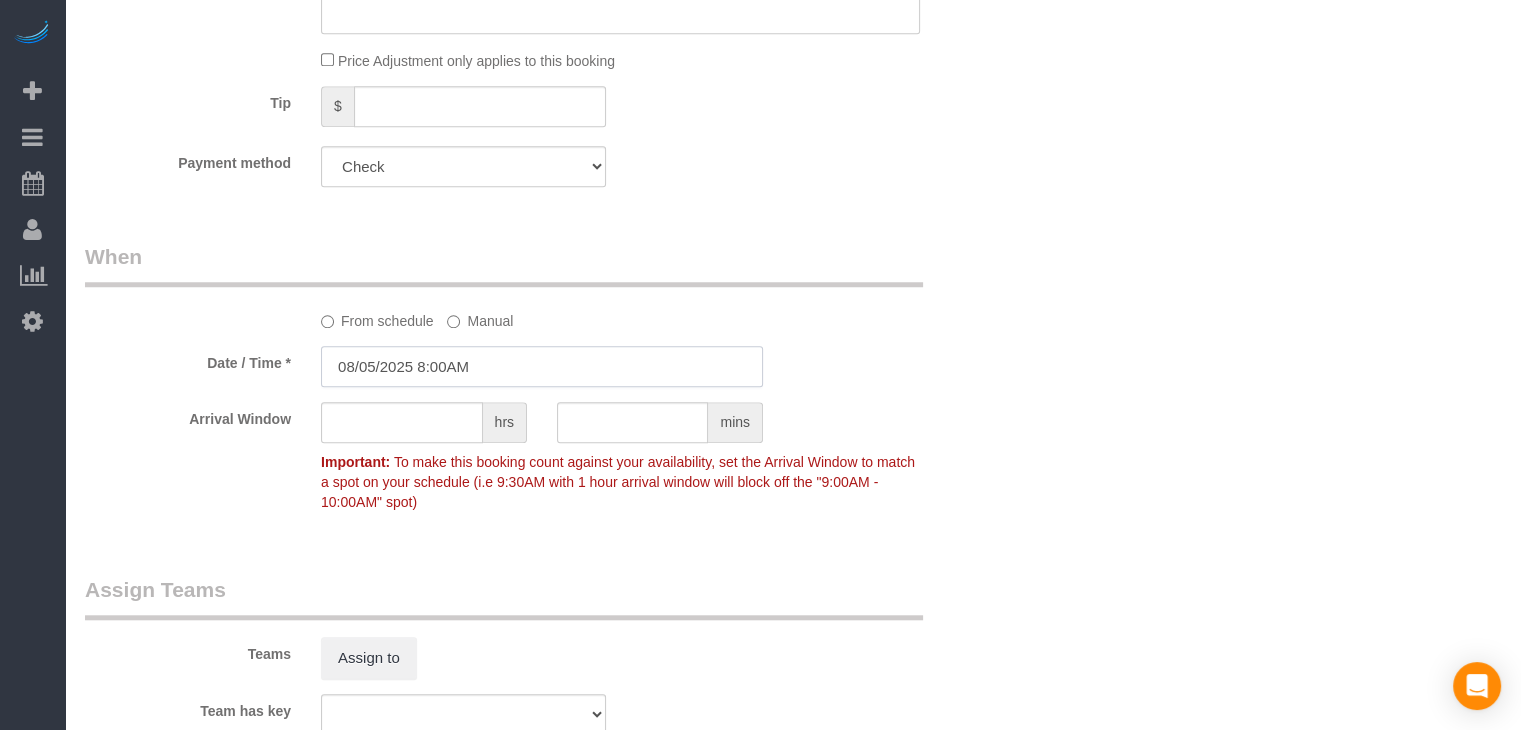 click on "08/05/2025 8:00AM" at bounding box center (542, 366) 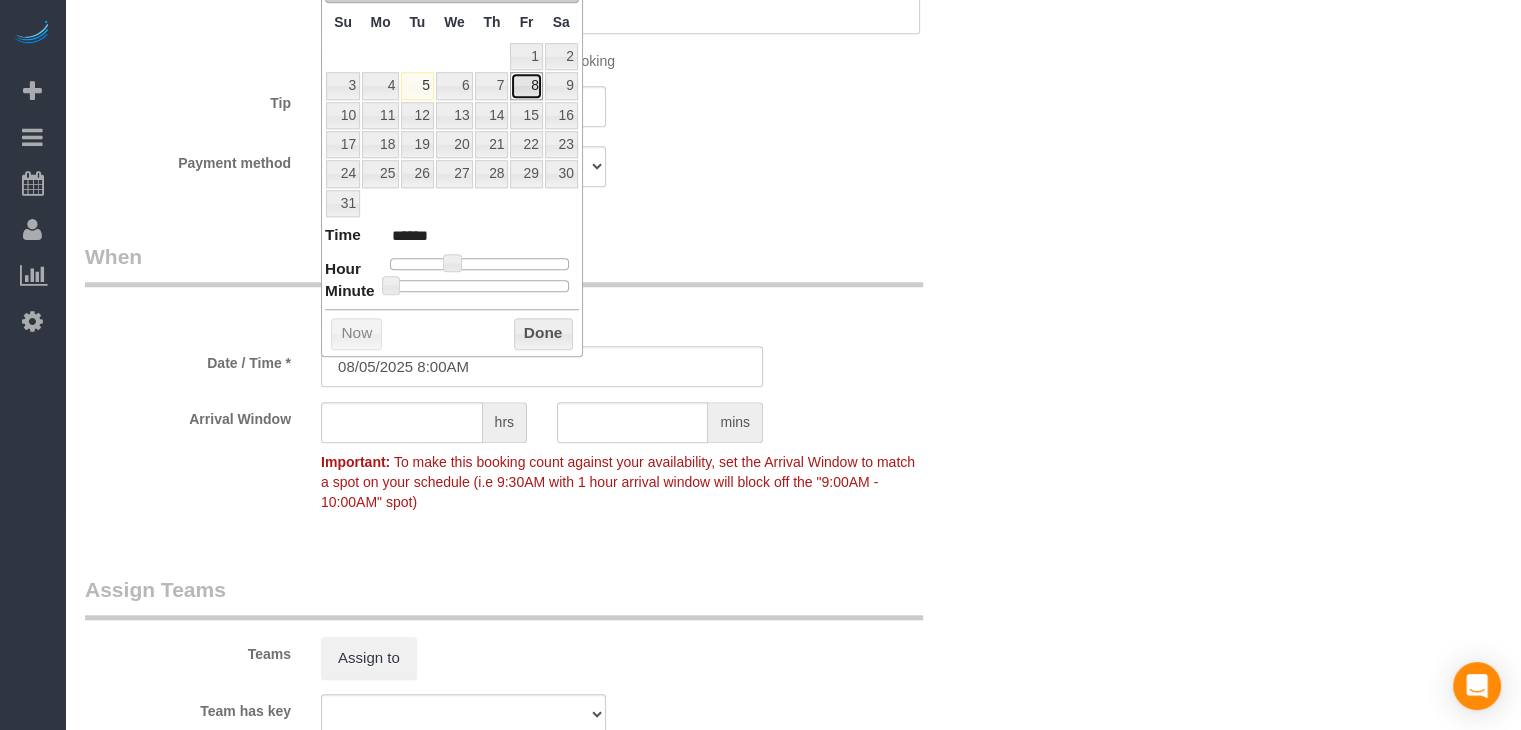 click on "8" at bounding box center [526, 85] 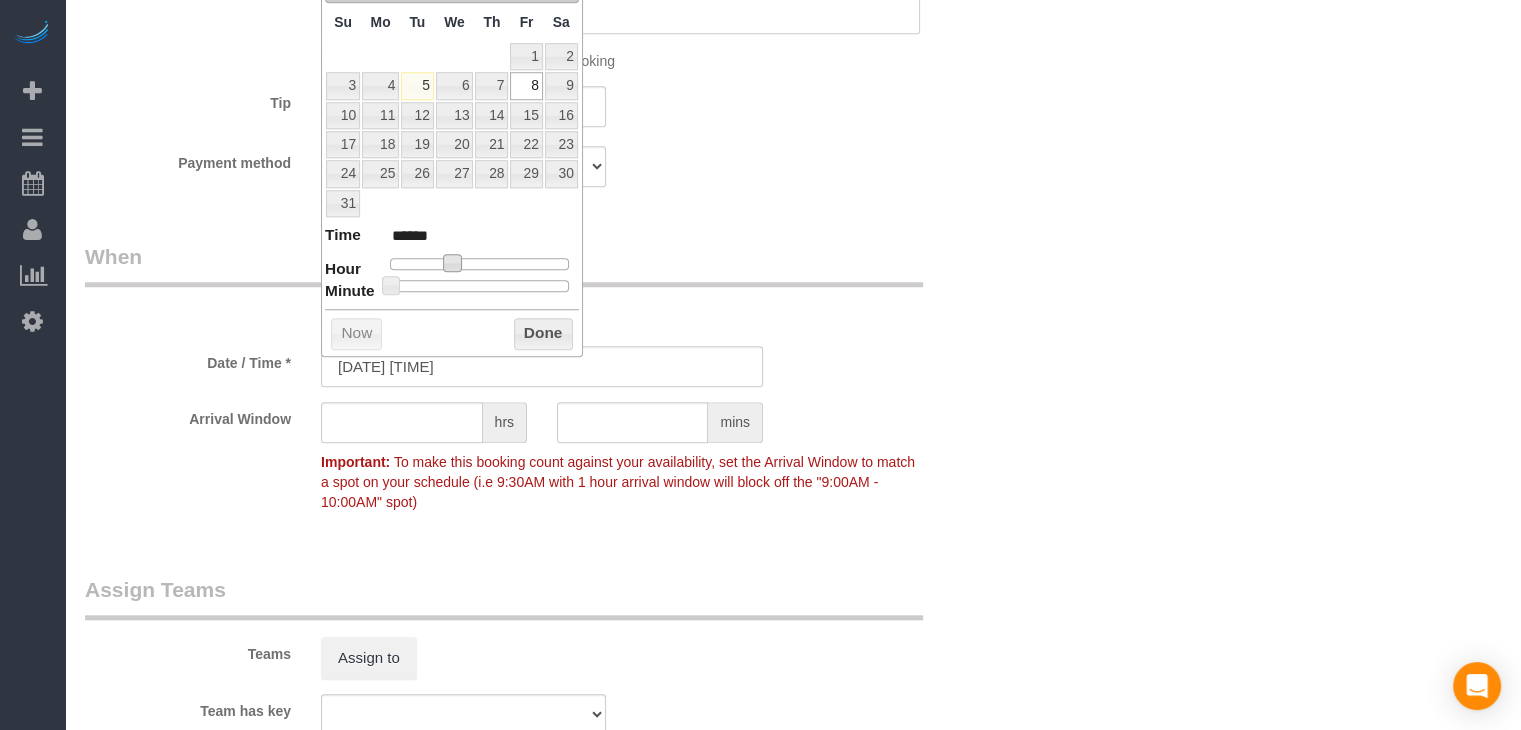 type on "[DATE] [TIME]" 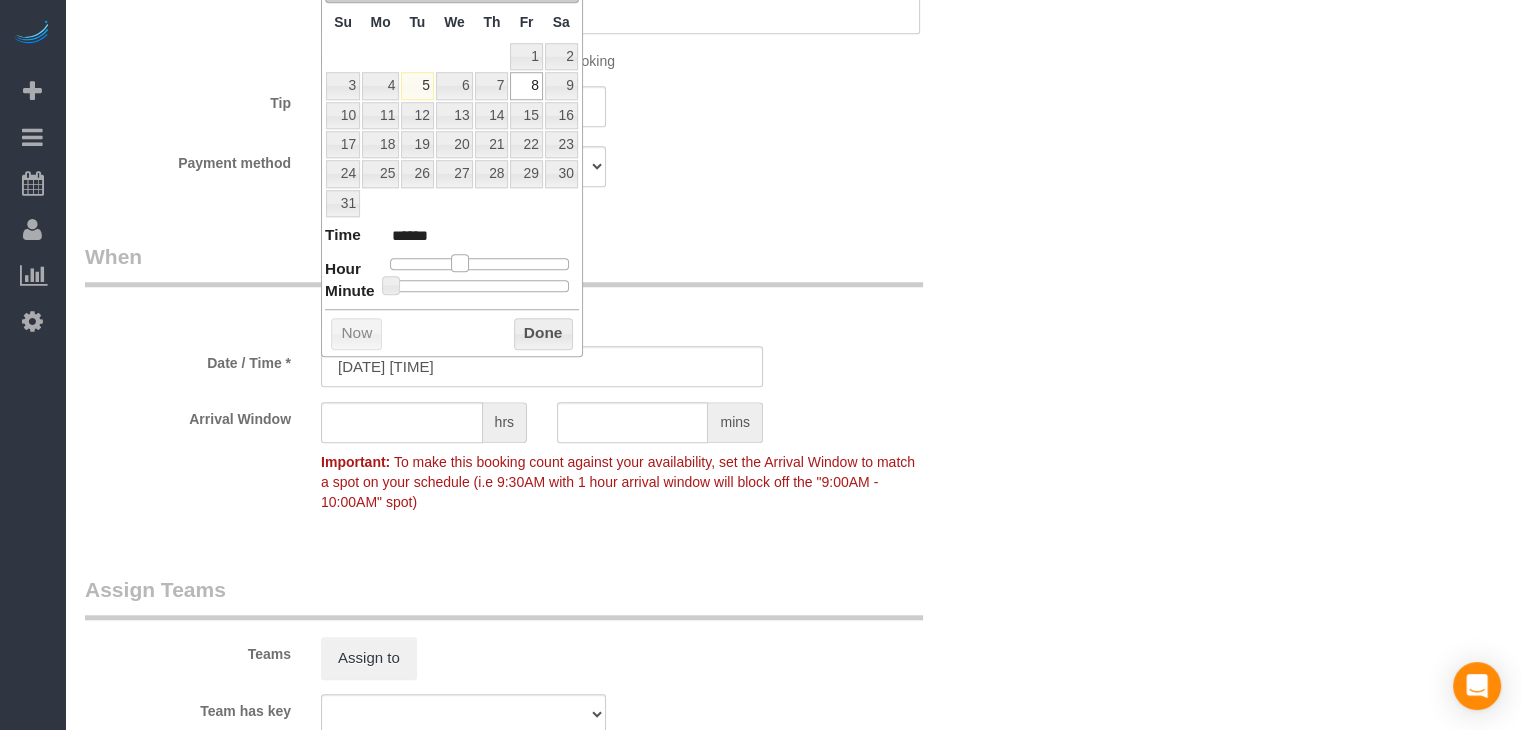 type on "[DATE] [TIME]" 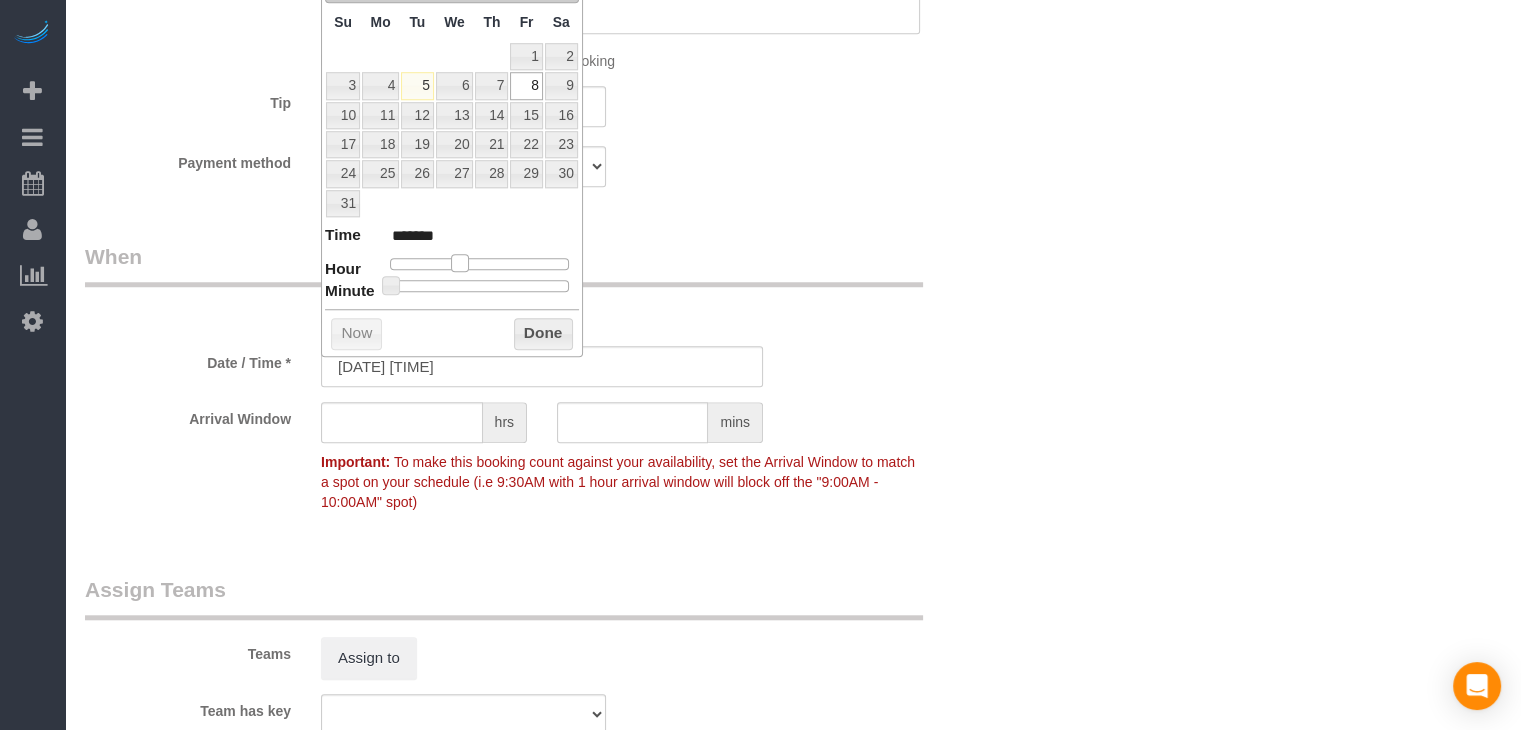type on "08/08/2025 11:00AM" 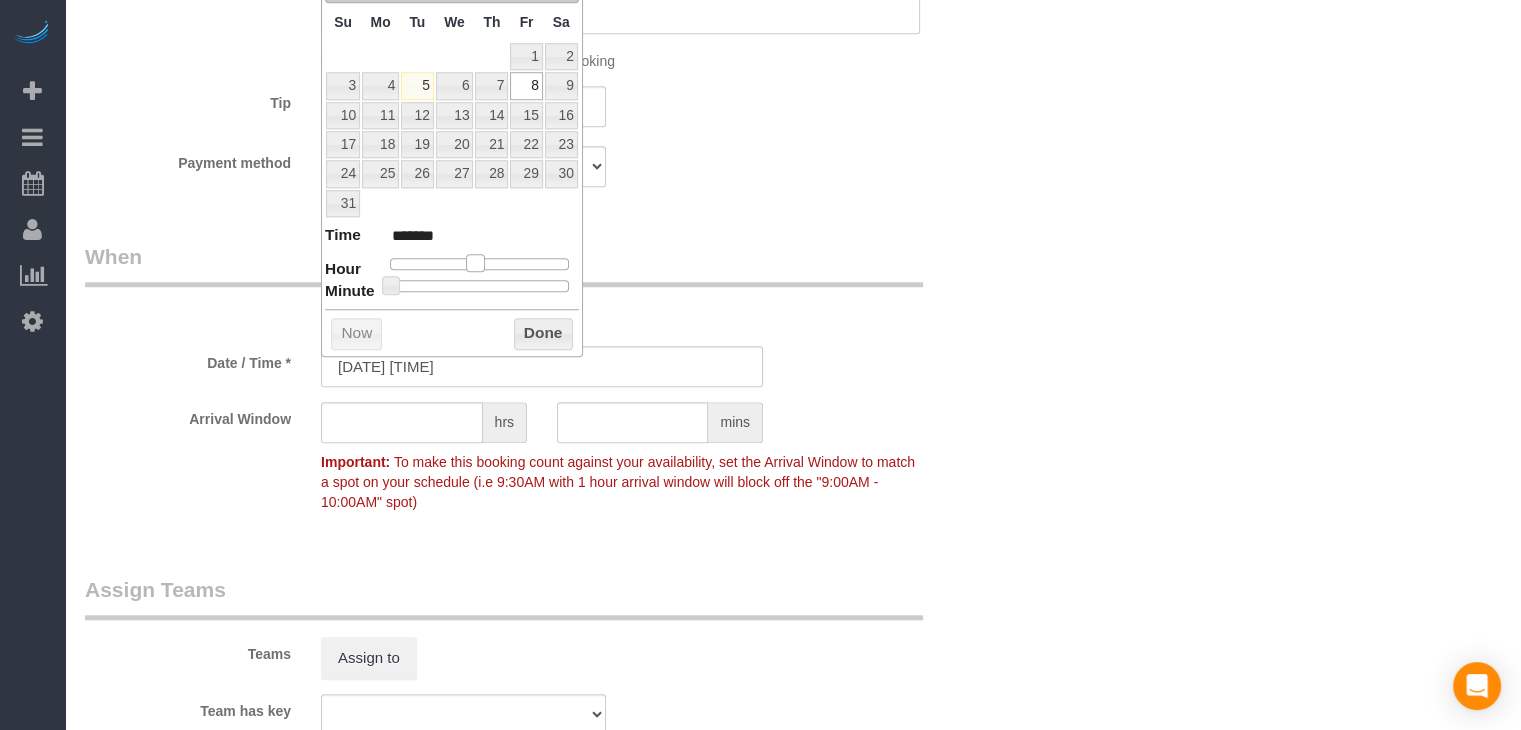 type on "[DATE] [TIME]" 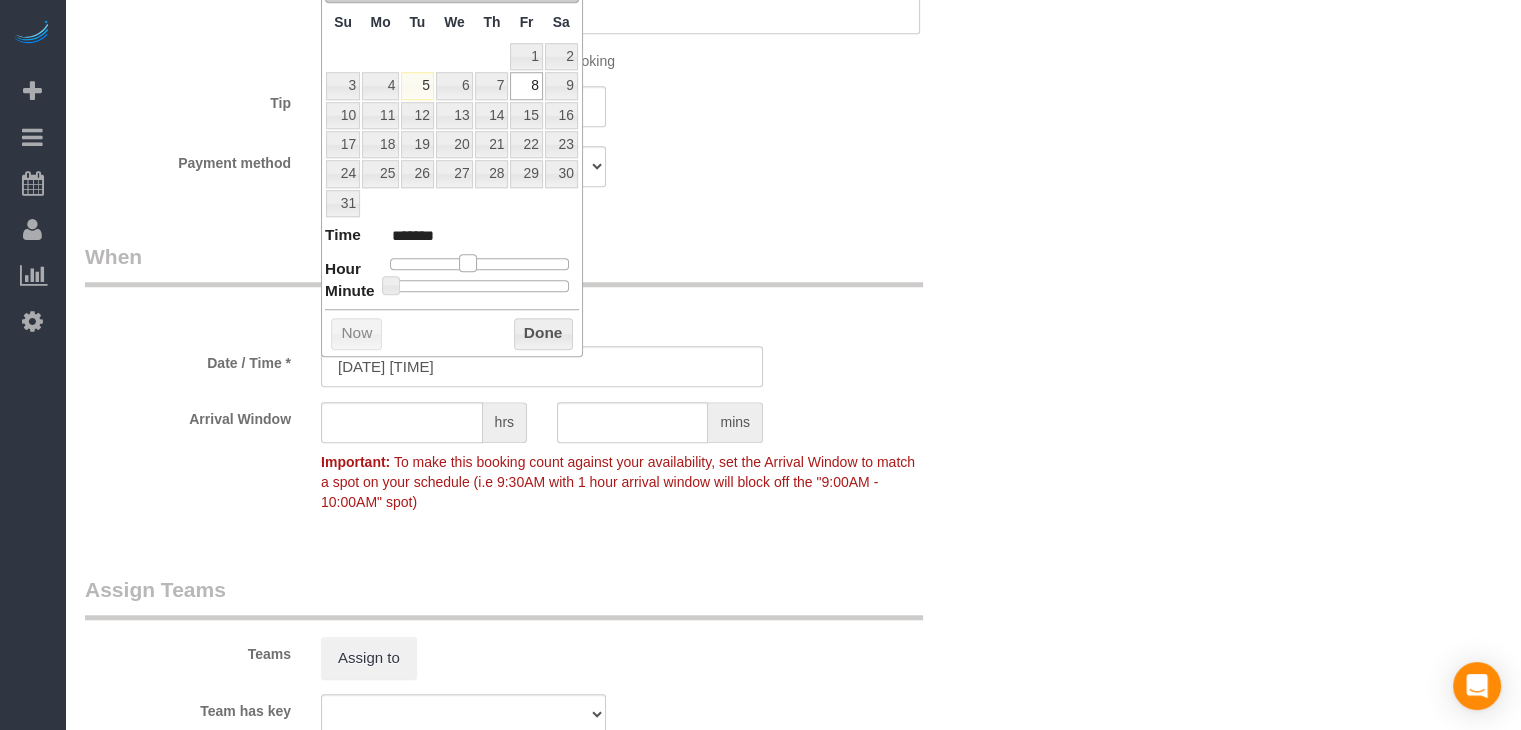 drag, startPoint x: 451, startPoint y: 254, endPoint x: 466, endPoint y: 256, distance: 15.132746 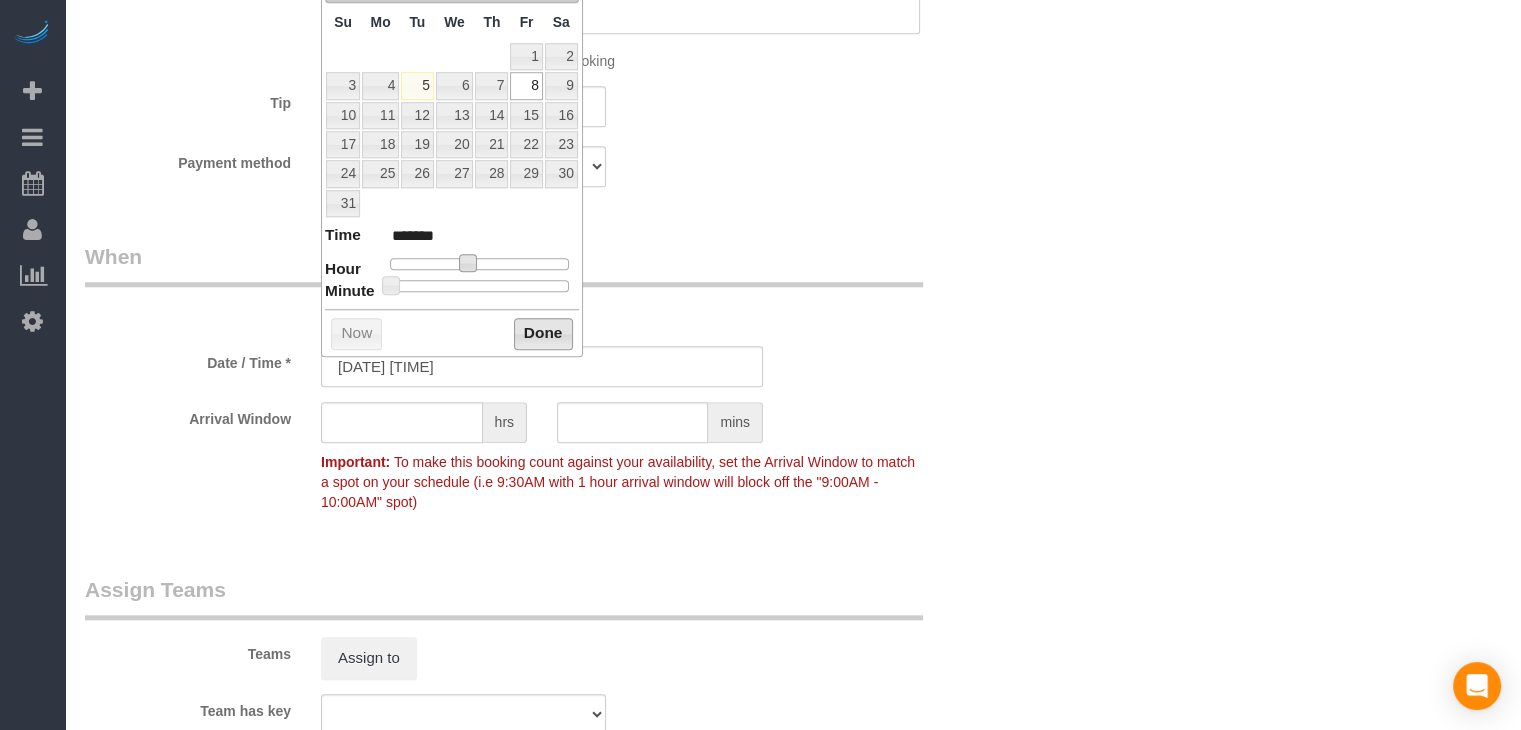 click on "Done" at bounding box center [543, 334] 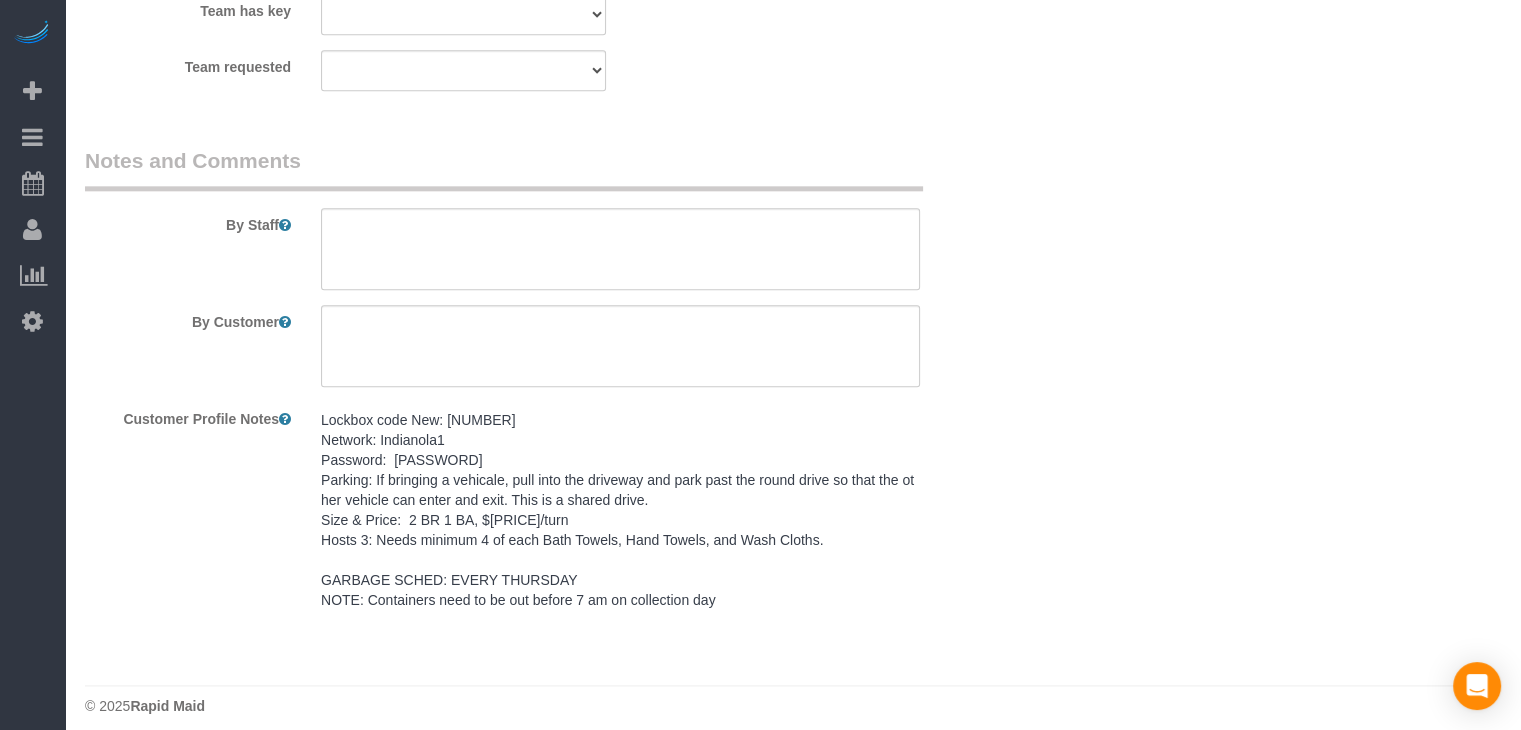 scroll, scrollTop: 2368, scrollLeft: 0, axis: vertical 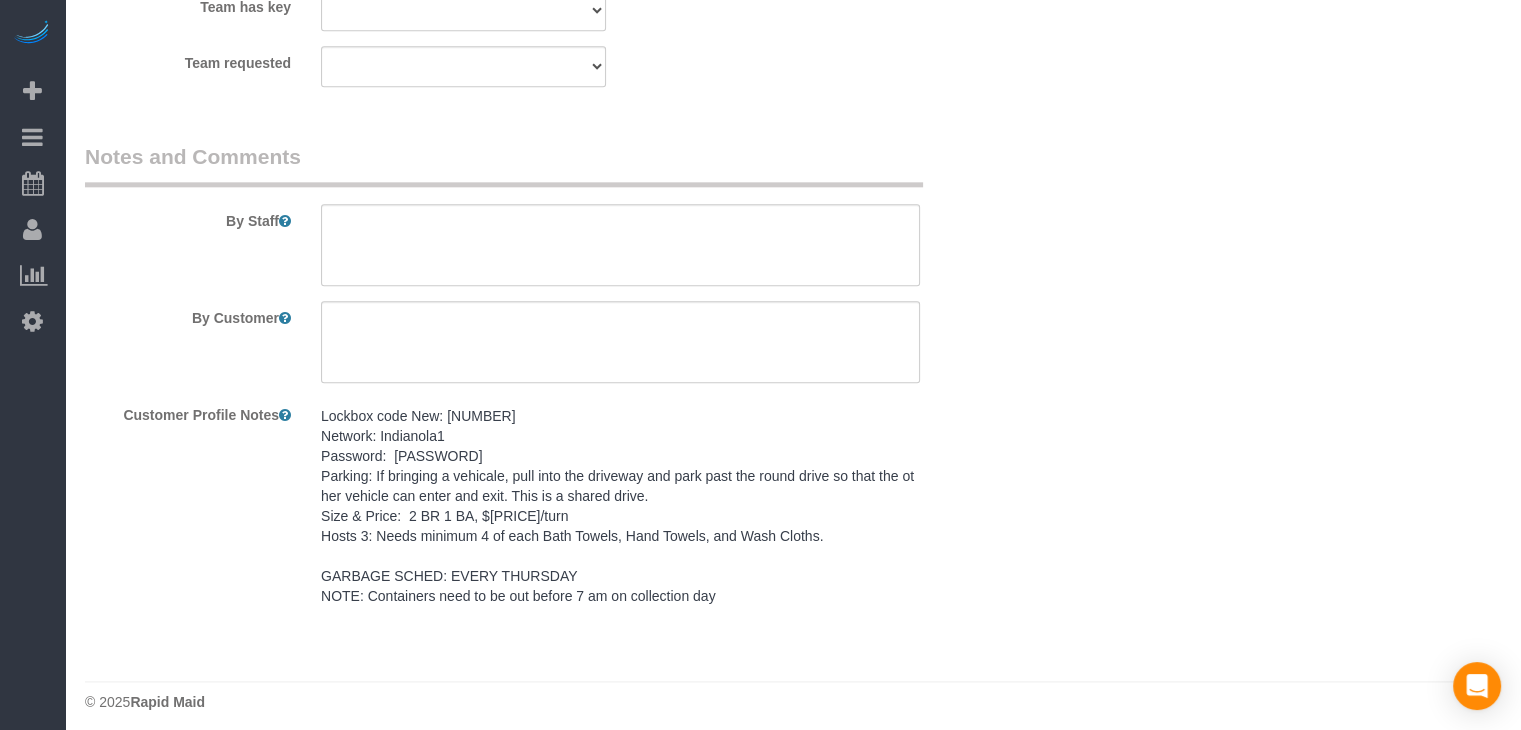 click on "Lockbox code New: 0949
Network: Indianola1
Password:  12345678
Parking: If bringing a vehicale, pull into the driveway and park past the round drive so that the other vehicle can enter and exit. This is a shared drive.
Size & Price:  2 BR 1 BA, $80/turn                                                                                                         Hosts 3: Needs minimum 4 of each Bath Towels, Hand Towels, and Wash Cloths.
GARBAGE SCHED: EVERY THURSDAY
NOTE: Containers need to be out before 7 am on collection day" at bounding box center (620, 506) 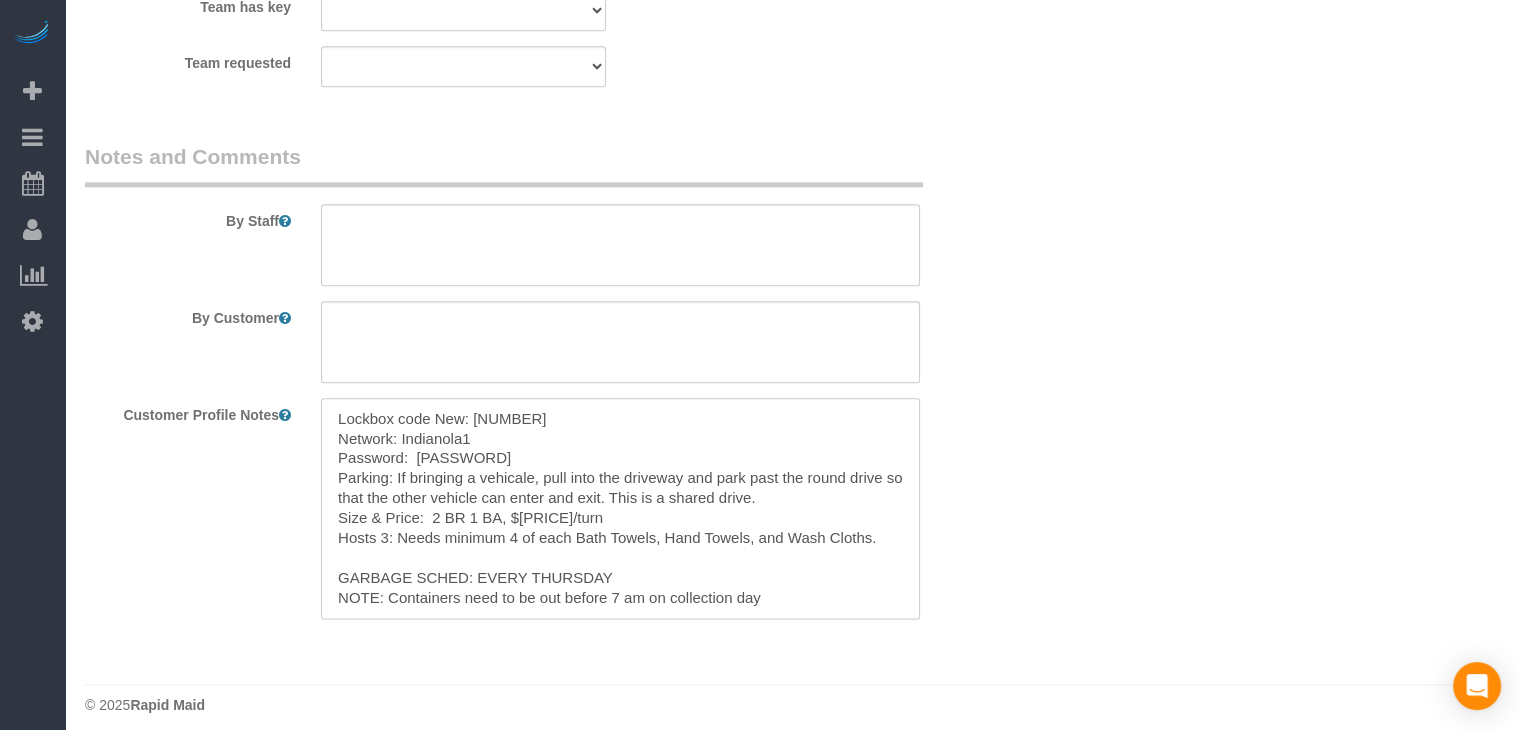 click on "Lockbox code New: 0949
Network: Indianola1
Password:  12345678
Parking: If bringing a vehicale, pull into the driveway and park past the round drive so that the other vehicle can enter and exit. This is a shared drive.
Size & Price:  2 BR 1 BA, $80/turn                                                                                                         Hosts 3: Needs minimum 4 of each Bath Towels, Hand Towels, and Wash Cloths.
GARBAGE SCHED: EVERY THURSDAY
NOTE: Containers need to be out before 7 am on collection day" at bounding box center (620, 508) 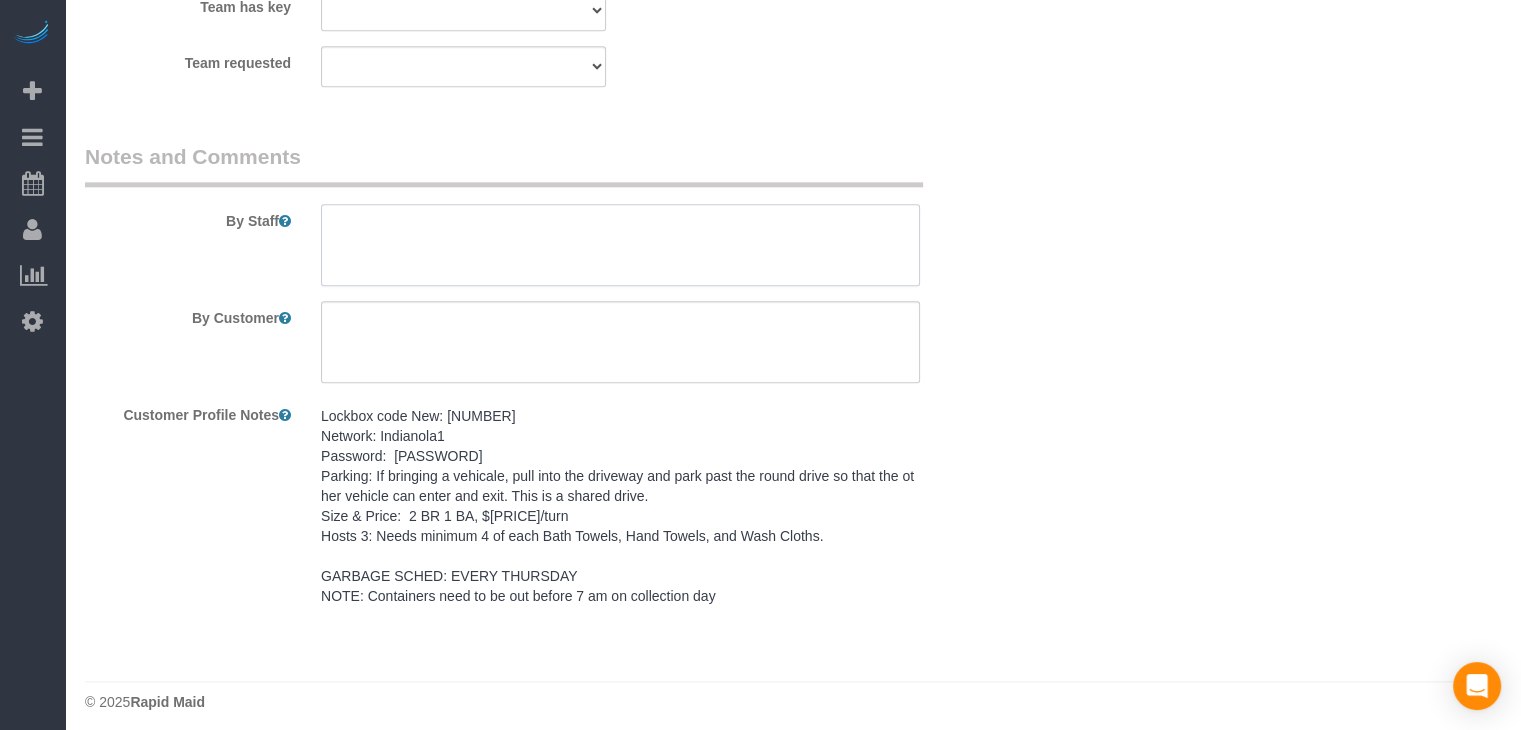 click at bounding box center [620, 245] 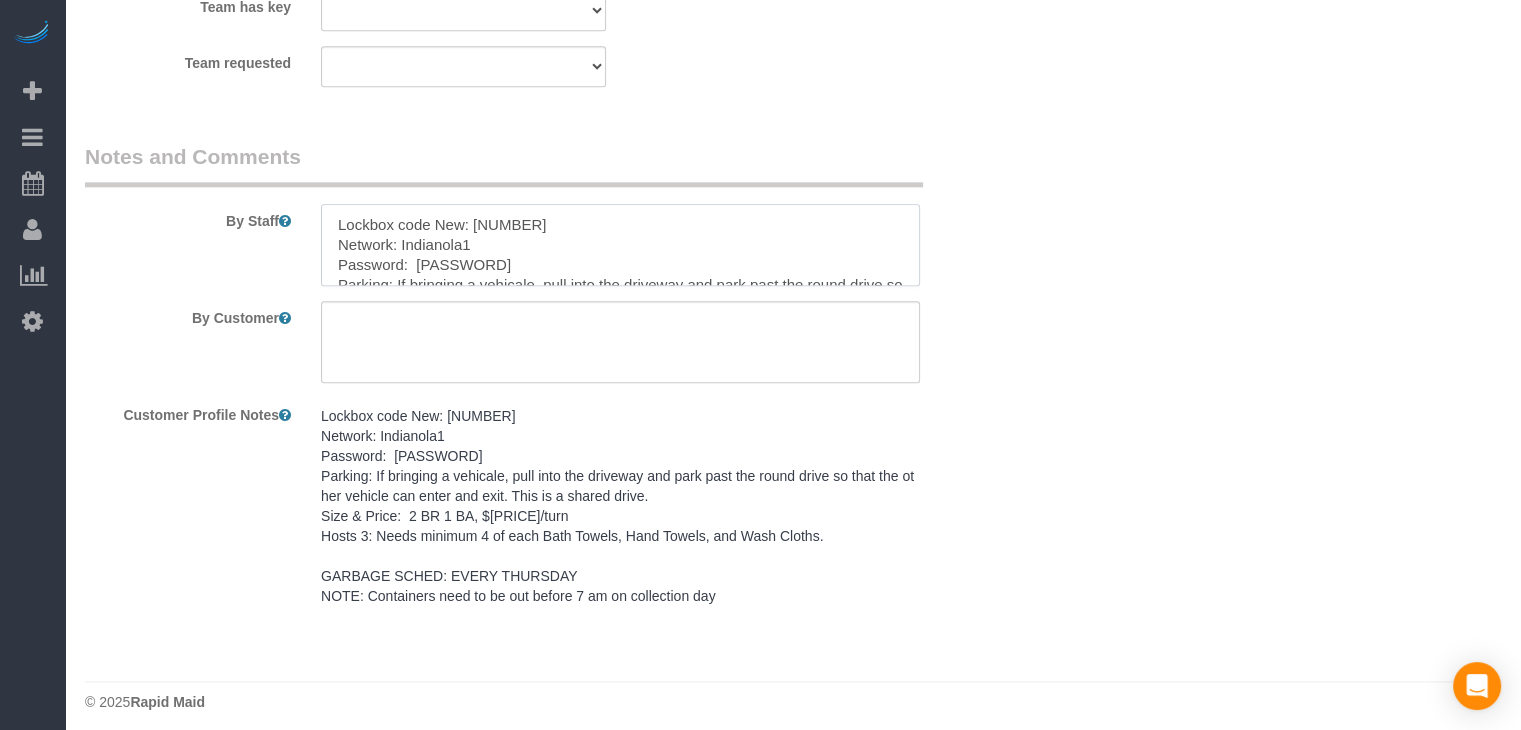scroll, scrollTop: 128, scrollLeft: 0, axis: vertical 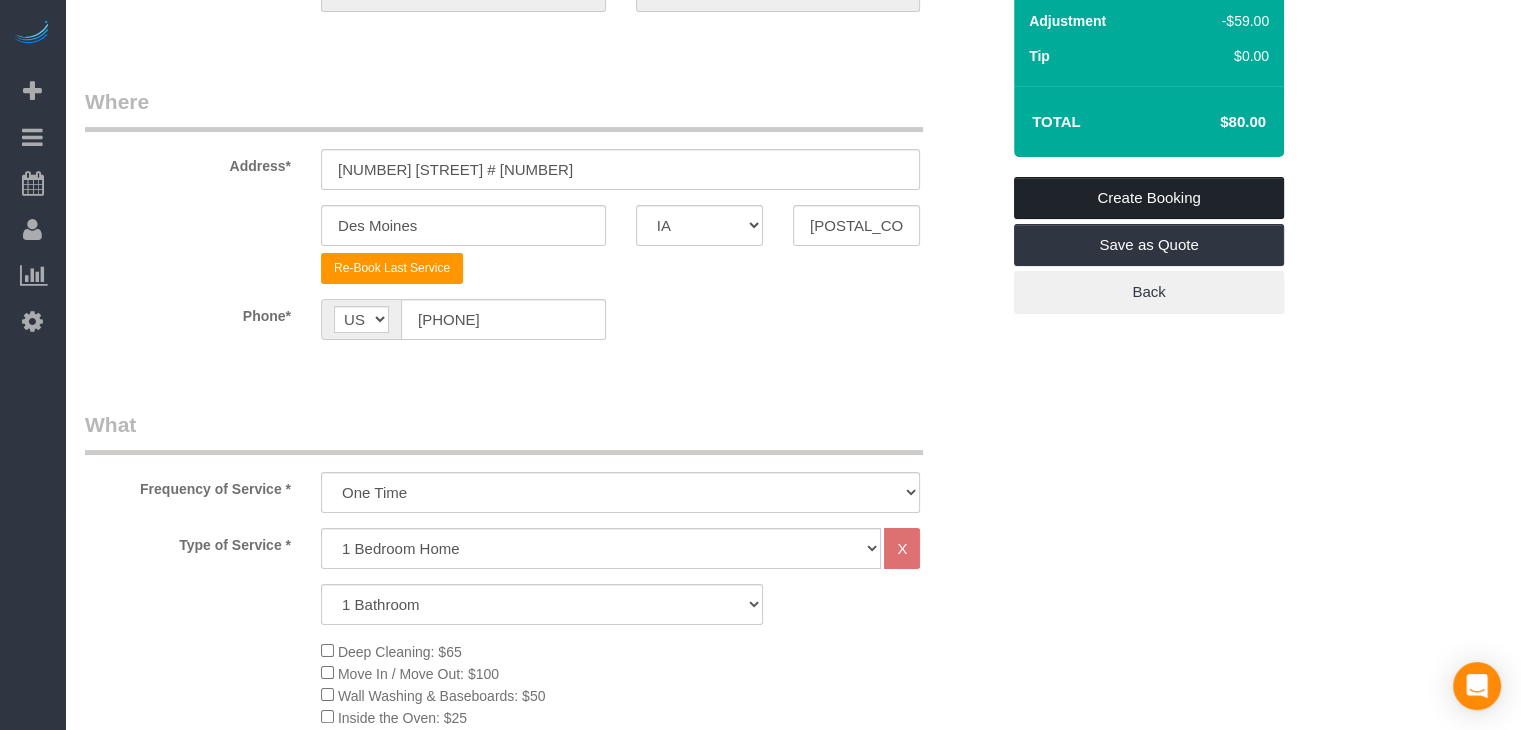 type on "Lockbox code New: 0949
Network: Indianola1
Password:  12345678
Parking: If bringing a vehicale, pull into the driveway and park past the round drive so that the other vehicle can enter and exit. This is a shared drive.
Size & Price:  2 BR 1 BA, $80/turn                                                                                                         Hosts 3: Needs minimum 4 of each Bath Towels, Hand Towels, and Wash Cloths.
GARBAGE SCHED: EVERY THURSDAY
NOTE: Containers need to be out before 7 am on collection day" 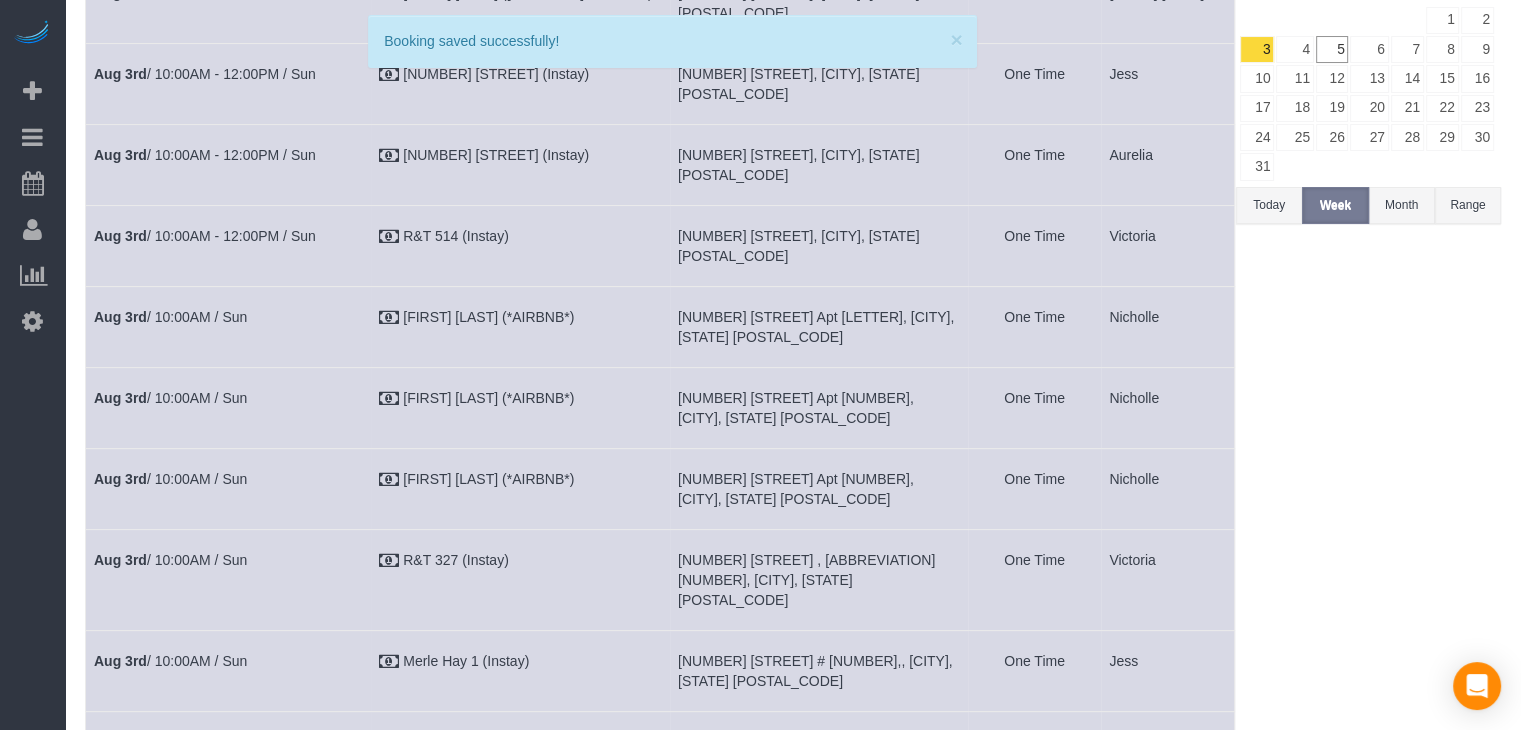 scroll, scrollTop: 0, scrollLeft: 0, axis: both 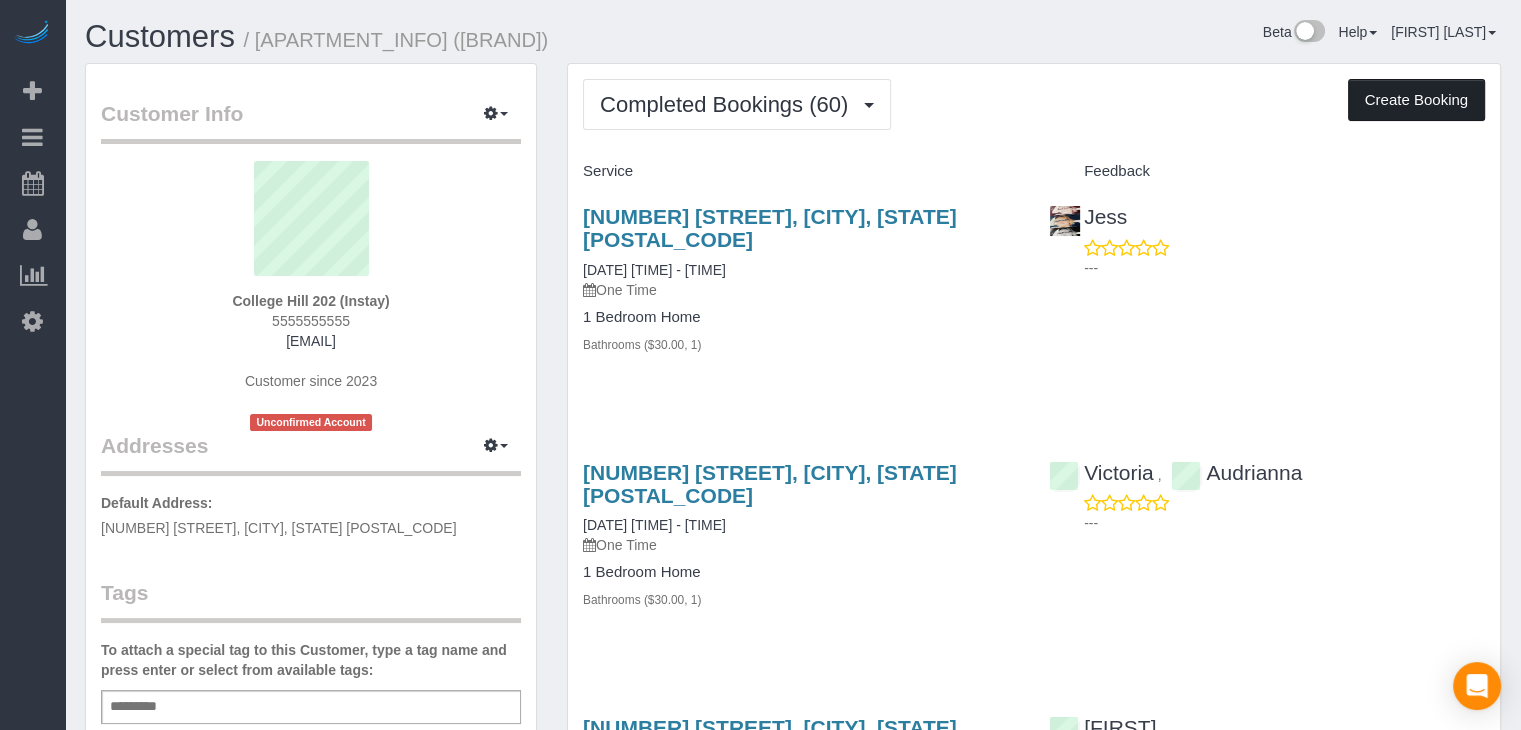 click on "Create Booking" at bounding box center (1416, 100) 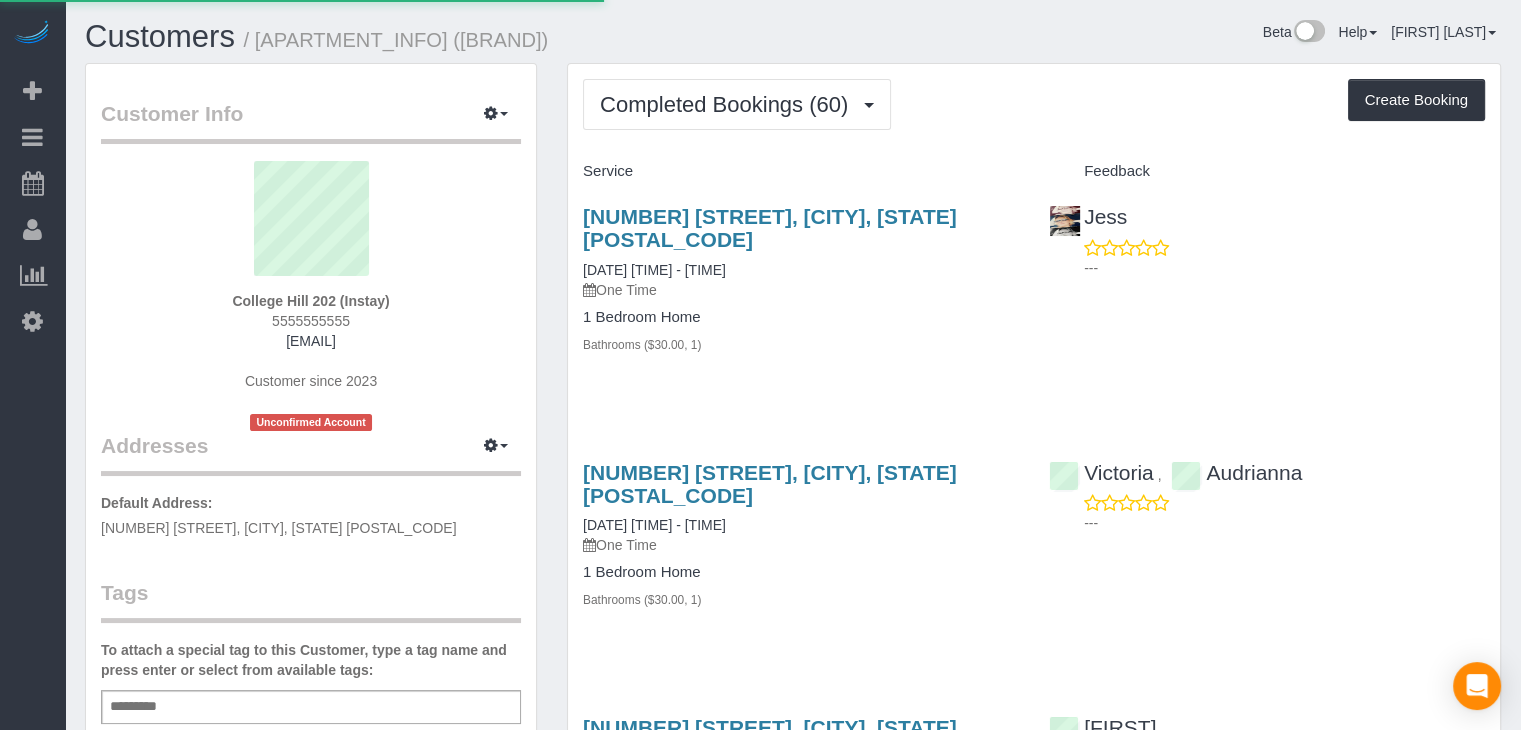 select on "IA" 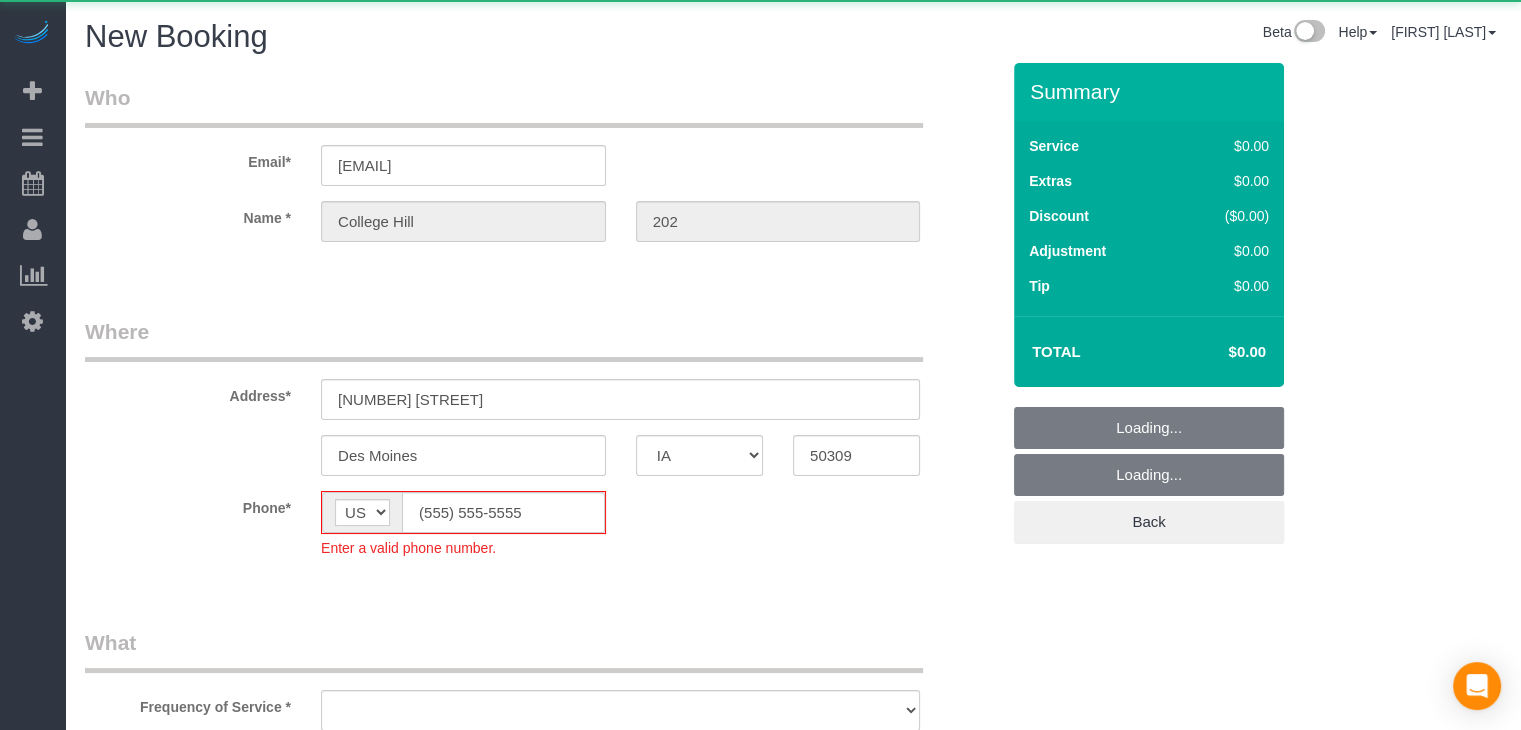 select on "string:US" 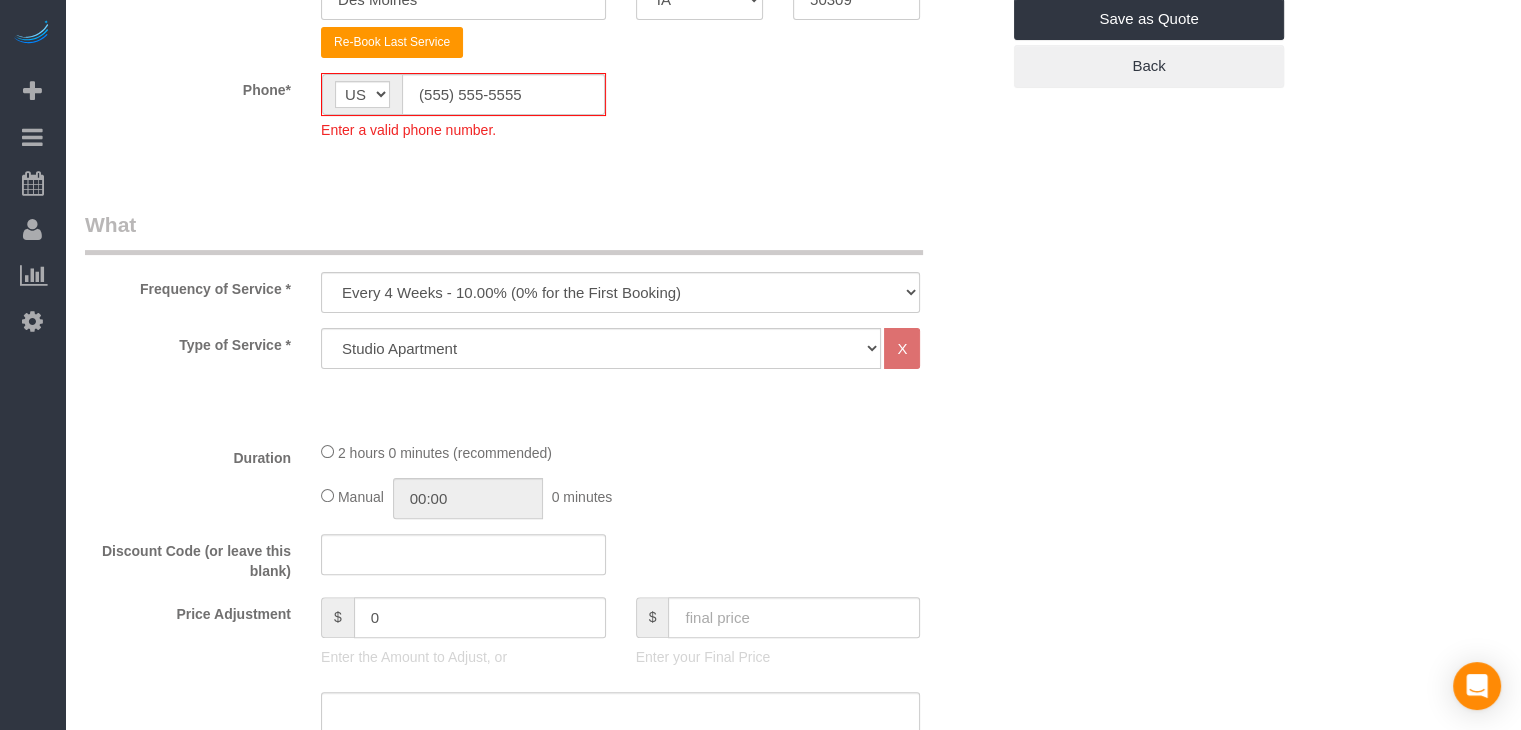 scroll, scrollTop: 467, scrollLeft: 0, axis: vertical 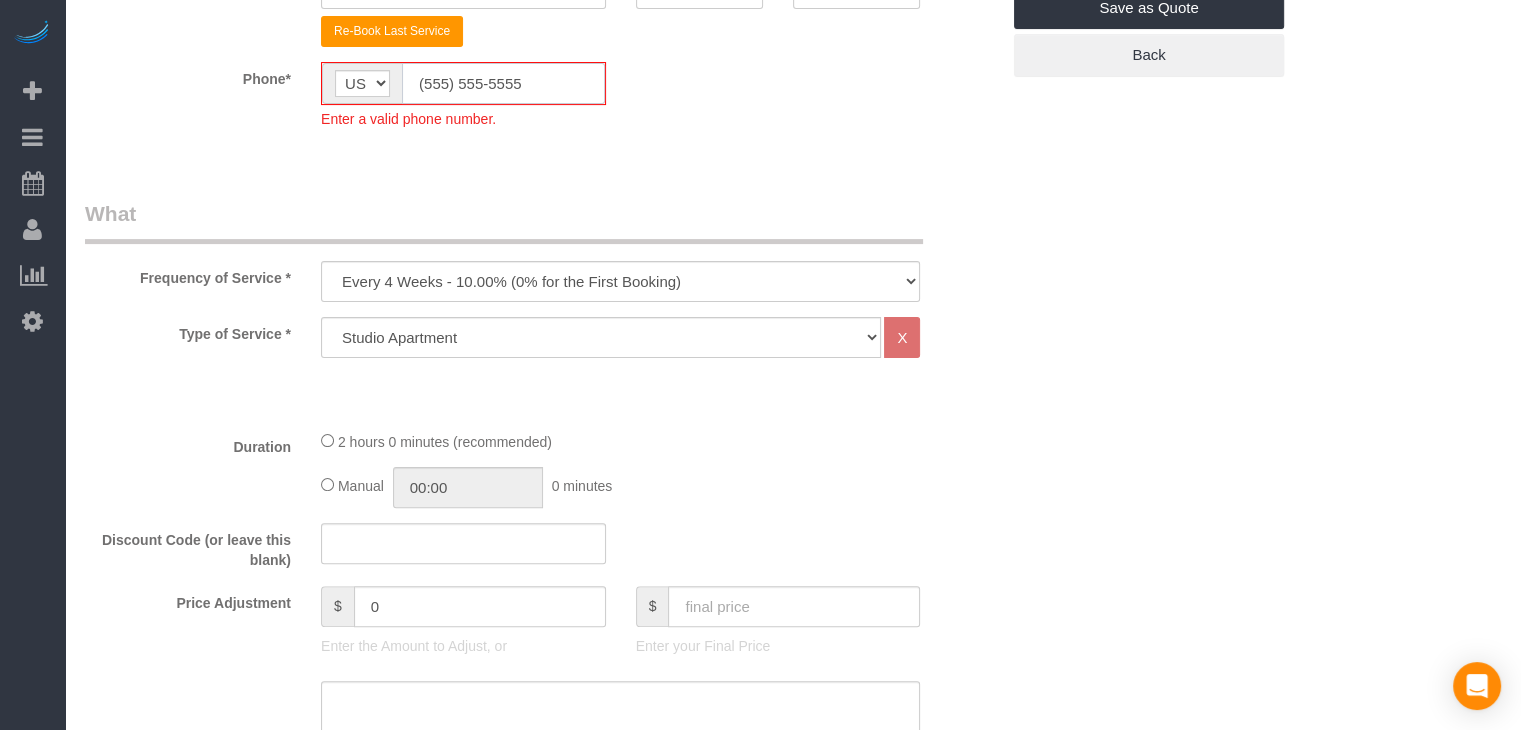 click on "(555) 555-5555" 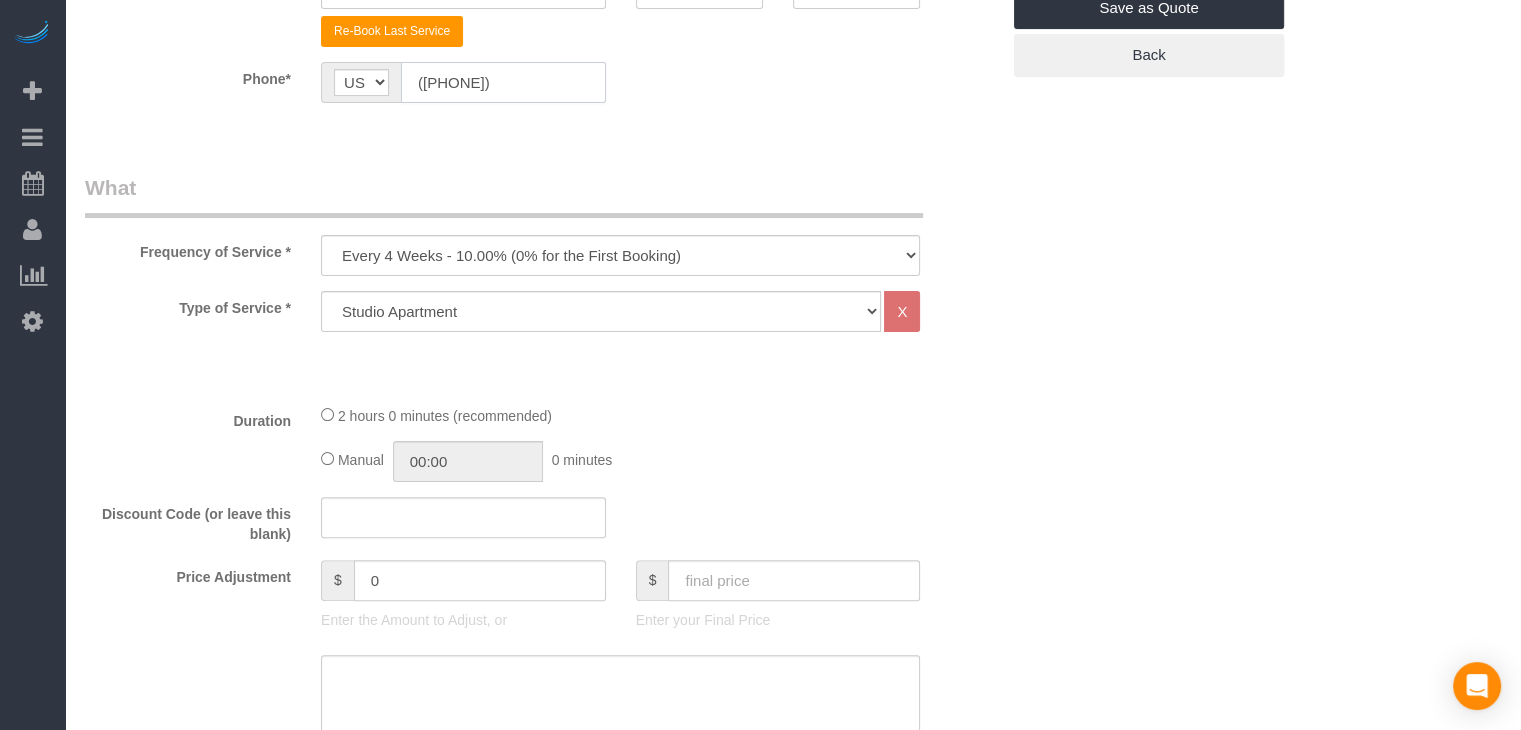 type on "[PHONE]" 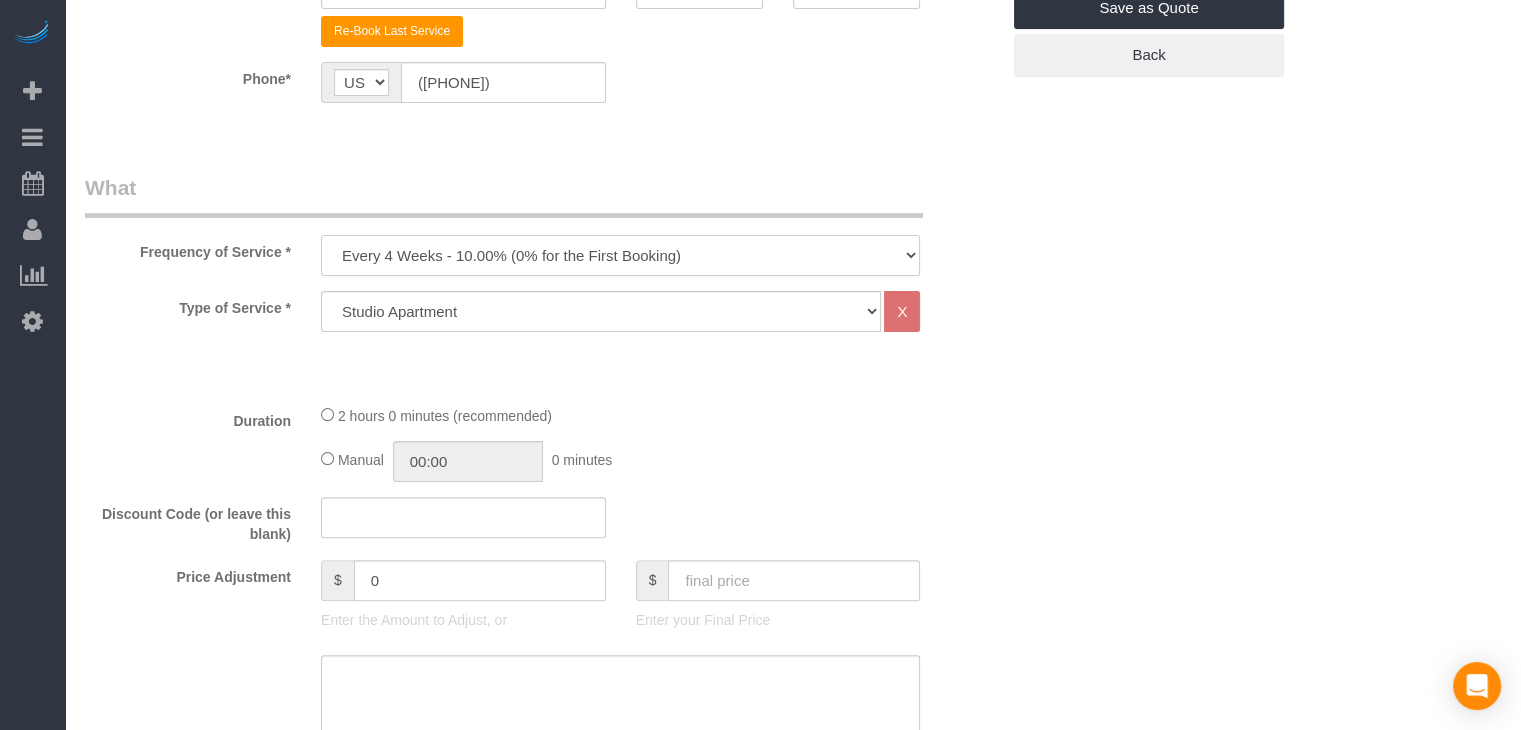 click on "Every 6 Weeks (0% for the First Booking) One Time Every 8 Weeks (0% for the First Booking) Every 4 Weeks - 10.00% (0% for the First Booking) Every 3 Weeks - 12.00% (0% for the First Booking) Every 2 Weeks - 15.00% (0% for the First Booking) Weekly - 20.00% (0% for the First Booking)" at bounding box center [620, 255] 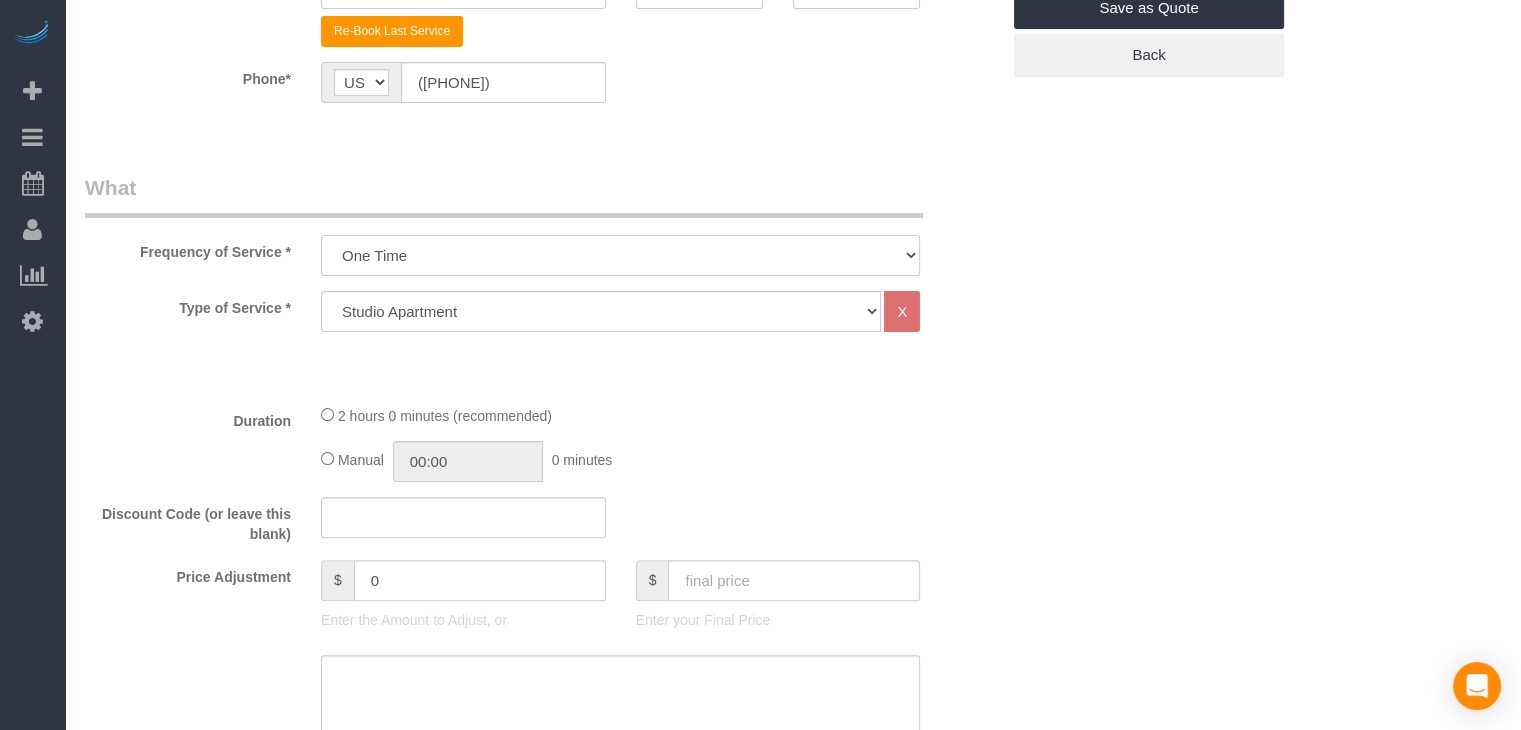 click on "Every 6 Weeks (0% for the First Booking) One Time Every 8 Weeks (0% for the First Booking) Every 4 Weeks - 10.00% (0% for the First Booking) Every 3 Weeks - 12.00% (0% for the First Booking) Every 2 Weeks - 15.00% (0% for the First Booking) Weekly - 20.00% (0% for the First Booking)" at bounding box center [620, 255] 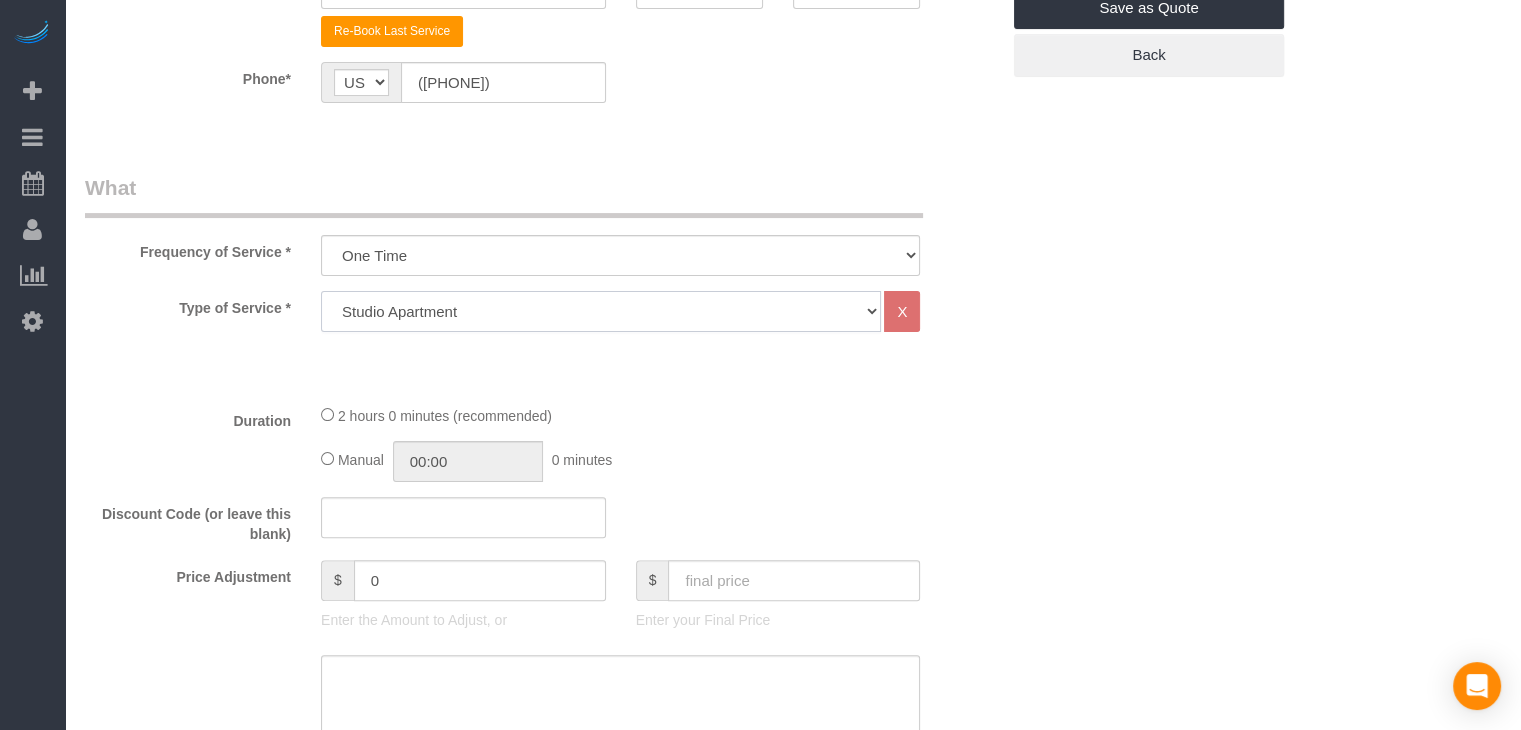 click on "Studio Apartment 1 Bedroom Home 2 Bedroom Home 3 Bedroom Home 4 Bedroom Home 5 Bedroom Home 6 Bedroom Home 7 Bedroom Home Hourly Cleaning Hazard/Emergency Cleaning General Maintenance" 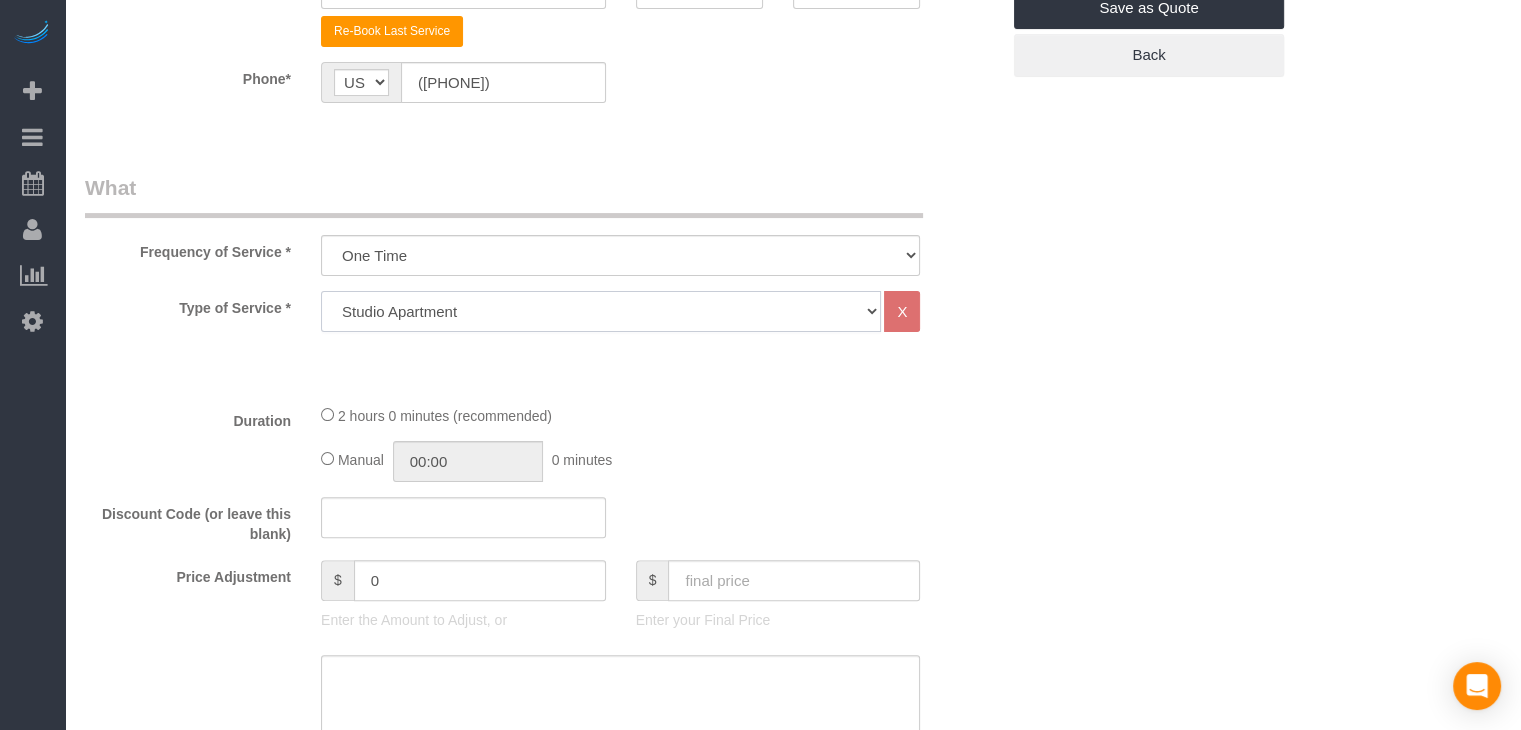 select on "25" 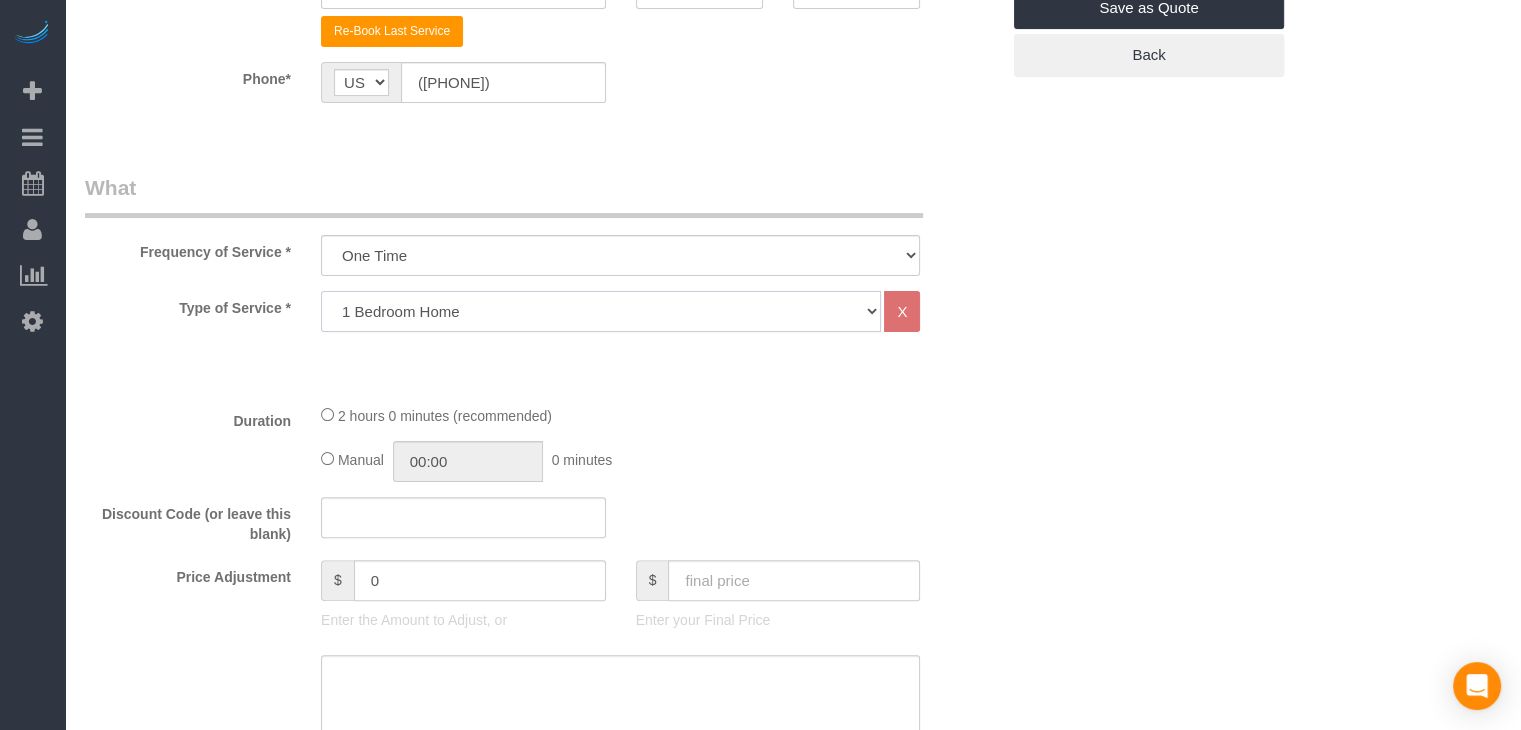 click on "Studio Apartment 1 Bedroom Home 2 Bedroom Home 3 Bedroom Home 4 Bedroom Home 5 Bedroom Home 6 Bedroom Home 7 Bedroom Home Hourly Cleaning Hazard/Emergency Cleaning General Maintenance" 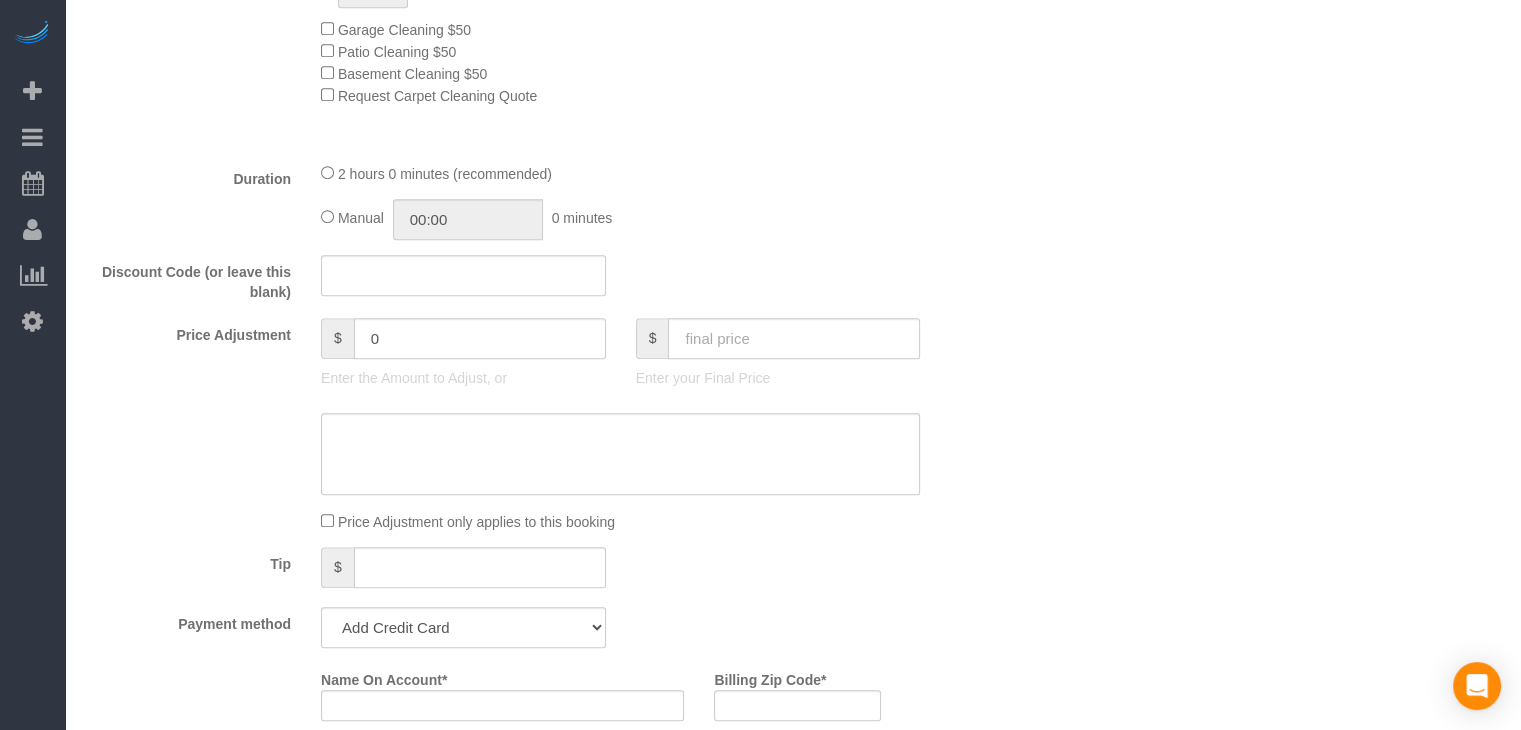 scroll, scrollTop: 1352, scrollLeft: 0, axis: vertical 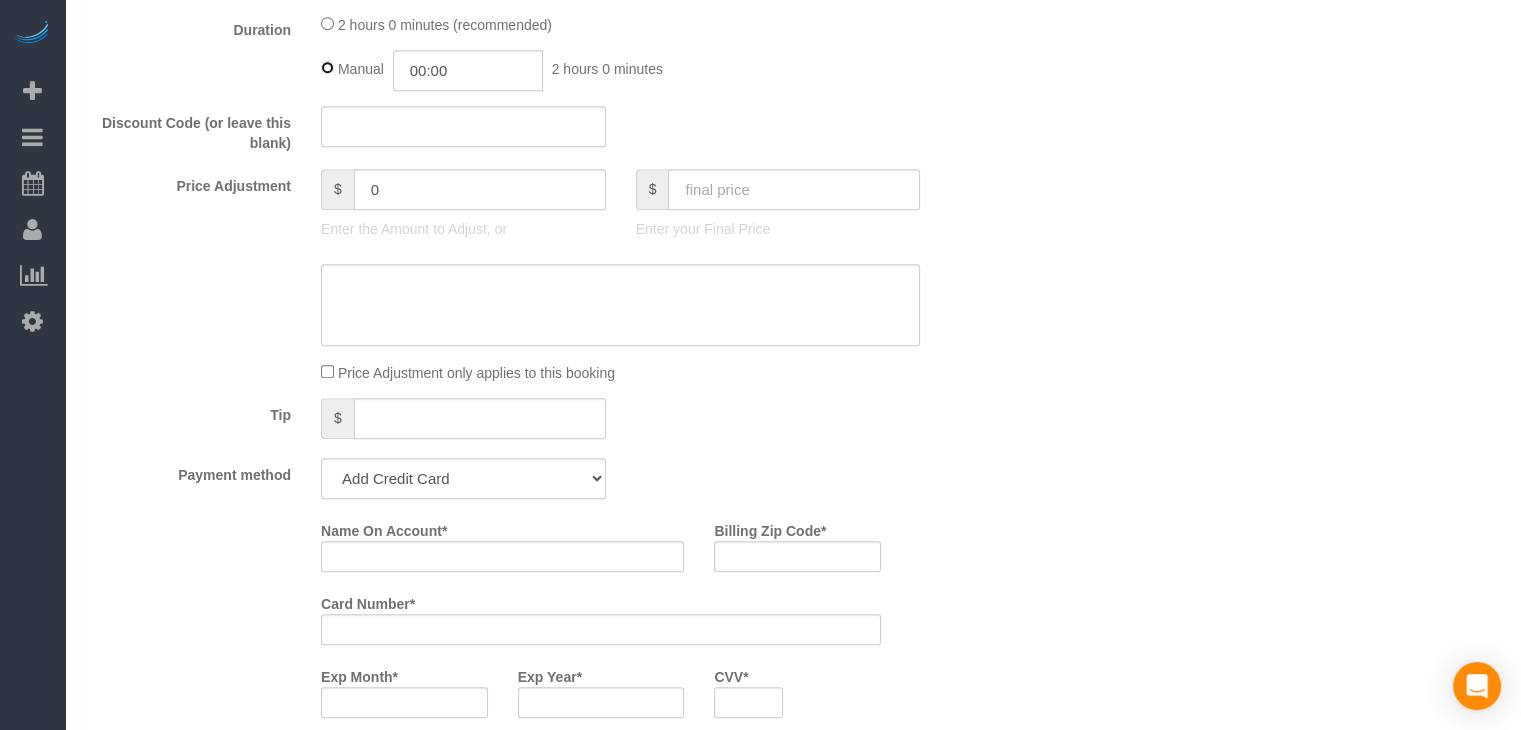 type on "02:00" 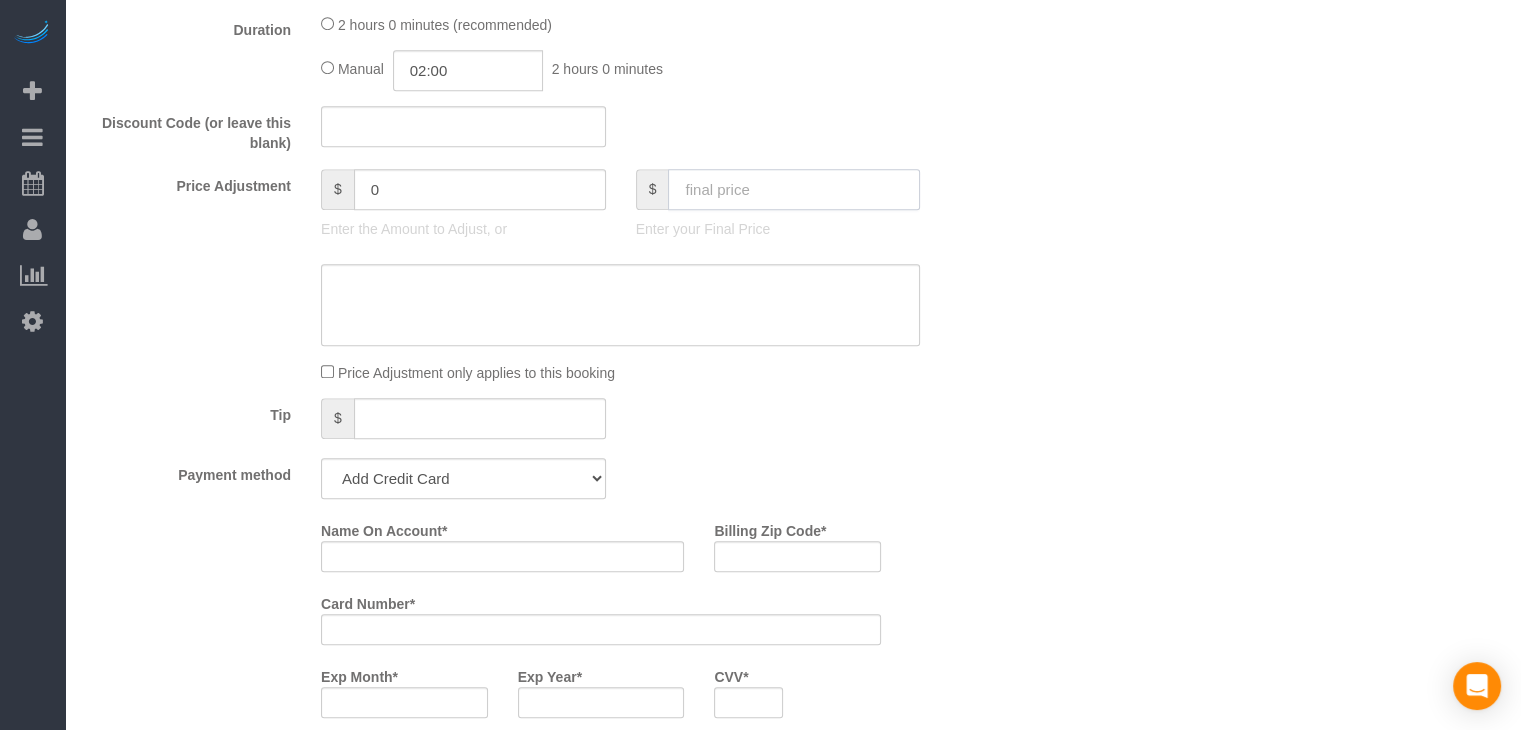 click 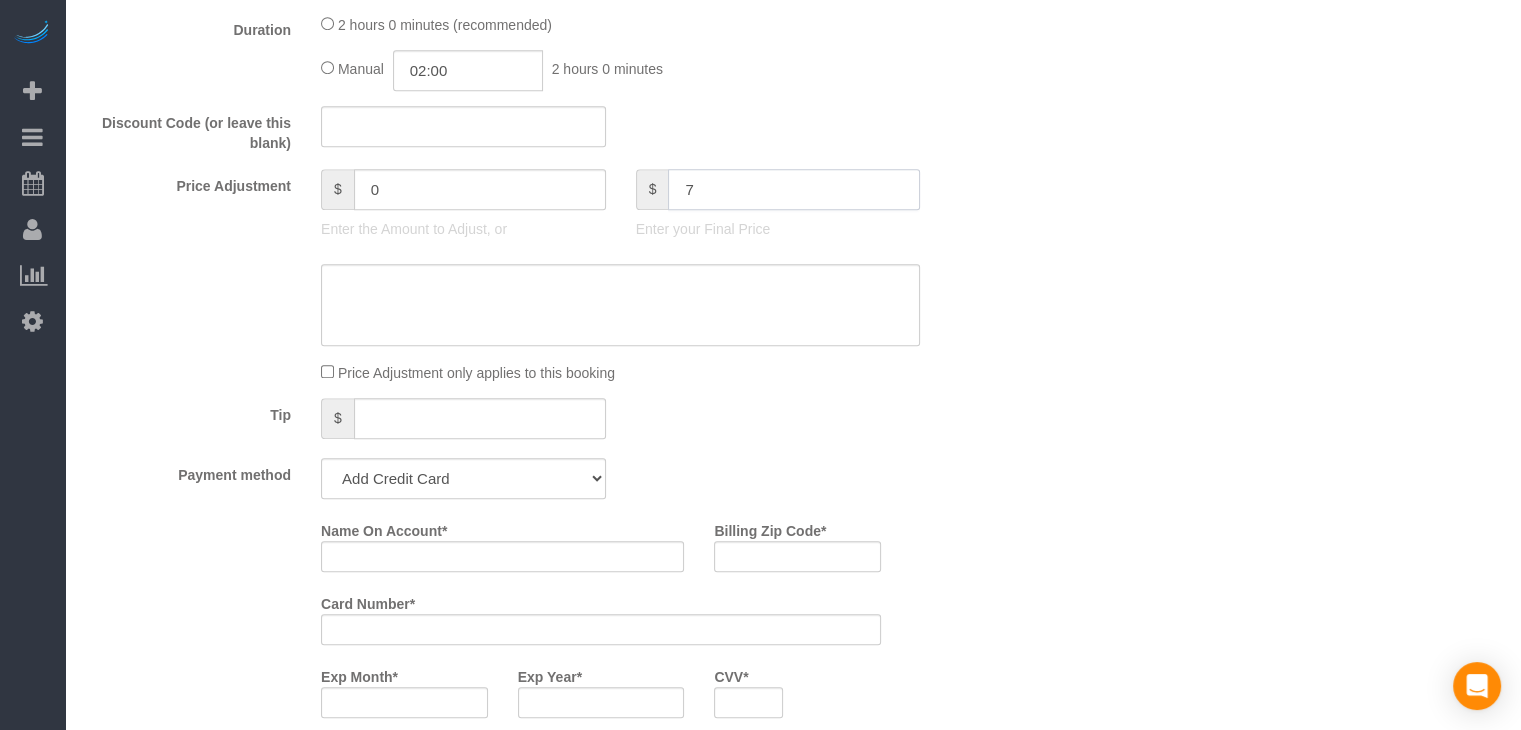 type on "75" 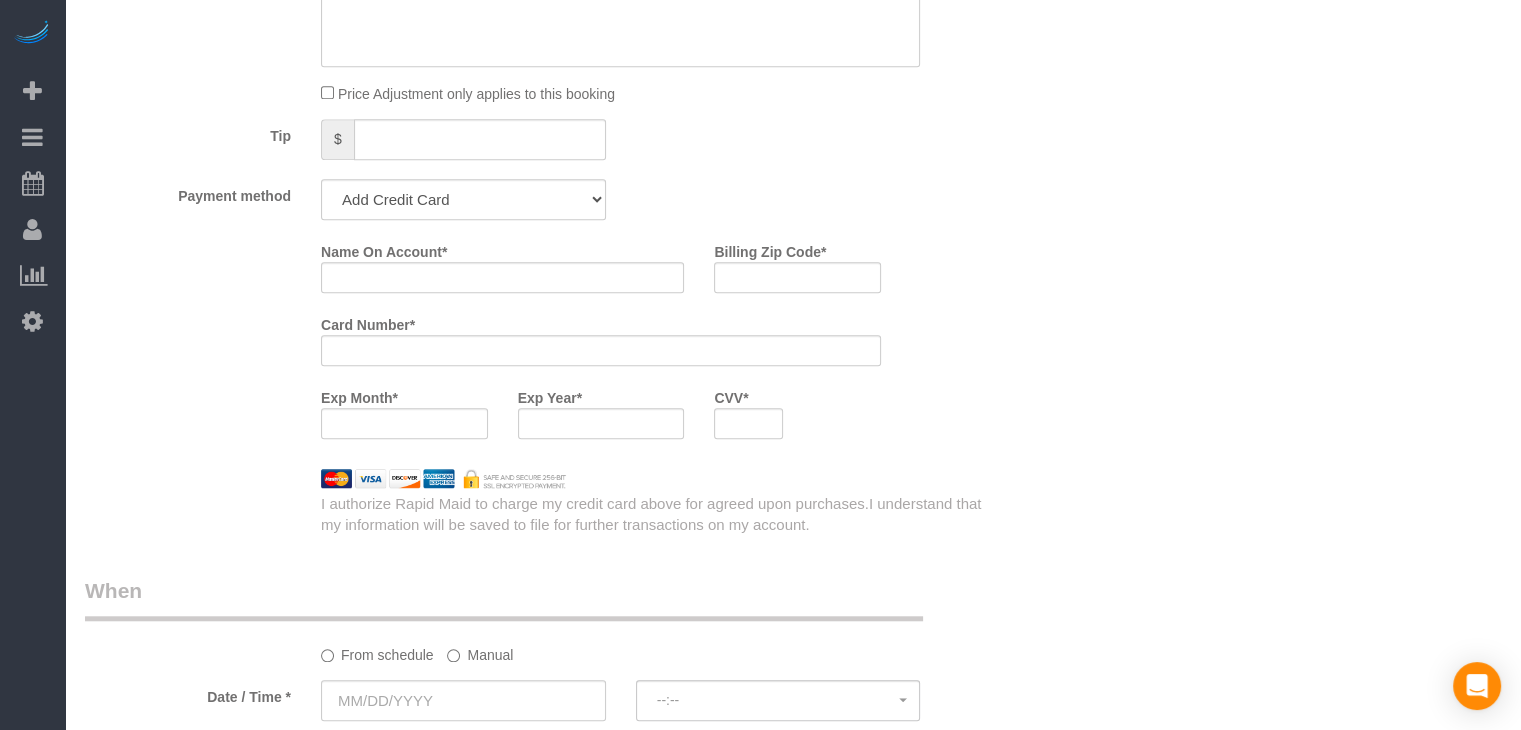scroll, scrollTop: 1639, scrollLeft: 0, axis: vertical 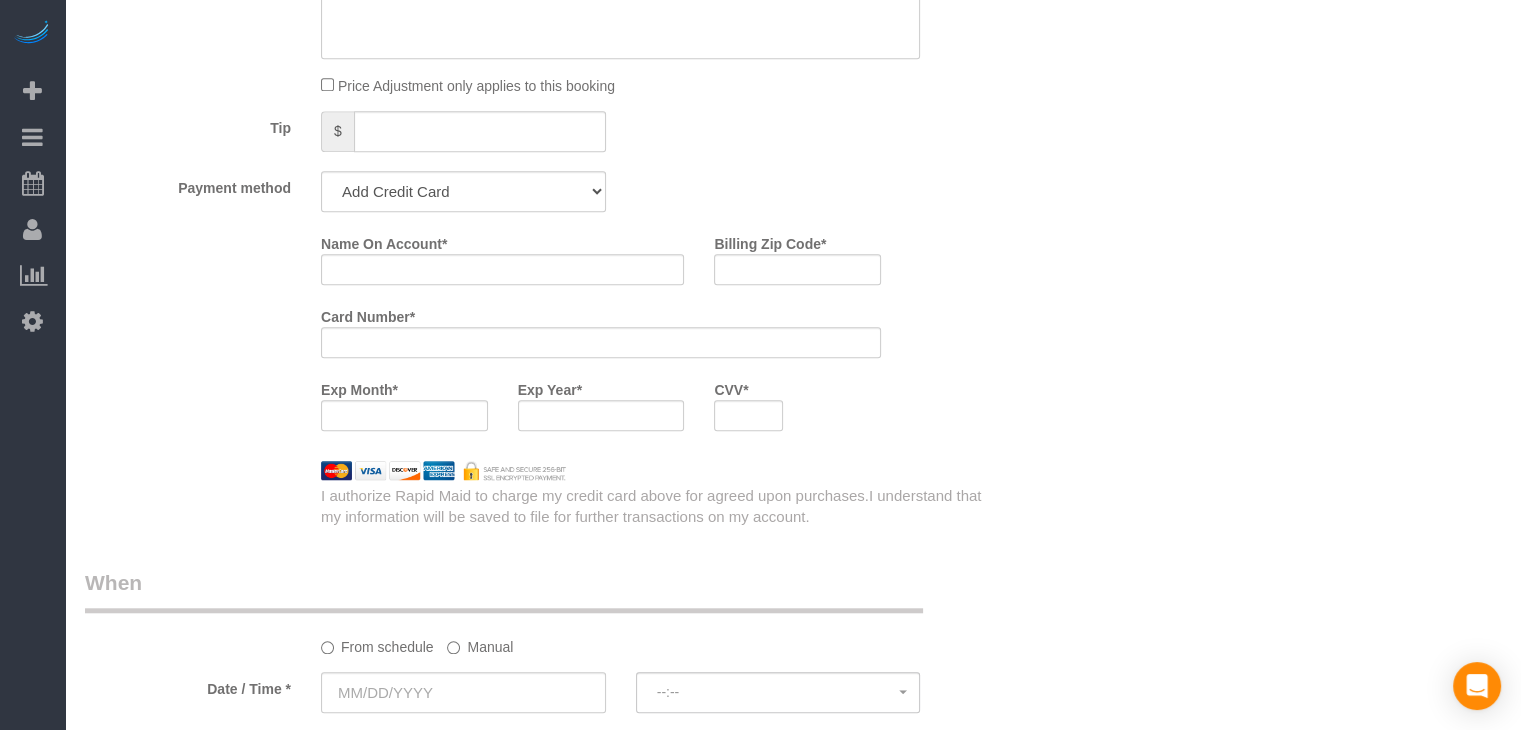 type on "-64" 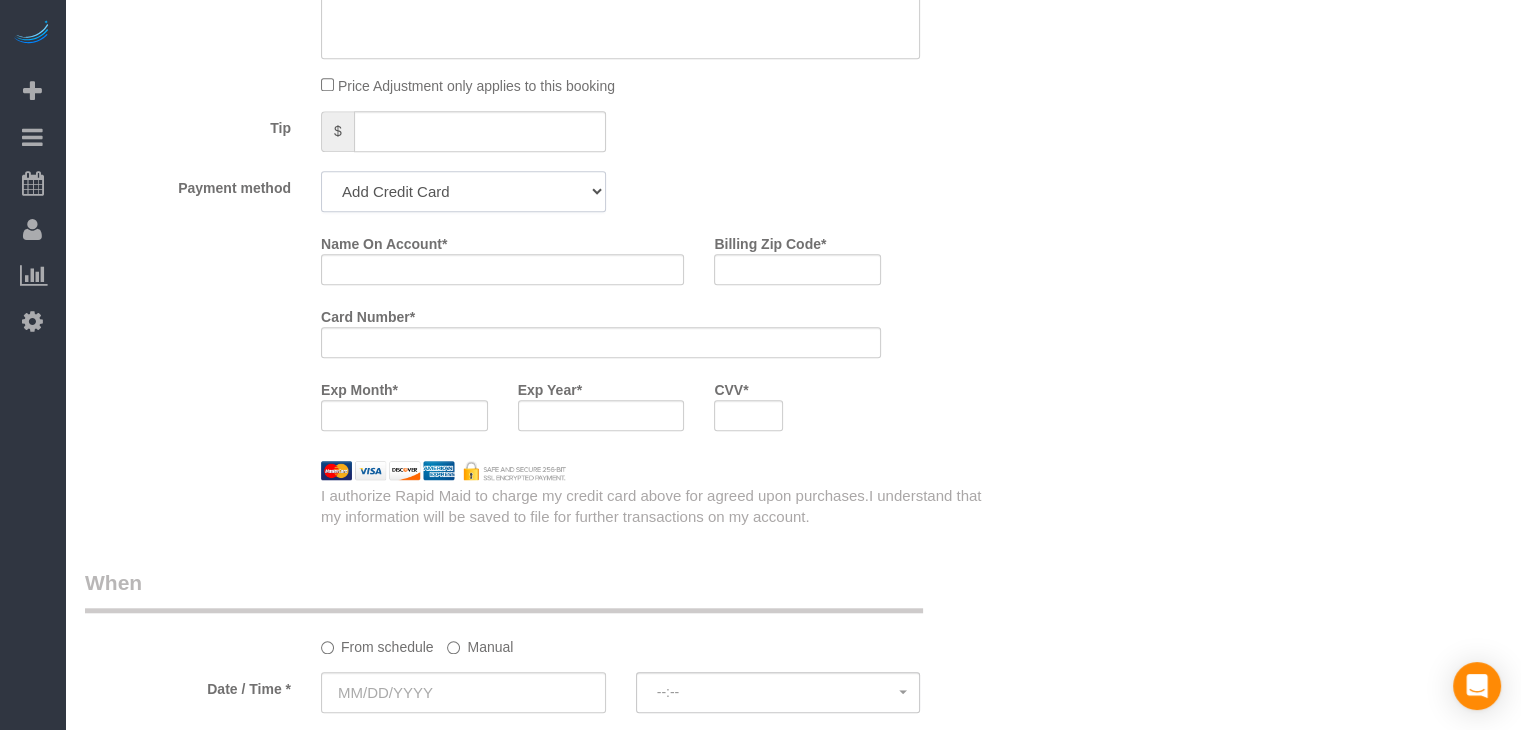 drag, startPoint x: 558, startPoint y: 201, endPoint x: 556, endPoint y: 213, distance: 12.165525 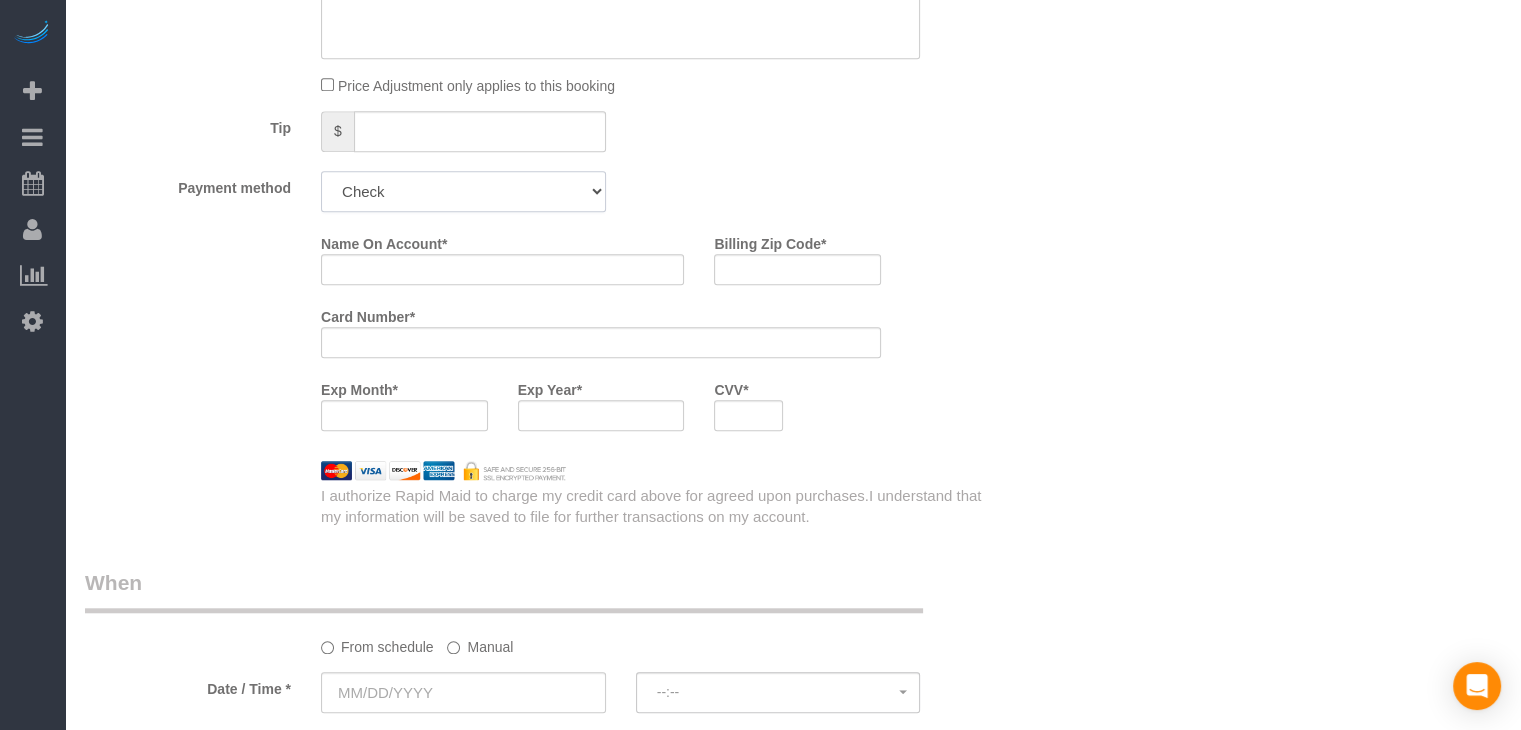 click on "Add Credit Card Cash Check Paypal" 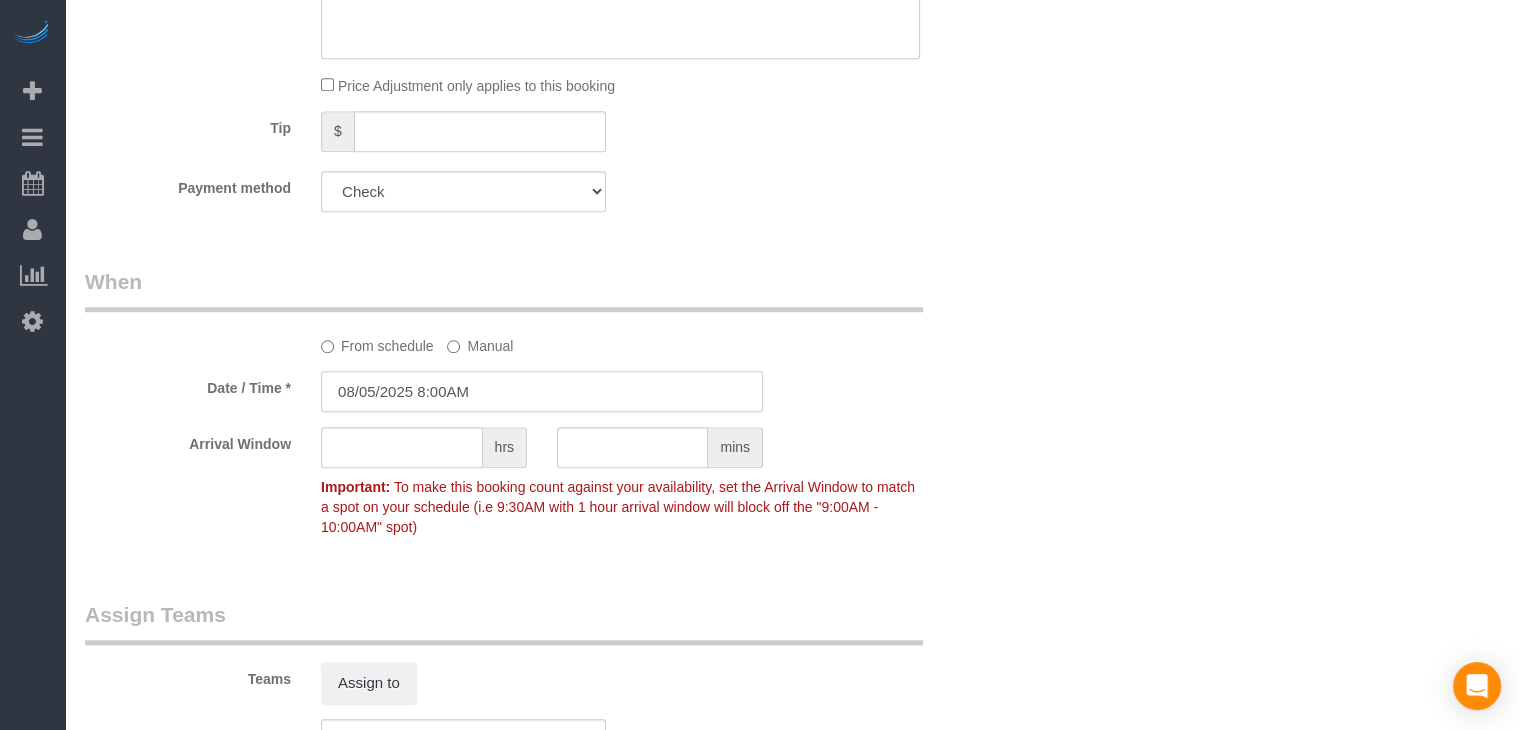 click on "08/05/2025 8:00AM" at bounding box center [542, 391] 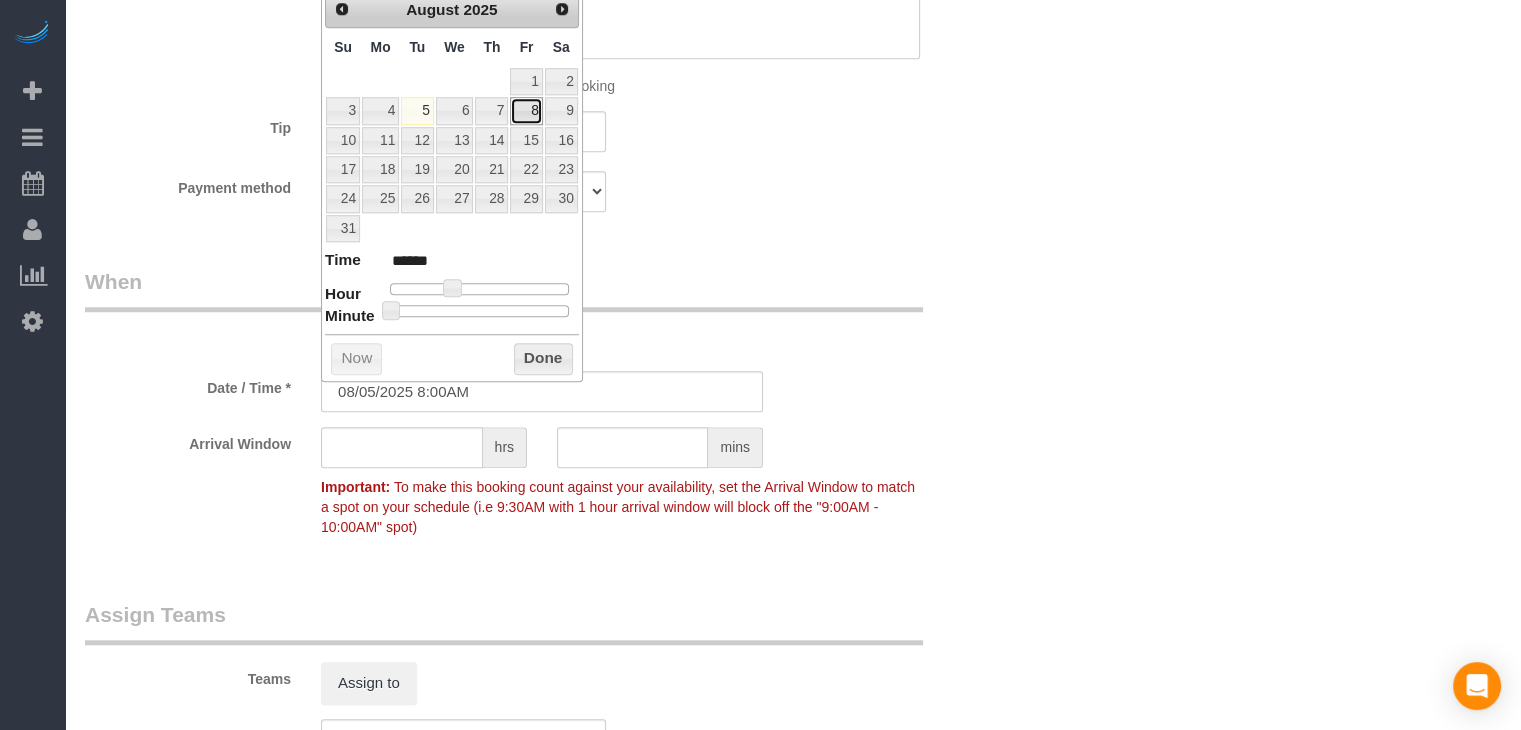 click on "8" at bounding box center (526, 110) 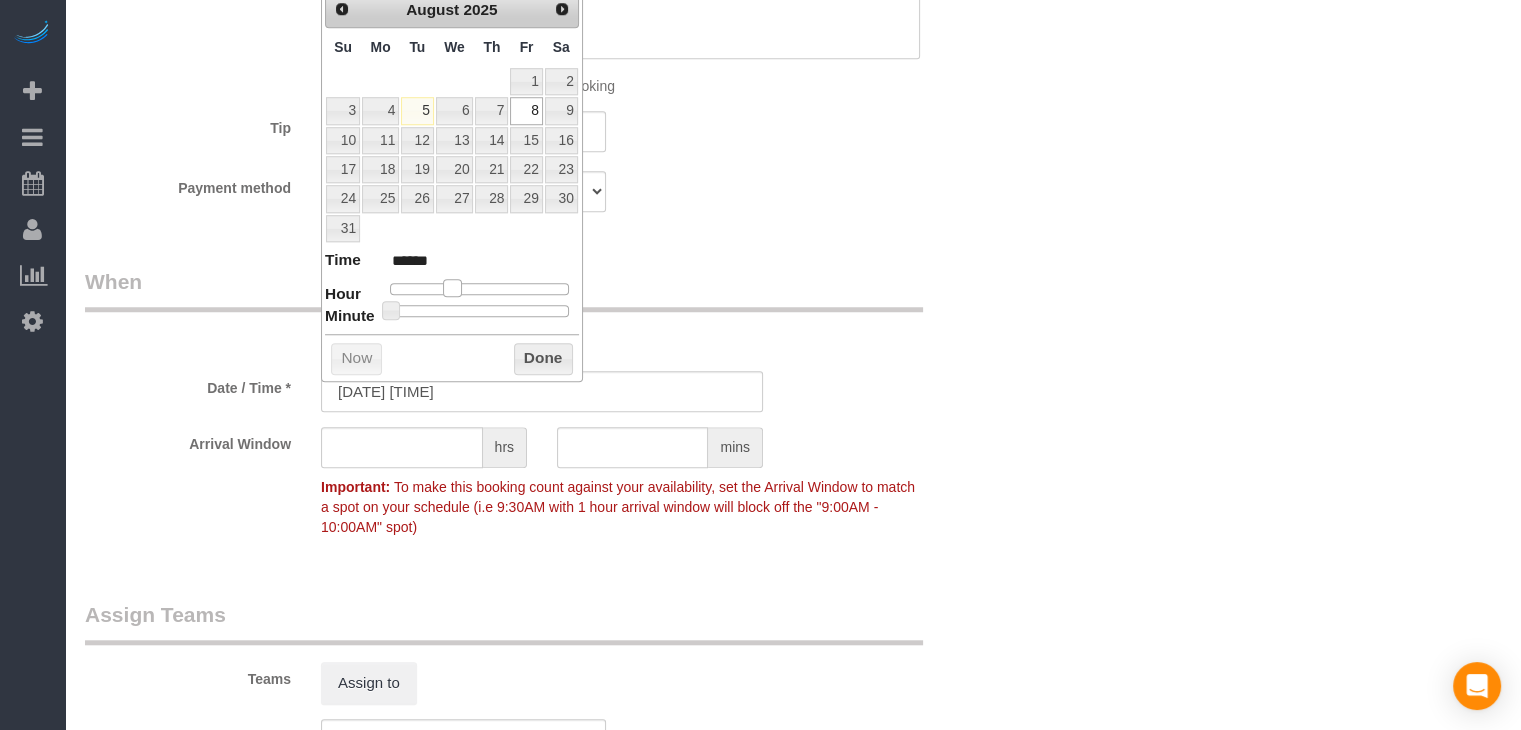 type on "[DATE] [TIME]" 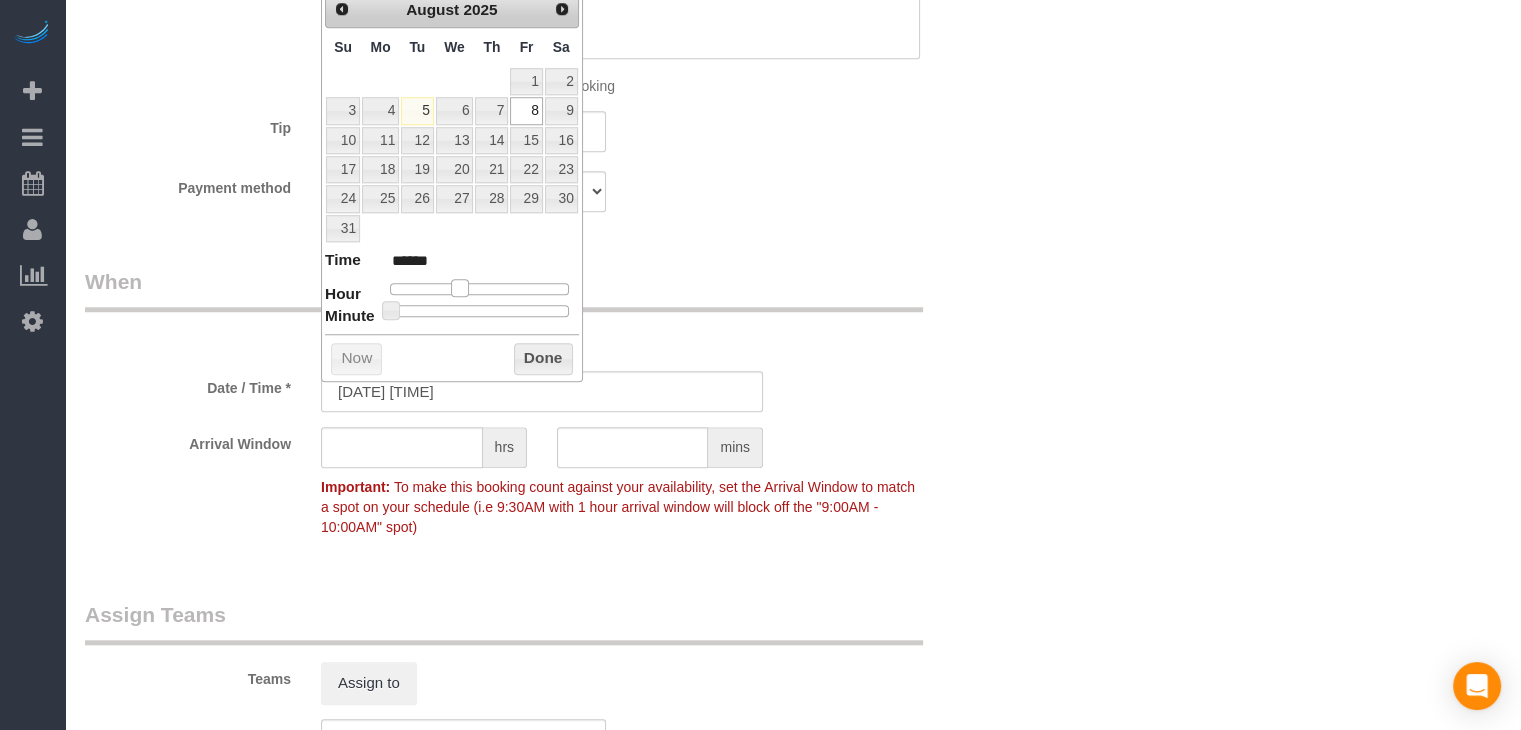 type on "[DATE] [TIME]" 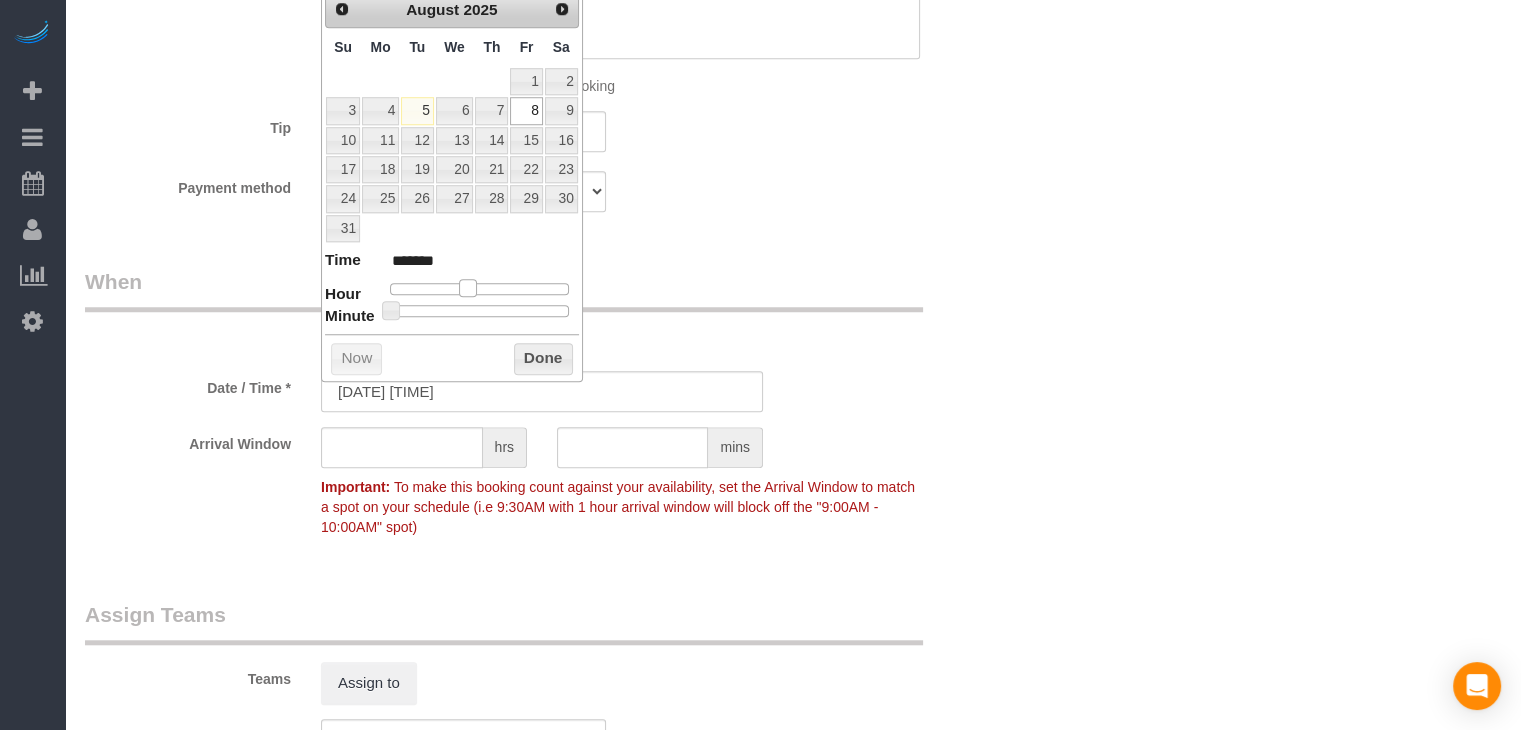 drag, startPoint x: 454, startPoint y: 284, endPoint x: 469, endPoint y: 285, distance: 15.033297 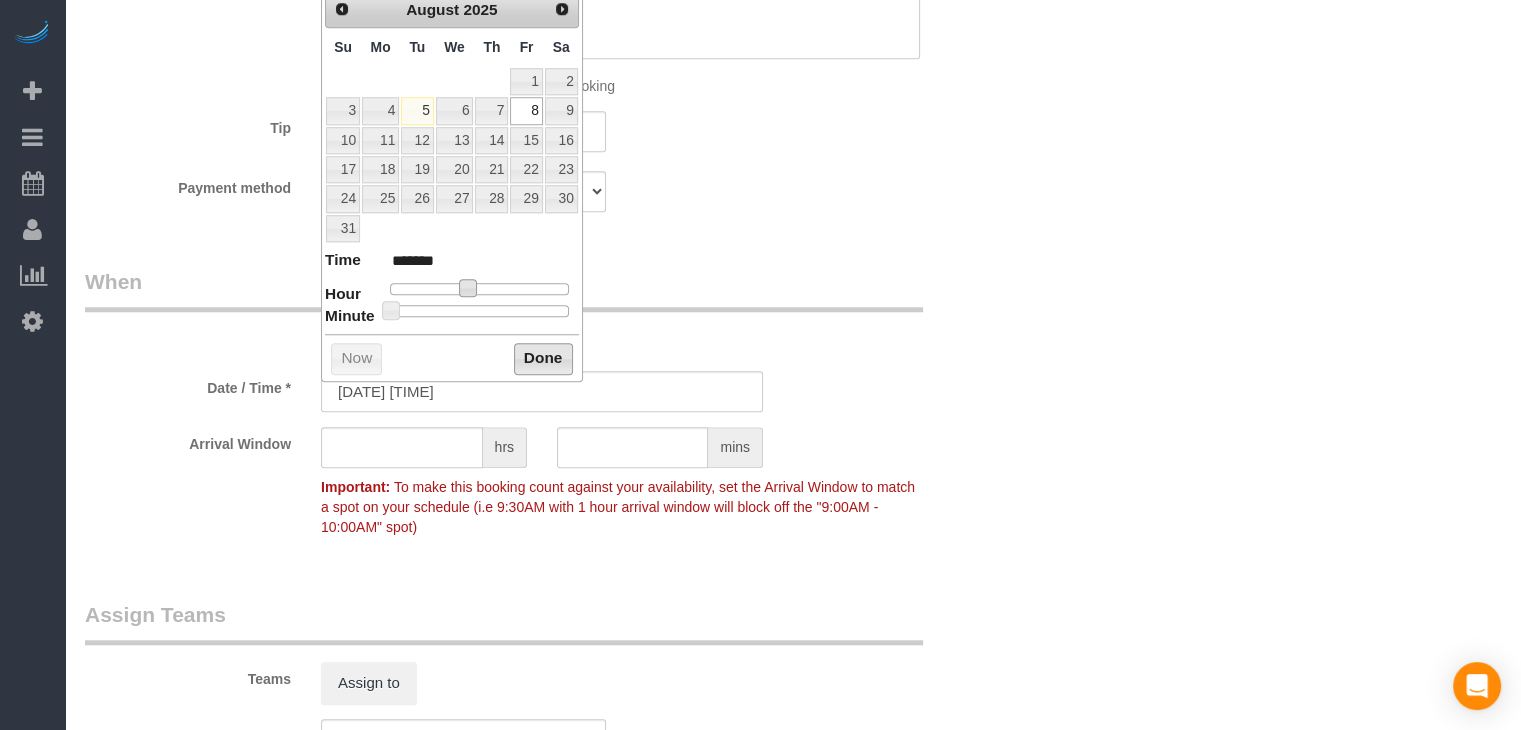 click on "Done" at bounding box center [543, 359] 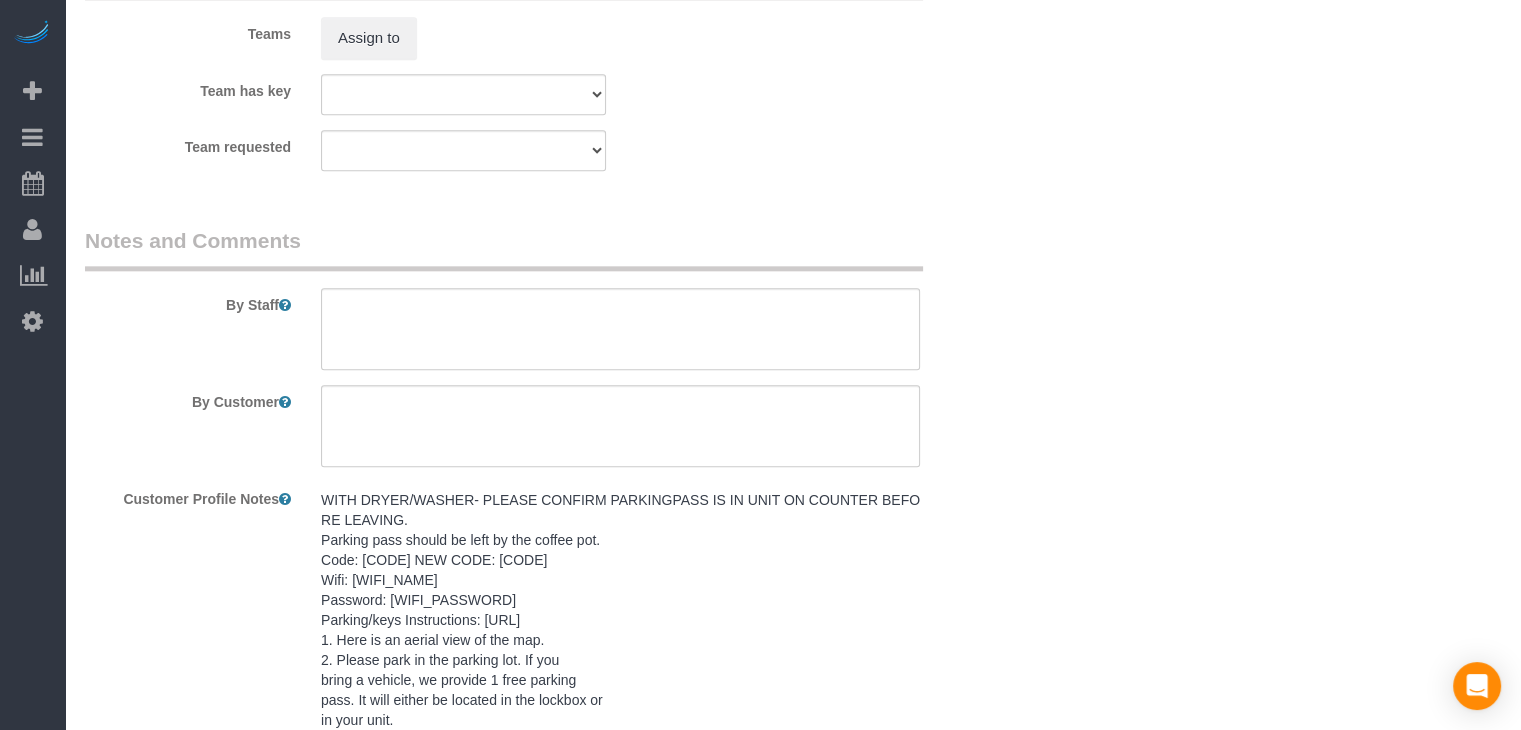 scroll, scrollTop: 2364, scrollLeft: 0, axis: vertical 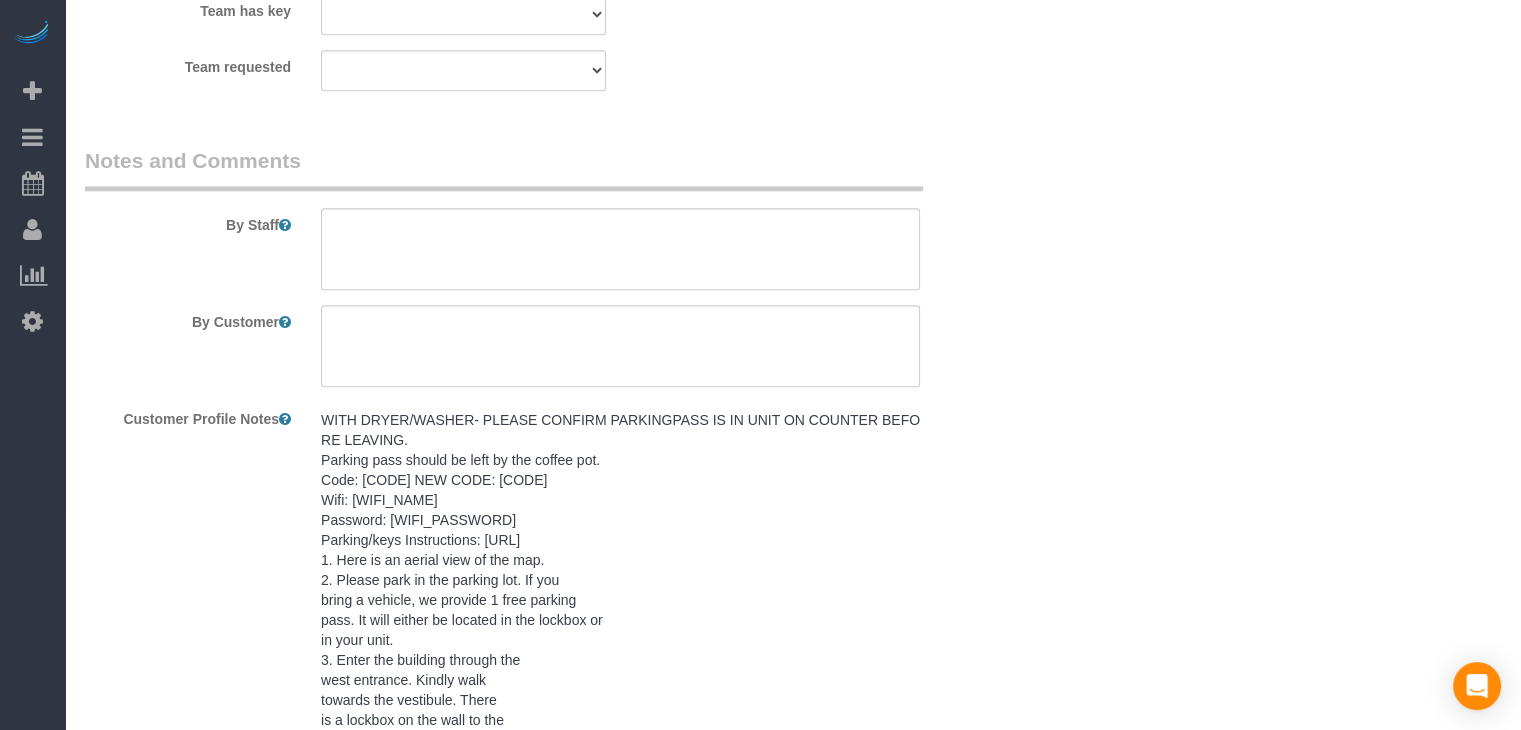 click on "WITH DRYER/WASHER- PLEASE CONFIRM PARKINGPASS IS IN UNIT ON COUNTER BEFORE LEAVING.
Parking pass should be left by the coffee pot.
Code: 5245 NEW CODE: 8602
Wifi: Instay202
Password: Instay2023
Parking/keys Instructions: https://drive.google.com/file/d/1SlbaStu2mLc82J0s6OvSMAhYy_Heai9i/view?pli=1
1. Here is an aerial view of the map.
2. Please park in the parking lot. If you
bring a vehicle, we provide 1 free parking
pass. It will either be located in the lockbox or
in your unit.
3. Enter the building through the
west entrance. Kindly walk
towards the vestibule. There
is a lockbox on the wall to the
right of the double doors. It is
marked with your reserved
unit #.
4. Choose the lockbox marked with your reserved unit
number, and enter the code we will provide you with
followed by the enter button.
6. After retrieving the key, enter into the
lobby. The elevators will be to your Right.
Billing: 1 Bed 1 Bath $75      **Inspection done 11.02.23**" at bounding box center [620, 660] 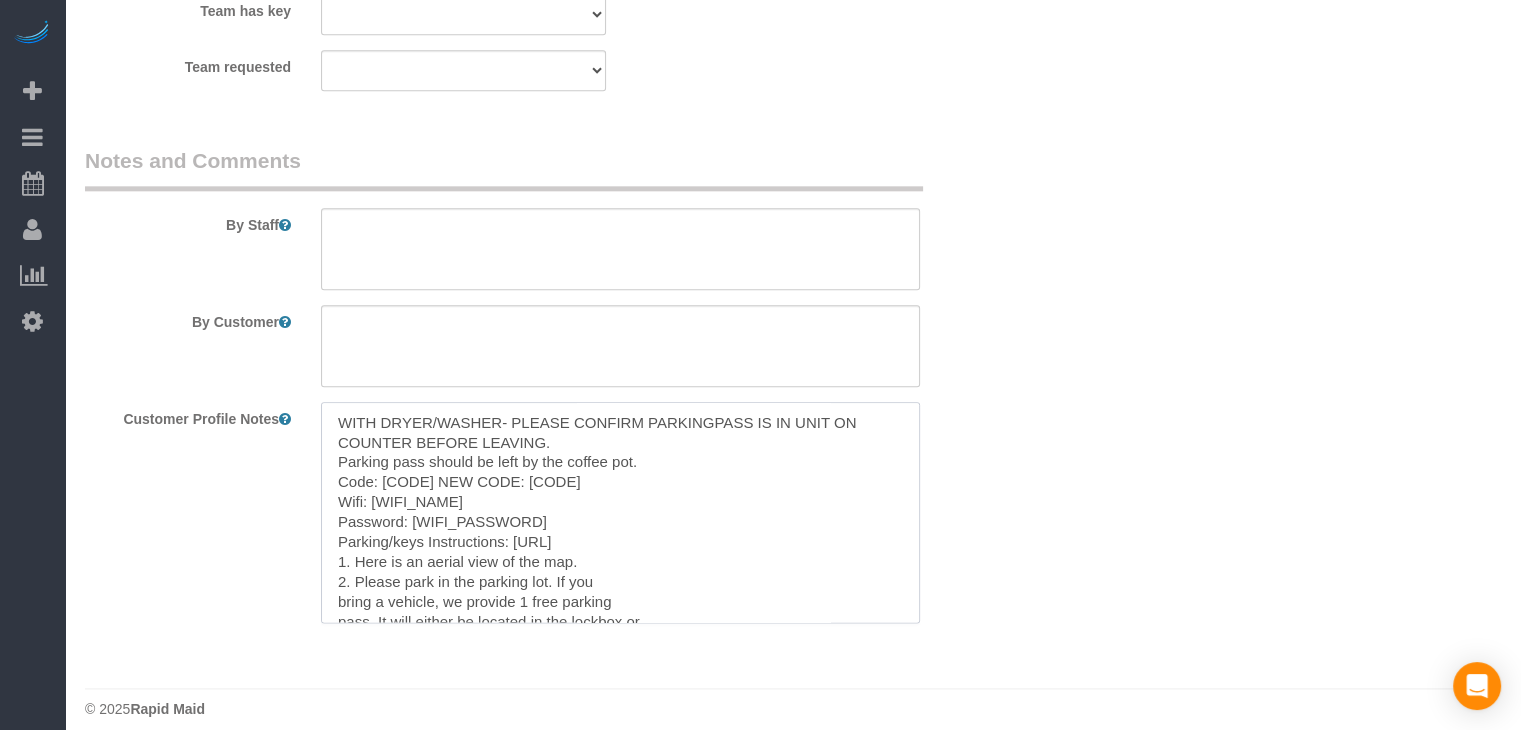 click on "WITH DRYER/WASHER- PLEASE CONFIRM PARKINGPASS IS IN UNIT ON COUNTER BEFORE LEAVING.
Parking pass should be left by the coffee pot.
Code: 5245 NEW CODE: 8602
Wifi: Instay202
Password: Instay2023
Parking/keys Instructions: https://drive.google.com/file/d/1SlbaStu2mLc82J0s6OvSMAhYy_Heai9i/view?pli=1
1. Here is an aerial view of the map.
2. Please park in the parking lot. If you
bring a vehicle, we provide 1 free parking
pass. It will either be located in the lockbox or
in your unit.
3. Enter the building through the
west entrance. Kindly walk
towards the vestibule. There
is a lockbox on the wall to the
right of the double doors. It is
marked with your reserved
unit #.
4. Choose the lockbox marked with your reserved unit
number, and enter the code we will provide you with
followed by the enter button.
6. After retrieving the key, enter into the
lobby. The elevators will be to your Right.
Billing: 1 Bed 1 Bath $75      **Inspection done 11.02.23**" at bounding box center [620, 512] 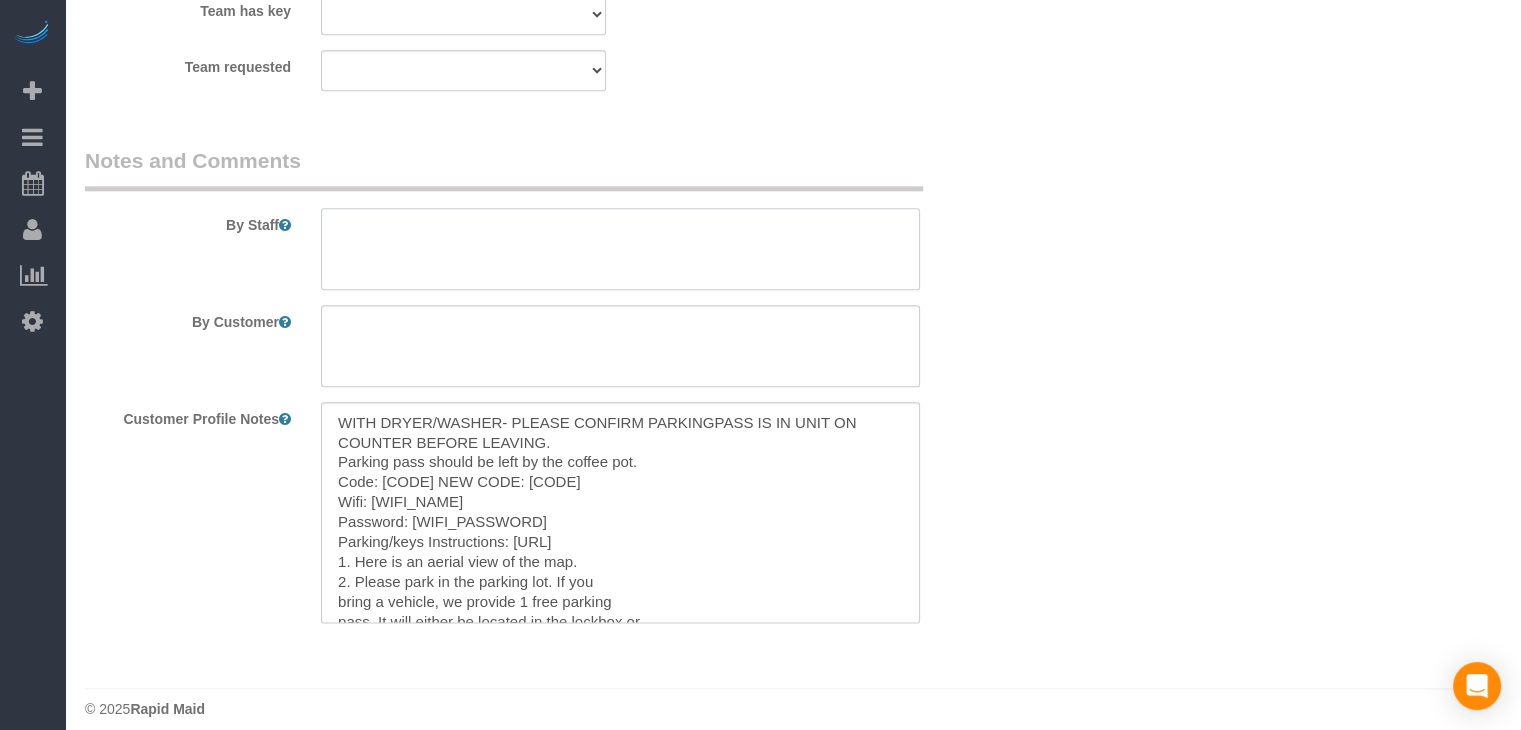click at bounding box center (620, 249) 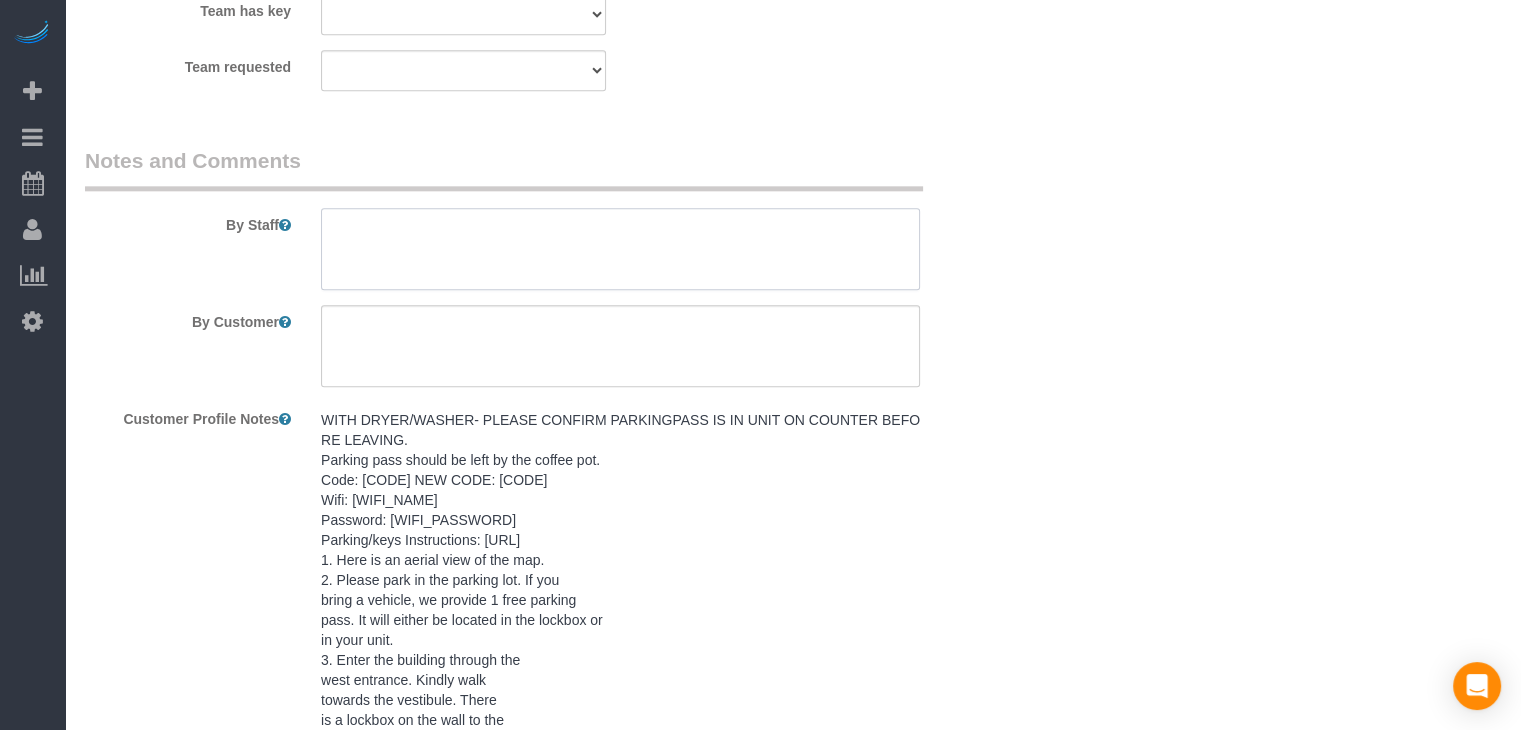 paste on "WITH DRYER/WASHER- PLEASE CONFIRM PARKINGPASS IS IN UNIT ON COUNTER BEFORE LEAVING.
Parking pass should be left by the coffee pot.
Code: 5245 NEW CODE: 8602
Wifi: Instay202
Password: Instay2023
Parking/keys Instructions: https://drive.google.com/file/d/1SlbaStu2mLc82J0s6OvSMAhYy_Heai9i/view?pli=1
1. Here is an aerial view of the map.
2. Please park in the parking lot. If you
bring a vehicle, we provide 1 free parking
pass. It will either be located in the lockbox or
in your unit.
3. Enter the building through the
west entrance. Kindly walk
towards the vestibule. There
is a lockbox on the wall to the
right of the double doors. It is
marked with your reserved
unit #.
4. Choose the lockbox marked with your reserved unit
number, and enter the code we will provide you with
followed by the enter button.
6. After retrieving the key, enter into the
lobby. The elevators will be to your Right.
Billing: 1 Bed 1 Bath $75      **Inspection done 11.02.23**" 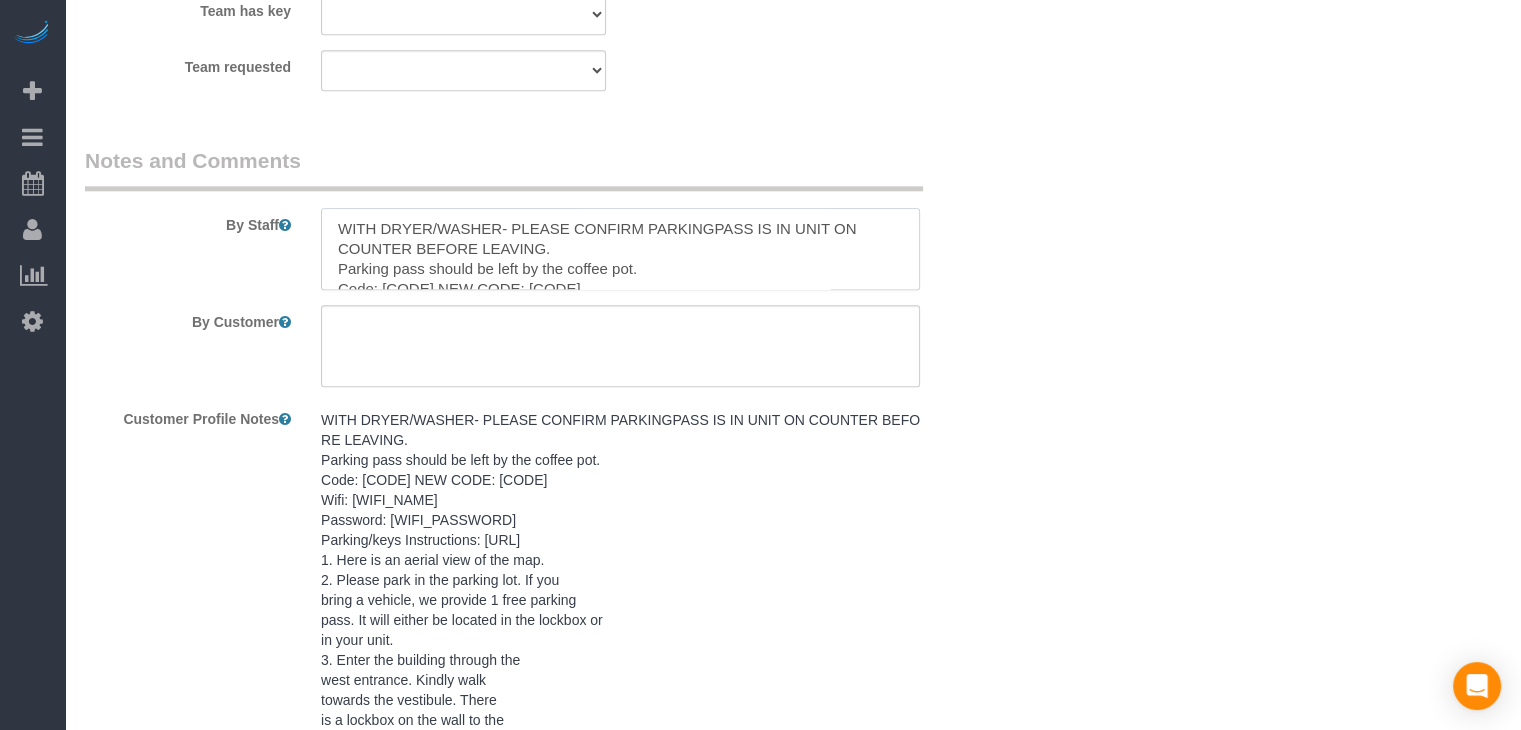 scroll, scrollTop: 447, scrollLeft: 0, axis: vertical 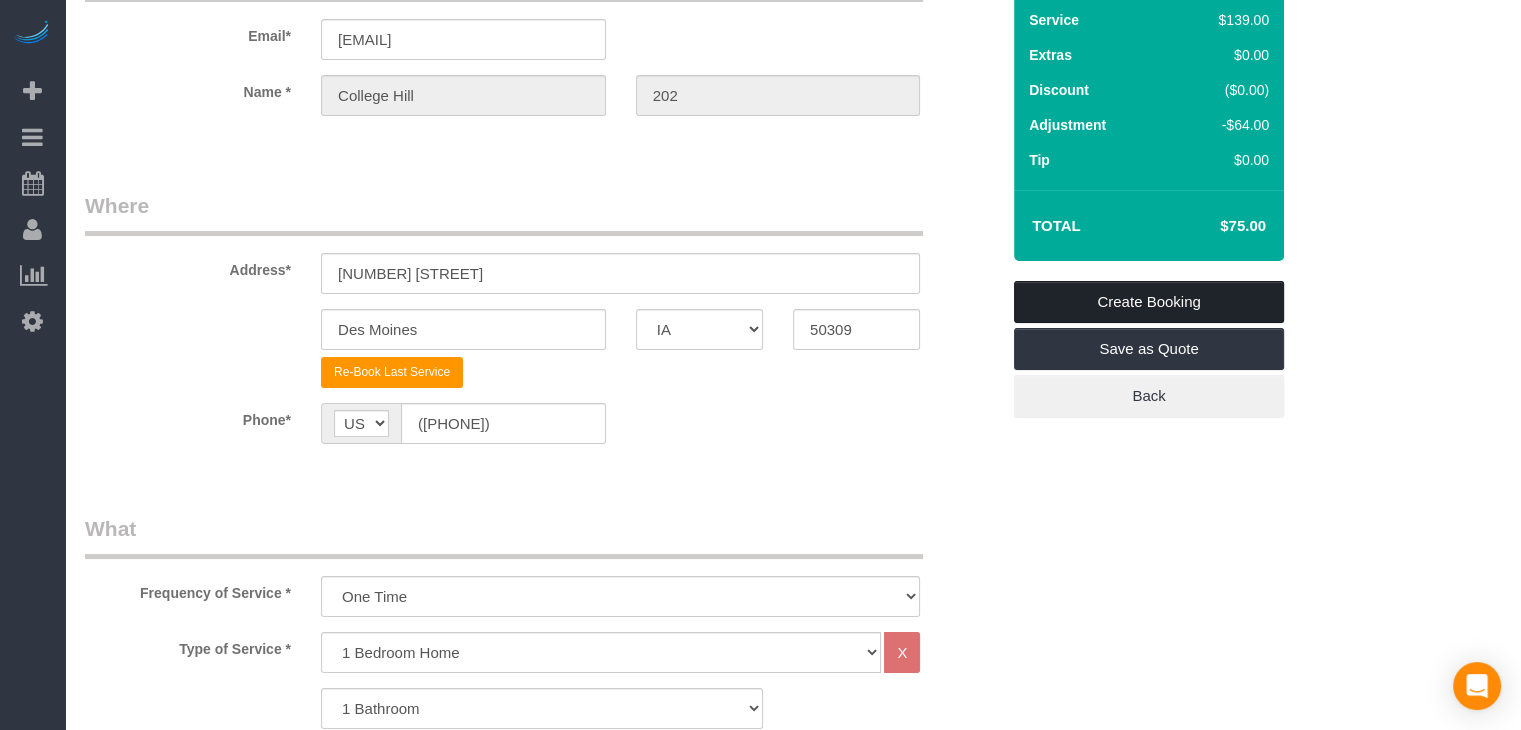 type on "WITH DRYER/WASHER- PLEASE CONFIRM PARKINGPASS IS IN UNIT ON COUNTER BEFORE LEAVING.
Parking pass should be left by the coffee pot.
Code: 5245 NEW CODE: 8602
Wifi: Instay202
Password: Instay2023
Parking/keys Instructions: https://drive.google.com/file/d/1SlbaStu2mLc82J0s6OvSMAhYy_Heai9i/view?pli=1
1. Here is an aerial view of the map.
2. Please park in the parking lot. If you
bring a vehicle, we provide 1 free parking
pass. It will either be located in the lockbox or
in your unit.
3. Enter the building through the
west entrance. Kindly walk
towards the vestibule. There
is a lockbox on the wall to the
right of the double doors. It is
marked with your reserved
unit #.
4. Choose the lockbox marked with your reserved unit
number, and enter the code we will provide you with
followed by the enter button.
6. After retrieving the key, enter into the
lobby. The elevators will be to your Right.
Billing: 1 Bed 1 Bath $75      **Inspection done 11.02.23**" 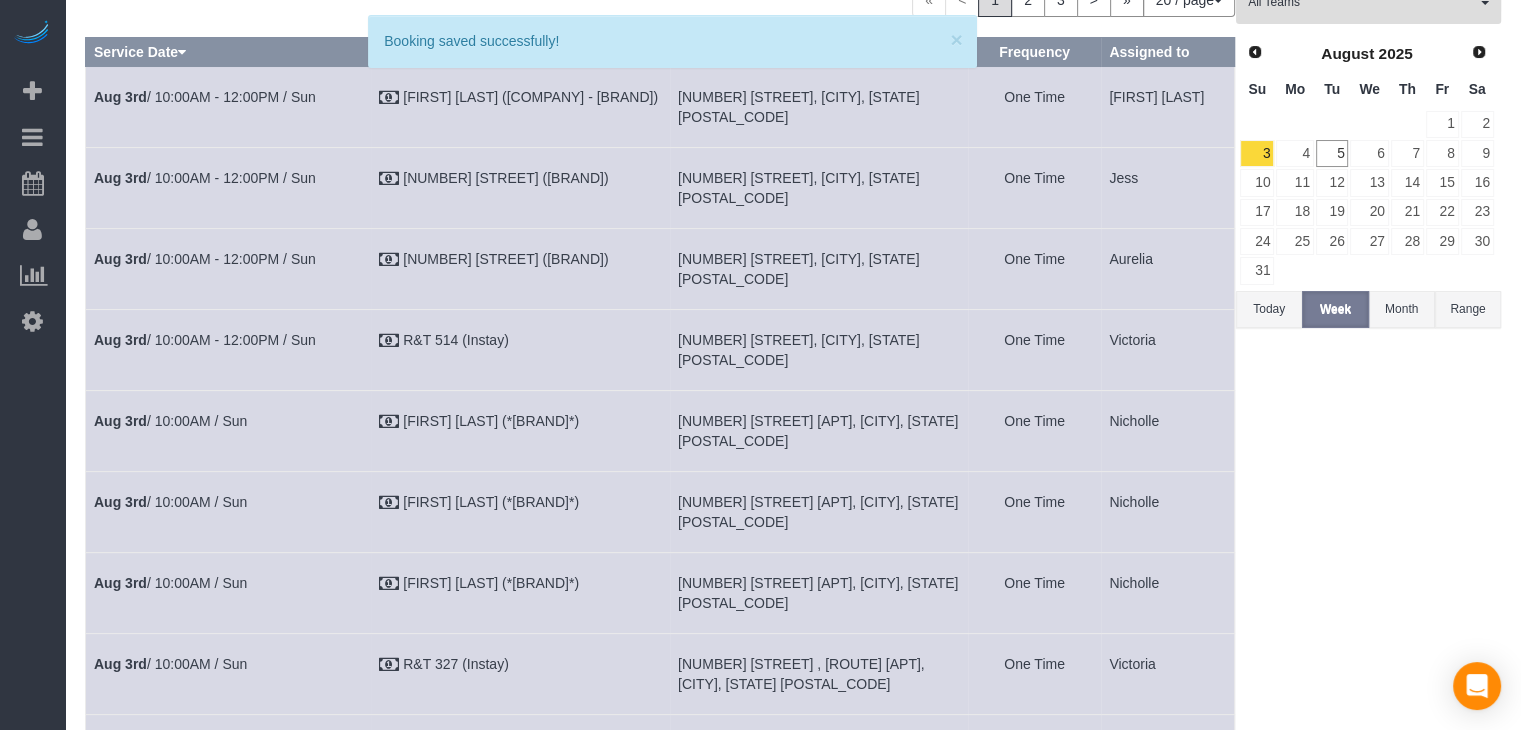 scroll, scrollTop: 0, scrollLeft: 0, axis: both 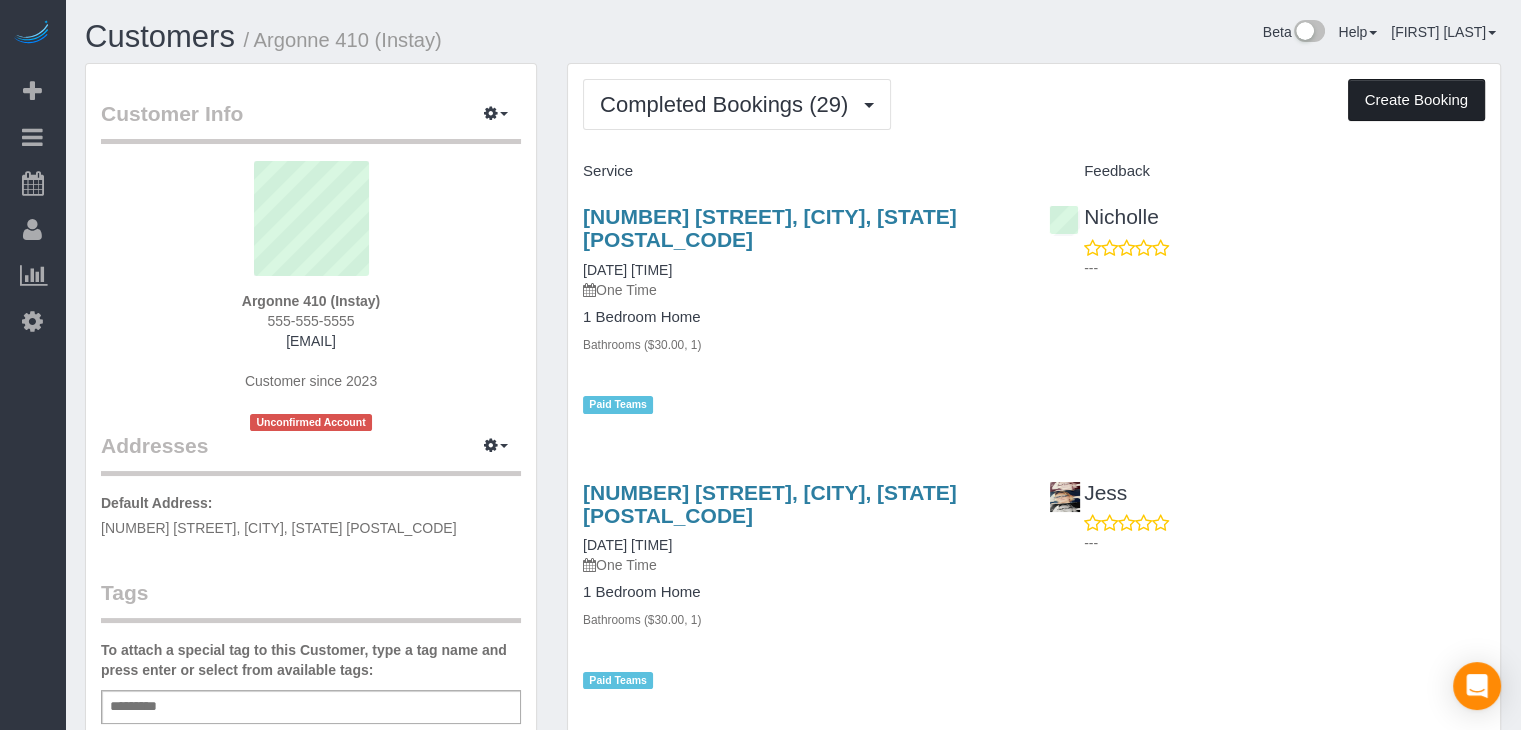 click on "Create Booking" at bounding box center [1416, 100] 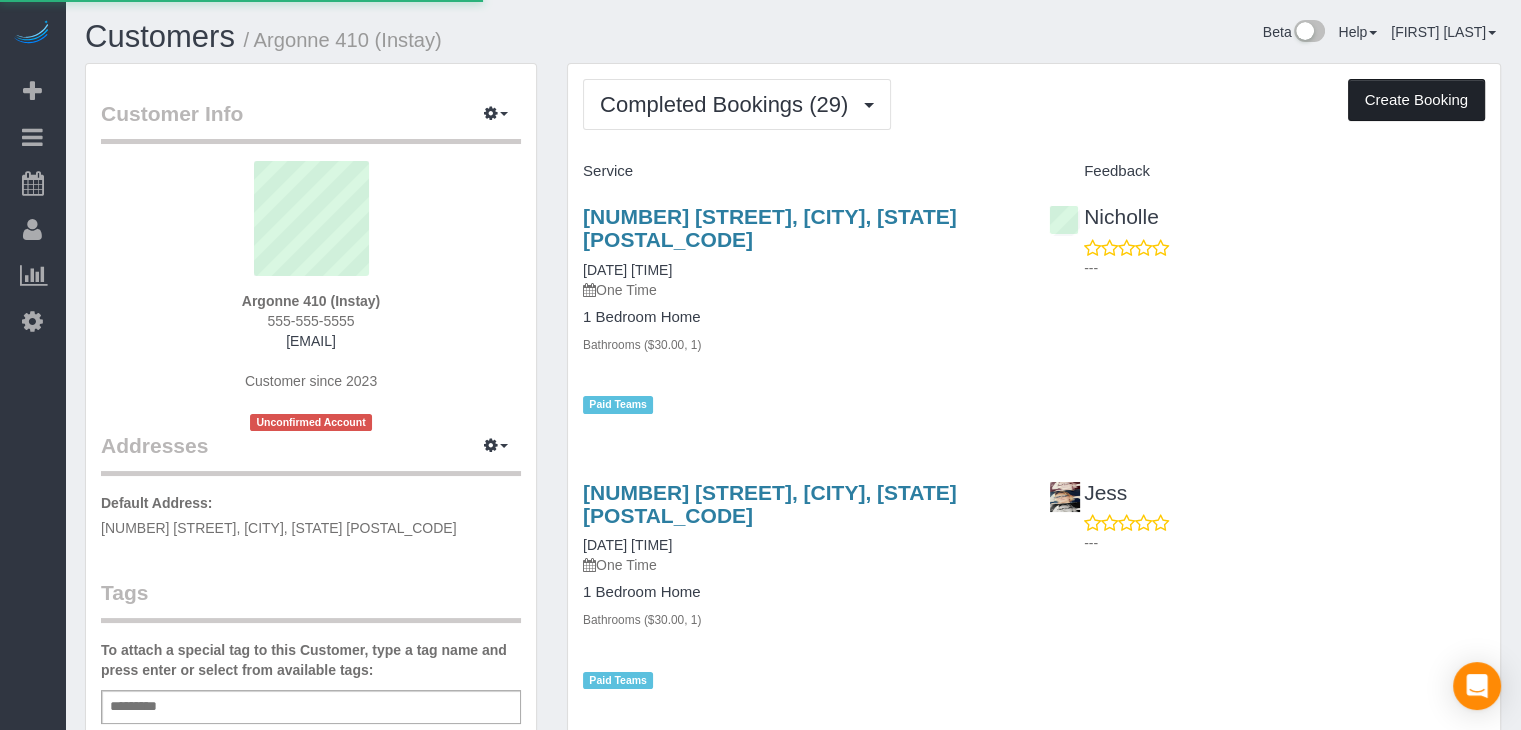 select on "IA" 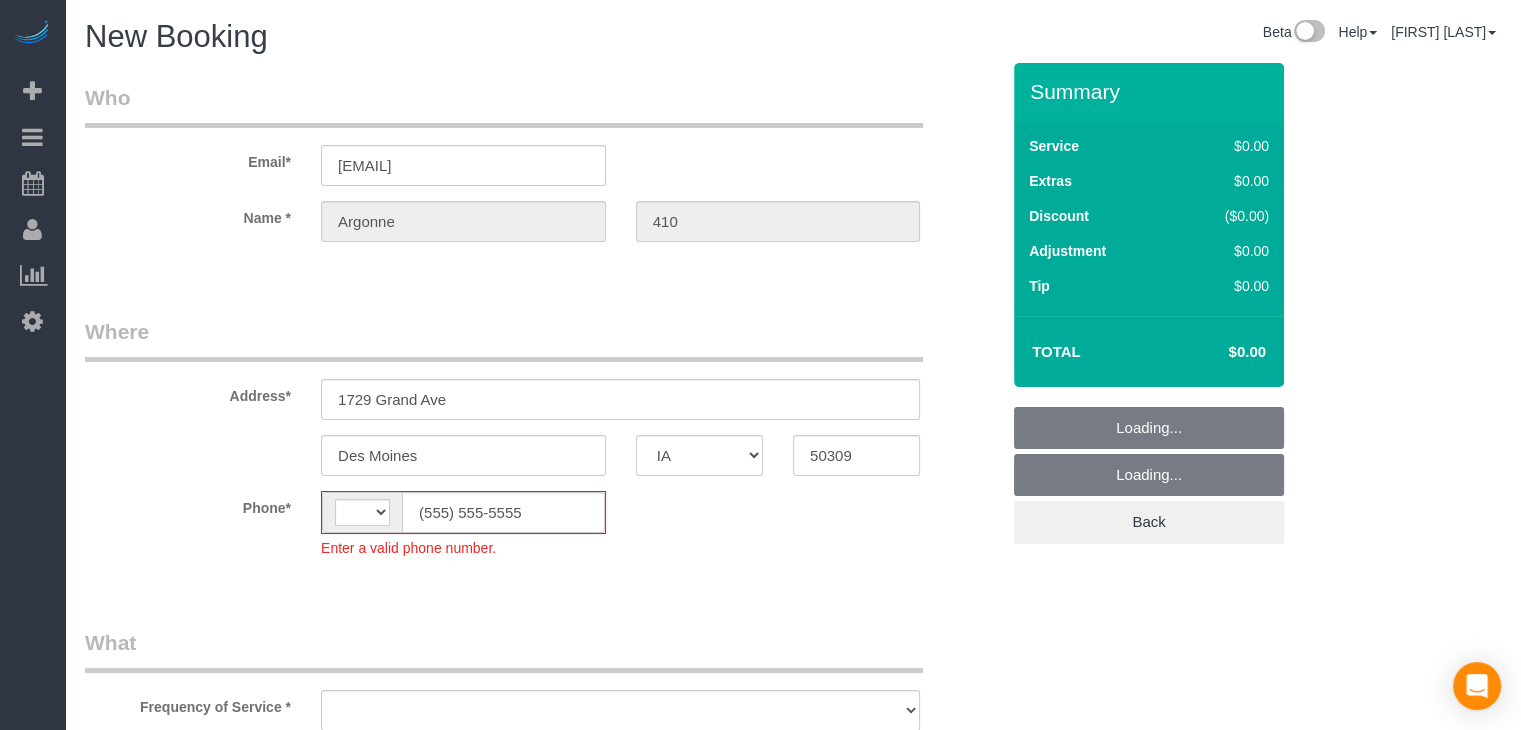 select on "string:US" 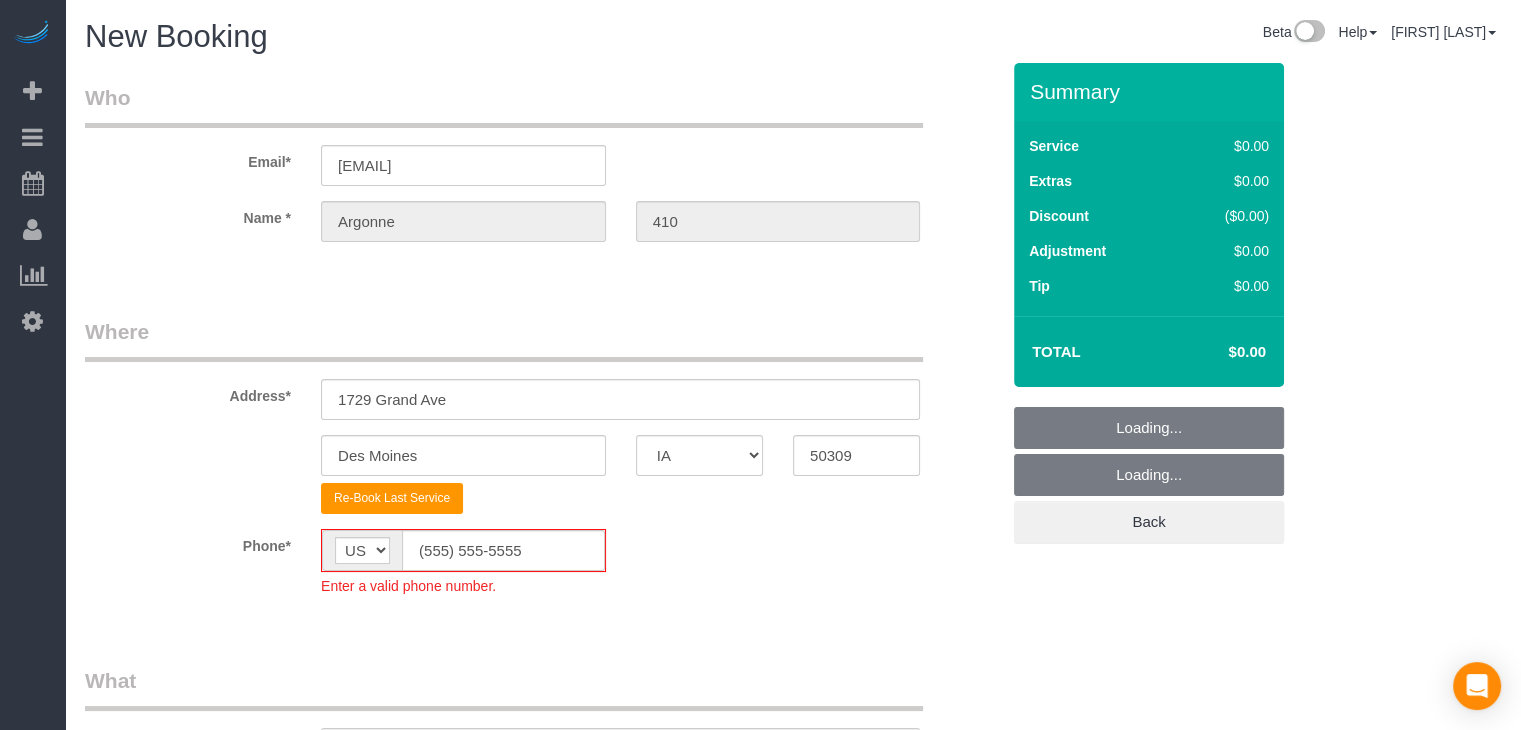 select on "object:1716" 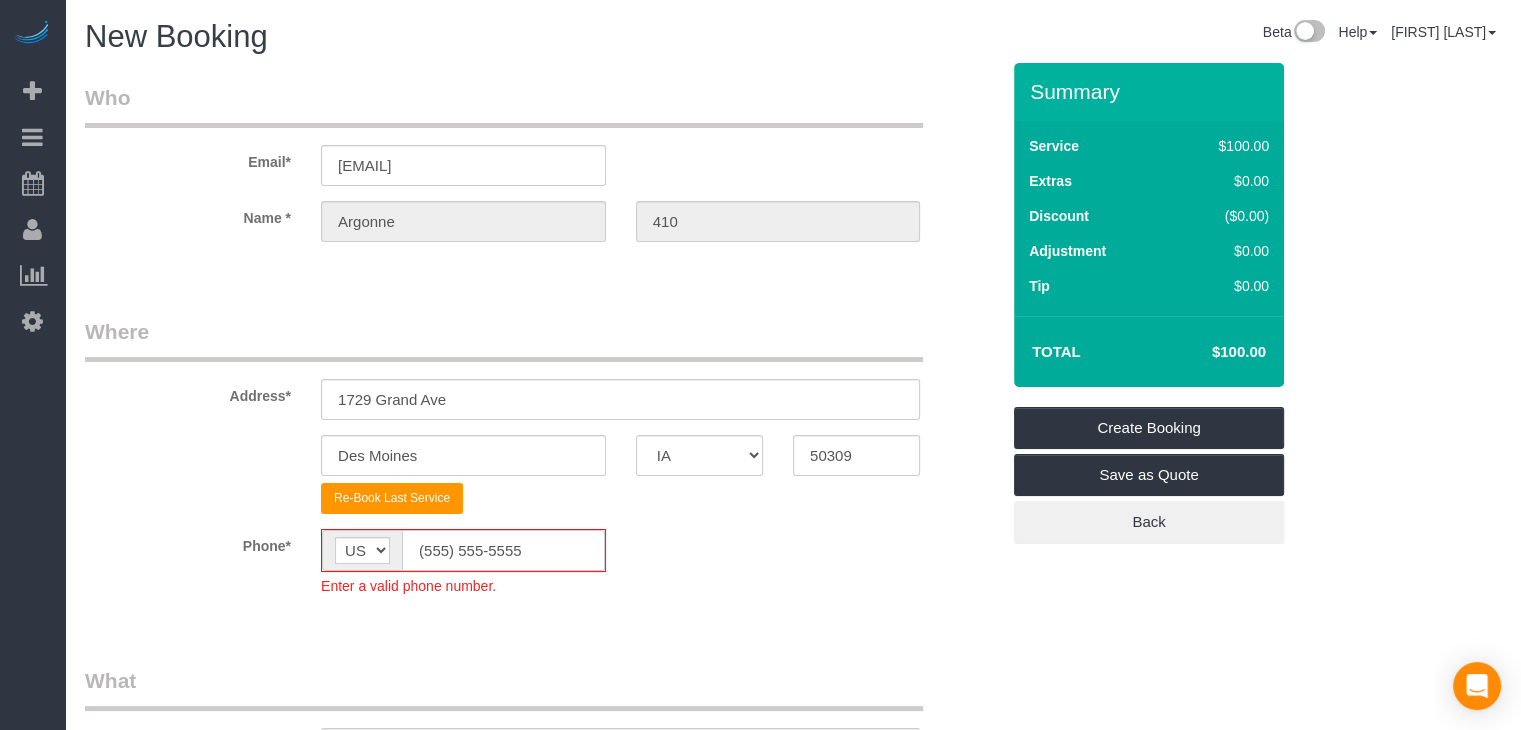 click on "(555) 555-5555" 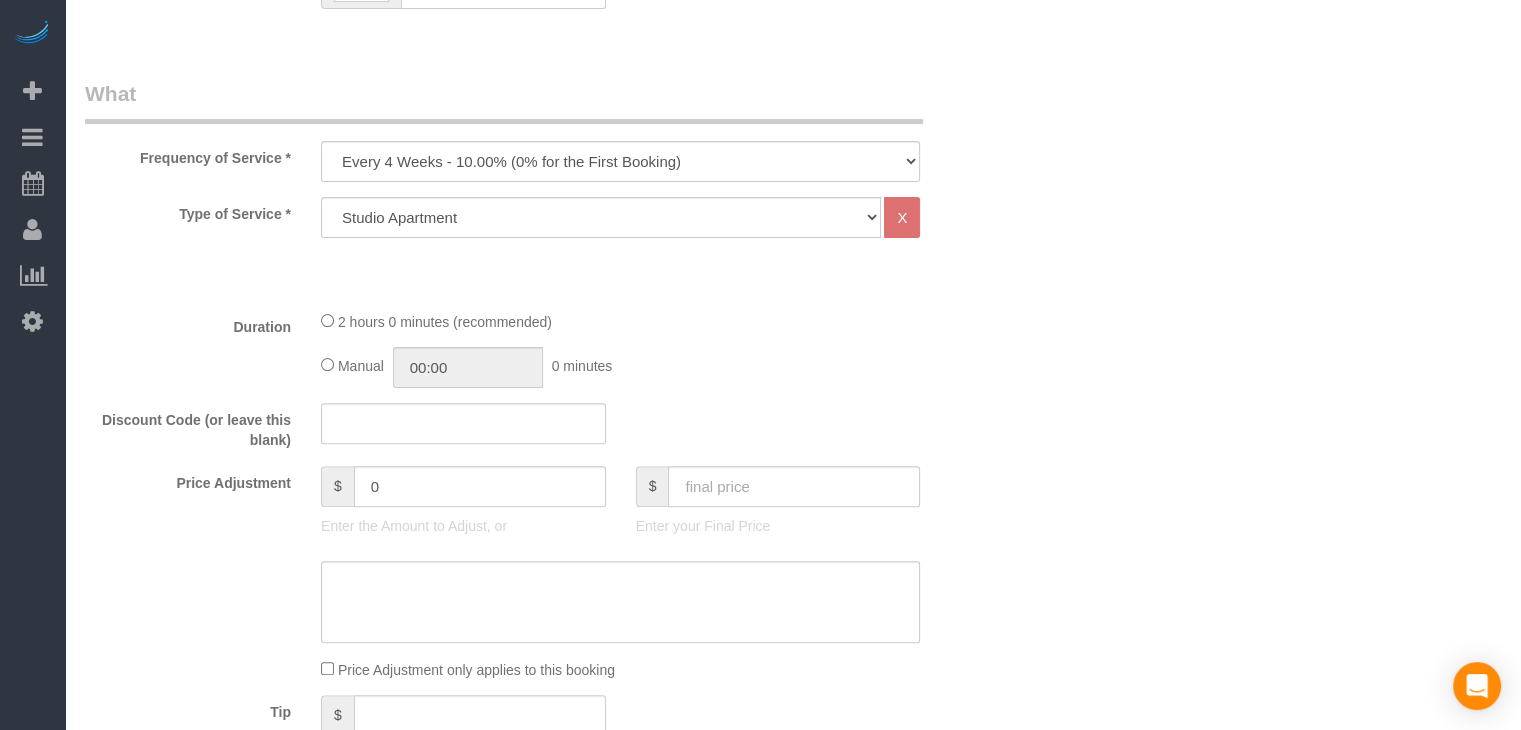 scroll, scrollTop: 593, scrollLeft: 0, axis: vertical 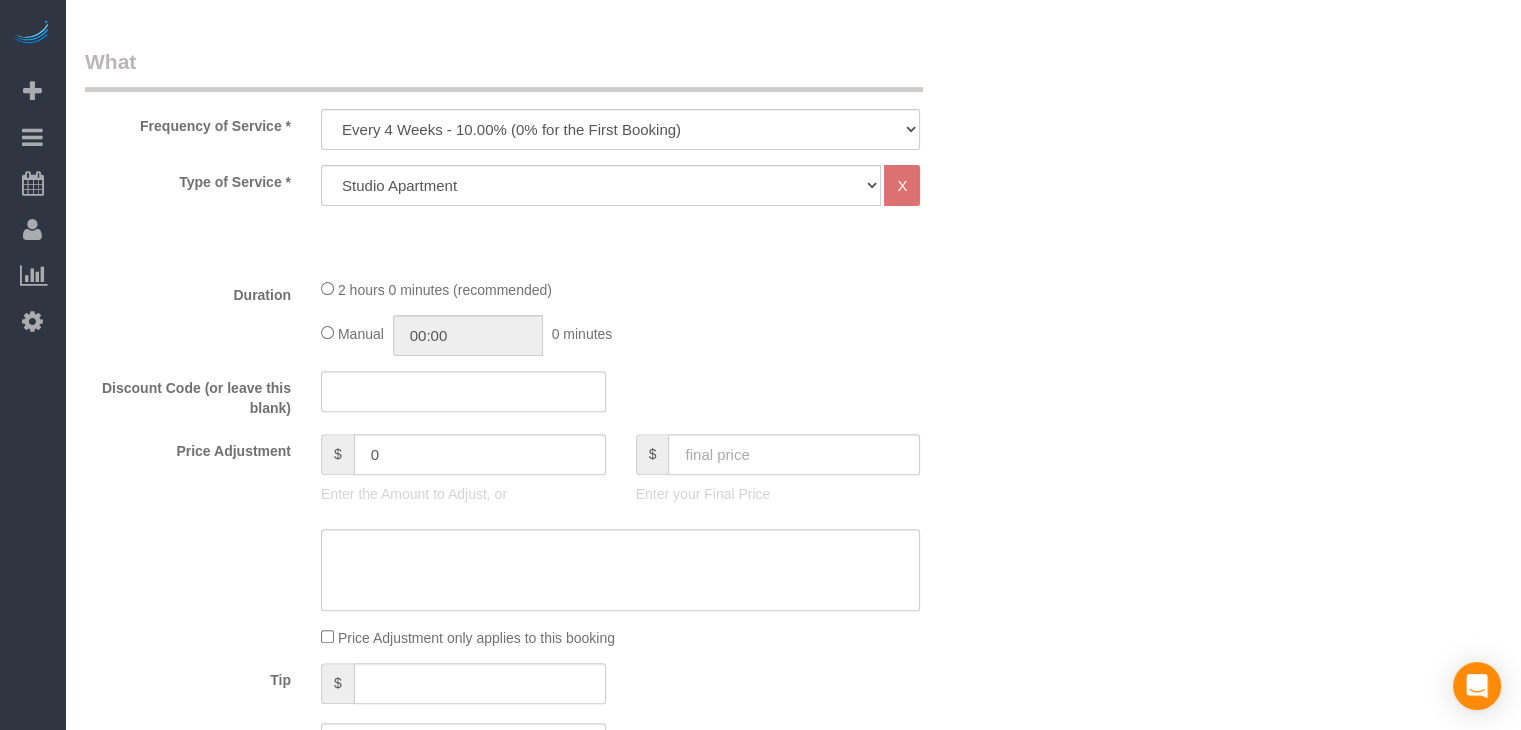 type on "[PHONE]" 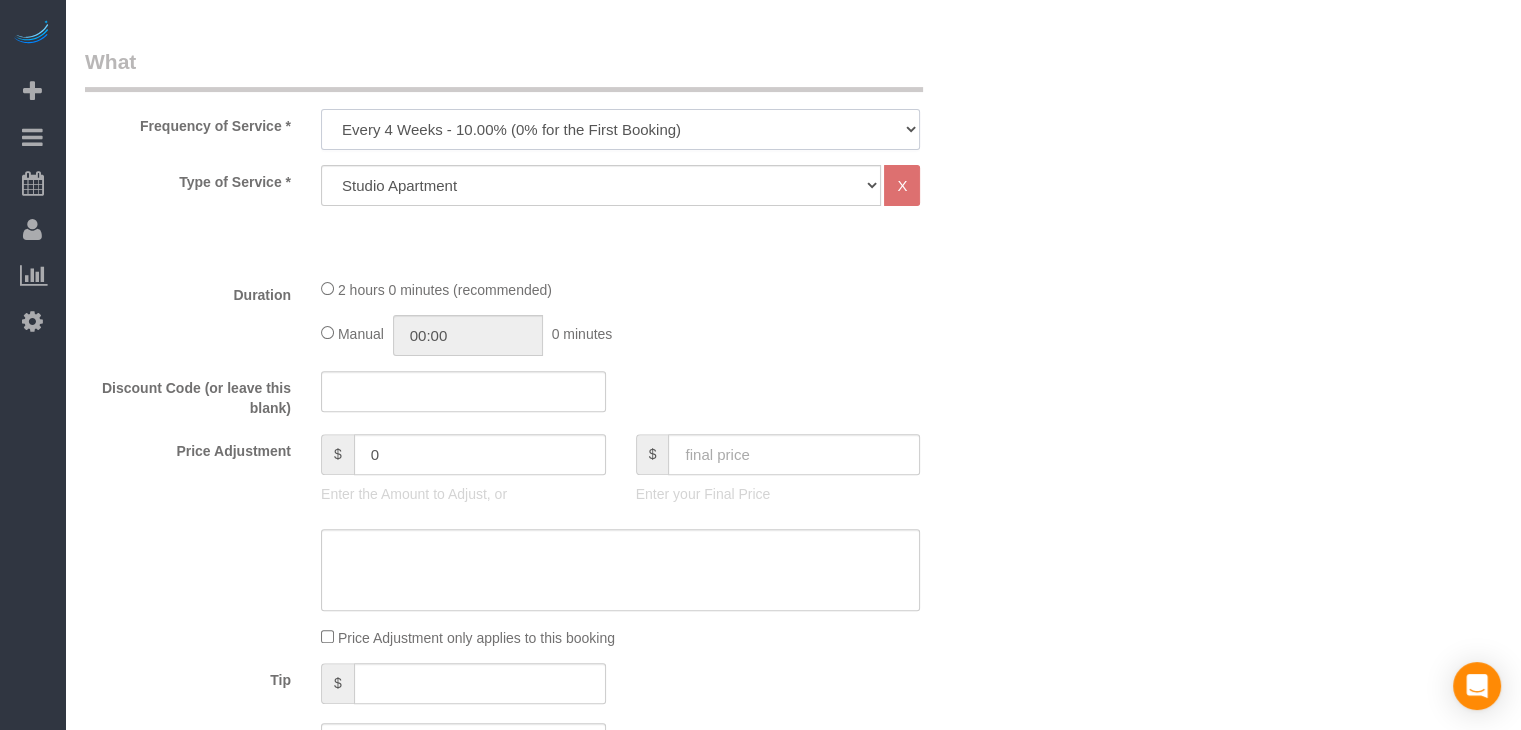 click on "Every 6 Weeks (0% for the First Booking) One Time Every 8 Weeks (0% for the First Booking) Every 4 Weeks - 10.00% (0% for the First Booking) Every 3 Weeks - 12.00% (0% for the First Booking) Every 2 Weeks - 15.00% (0% for the First Booking) Weekly - 20.00% (0% for the First Booking)" at bounding box center (620, 129) 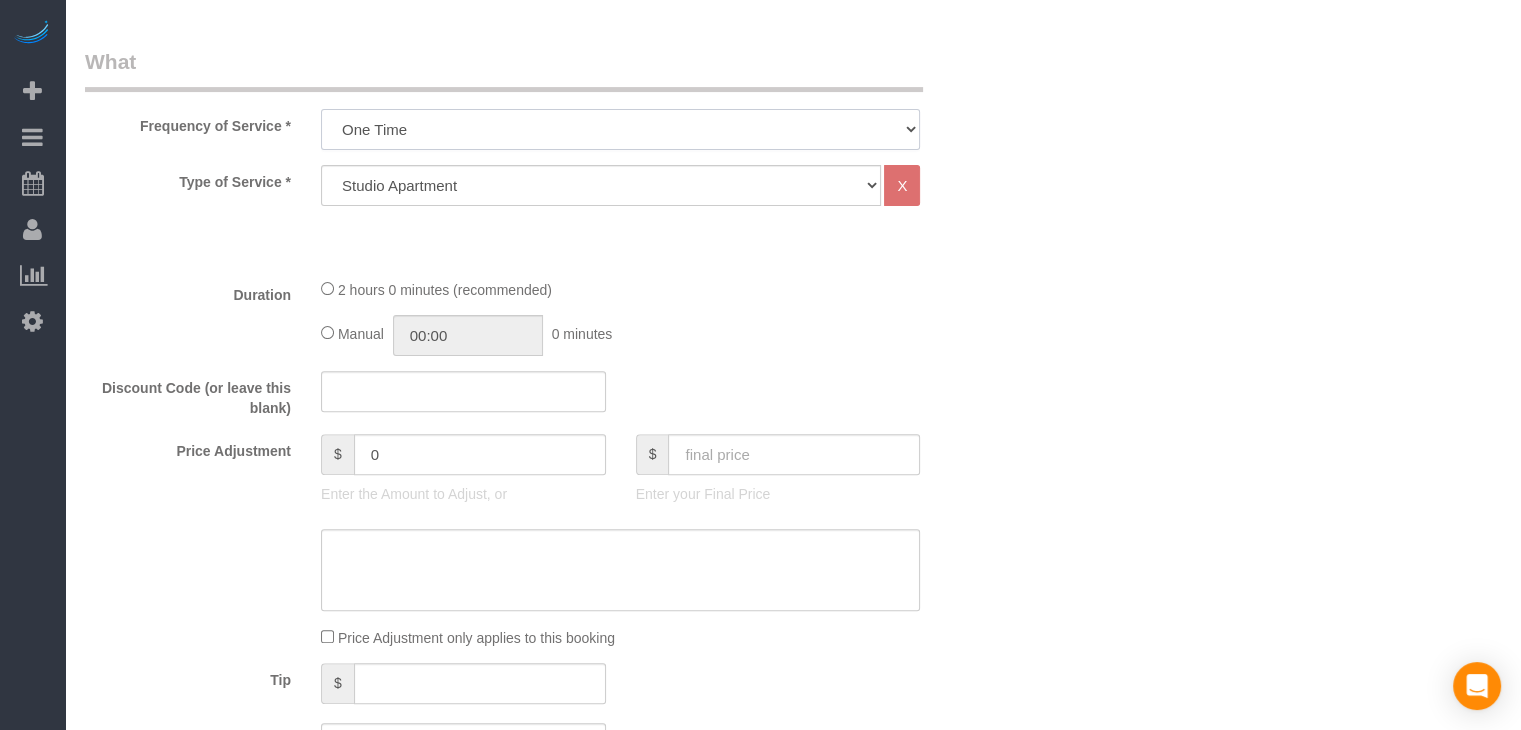click on "Every 6 Weeks (0% for the First Booking) One Time Every 8 Weeks (0% for the First Booking) Every 4 Weeks - 10.00% (0% for the First Booking) Every 3 Weeks - 12.00% (0% for the First Booking) Every 2 Weeks - 15.00% (0% for the First Booking) Weekly - 20.00% (0% for the First Booking)" at bounding box center (620, 129) 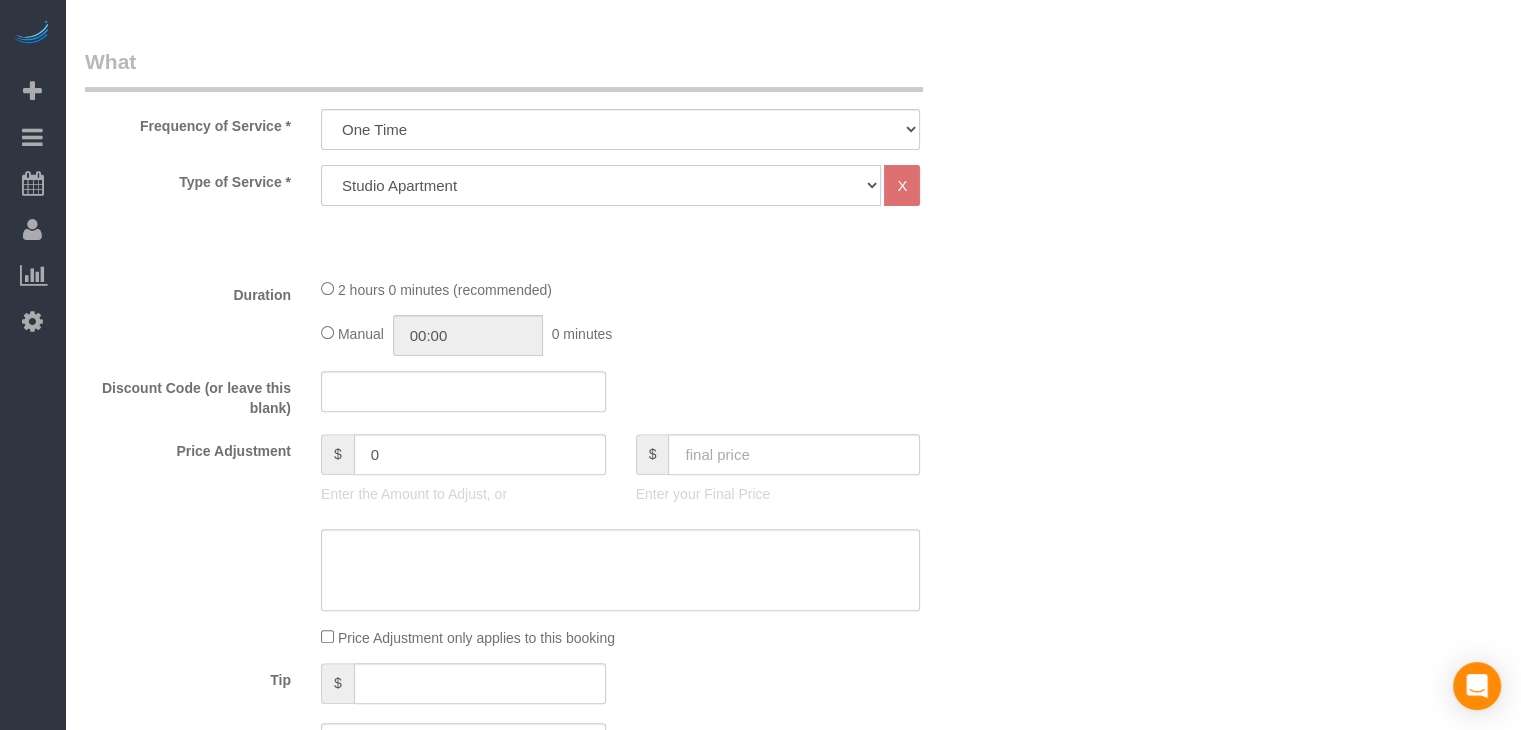 click on "Studio Apartment 1 Bedroom Home 2 Bedroom Home 3 Bedroom Home 4 Bedroom Home 5 Bedroom Home 6 Bedroom Home 7 Bedroom Home Hourly Cleaning Hazard/Emergency Cleaning General Maintenance" 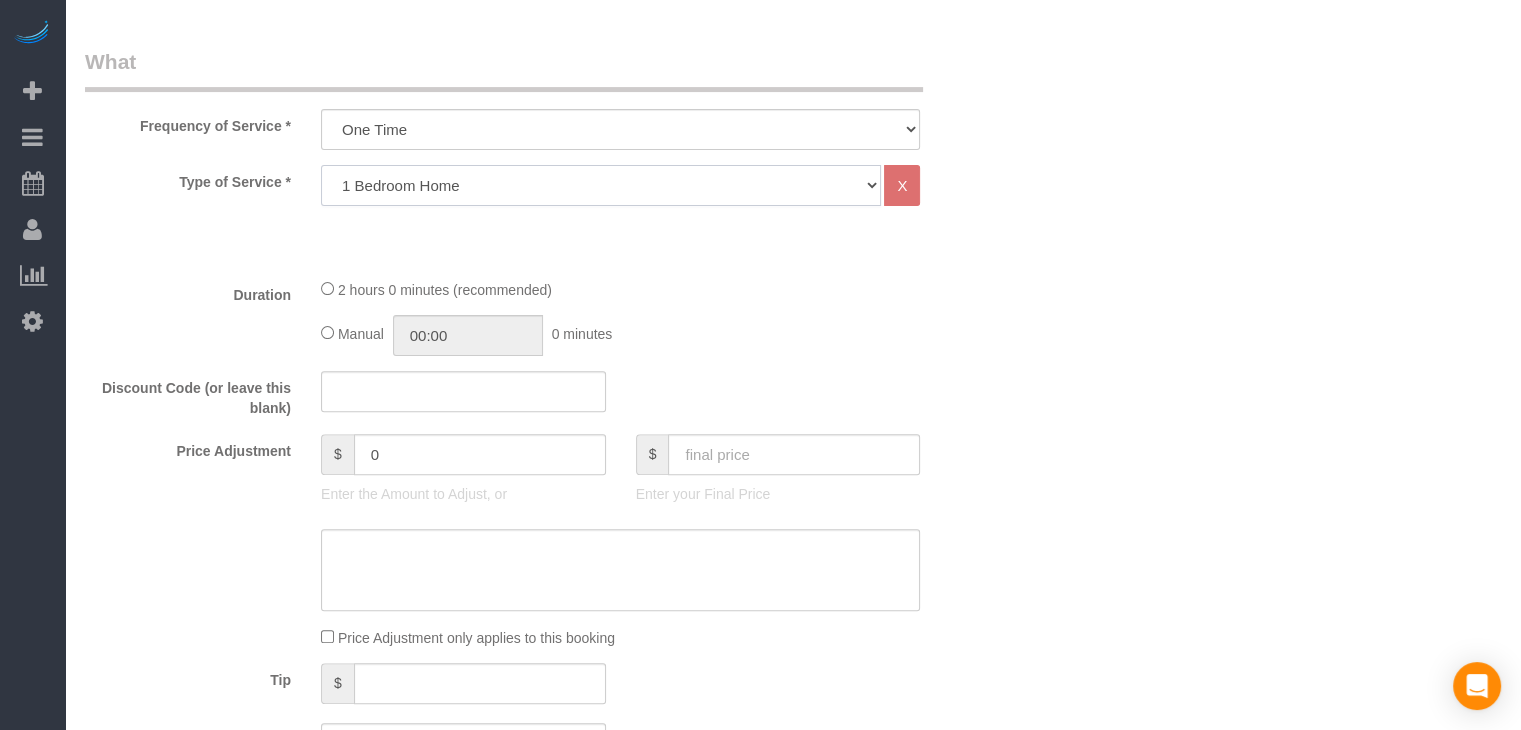 click on "Studio Apartment 1 Bedroom Home 2 Bedroom Home 3 Bedroom Home 4 Bedroom Home 5 Bedroom Home 6 Bedroom Home 7 Bedroom Home Hourly Cleaning Hazard/Emergency Cleaning General Maintenance" 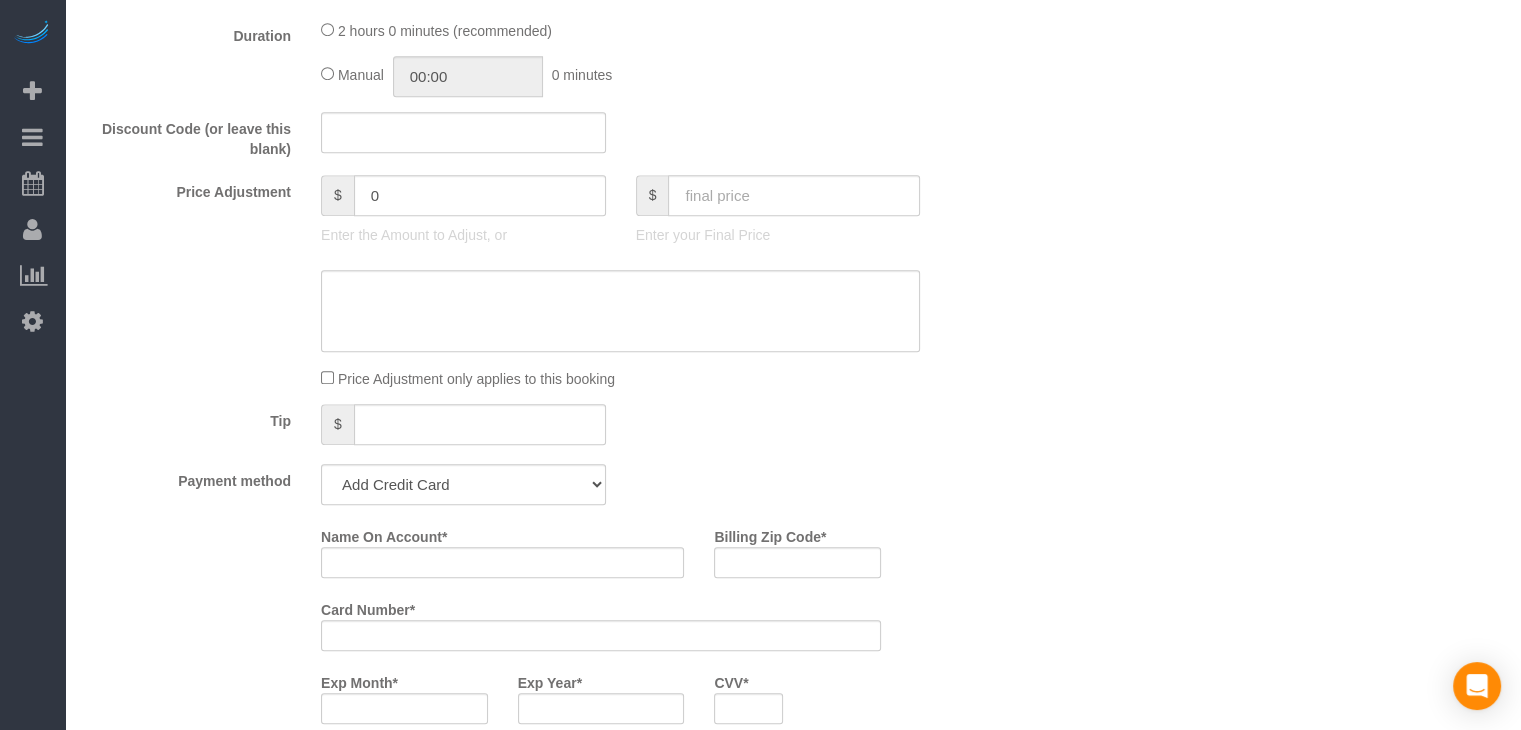 scroll, scrollTop: 1361, scrollLeft: 0, axis: vertical 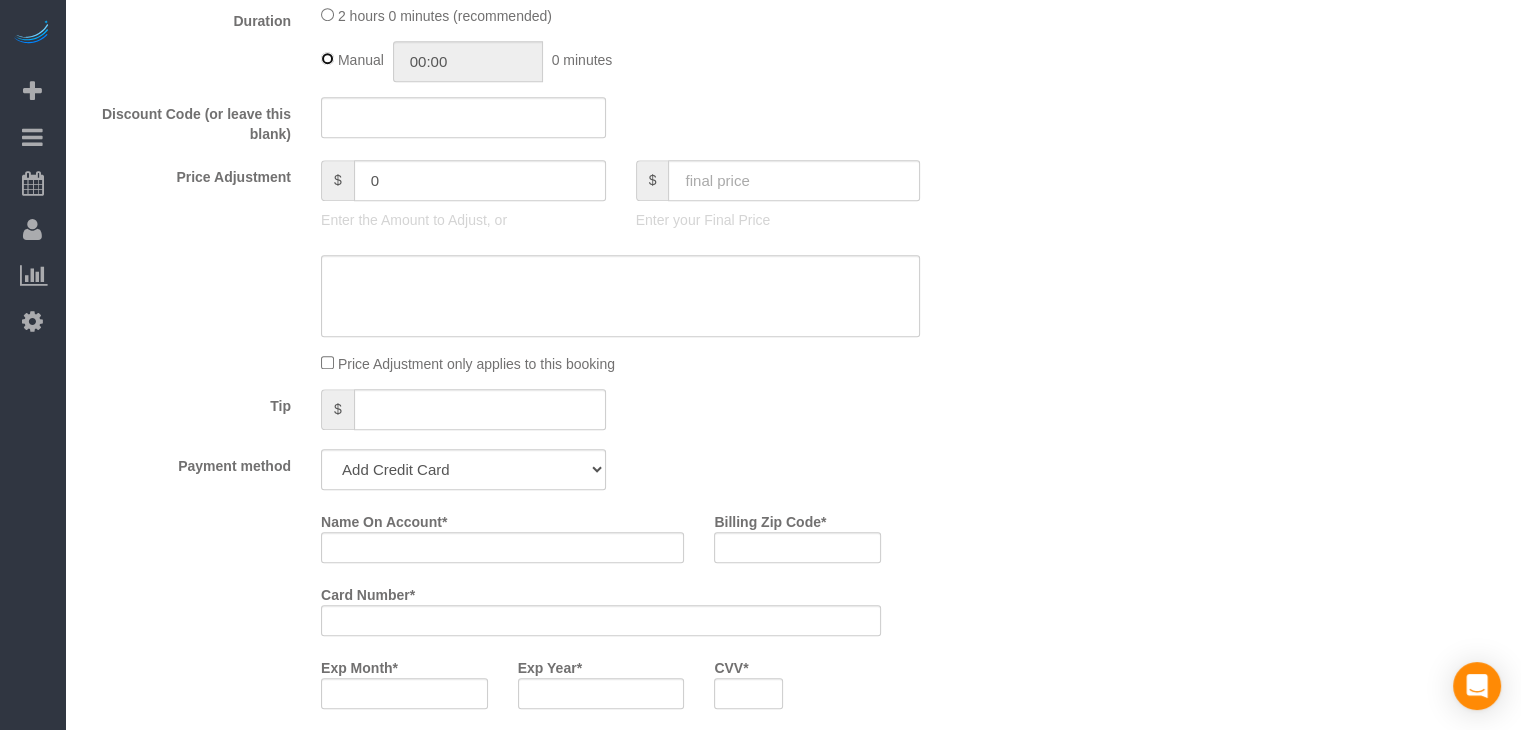 type on "02:00" 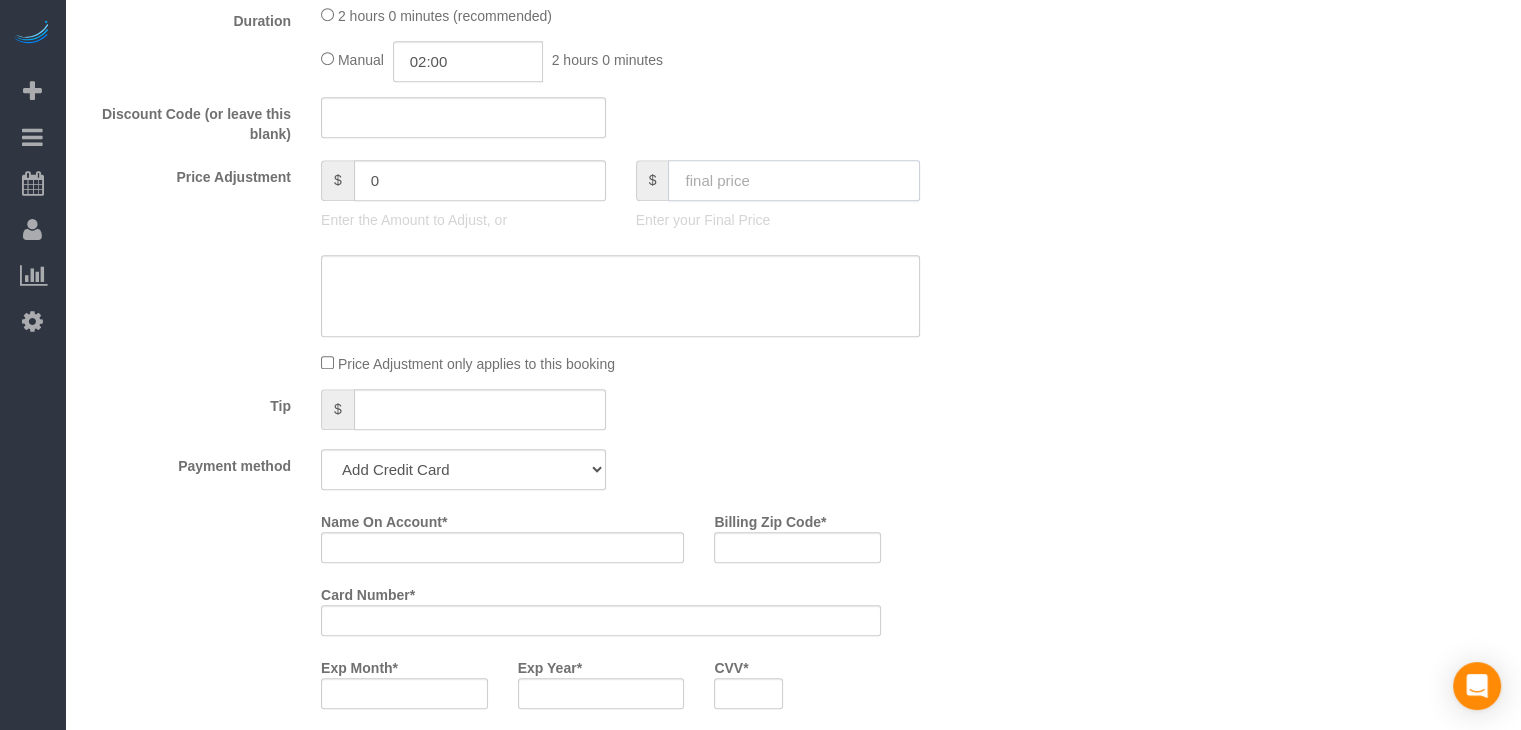 click 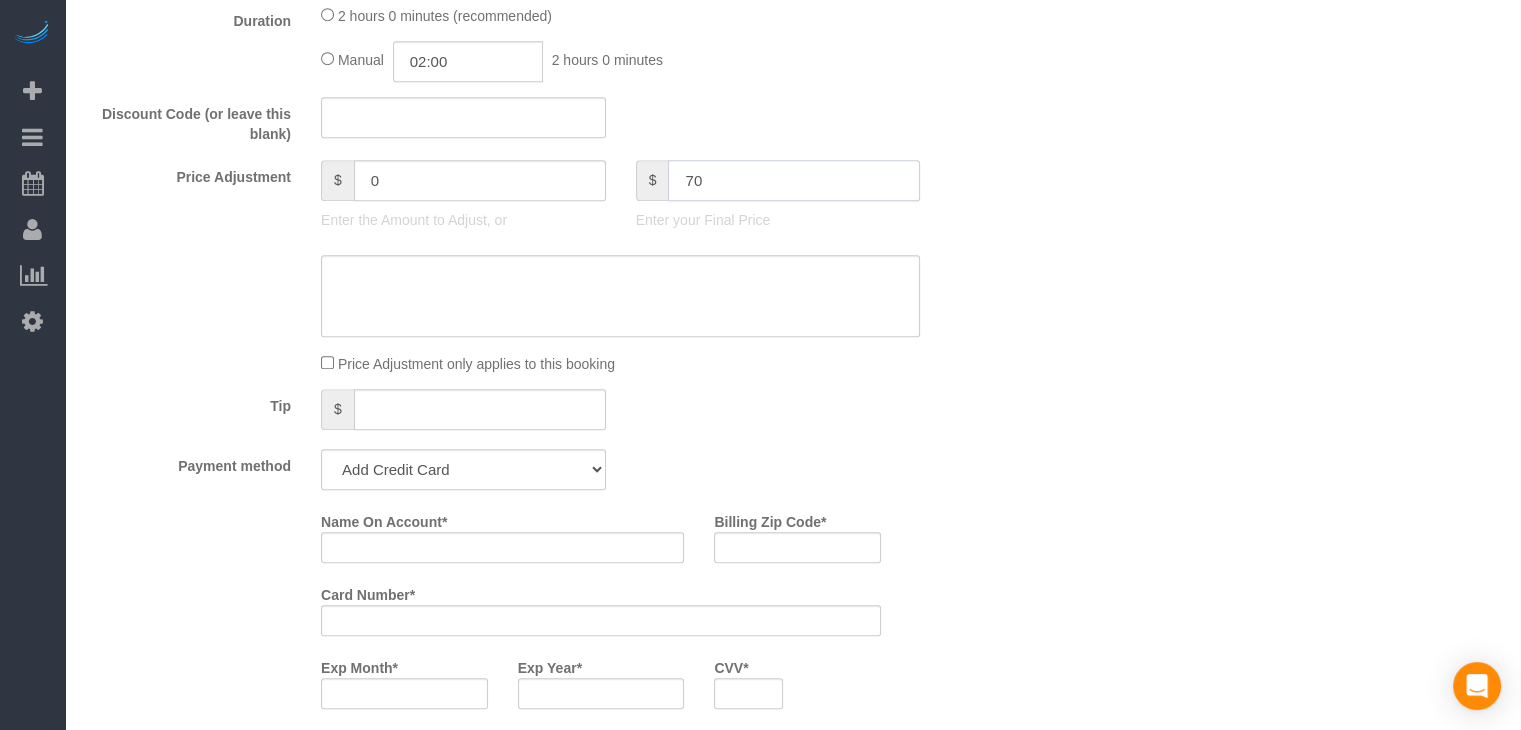 type on "70" 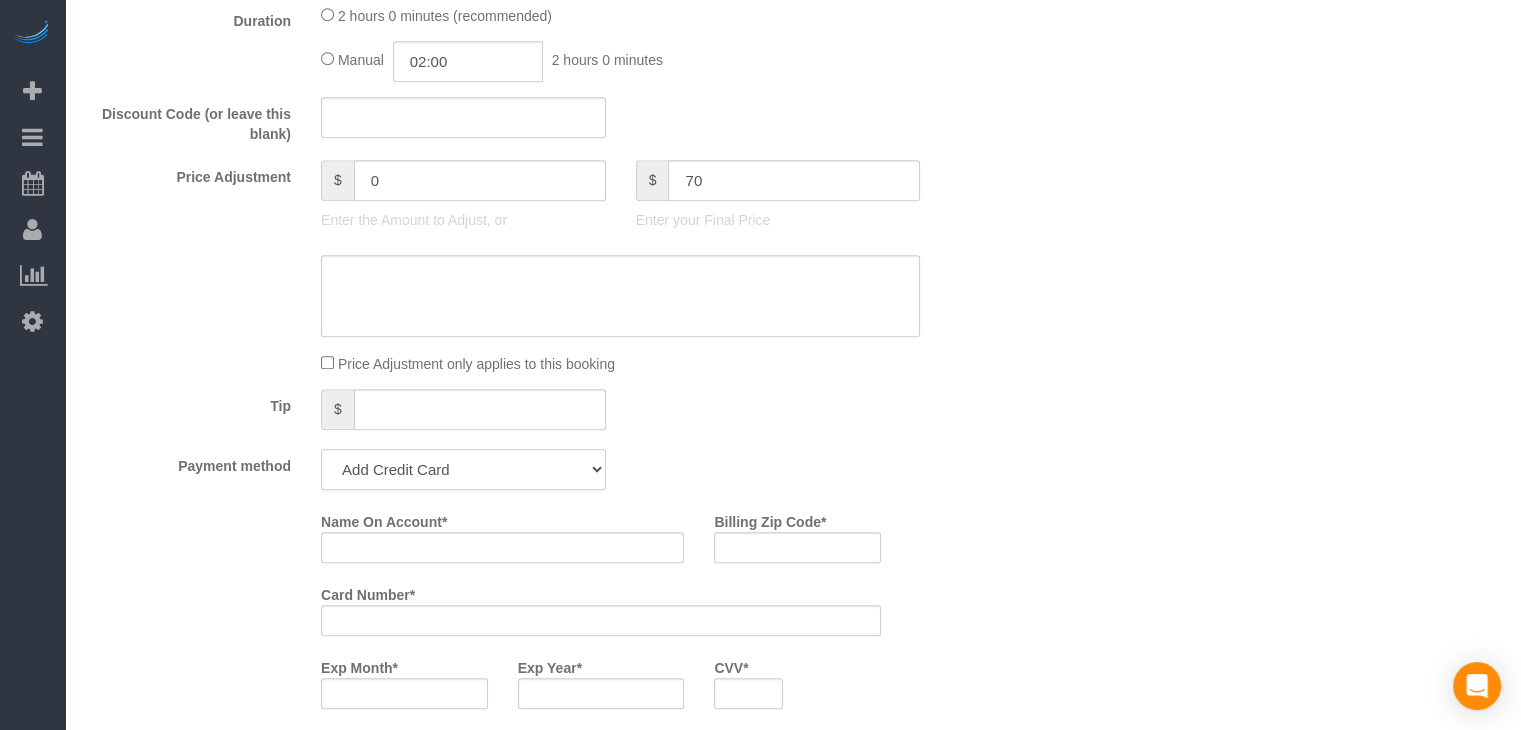 click on "Add Credit Card Cash Check Paypal" 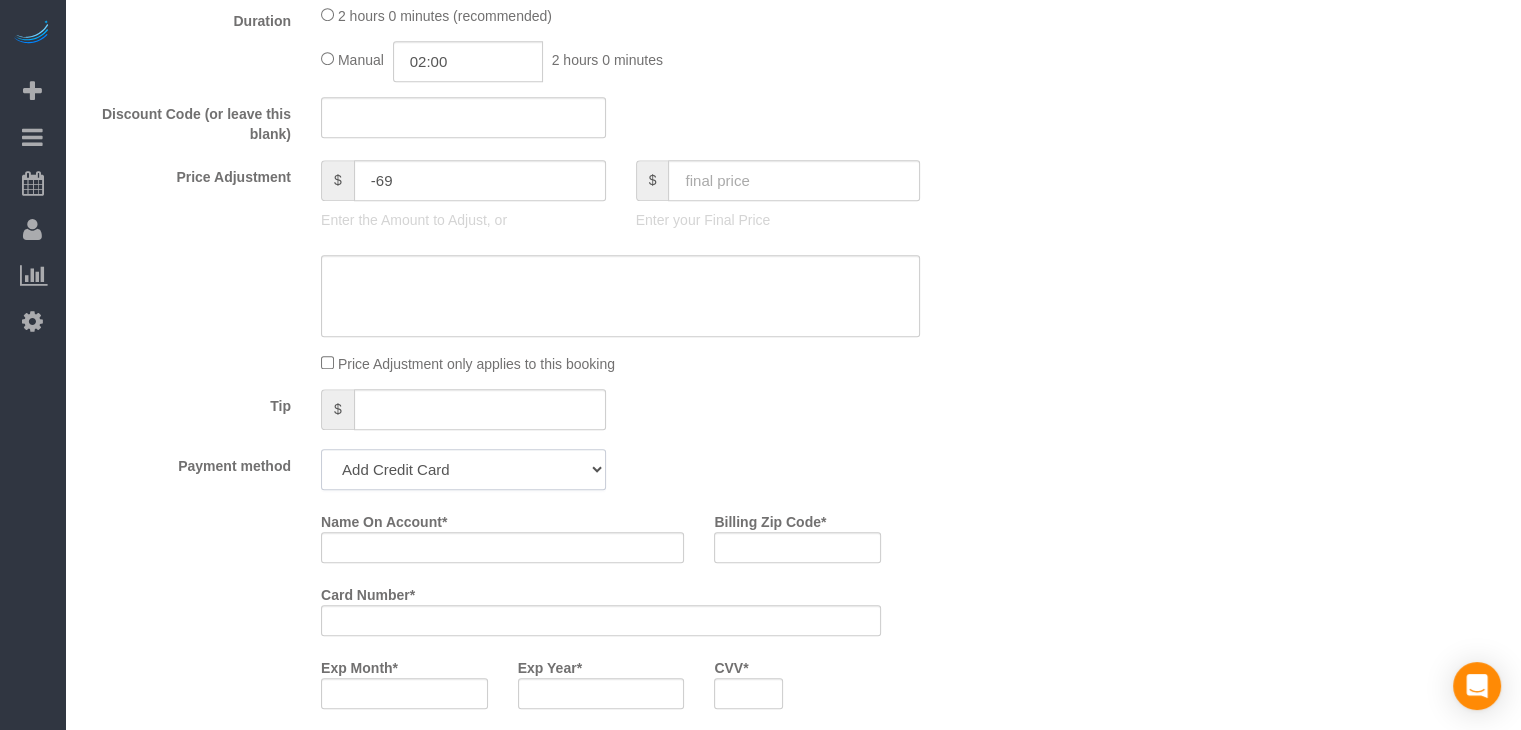 select on "string:check" 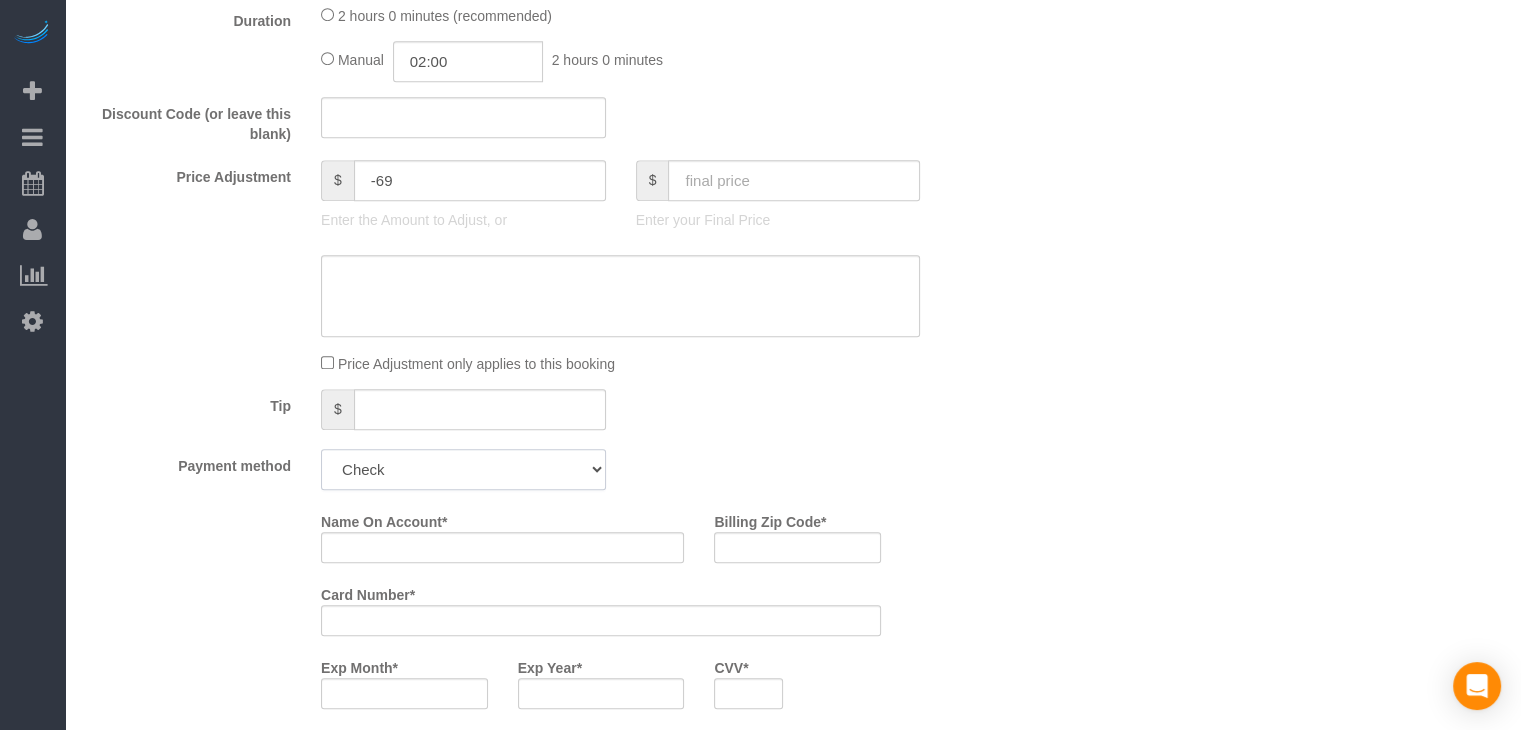 click on "Add Credit Card Cash Check Paypal" 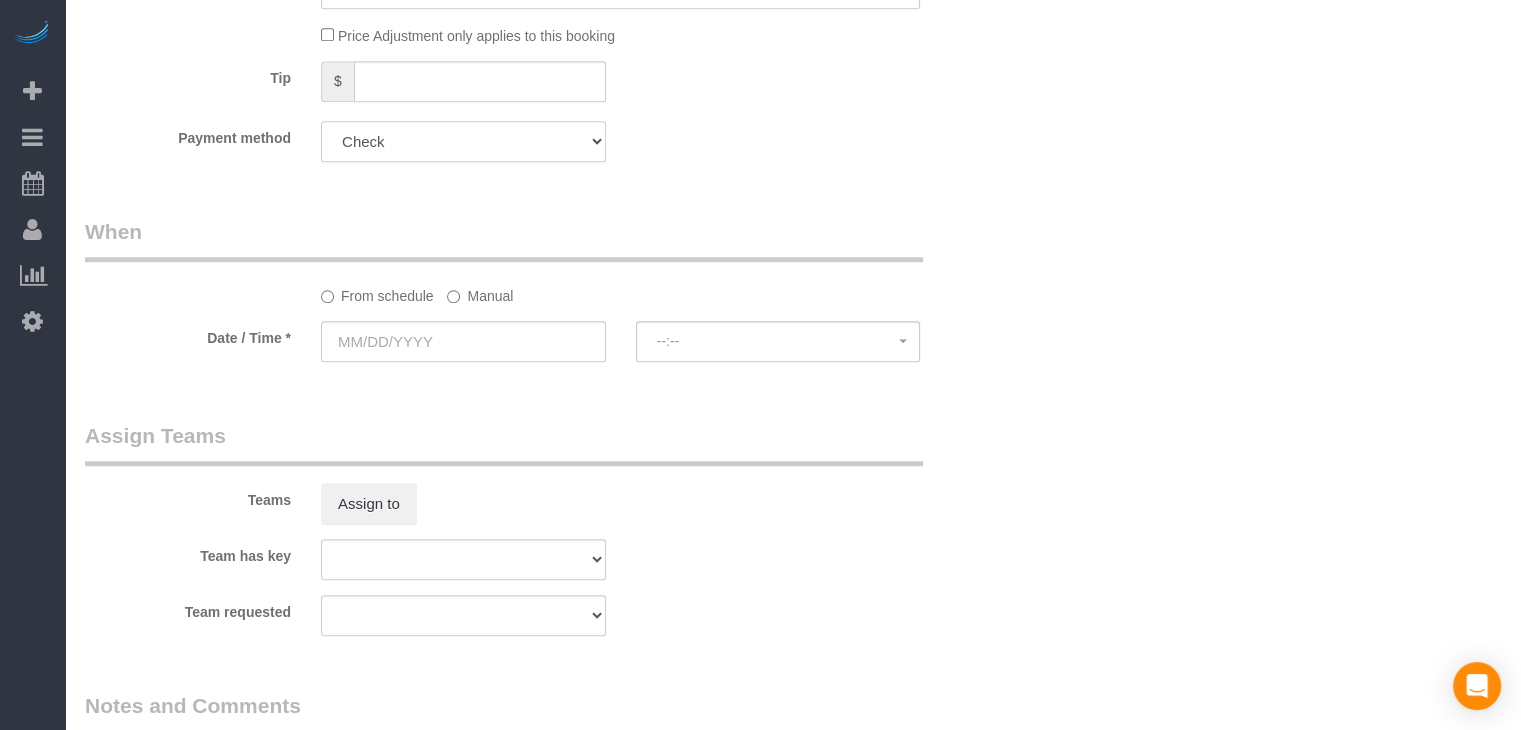 scroll, scrollTop: 1692, scrollLeft: 0, axis: vertical 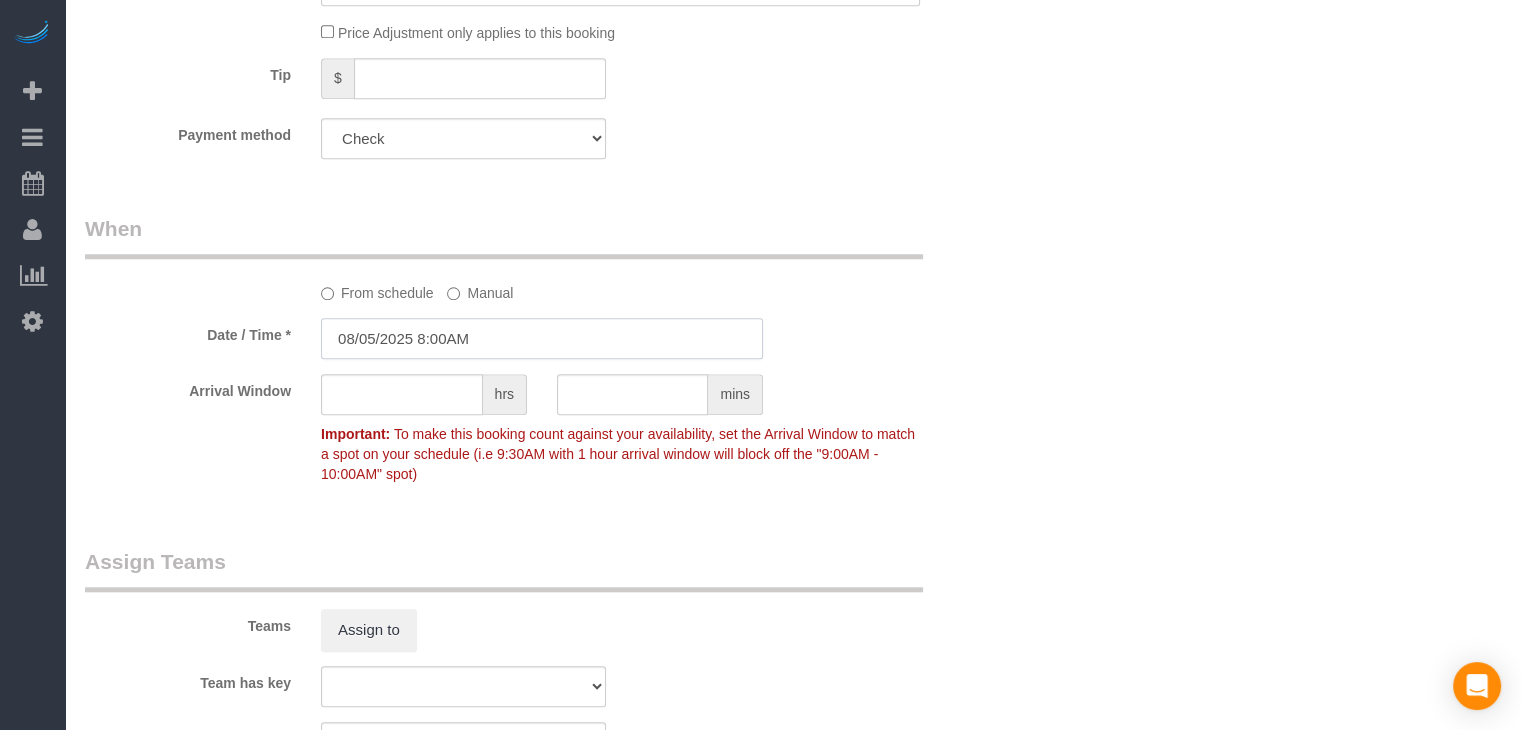 click on "08/05/2025 8:00AM" at bounding box center (542, 338) 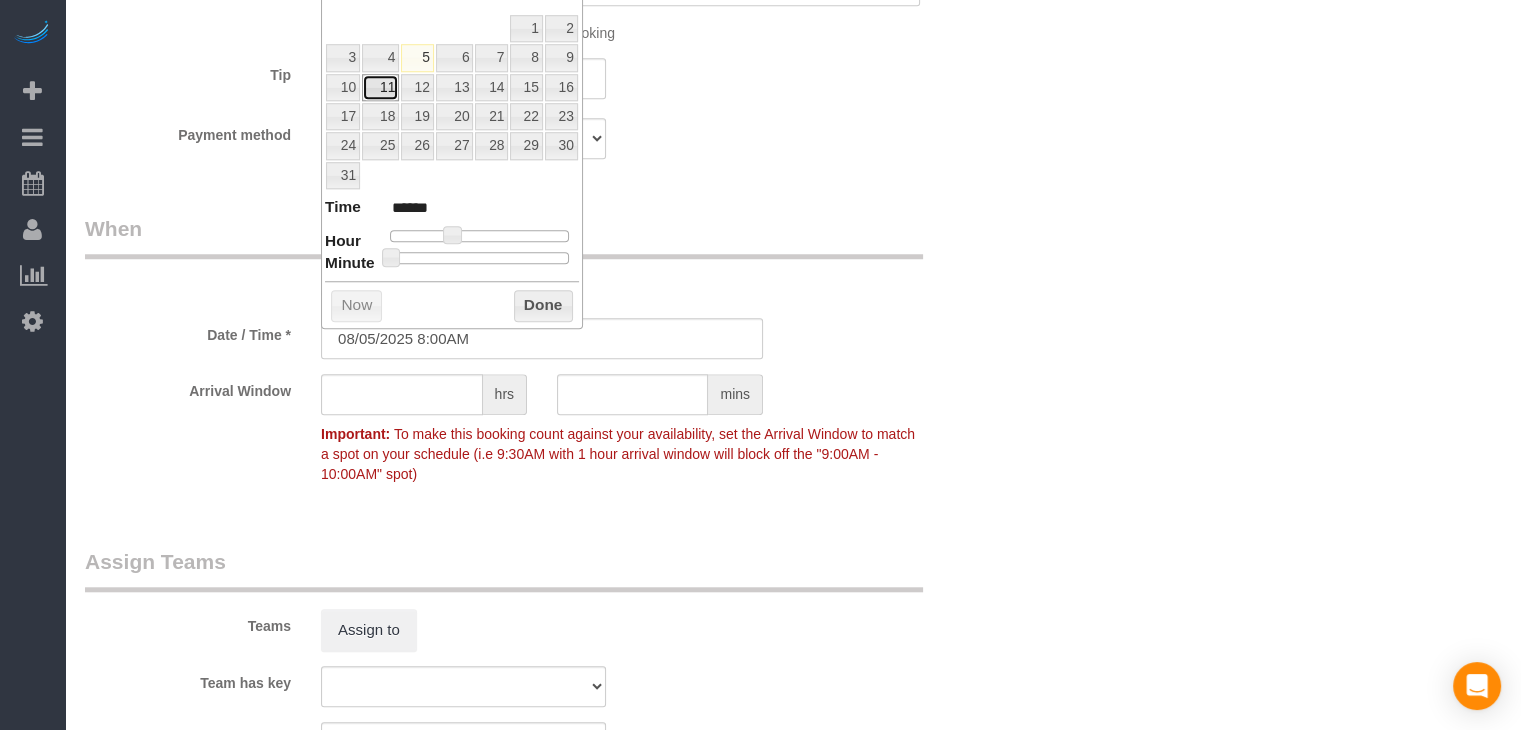 click on "11" at bounding box center [380, 87] 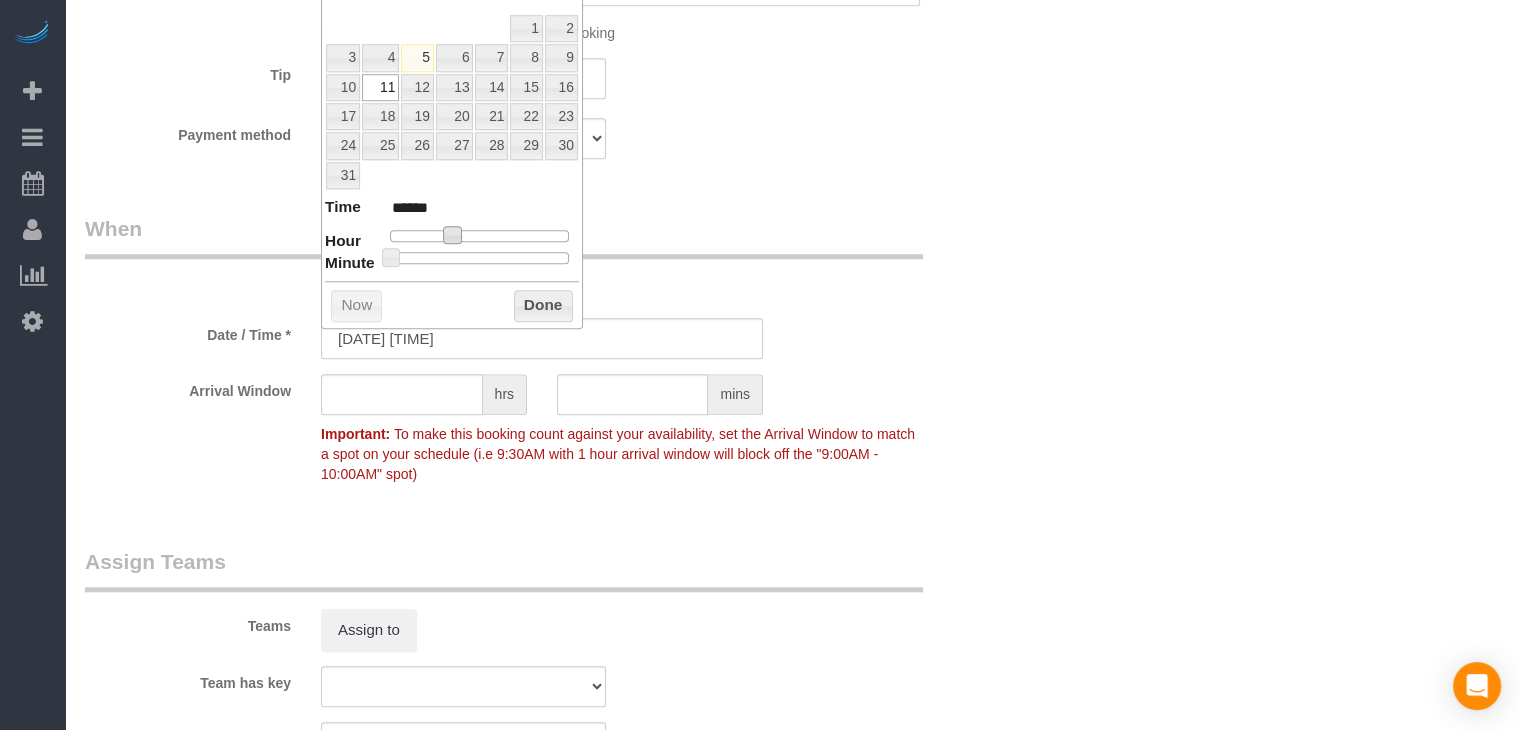 type on "08/11/2025 9:00AM" 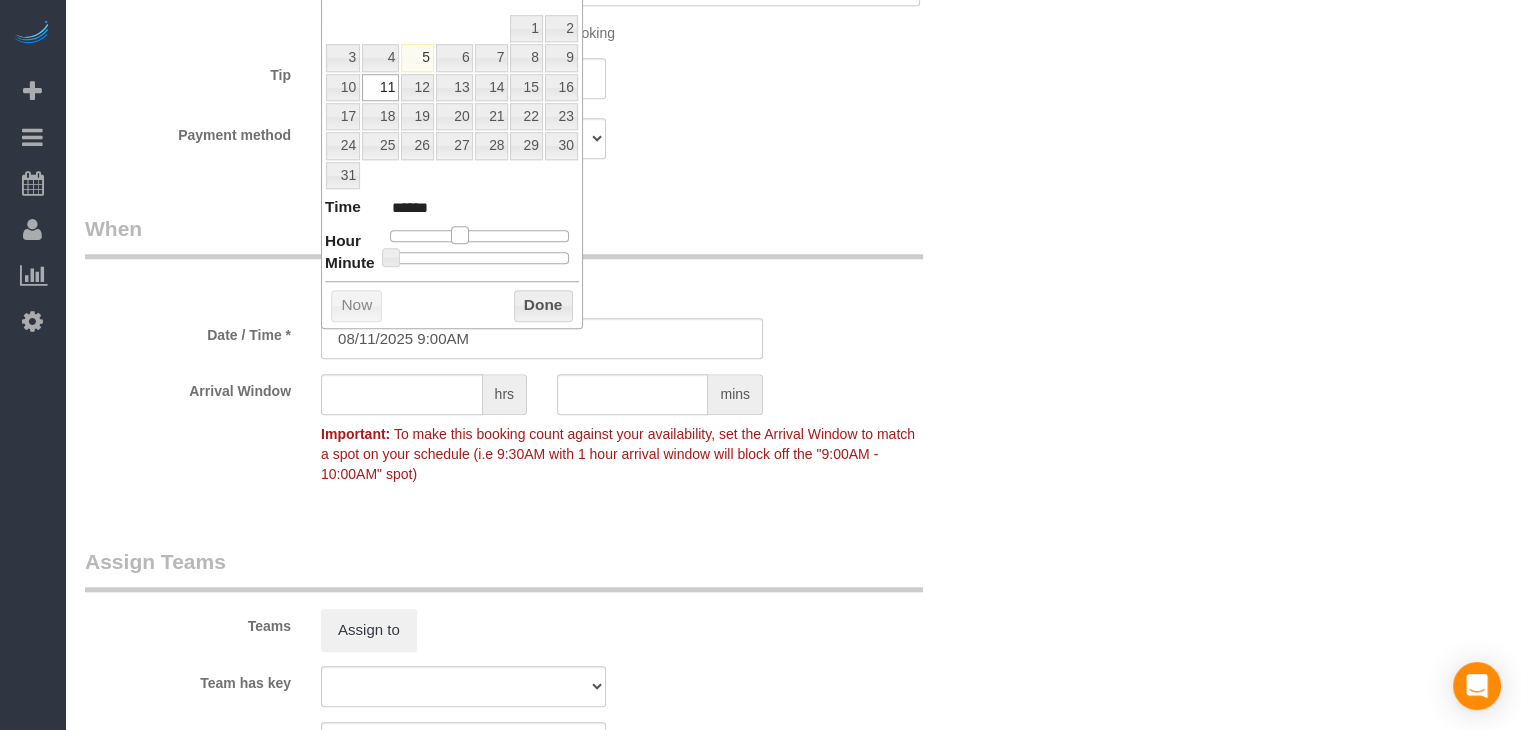 type on "08/11/2025 10:00AM" 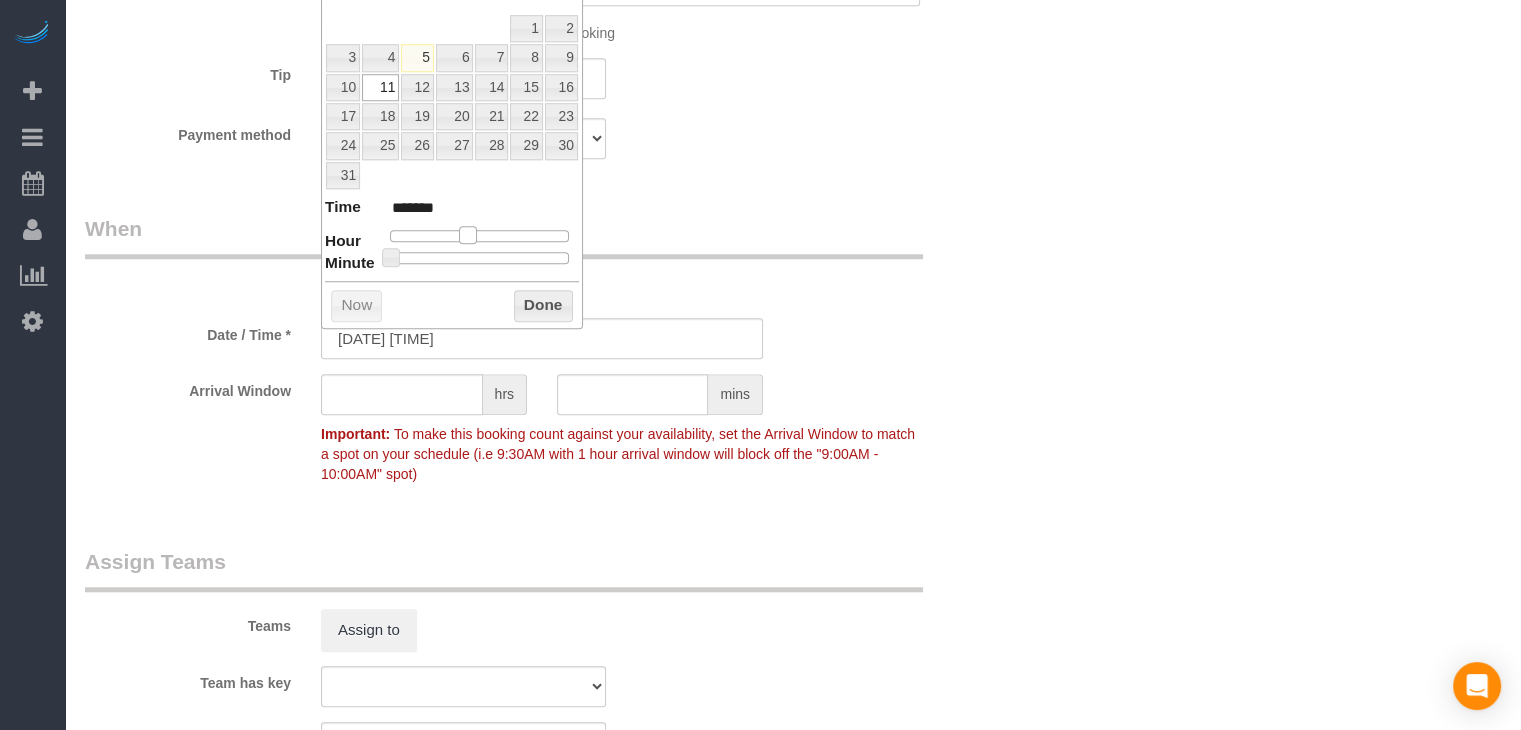 drag, startPoint x: 449, startPoint y: 228, endPoint x: 464, endPoint y: 230, distance: 15.132746 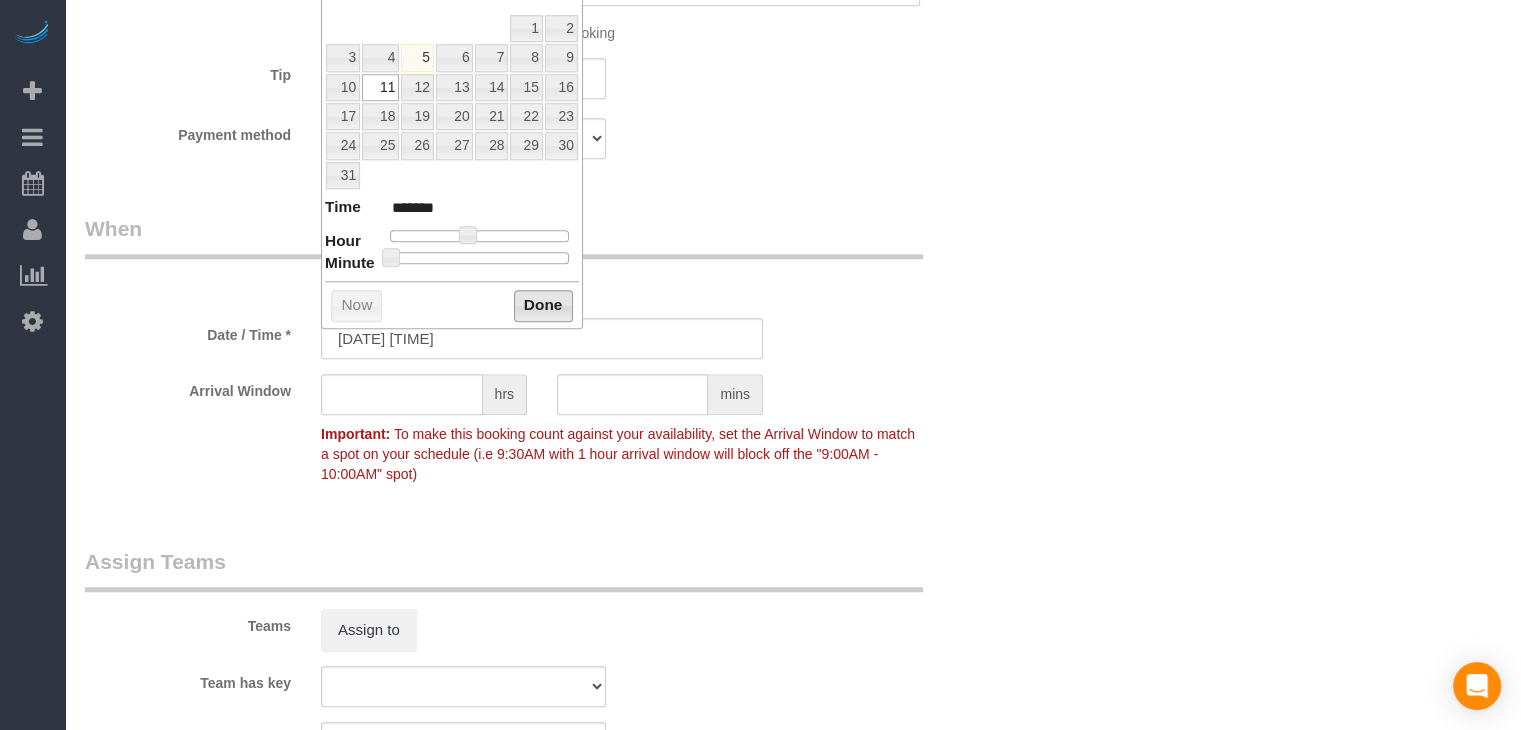 click on "Done" at bounding box center [543, 306] 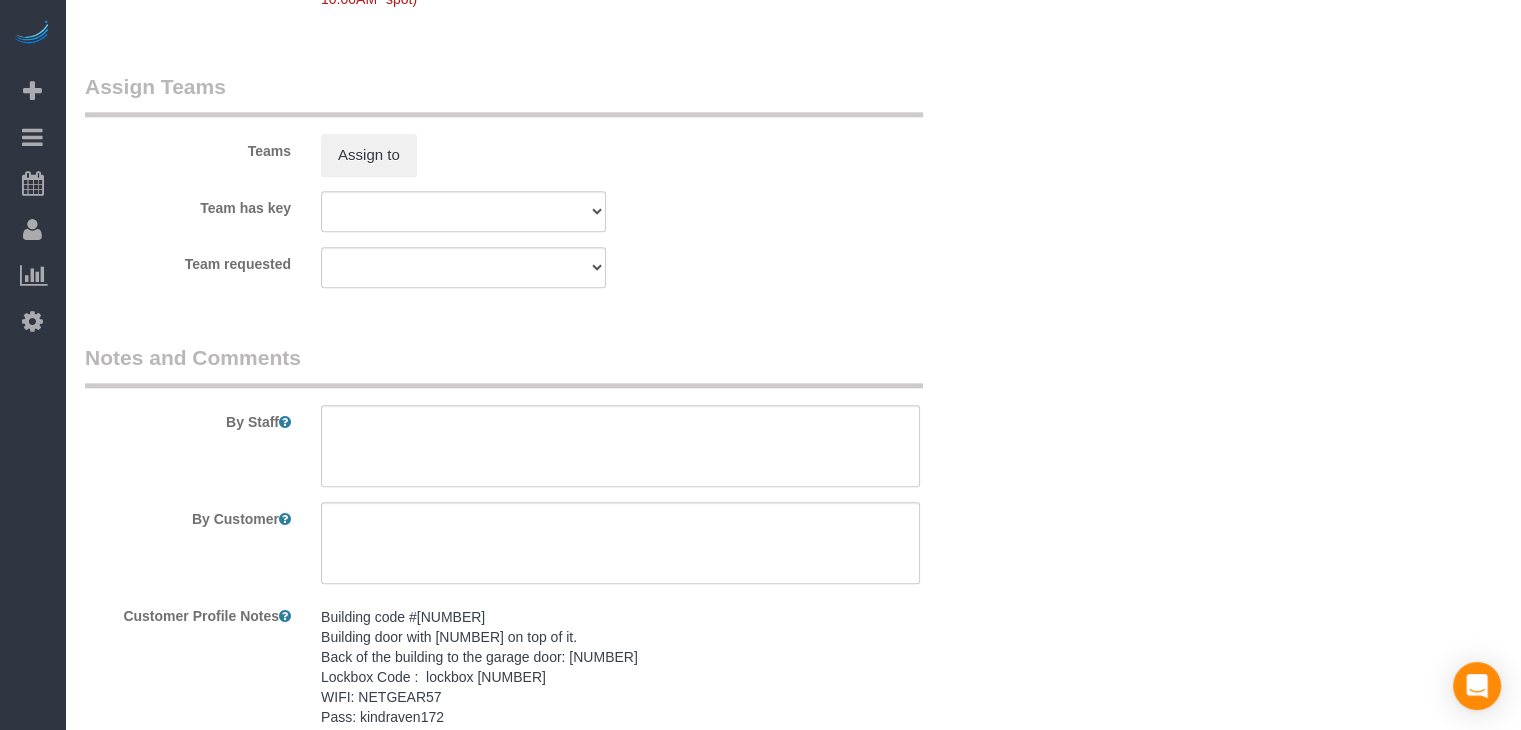 scroll, scrollTop: 2364, scrollLeft: 0, axis: vertical 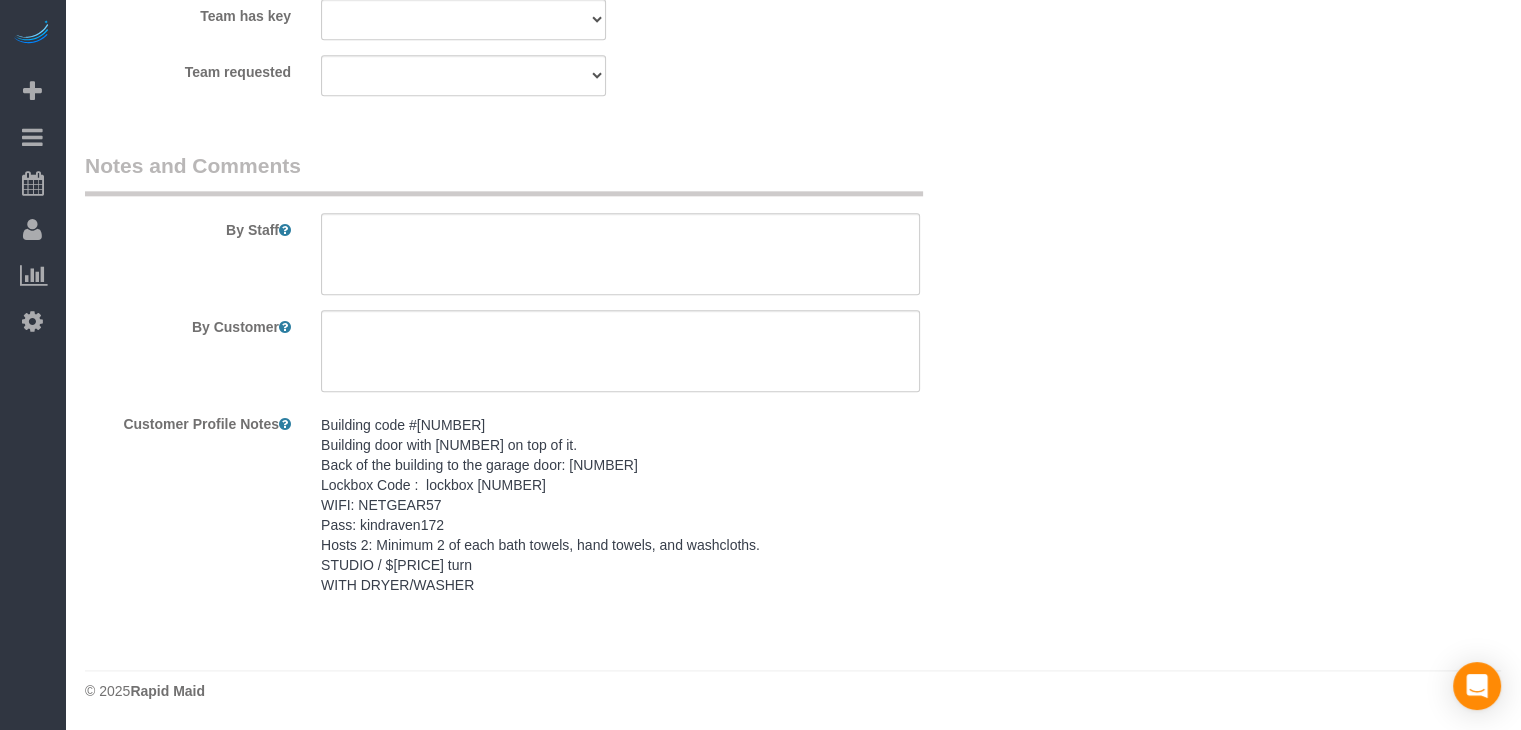 click on "Building code #1919
Building door with 1729 on top of it.
Back of the building to the garage door: 2675
Lockbox Code :  lockbox 5846
WIFI: NETGEAR57
Pass: kindraven172
Hosts 2: Minimum 2 of each bath towels, hand towels, and washcloths.
STUDIO / $70 turn
WITH DRYER/WASHER" at bounding box center [620, 505] 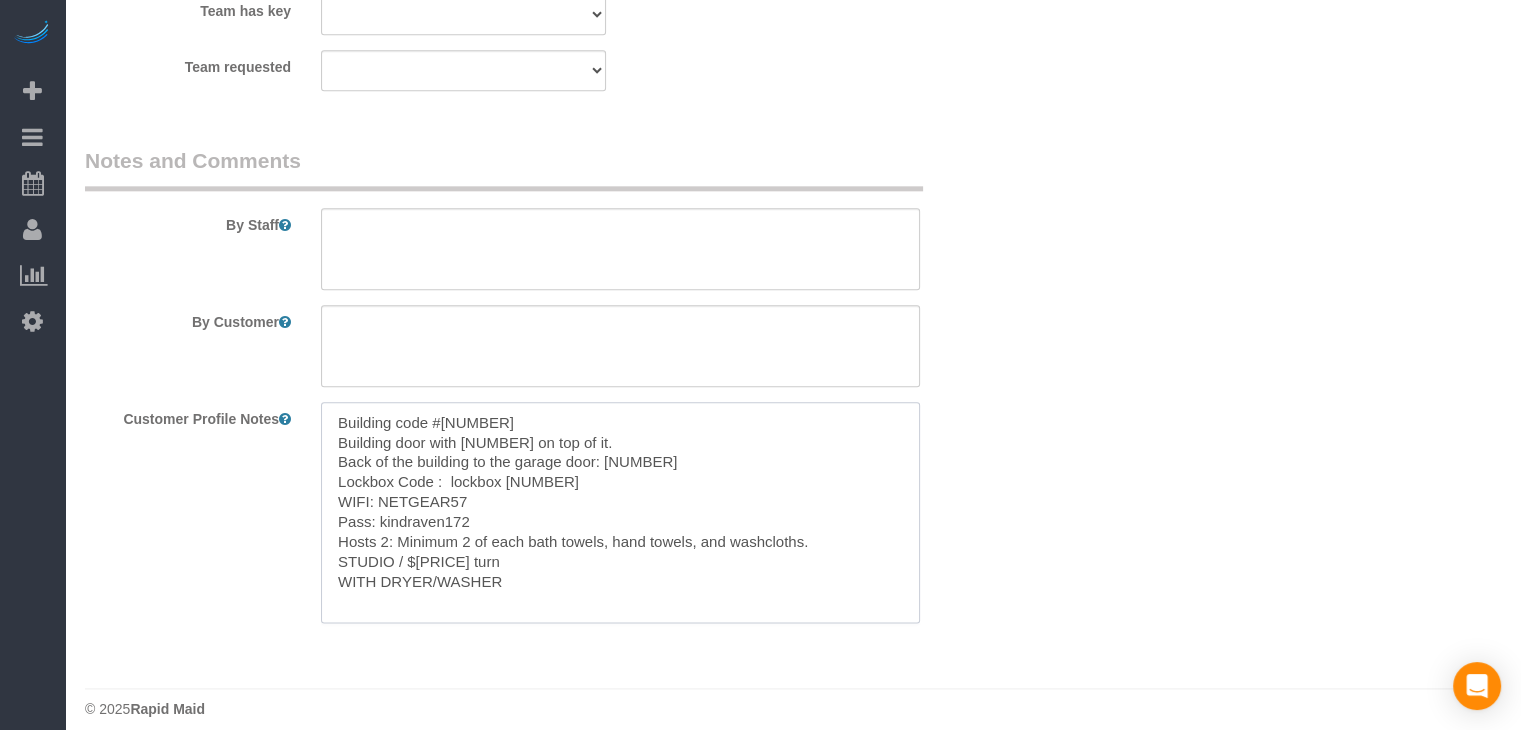 click on "Building code #1919
Building door with 1729 on top of it.
Back of the building to the garage door: 2675
Lockbox Code :  lockbox 5846
WIFI: NETGEAR57
Pass: kindraven172
Hosts 2: Minimum 2 of each bath towels, hand towels, and washcloths.
STUDIO / $70 turn
WITH DRYER/WASHER" at bounding box center (620, 512) 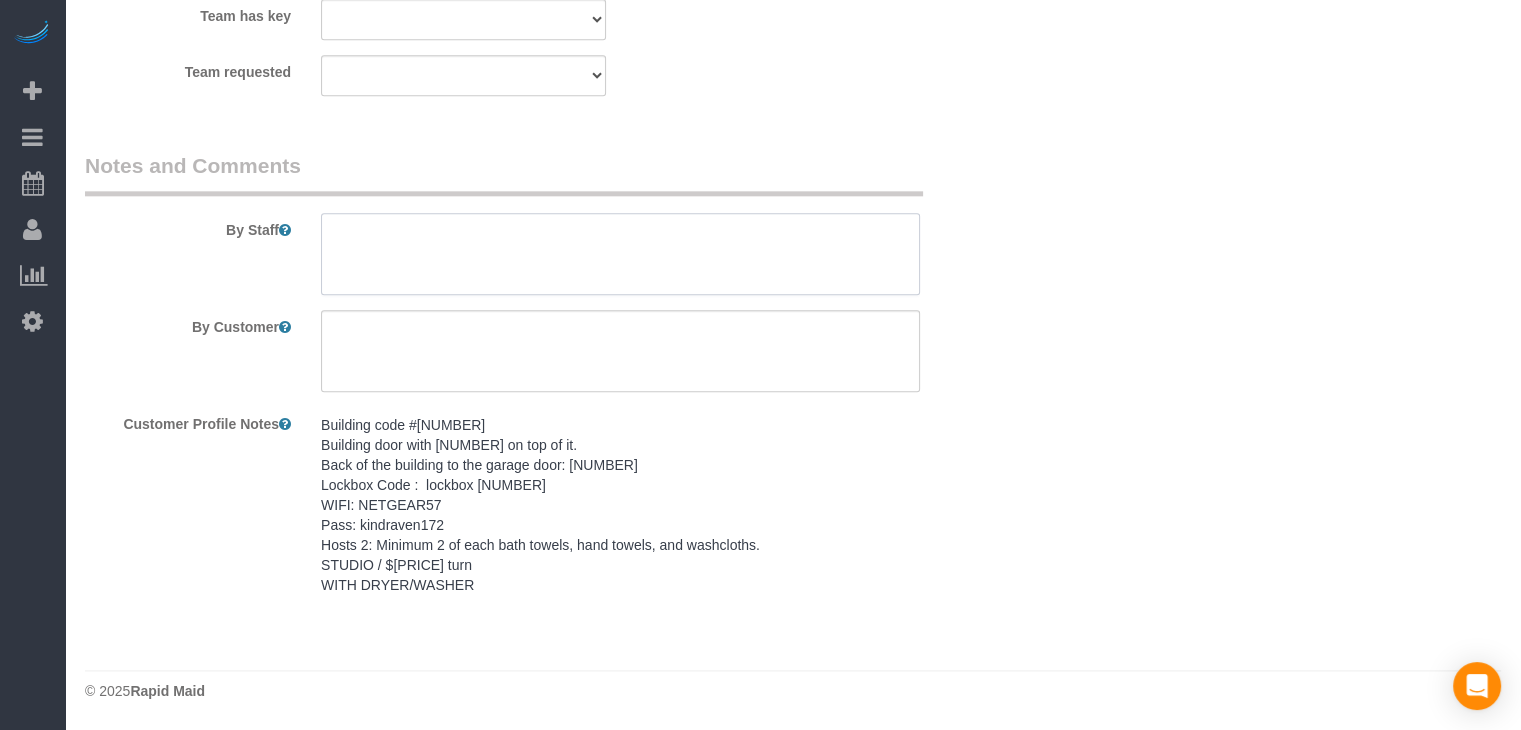 click at bounding box center [620, 254] 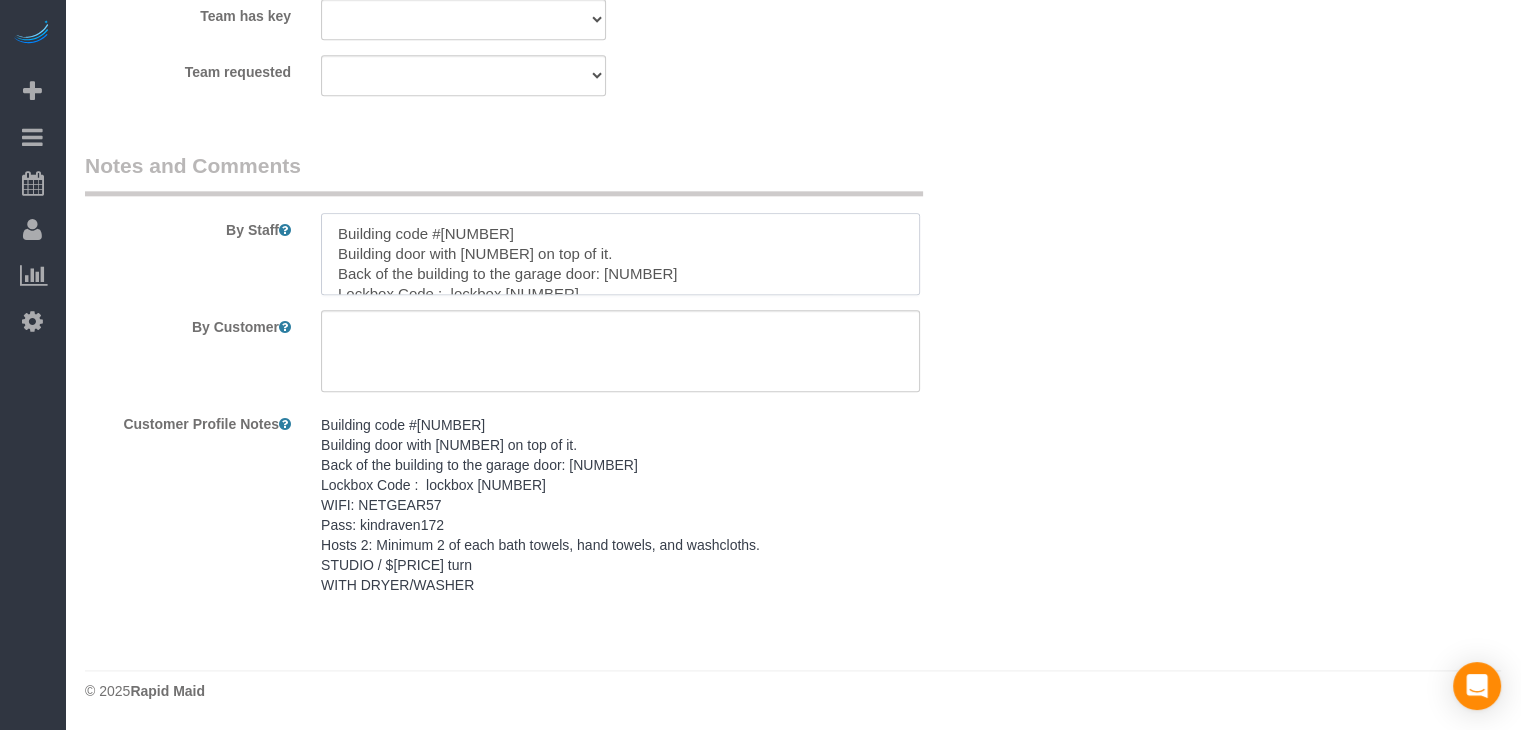 scroll, scrollTop: 108, scrollLeft: 0, axis: vertical 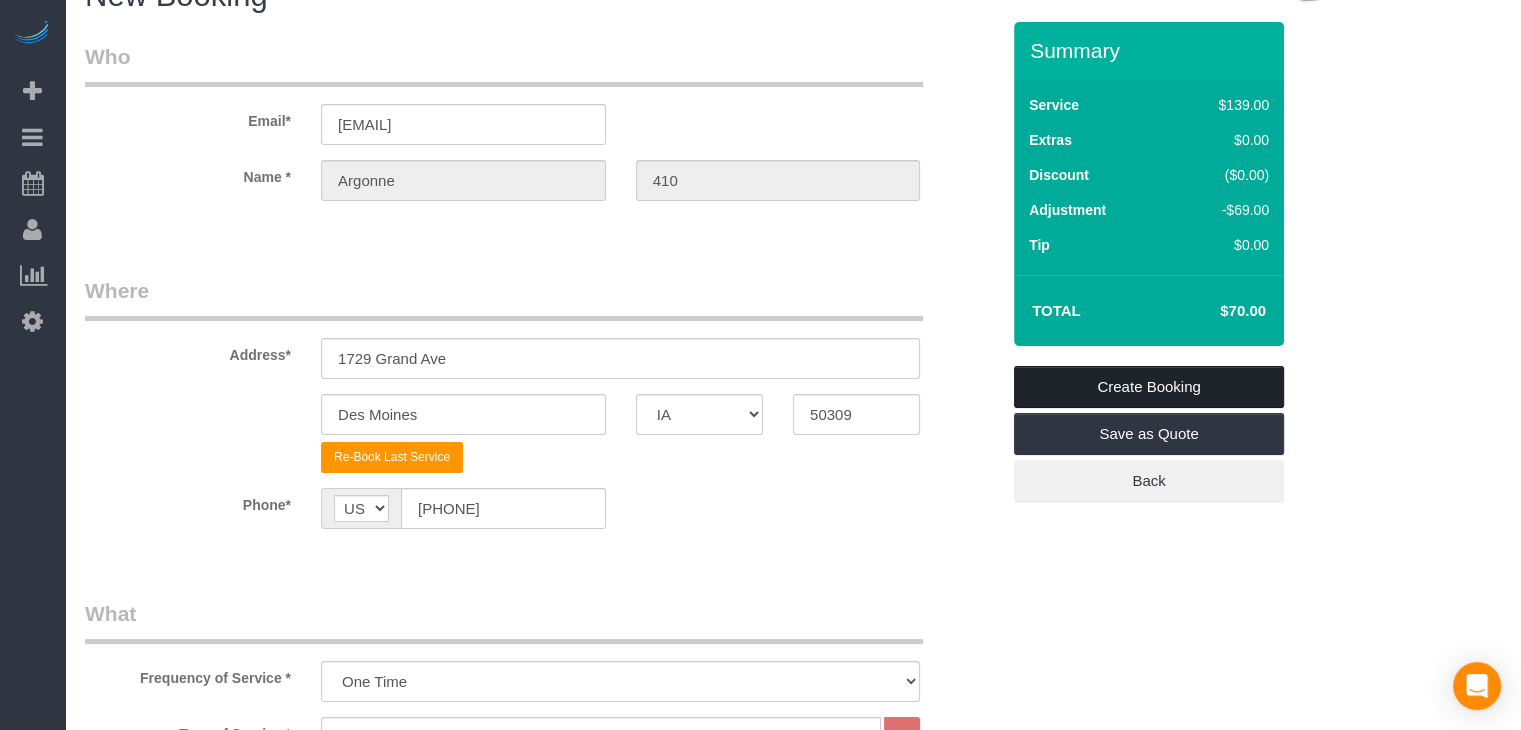 type on "Building code #1919
Building door with 1729 on top of it.
Back of the building to the garage door: 2675
Lockbox Code :  lockbox 5846
WIFI: NETGEAR57
Pass: kindraven172
Hosts 2: Minimum 2 of each bath towels, hand towels, and washcloths.
STUDIO / $70 turn
WITH DRYER/WASHER" 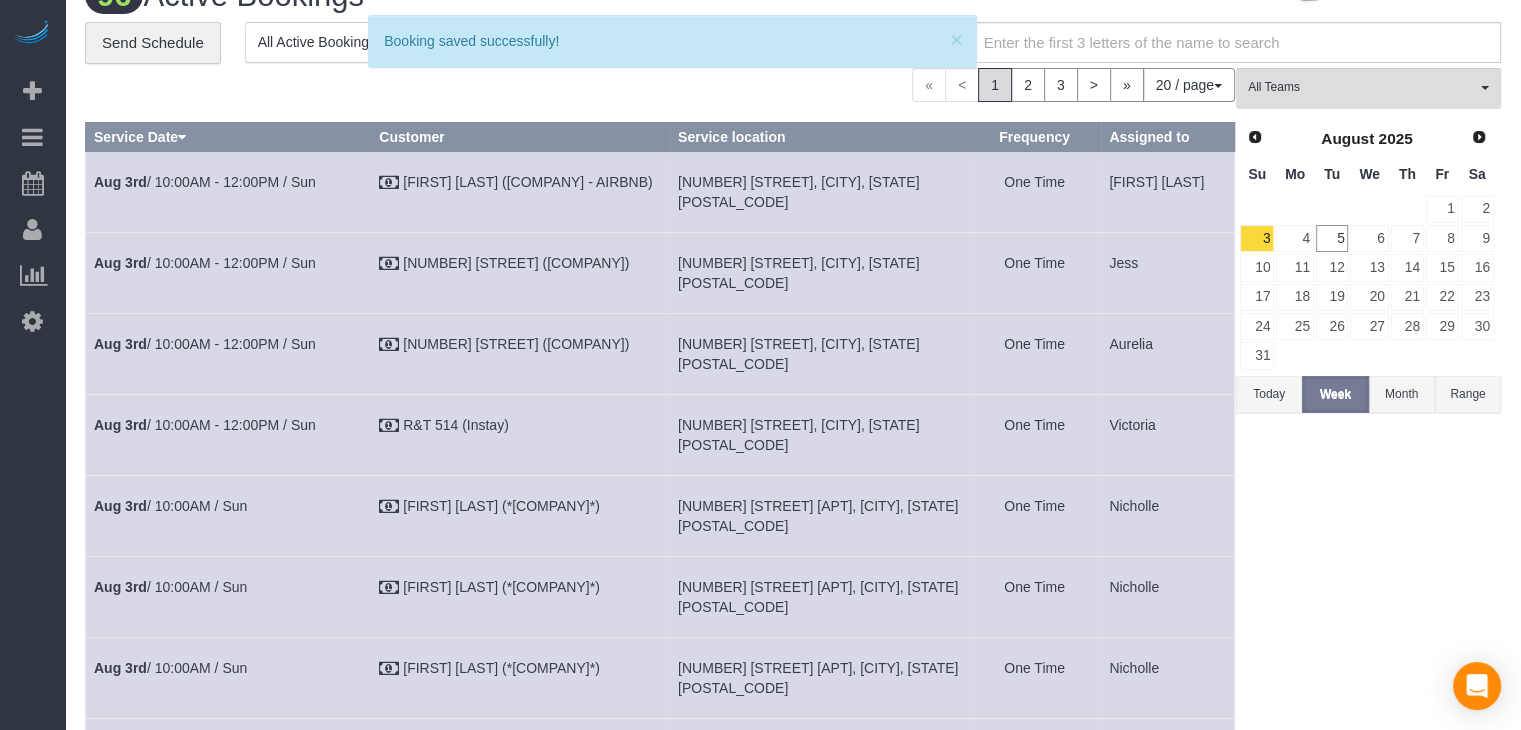 scroll, scrollTop: 0, scrollLeft: 0, axis: both 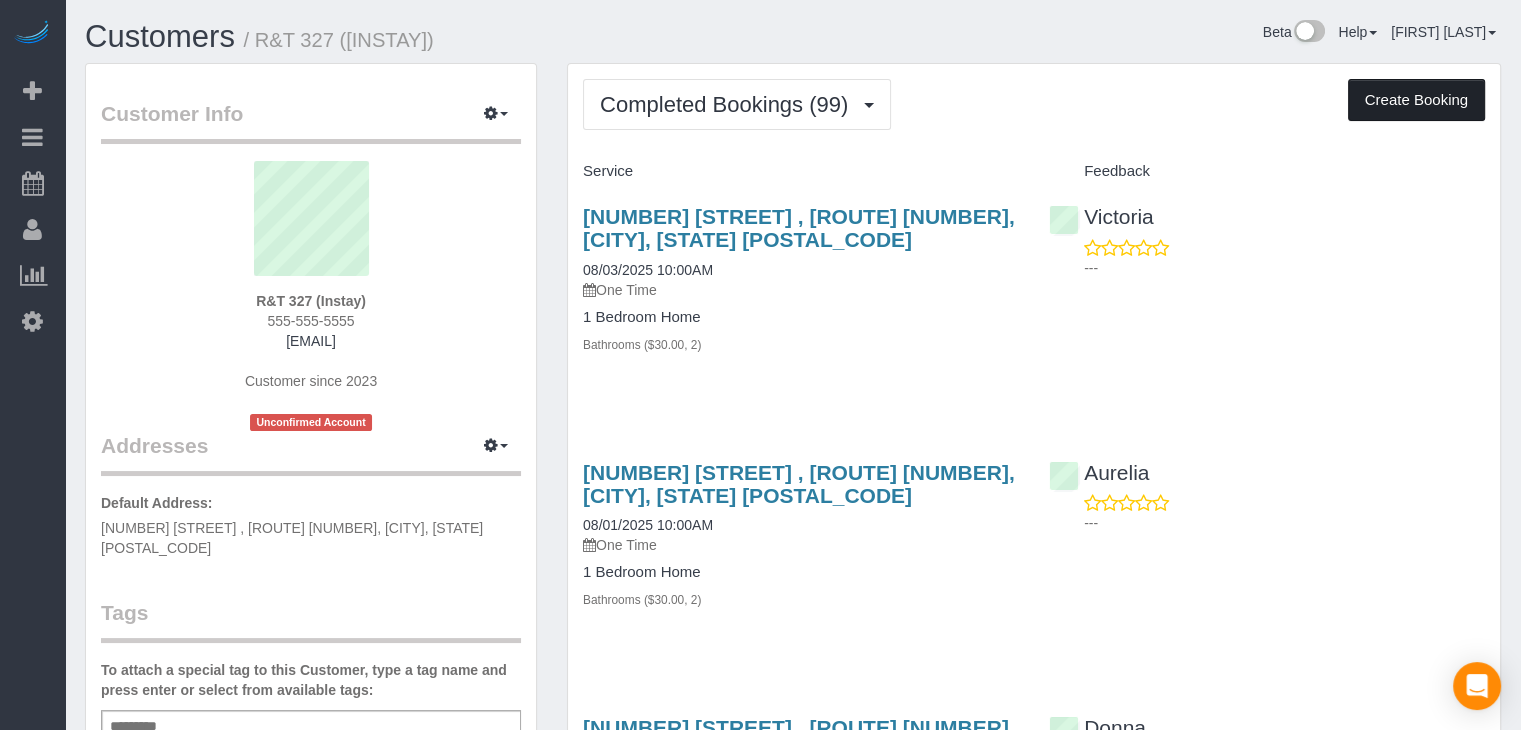 click on "Create Booking" at bounding box center [1416, 100] 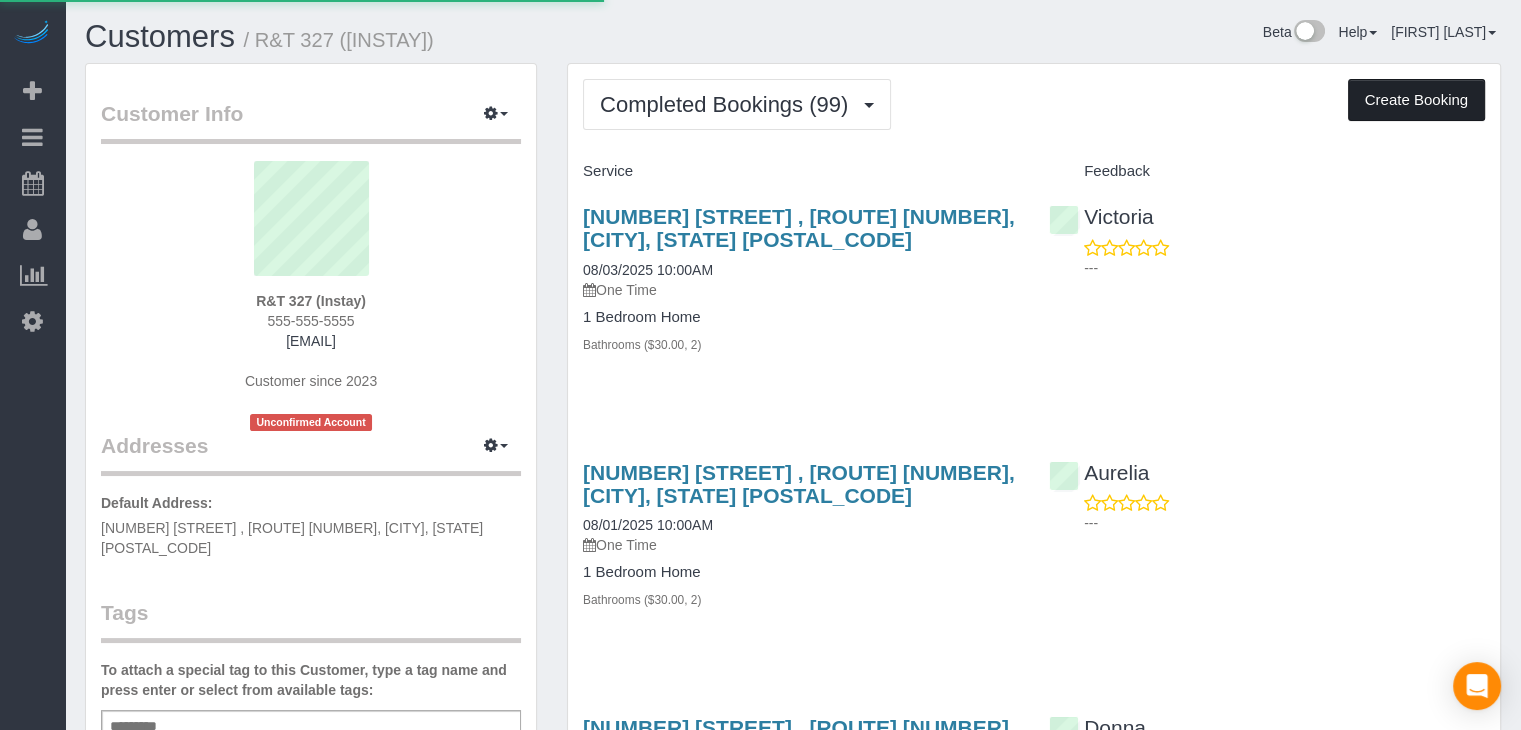 select on "IA" 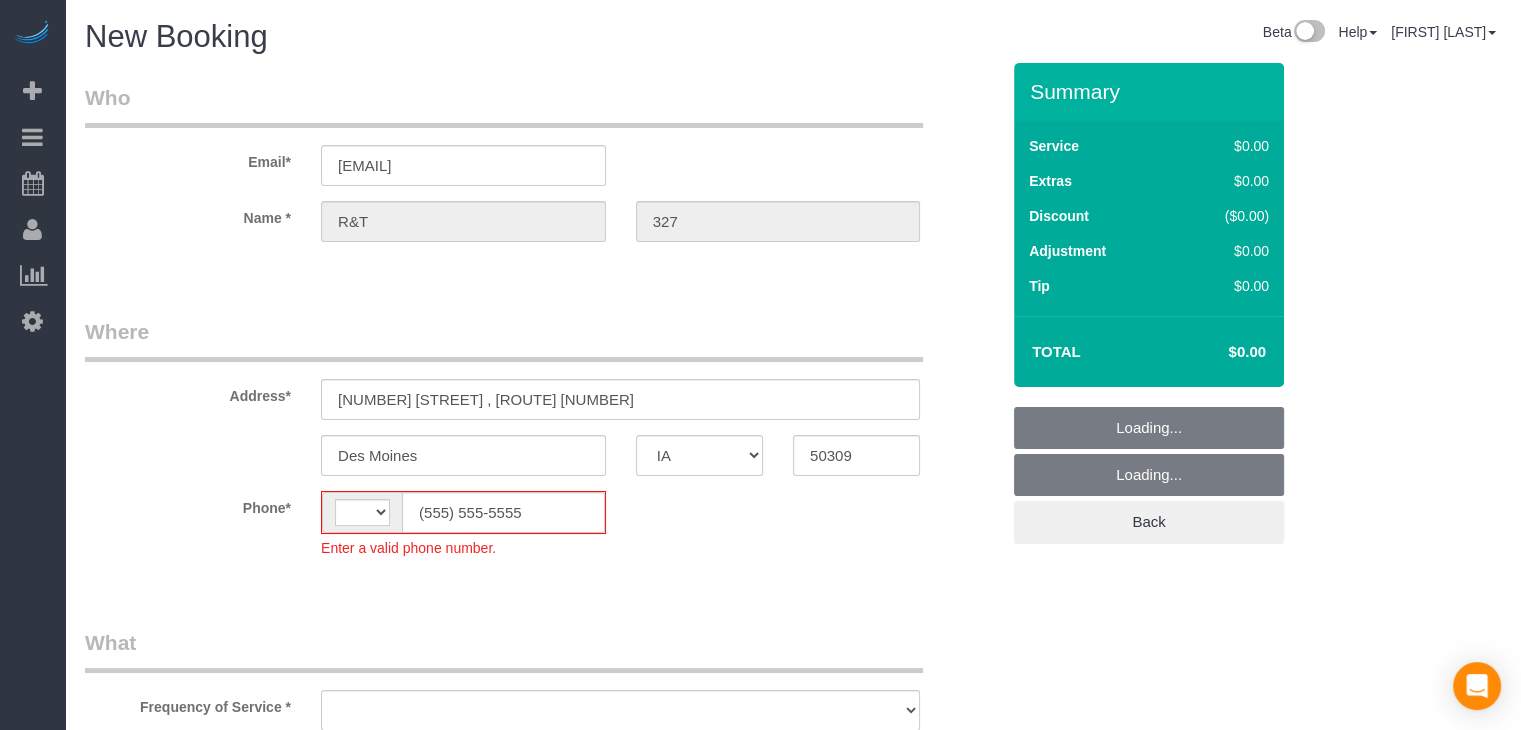 select on "string:US" 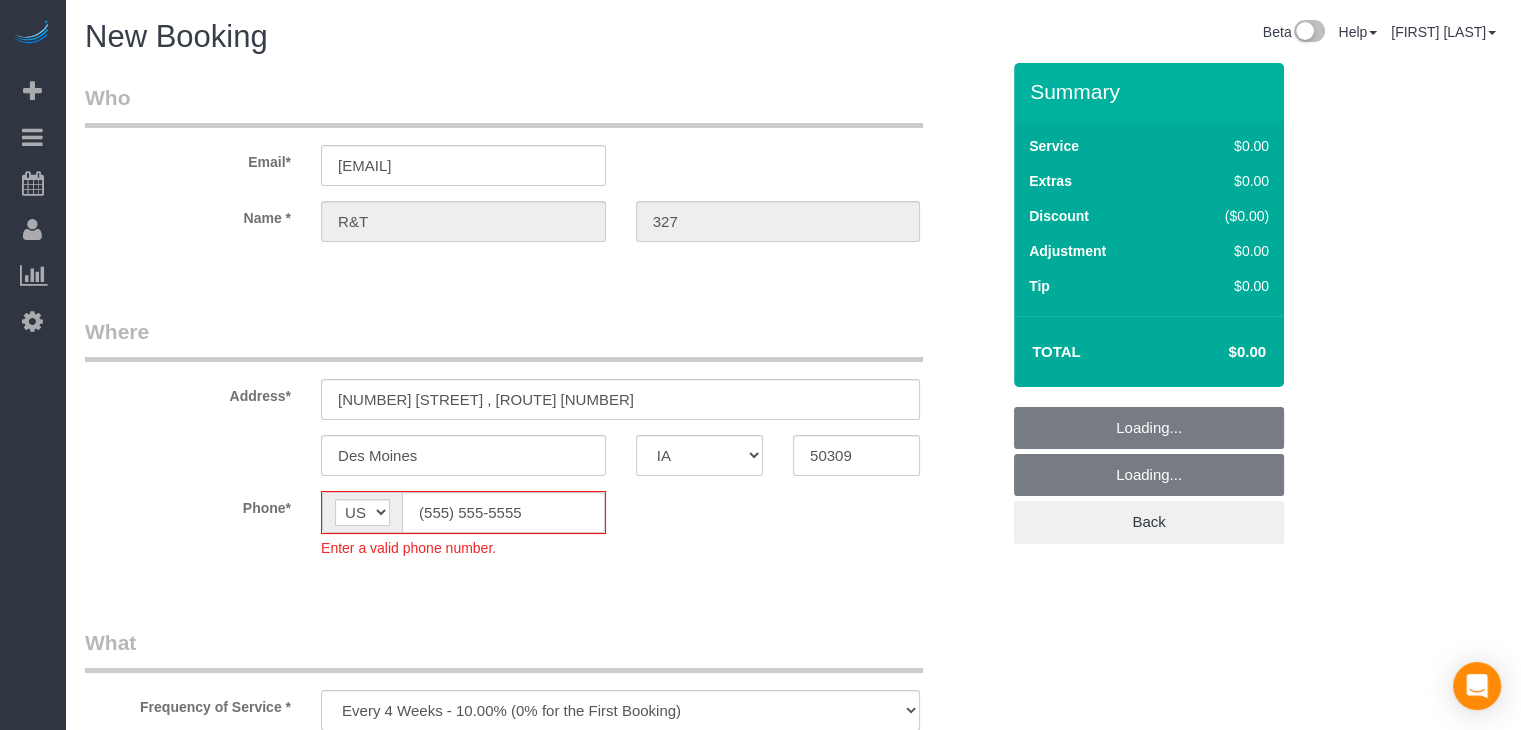 select on "object:1740" 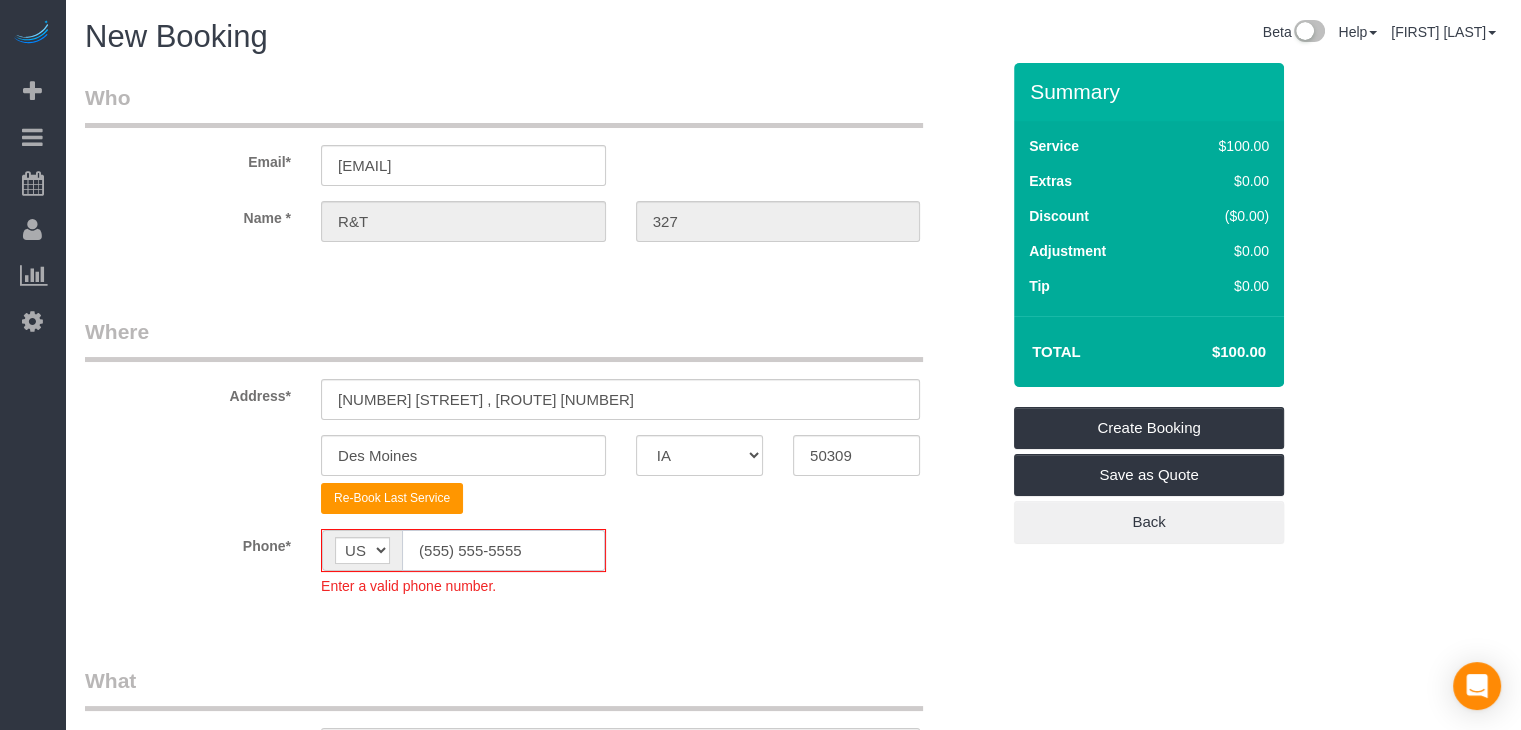 click on "(555) 555-5555" 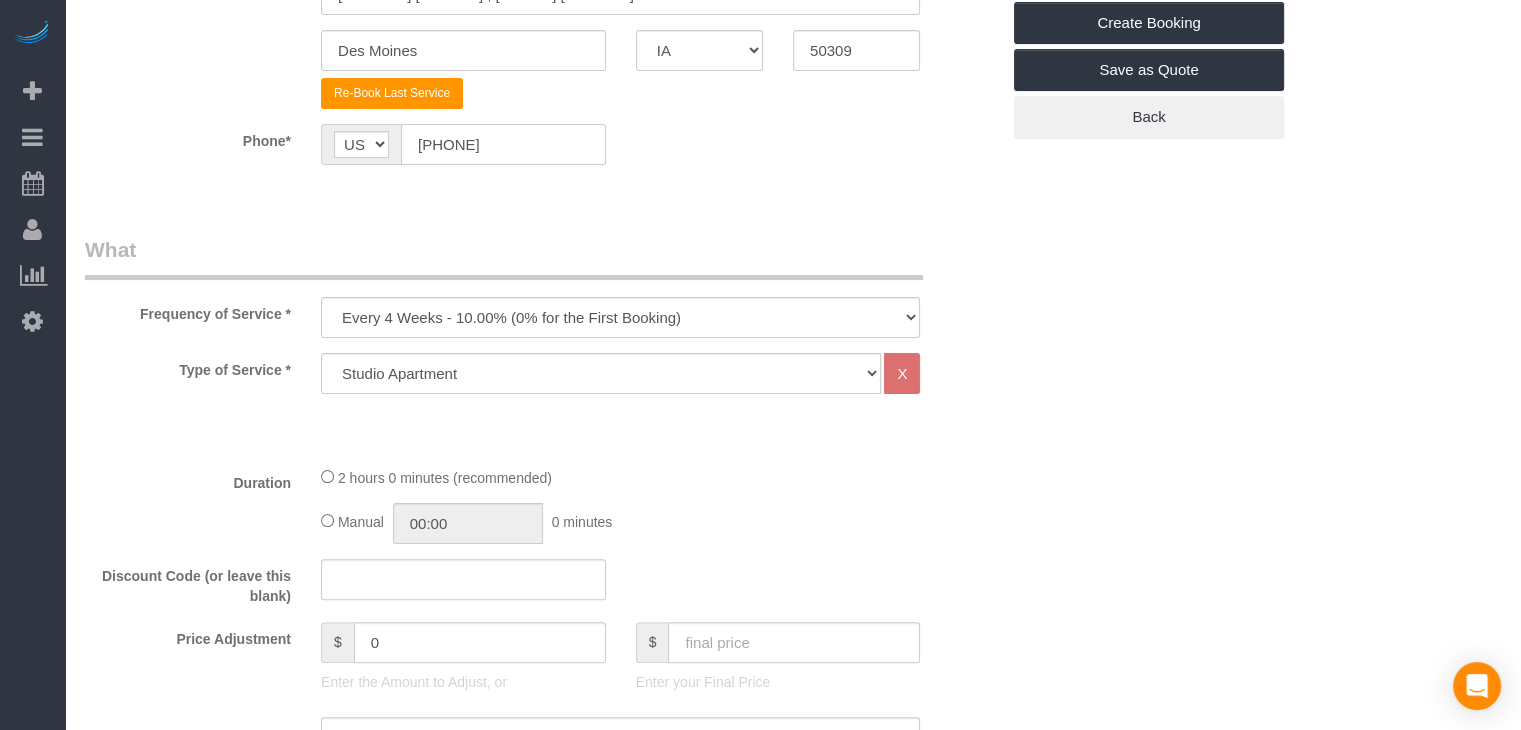 scroll, scrollTop: 425, scrollLeft: 0, axis: vertical 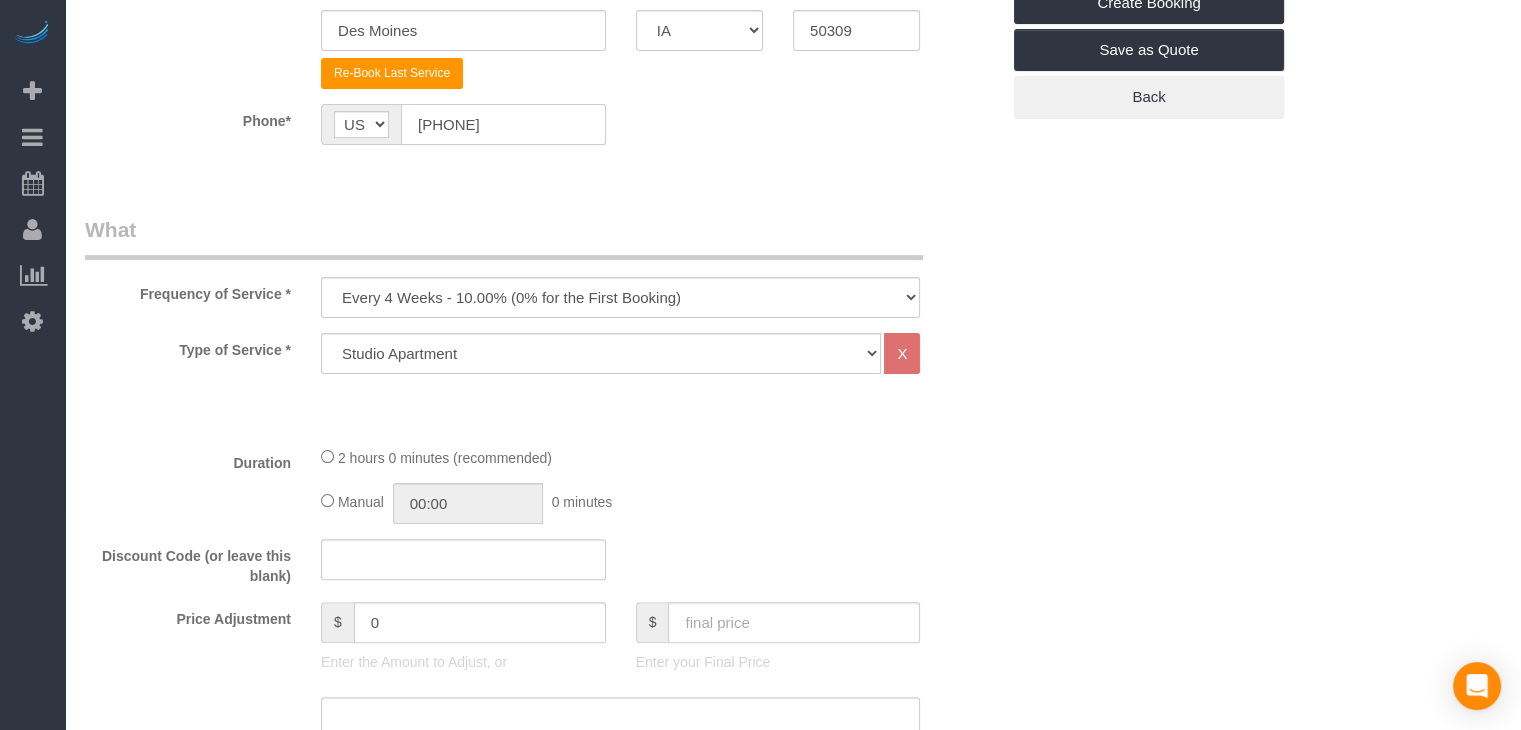 type on "[PHONE]" 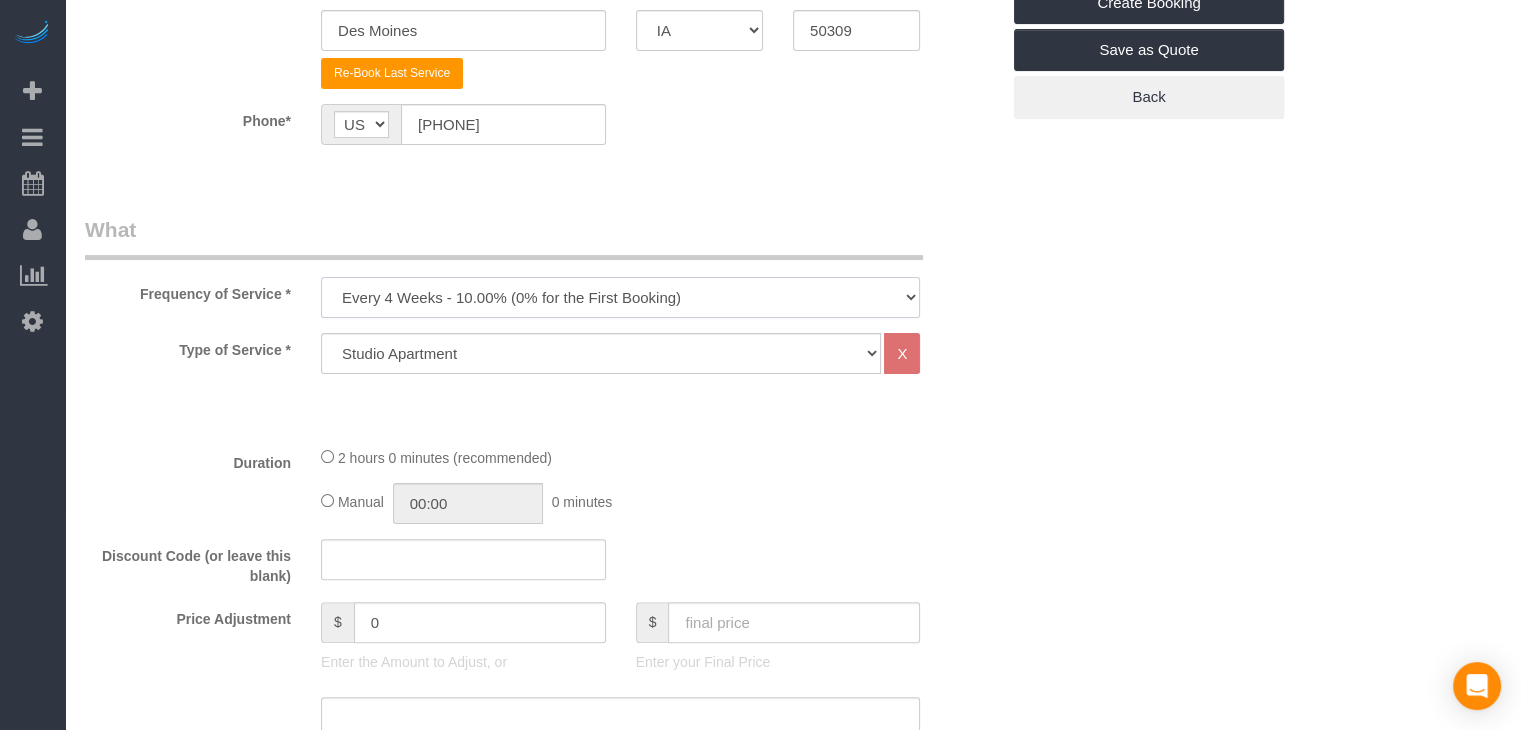 click on "Every 6 Weeks (0% for the First Booking) One Time Every 8 Weeks (0% for the First Booking) Every 4 Weeks - 10.00% (0% for the First Booking) Every 3 Weeks - 12.00% (0% for the First Booking) Every 2 Weeks - 15.00% (0% for the First Booking) Weekly - 20.00% (0% for the First Booking)" at bounding box center (620, 297) 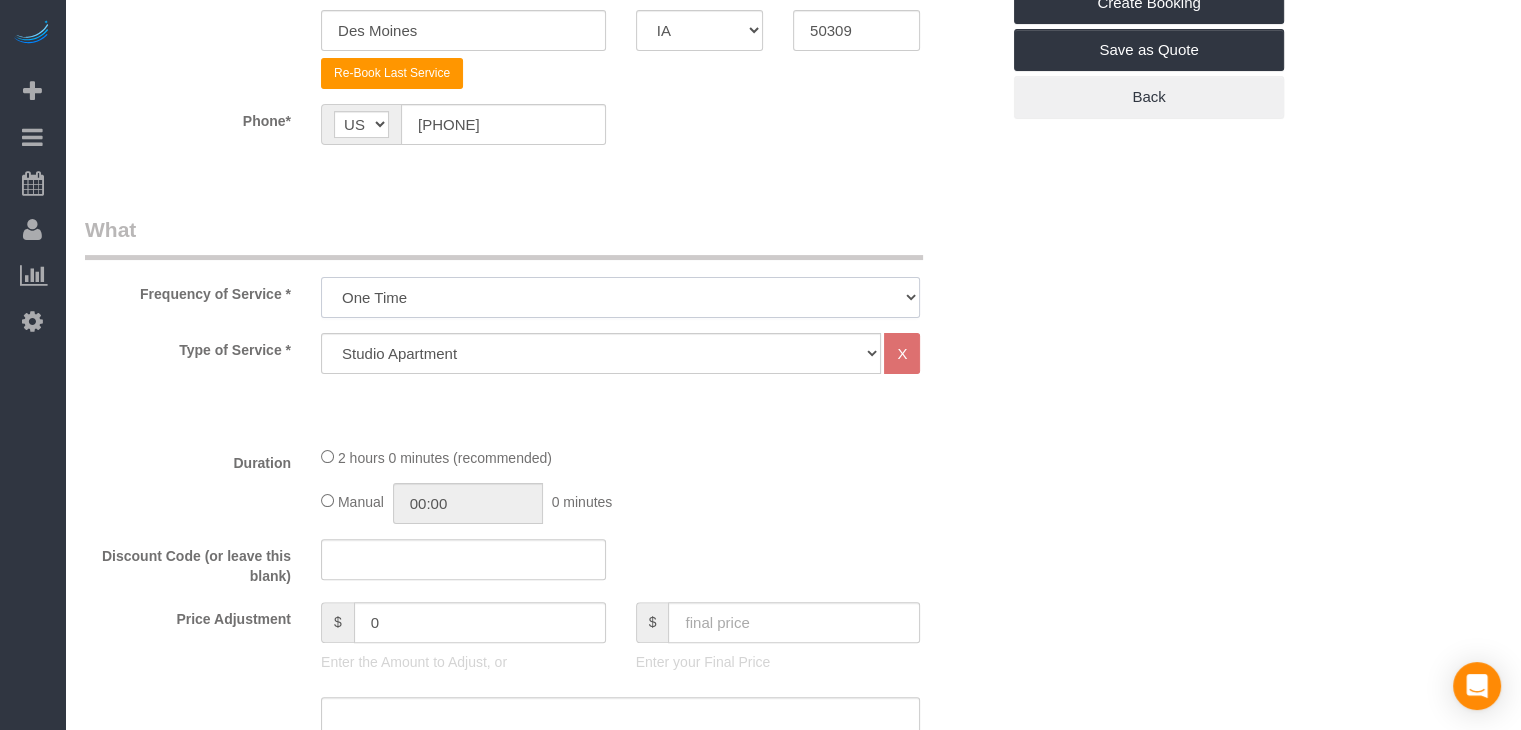 click on "Every 6 Weeks (0% for the First Booking) One Time Every 8 Weeks (0% for the First Booking) Every 4 Weeks - 10.00% (0% for the First Booking) Every 3 Weeks - 12.00% (0% for the First Booking) Every 2 Weeks - 15.00% (0% for the First Booking) Weekly - 20.00% (0% for the First Booking)" at bounding box center [620, 297] 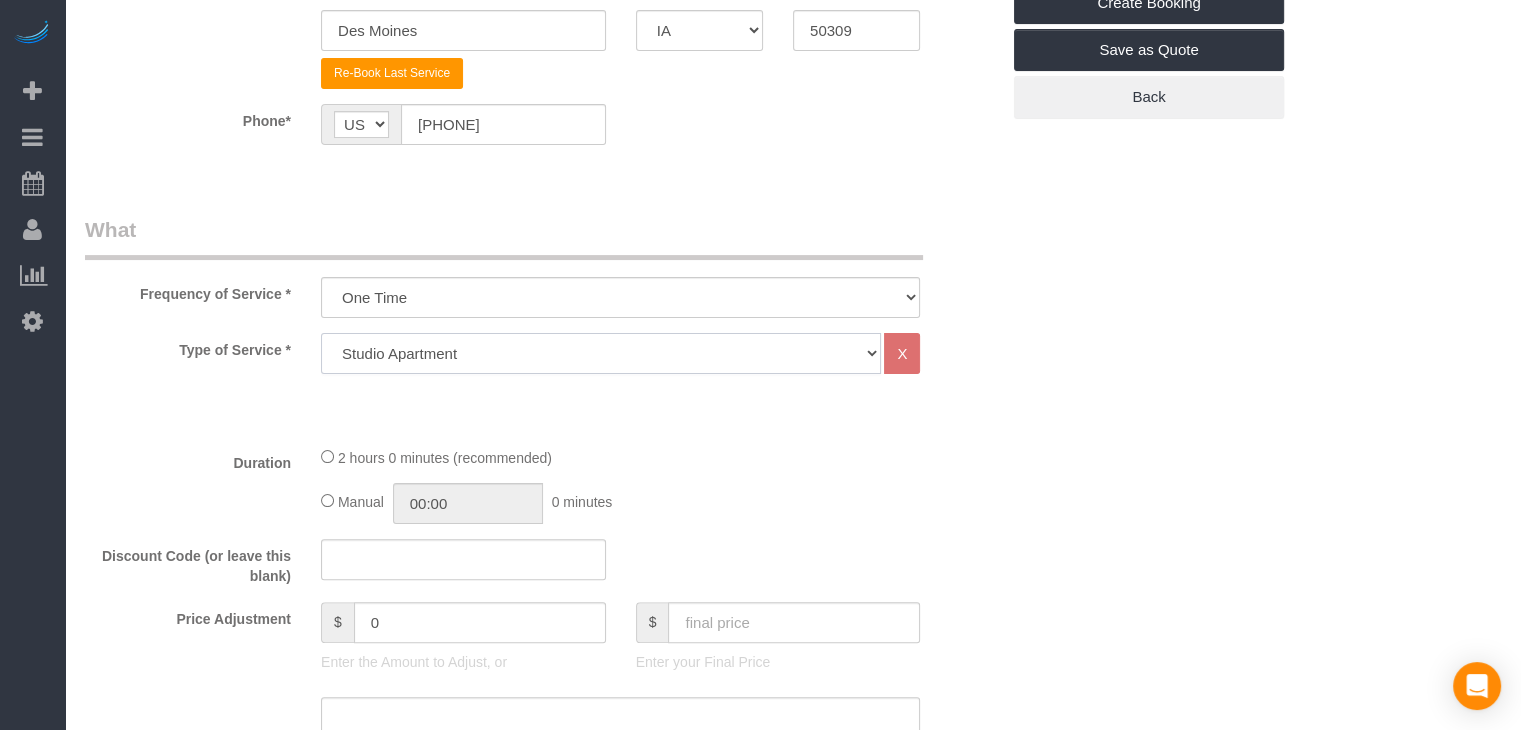 drag, startPoint x: 488, startPoint y: 340, endPoint x: 484, endPoint y: 369, distance: 29.274563 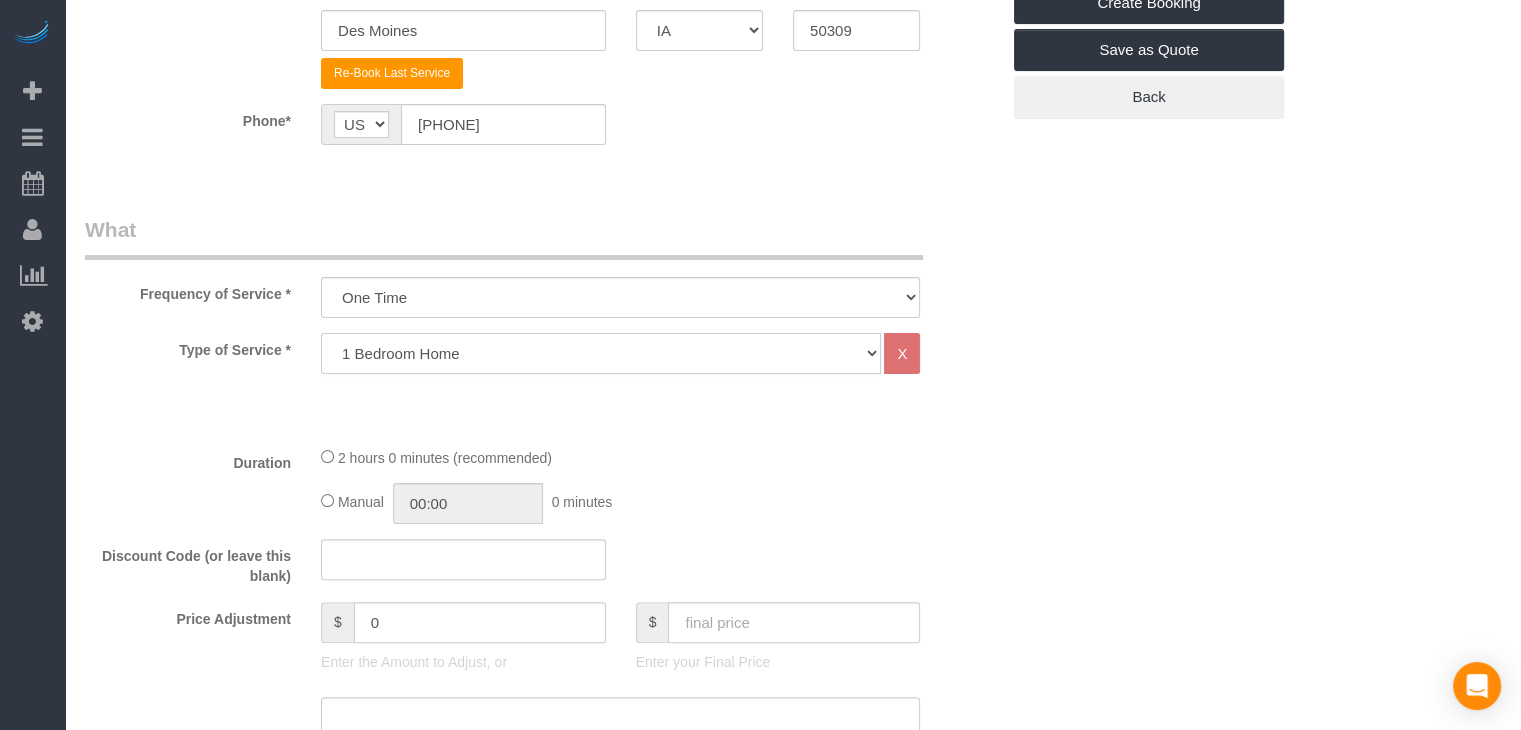 click on "Studio Apartment 1 Bedroom Home 2 Bedroom Home 3 Bedroom Home 4 Bedroom Home 5 Bedroom Home 6 Bedroom Home 7 Bedroom Home Hourly Cleaning Hazard/Emergency Cleaning General Maintenance" 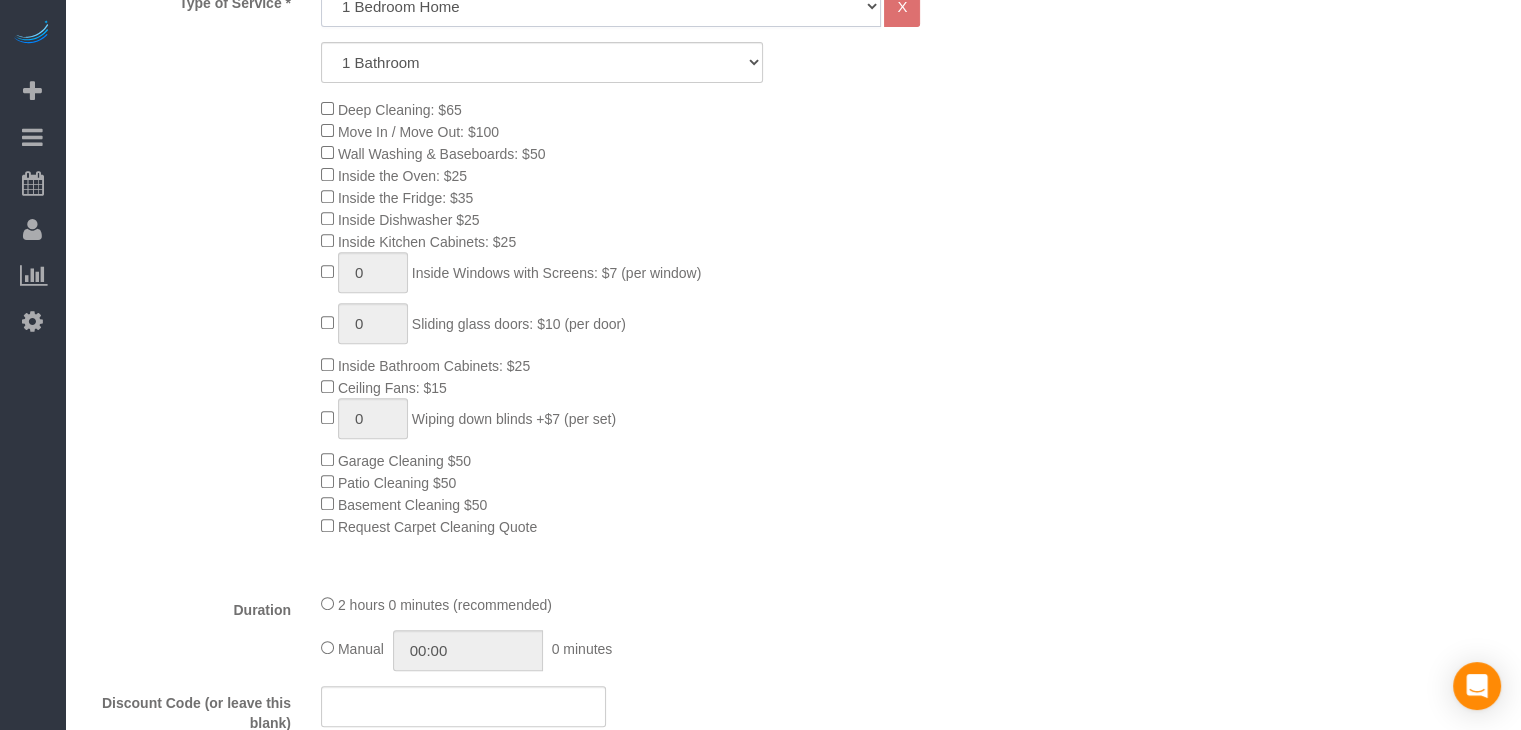 scroll, scrollTop: 808, scrollLeft: 0, axis: vertical 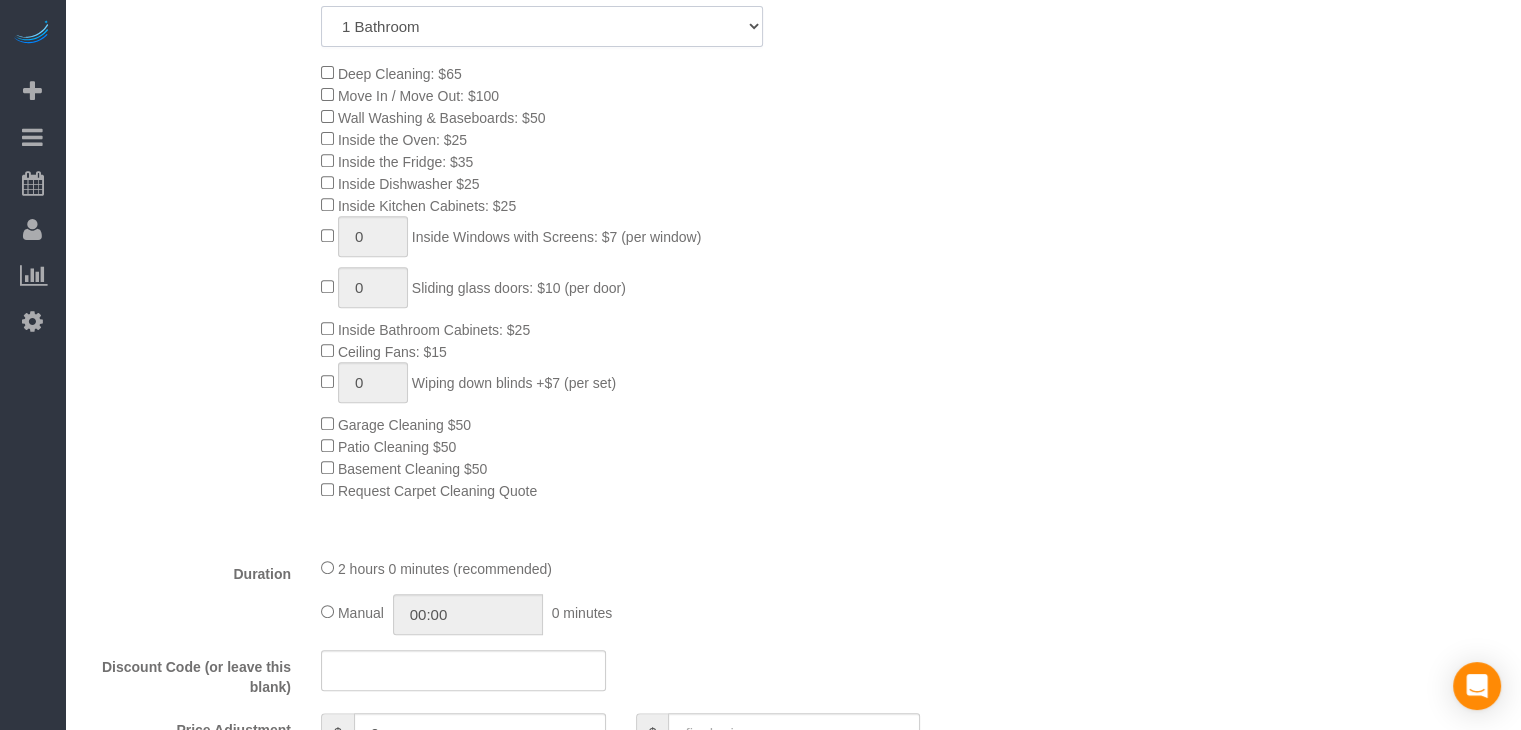 click on "1 Bathroom
2 Bathrooms
3 Bathrooms
4 Bathrooms
5 Bathrooms
6 Bathrooms" 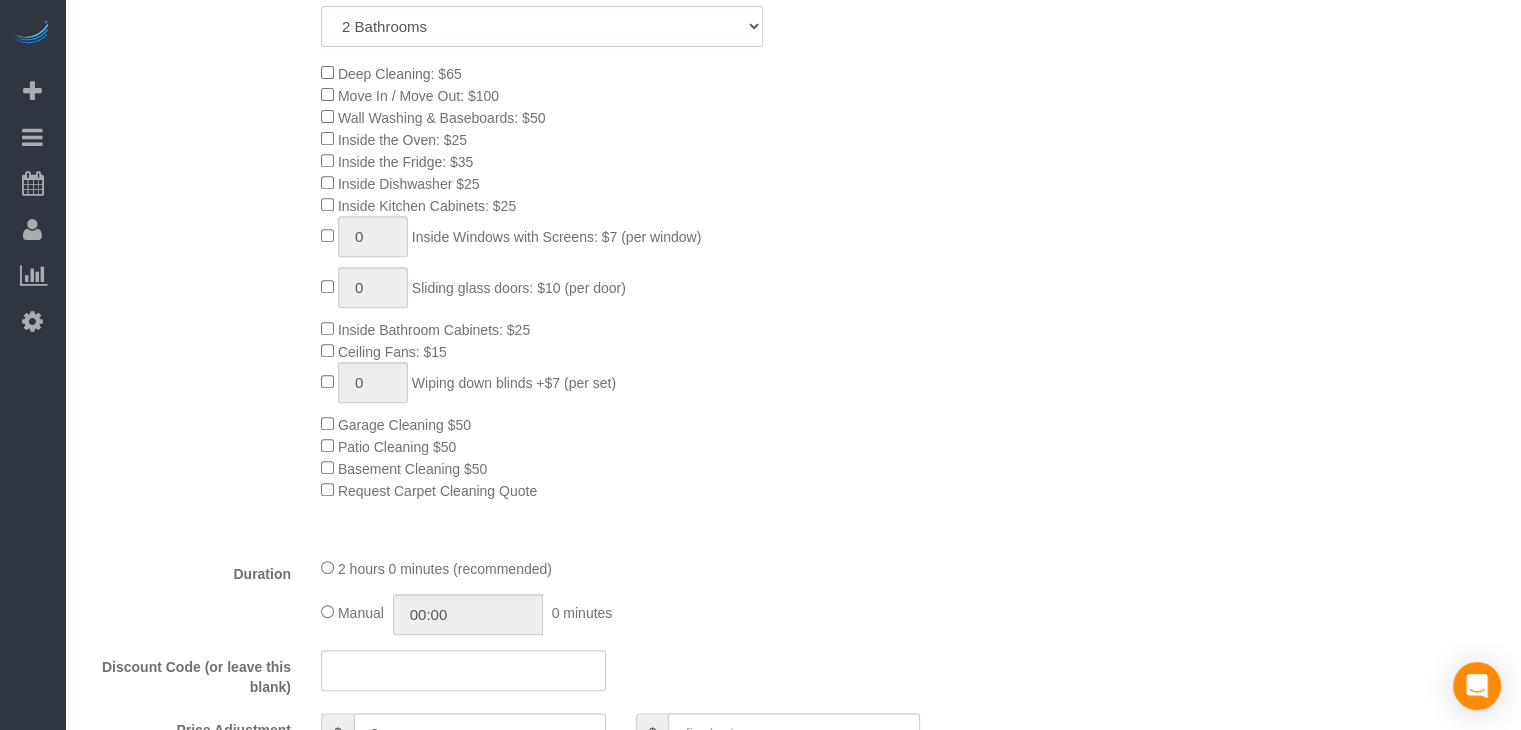 click on "1 Bathroom
2 Bathrooms
3 Bathrooms
4 Bathrooms
5 Bathrooms
6 Bathrooms" 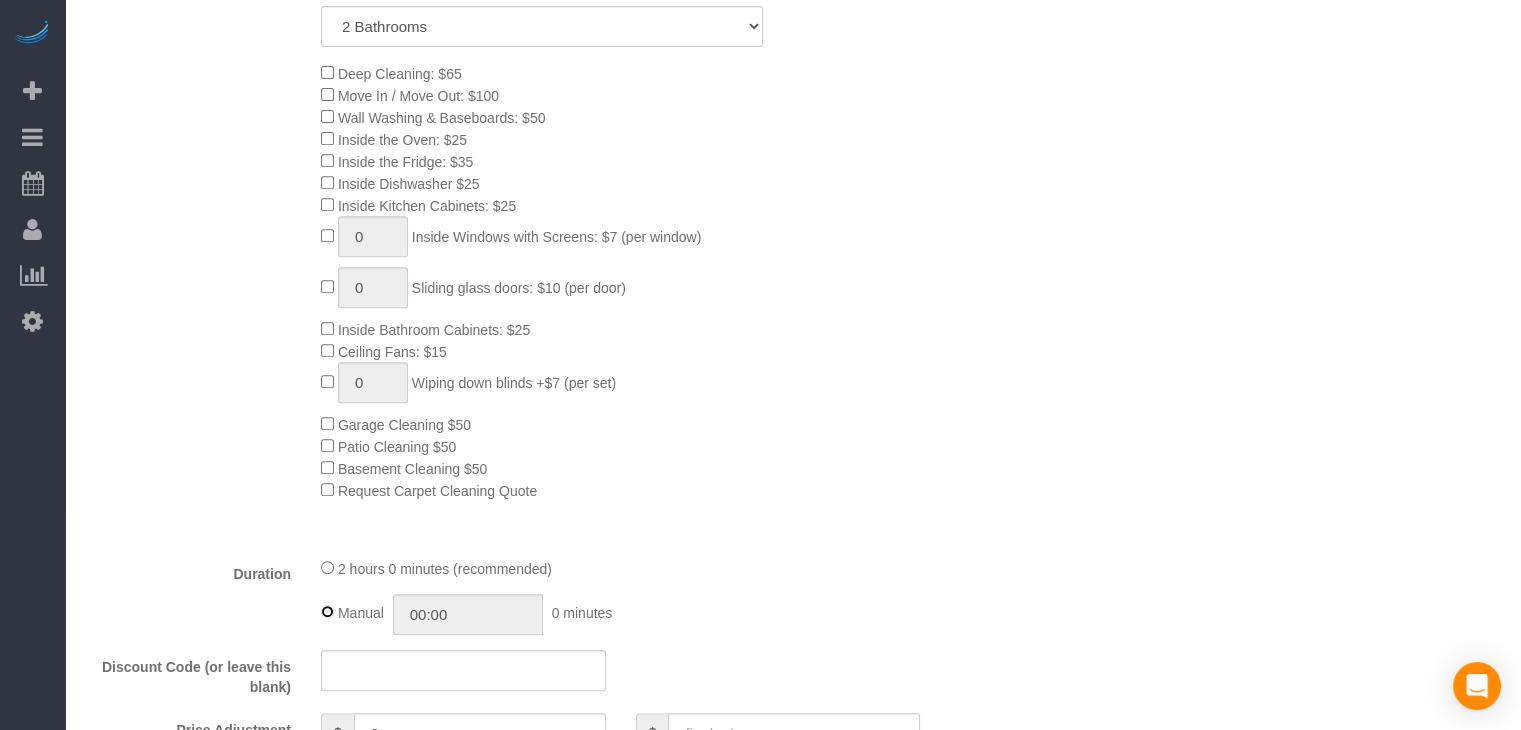 type on "02:00" 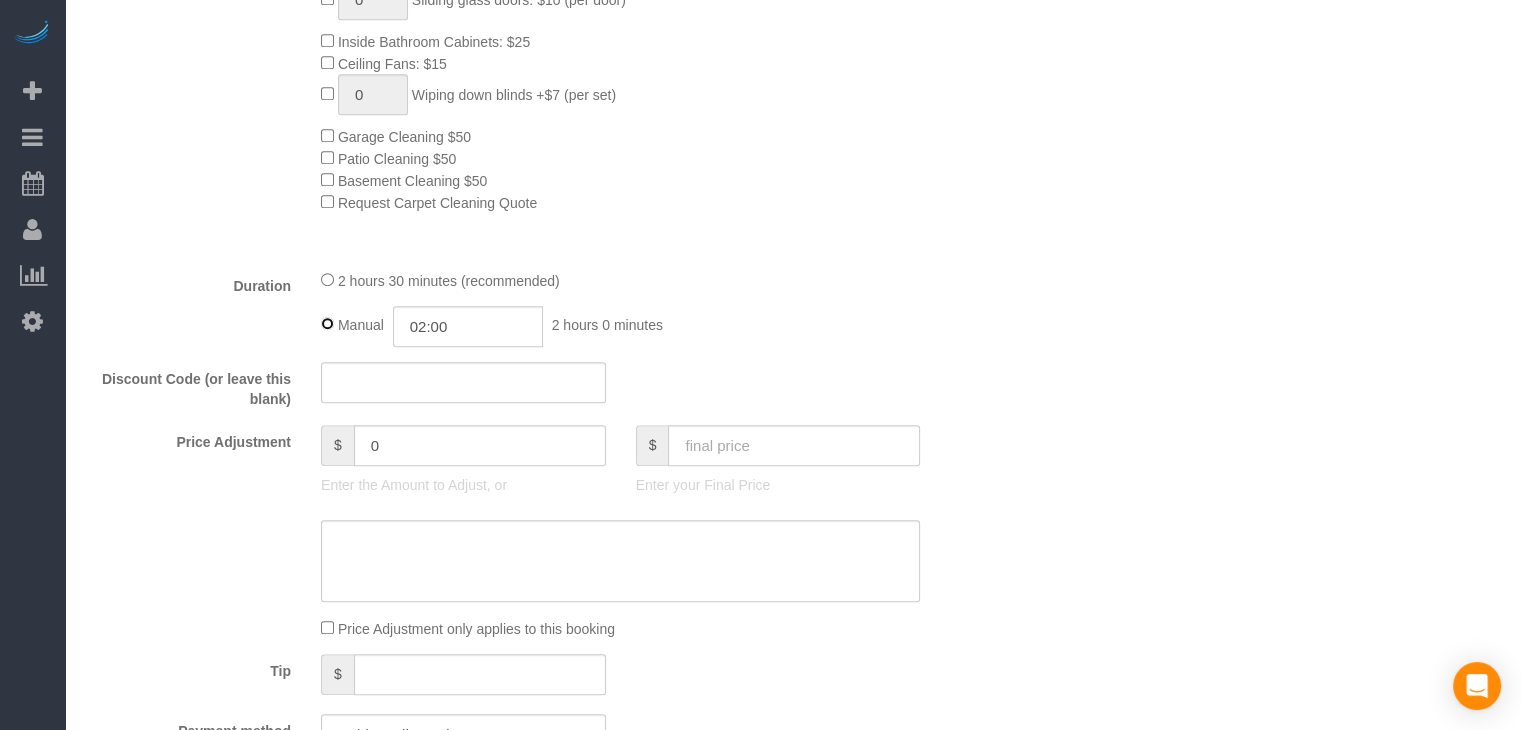 scroll, scrollTop: 1264, scrollLeft: 0, axis: vertical 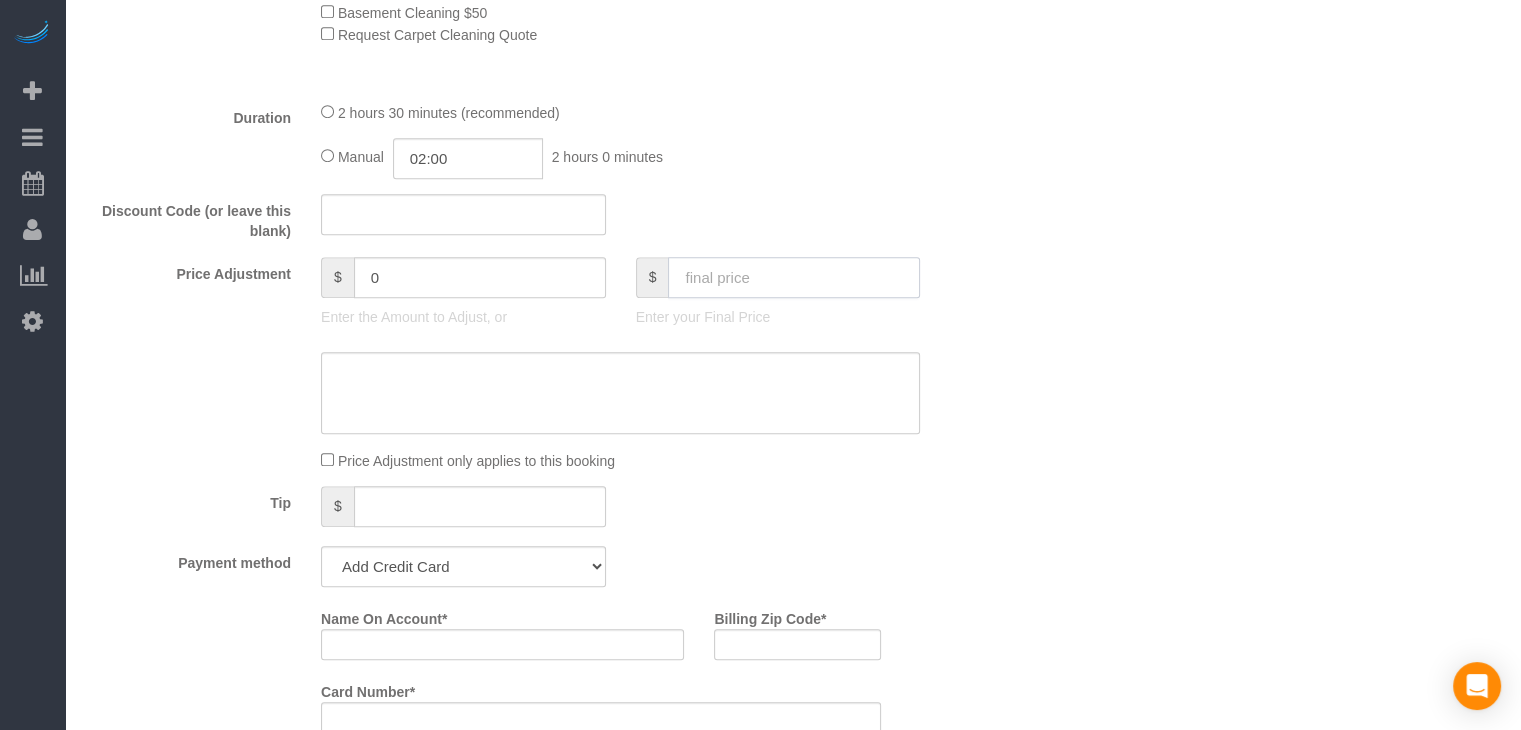 click 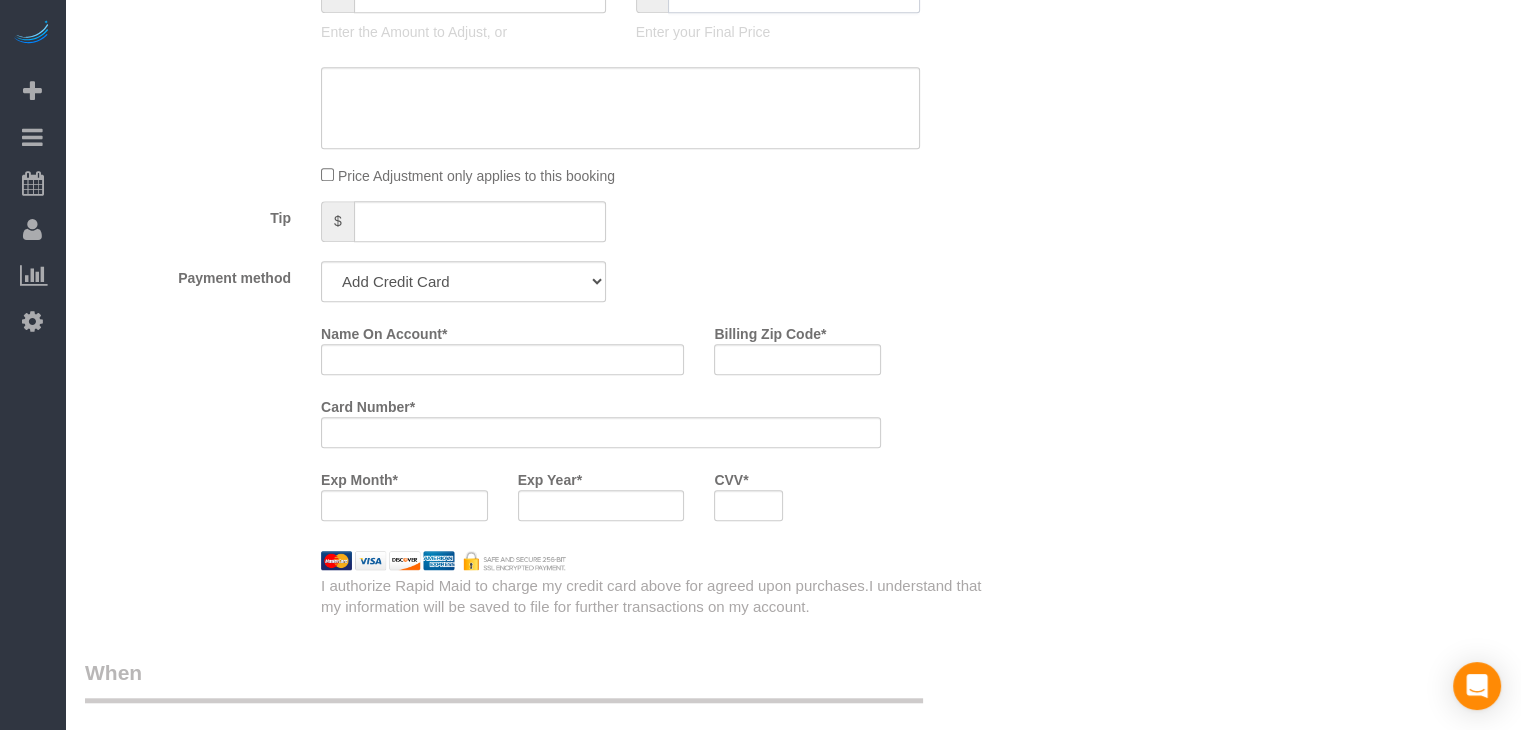 scroll, scrollTop: 1576, scrollLeft: 0, axis: vertical 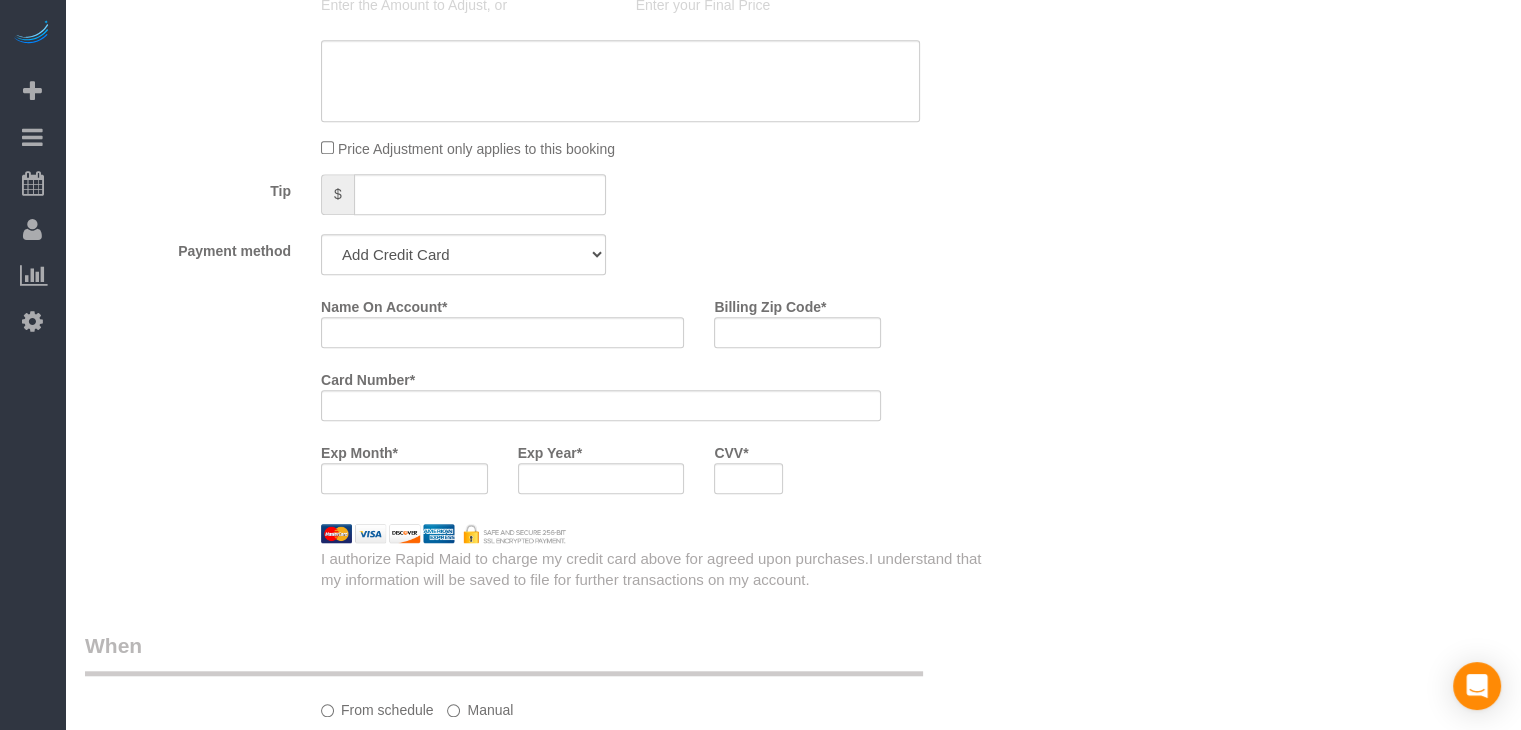 type on "95" 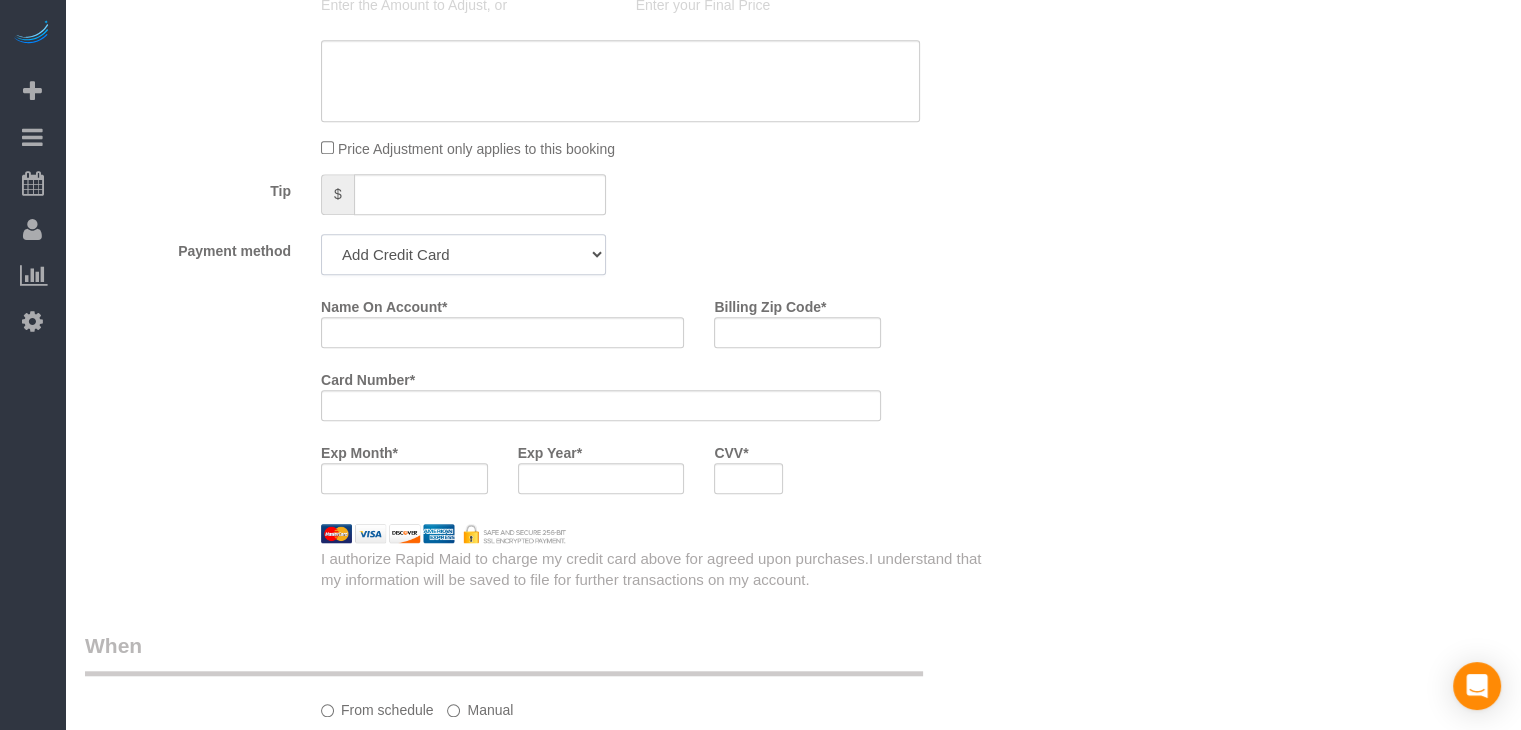 click on "Add Credit Card Cash Check Paypal" 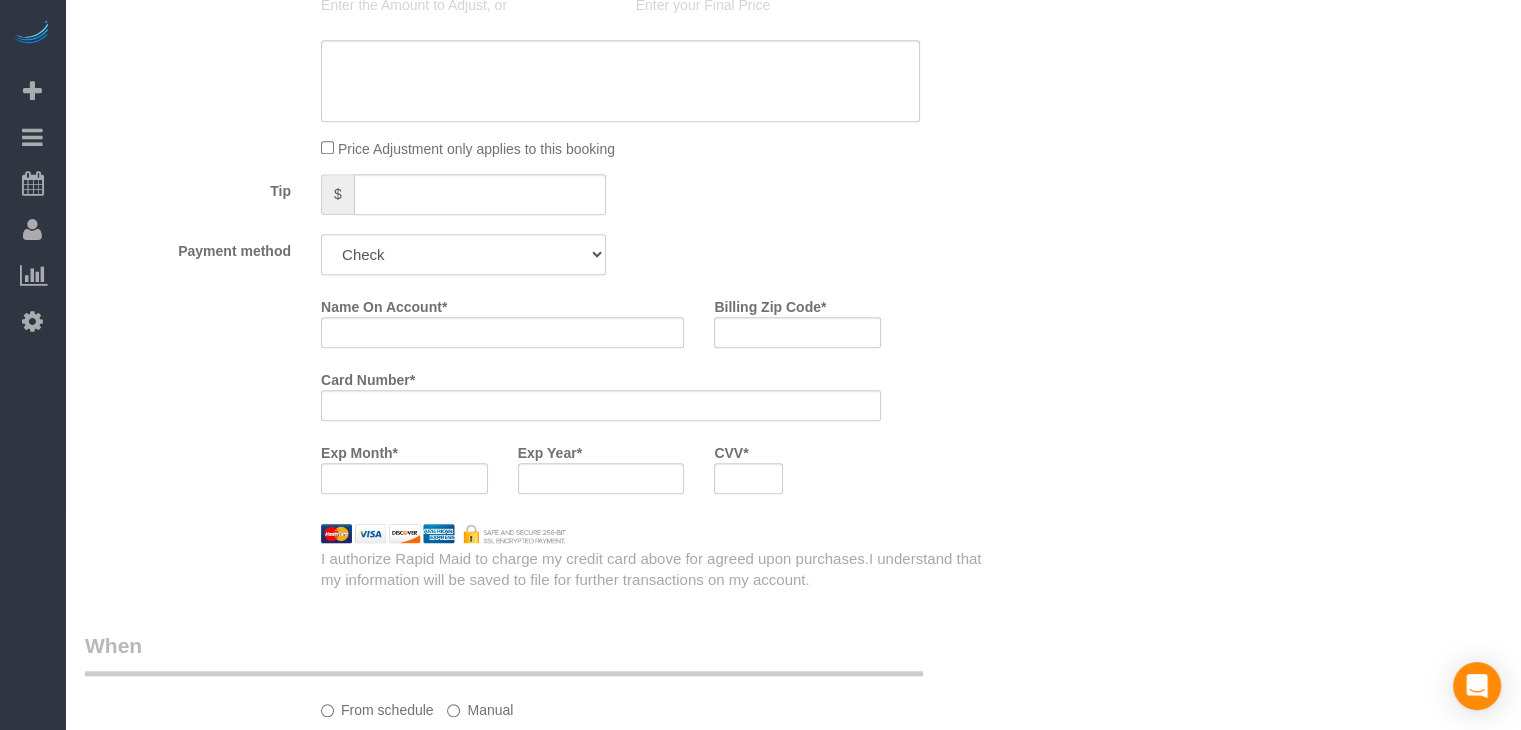 click on "Add Credit Card Cash Check Paypal" 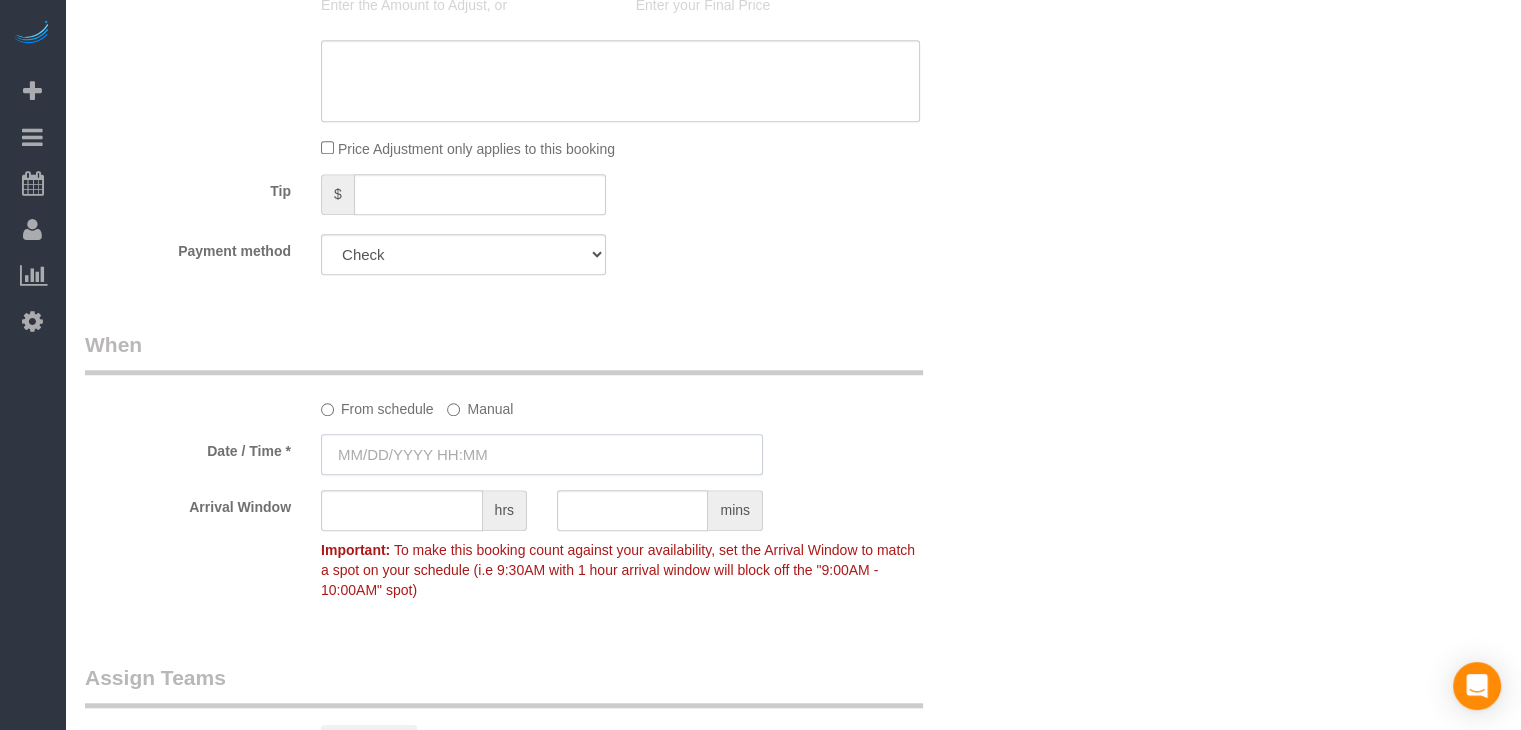 click at bounding box center (542, 454) 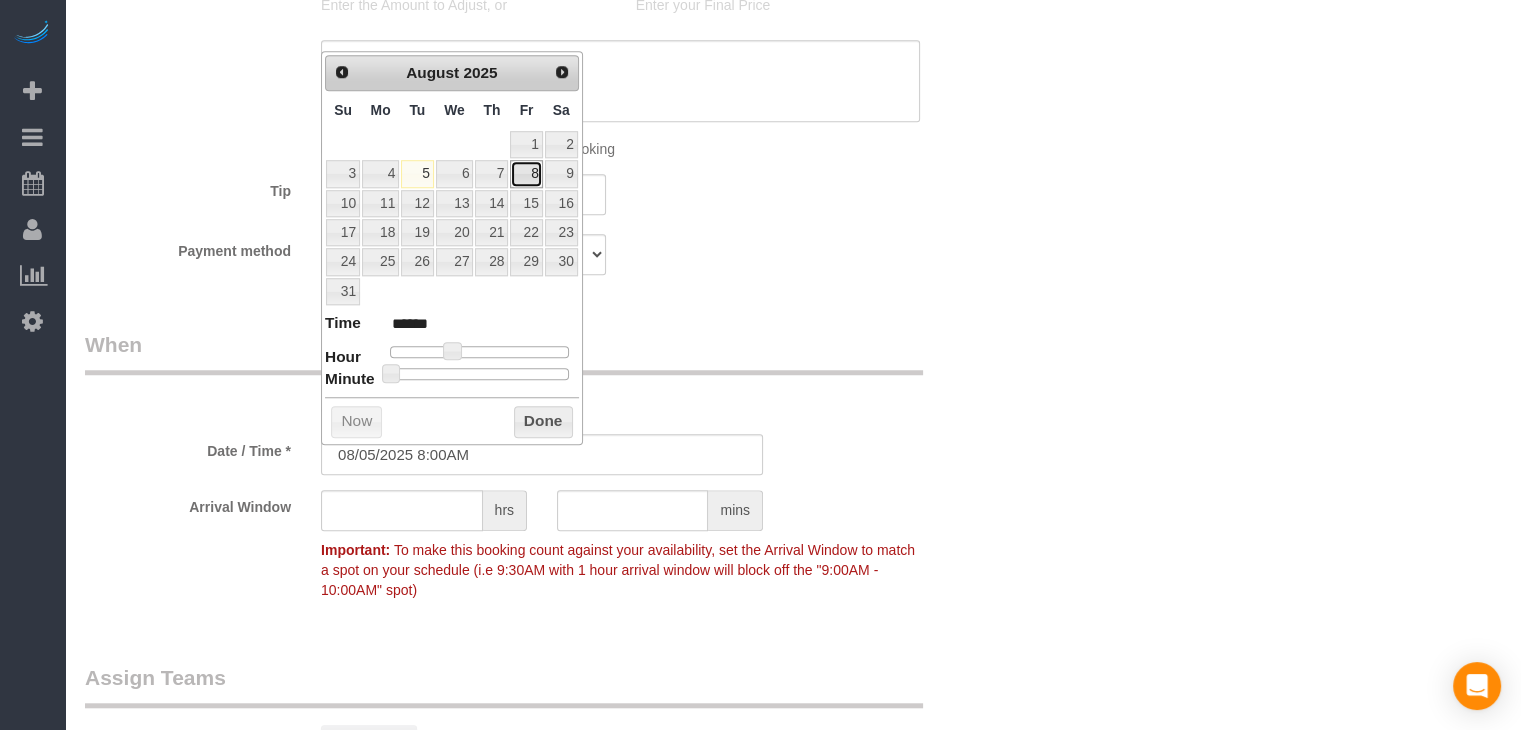 click on "8" at bounding box center [526, 173] 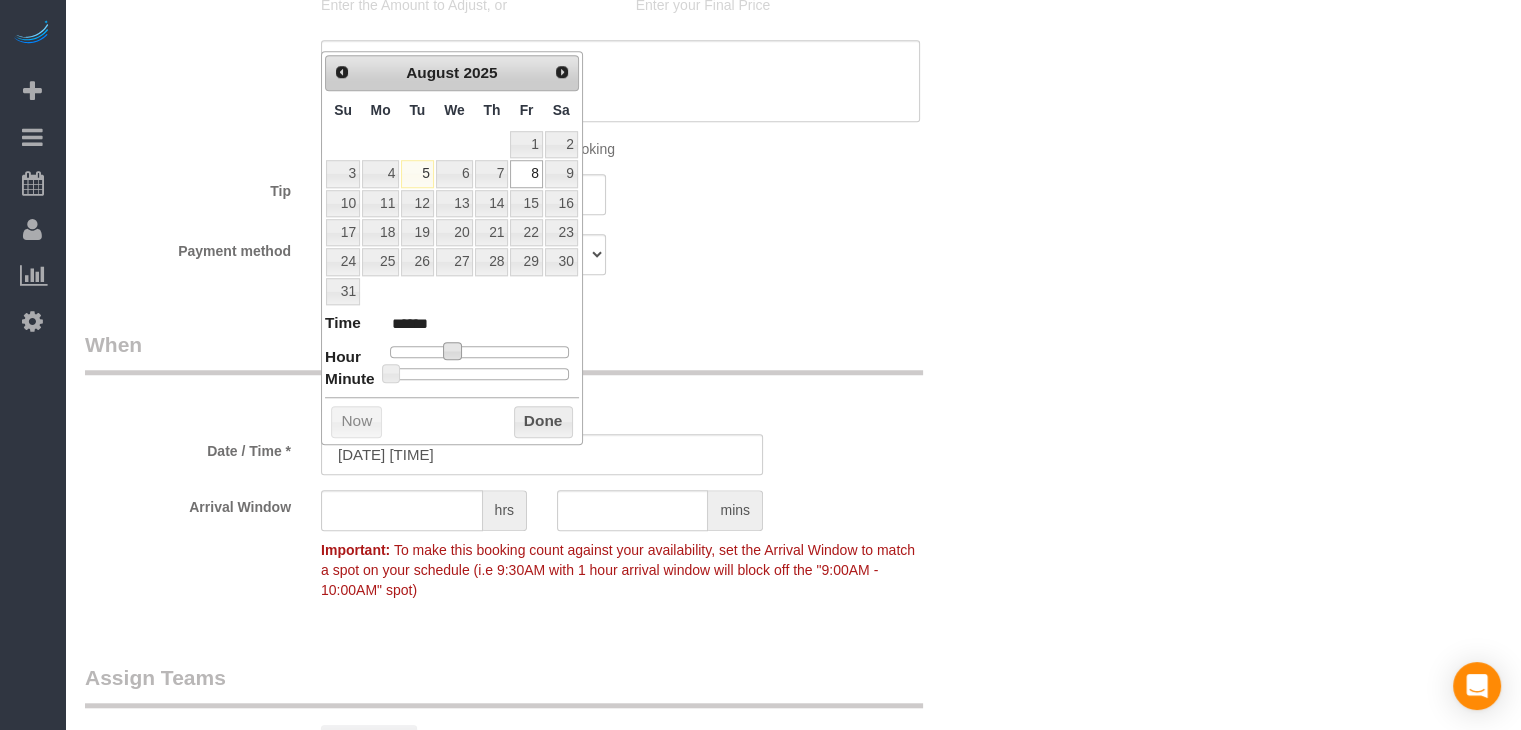 type on "08/08/2025 9:00AM" 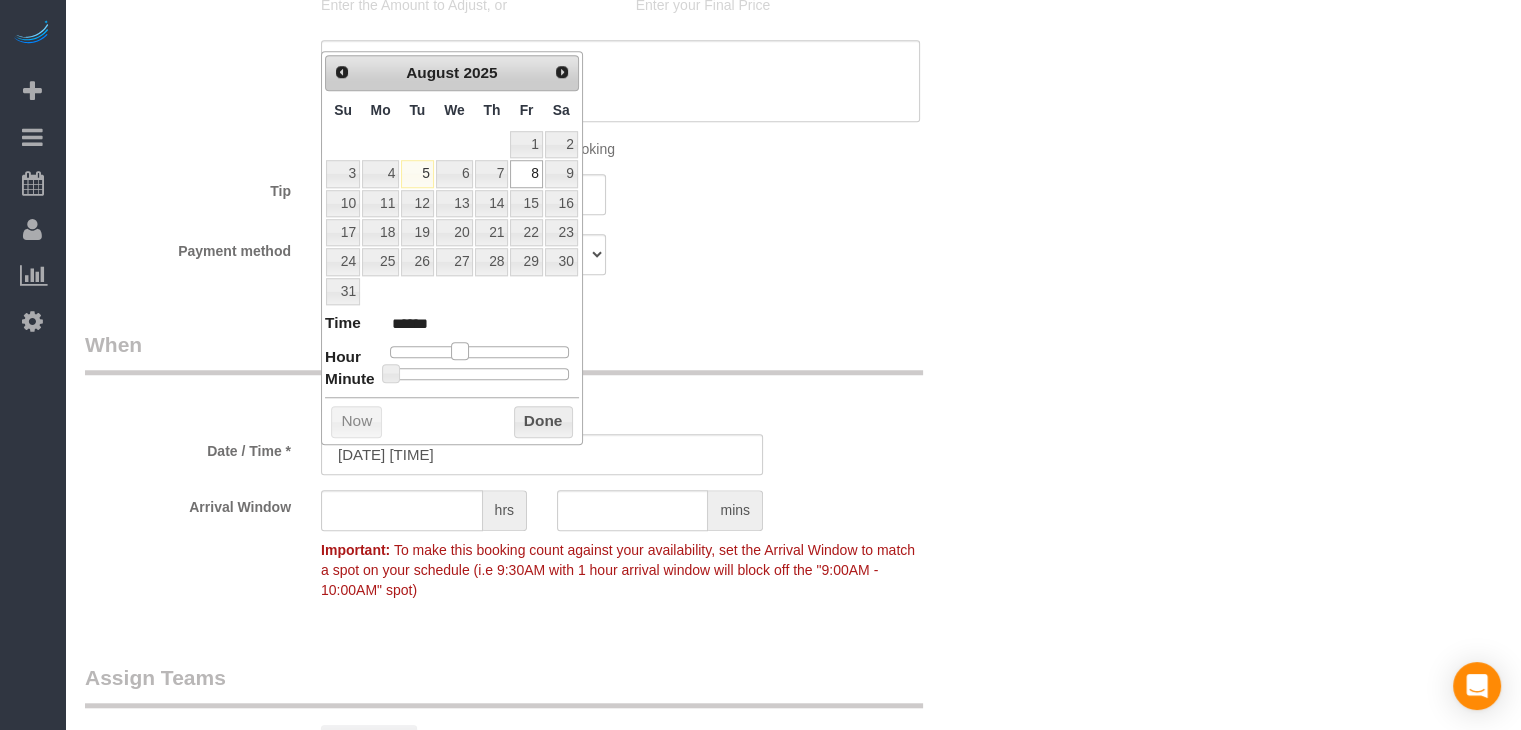 type on "08/08/2025 10:00AM" 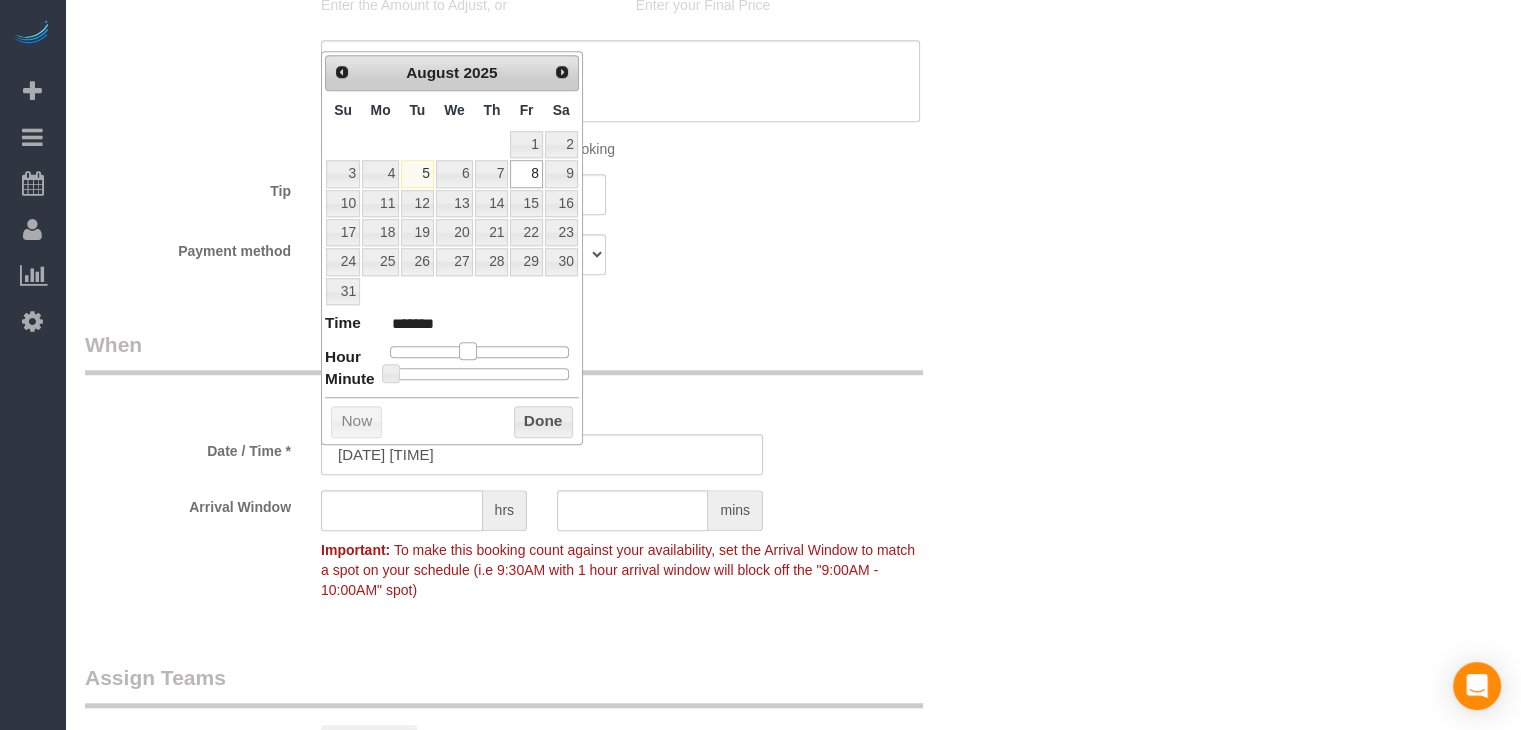 drag, startPoint x: 451, startPoint y: 352, endPoint x: 467, endPoint y: 352, distance: 16 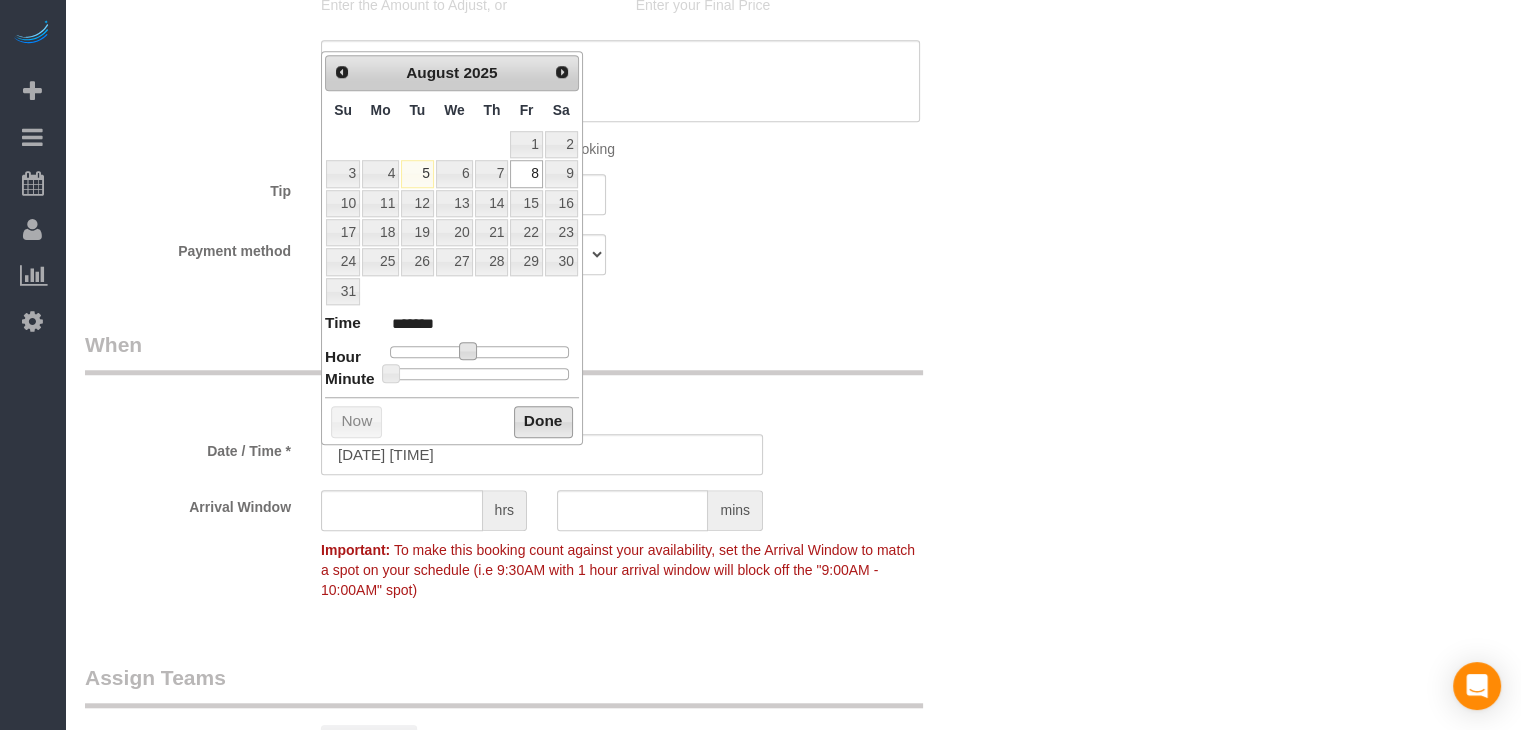click on "Done" at bounding box center (543, 422) 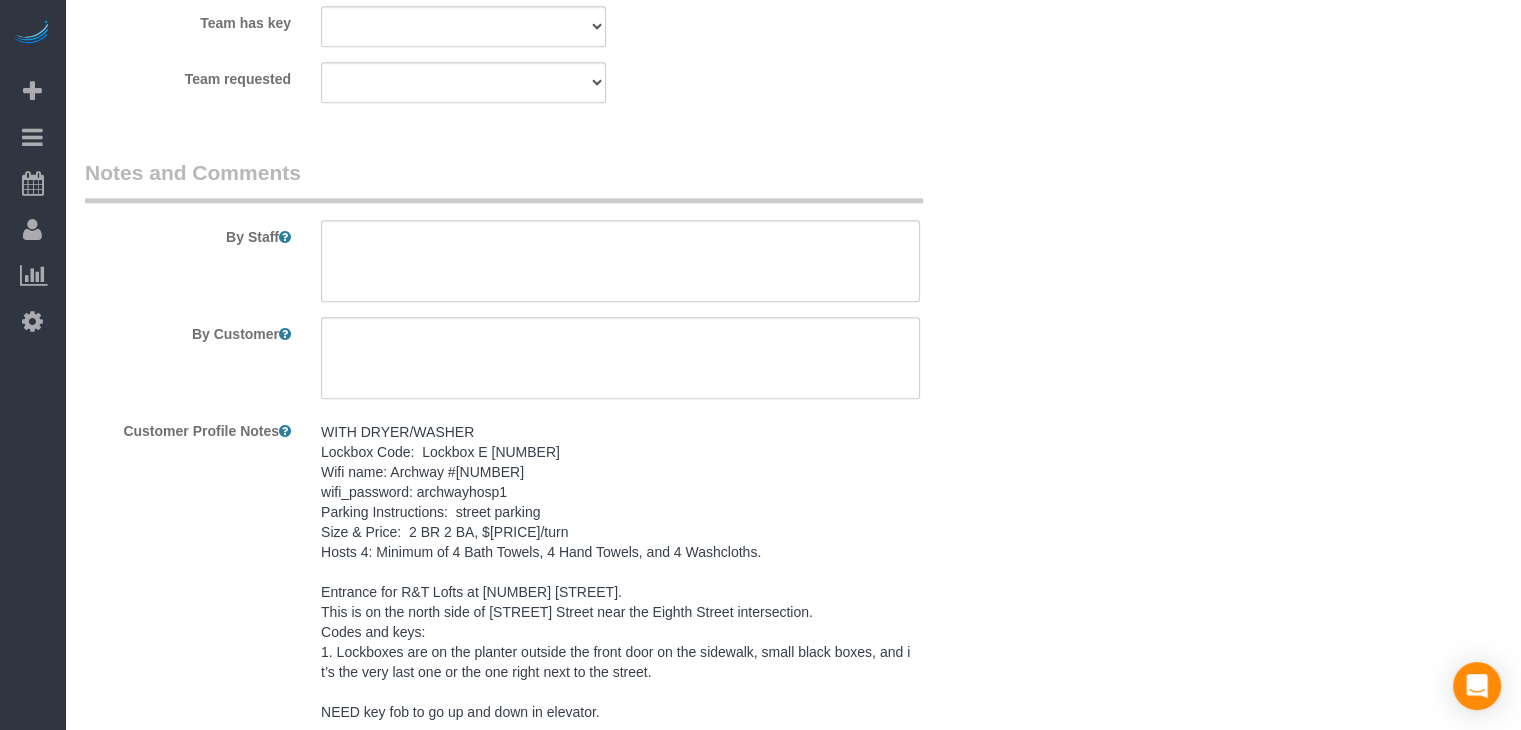 scroll, scrollTop: 2385, scrollLeft: 0, axis: vertical 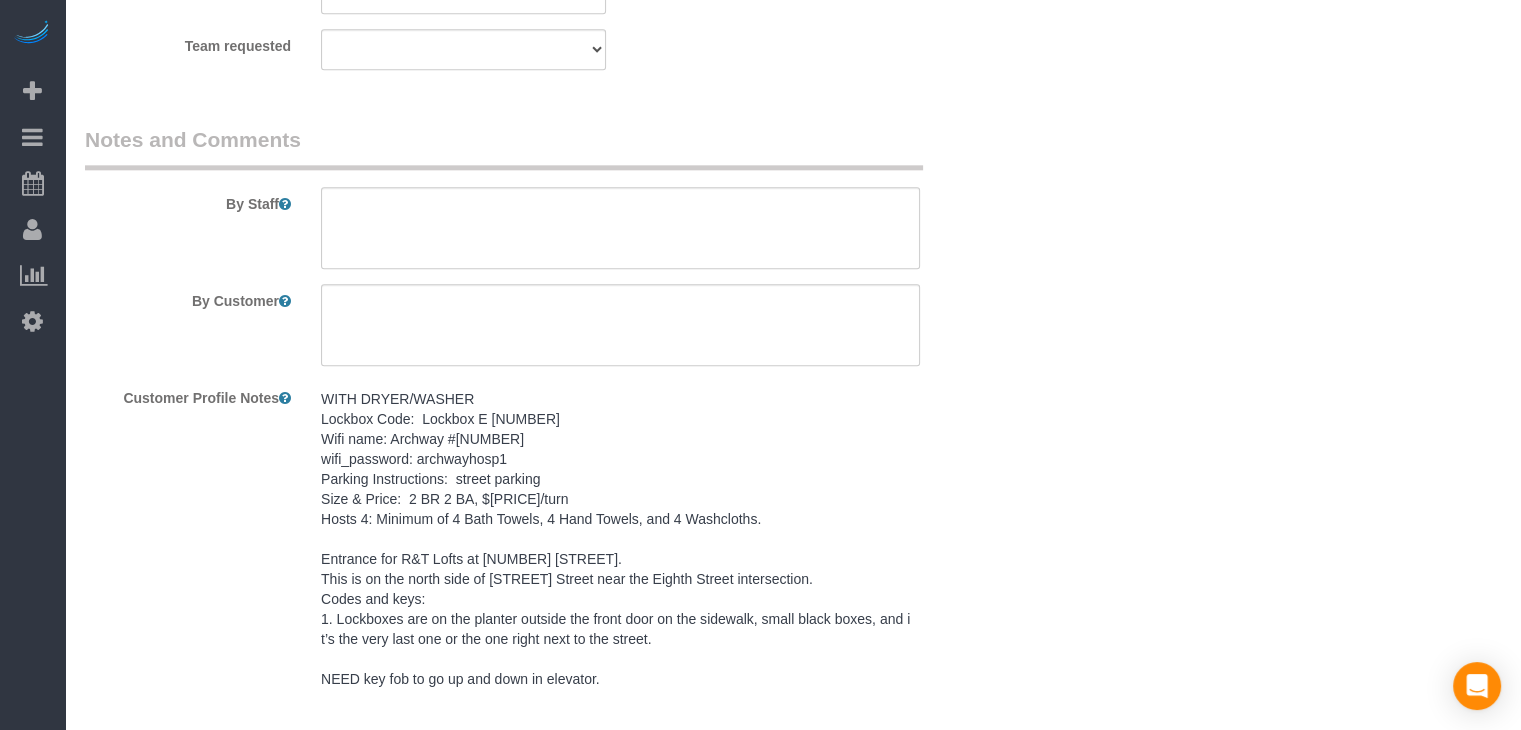 click on "WITH DRYER/WASHER
Lockbox Code:  Lockbox E 7127
Wifi name: Archway #327
wifi_password: archwayhosp1
Parking Instructions:  street parking
Size & Price:  2 BR 2 BA, $95/turn
Hosts 4: Minimum of 4 Bath Towels, 4 Hand Towels, and 4 Washcloths.
Entrance for R&T Lofts at 717 Locust Street.
This is on the north side of Locust Street near the Eighth Street intersection.
Codes and keys:
1. Lockboxes are on the planter outside the front door on the sidewalk, small black boxes, and it’s the very last one or the one right next to the street.
NEED key fob to go up and down in elevator." at bounding box center [620, 539] 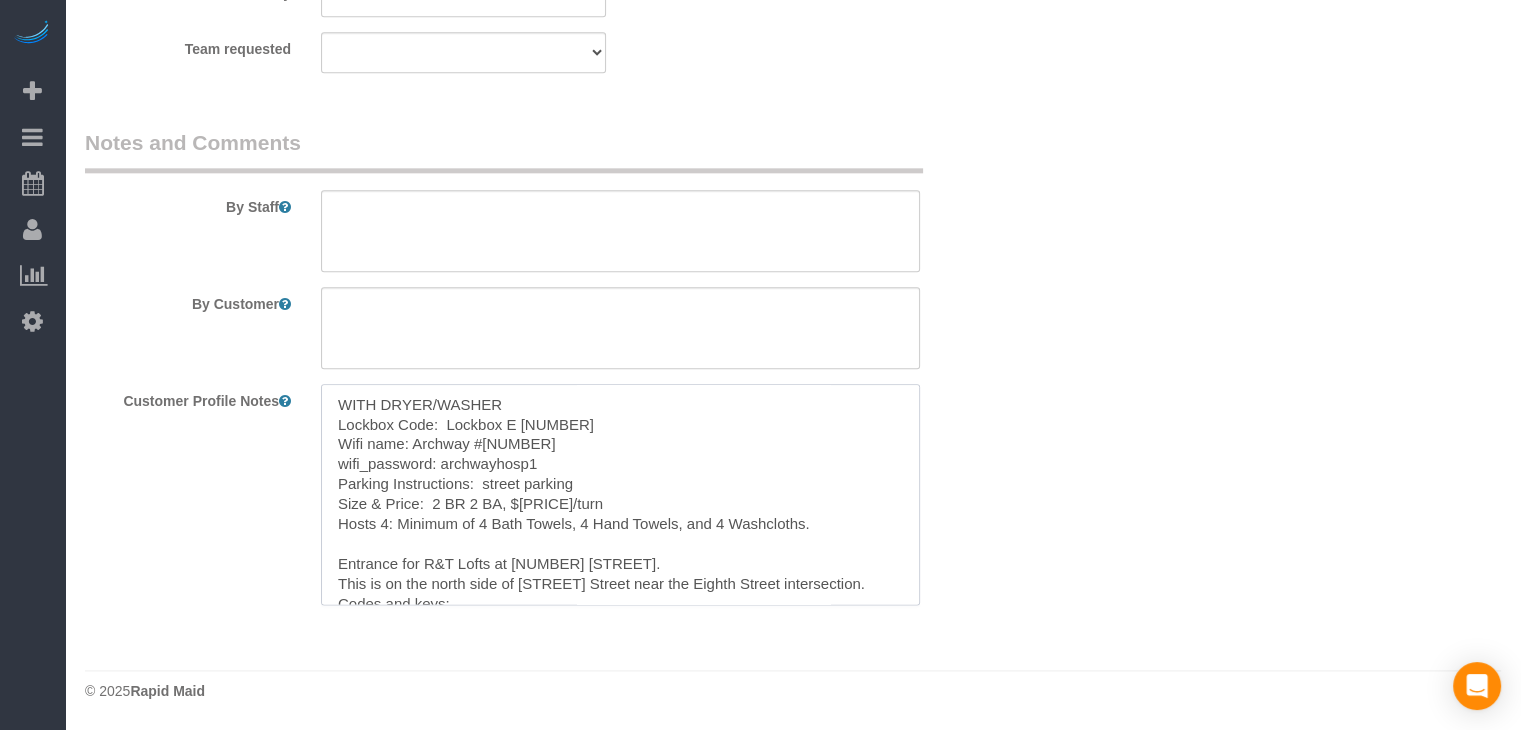 click on "WITH DRYER/WASHER
Lockbox Code:  Lockbox E 7127
Wifi name: Archway #327
wifi_password: archwayhosp1
Parking Instructions:  street parking
Size & Price:  2 BR 2 BA, $95/turn
Hosts 4: Minimum of 4 Bath Towels, 4 Hand Towels, and 4 Washcloths.
Entrance for R&T Lofts at 717 Locust Street.
This is on the north side of Locust Street near the Eighth Street intersection.
Codes and keys:
1. Lockboxes are on the planter outside the front door on the sidewalk, small black boxes, and it’s the very last one or the one right next to the street.
NEED key fob to go up and down in elevator." at bounding box center [620, 494] 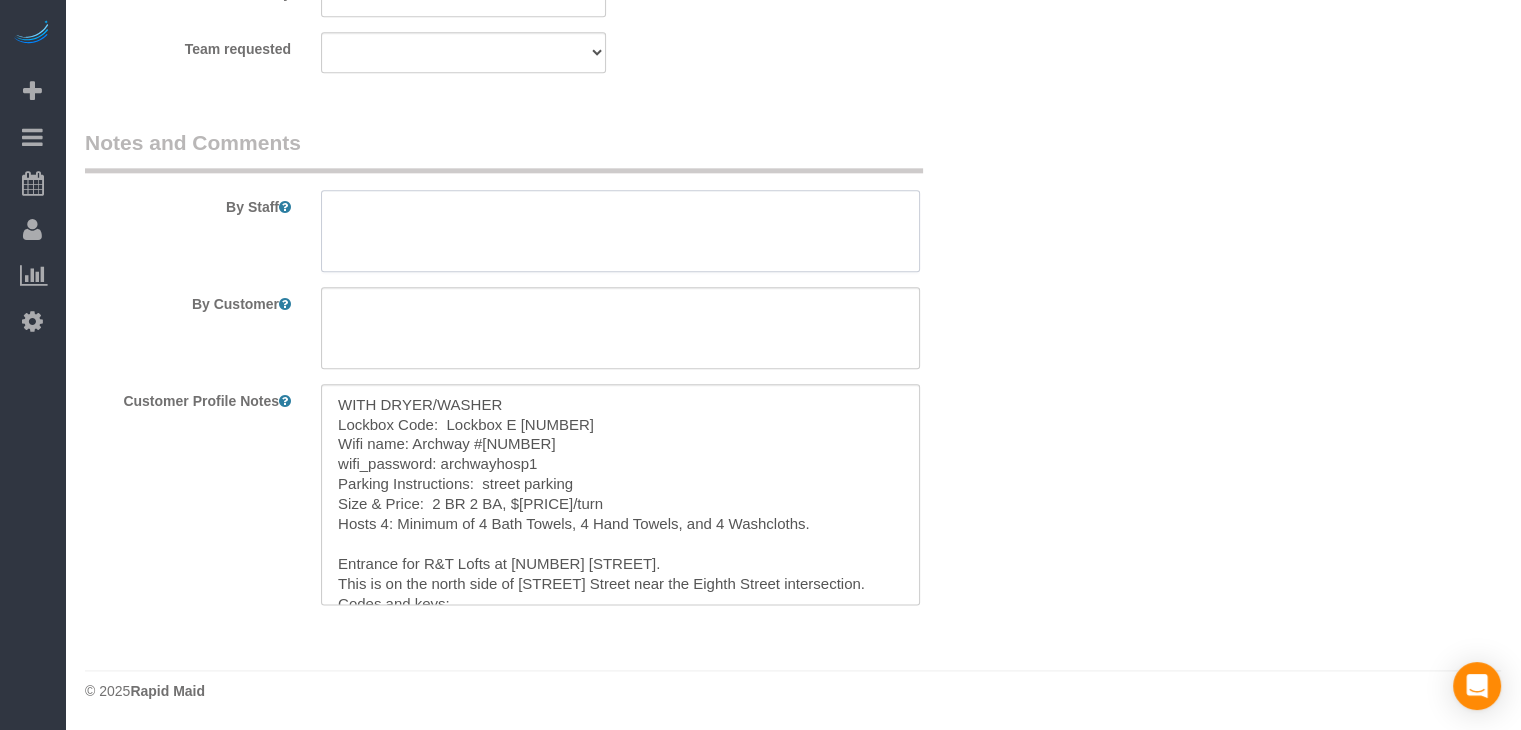 click at bounding box center [620, 231] 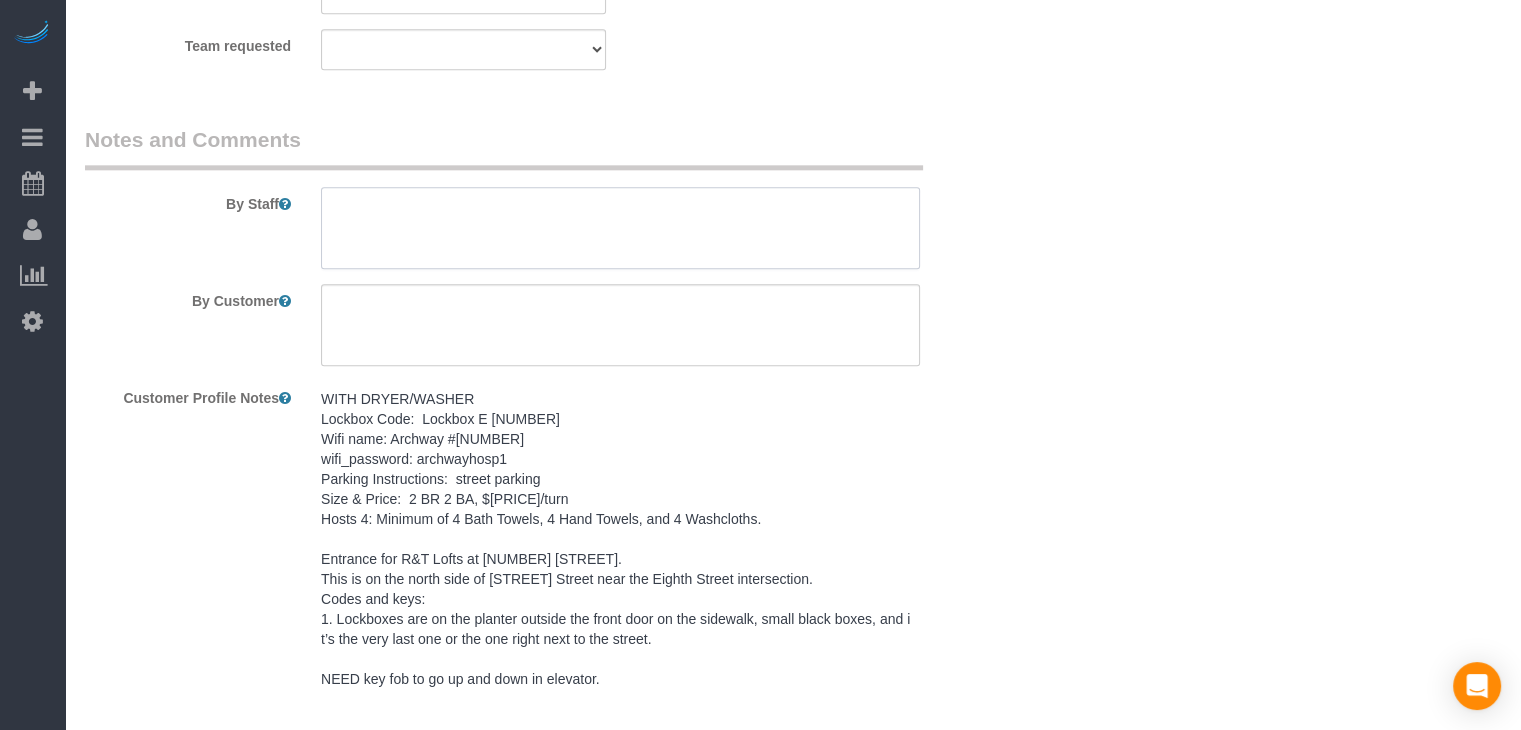 paste on "WITH DRYER/WASHER
Lockbox Code:  Lockbox E 7127
Wifi name: Archway #327
wifi_password: archwayhosp1
Parking Instructions:  street parking
Size & Price:  2 BR 2 BA, $95/turn
Hosts 4: Minimum of 4 Bath Towels, 4 Hand Towels, and 4 Washcloths.
Entrance for R&T Lofts at 717 Locust Street.
This is on the north side of Locust Street near the Eighth Street intersection.
Codes and keys:
1. Lockboxes are on the planter outside the front door on the sidewalk, small black boxes, and it’s the very last one or the one right next to the street.
NEED key fob to go up and down in elevator." 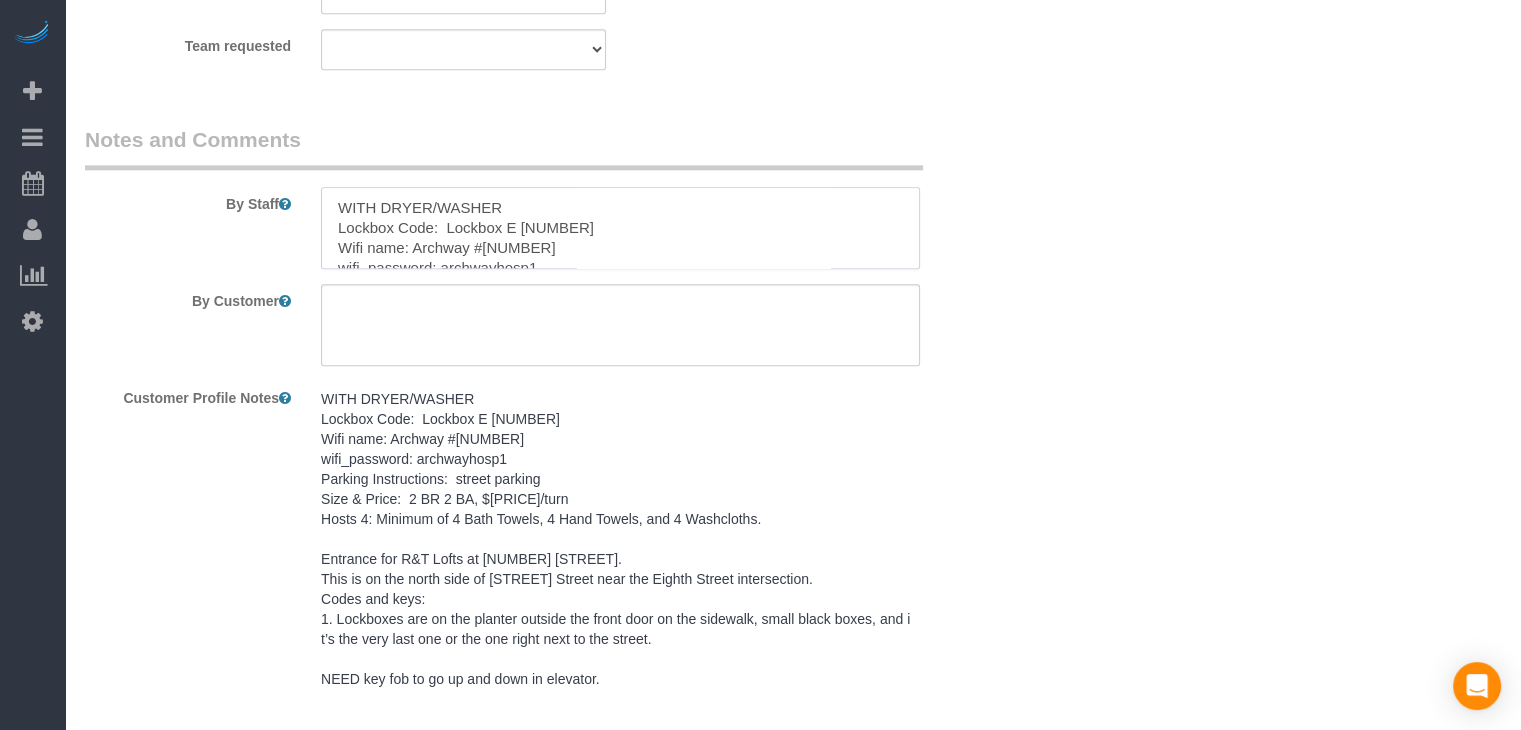 scroll, scrollTop: 227, scrollLeft: 0, axis: vertical 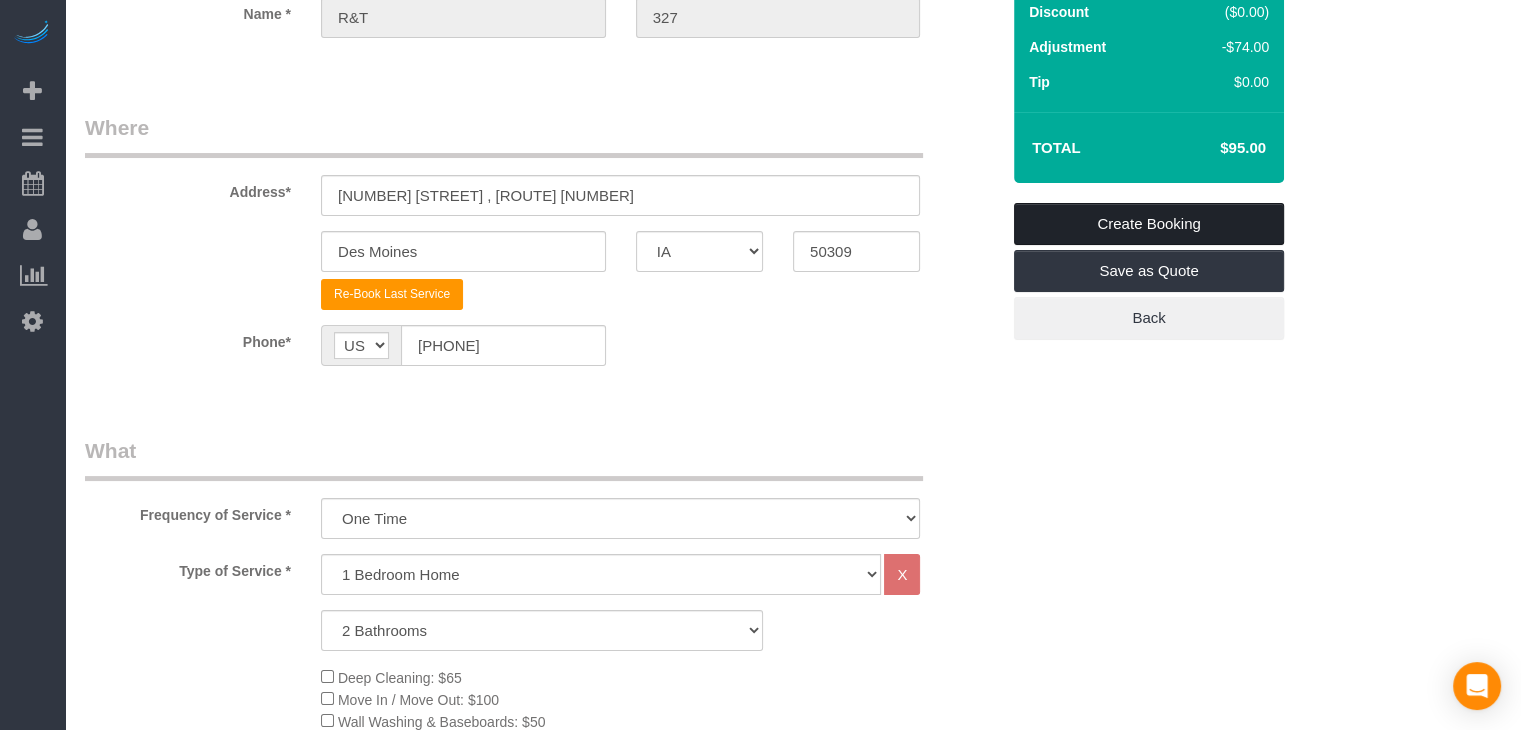 type on "WITH DRYER/WASHER
Lockbox Code:  Lockbox E 7127
Wifi name: Archway #327
wifi_password: archwayhosp1
Parking Instructions:  street parking
Size & Price:  2 BR 2 BA, $95/turn
Hosts 4: Minimum of 4 Bath Towels, 4 Hand Towels, and 4 Washcloths.
Entrance for R&T Lofts at 717 Locust Street.
This is on the north side of Locust Street near the Eighth Street intersection.
Codes and keys:
1. Lockboxes are on the planter outside the front door on the sidewalk, small black boxes, and it’s the very last one or the one right next to the street.
NEED key fob to go up and down in elevator." 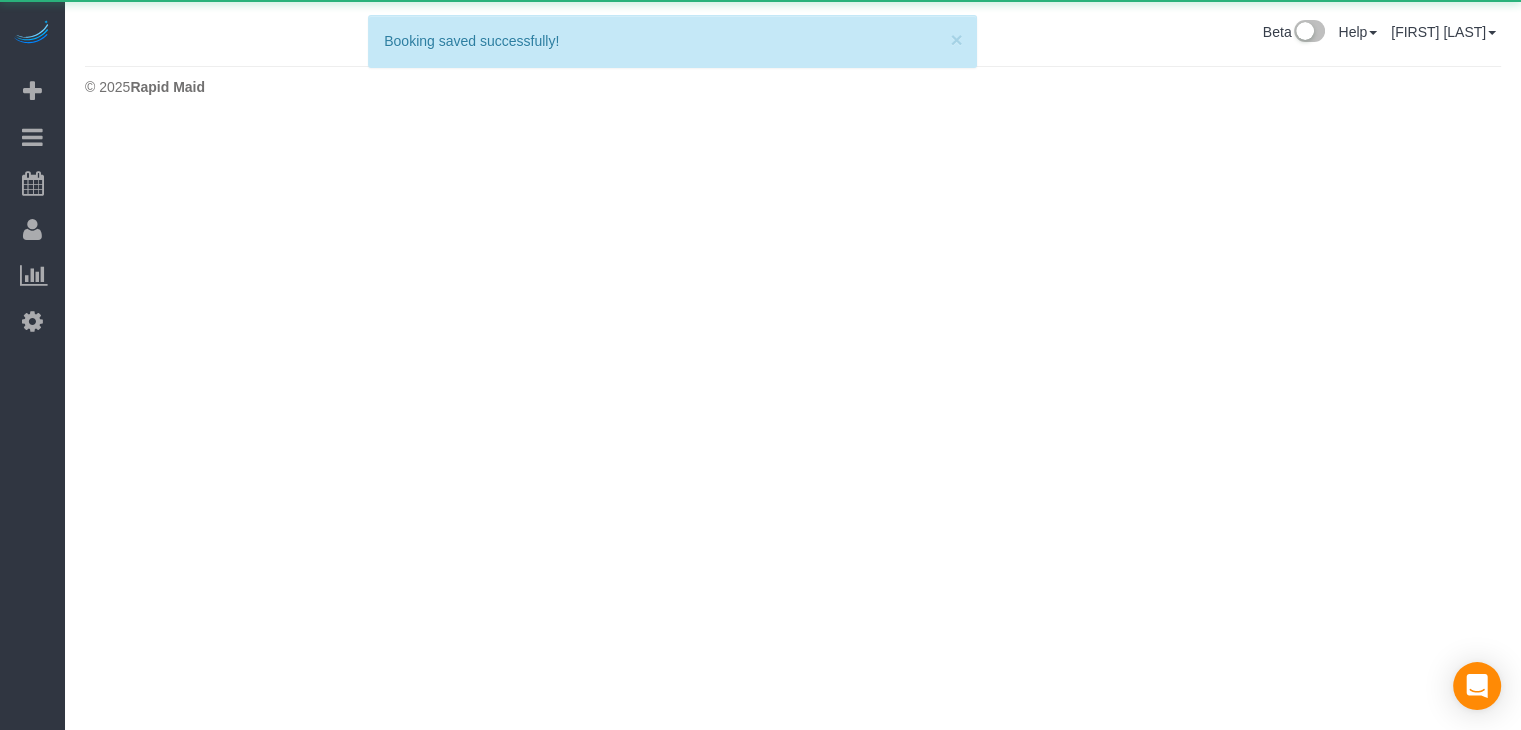 scroll, scrollTop: 0, scrollLeft: 0, axis: both 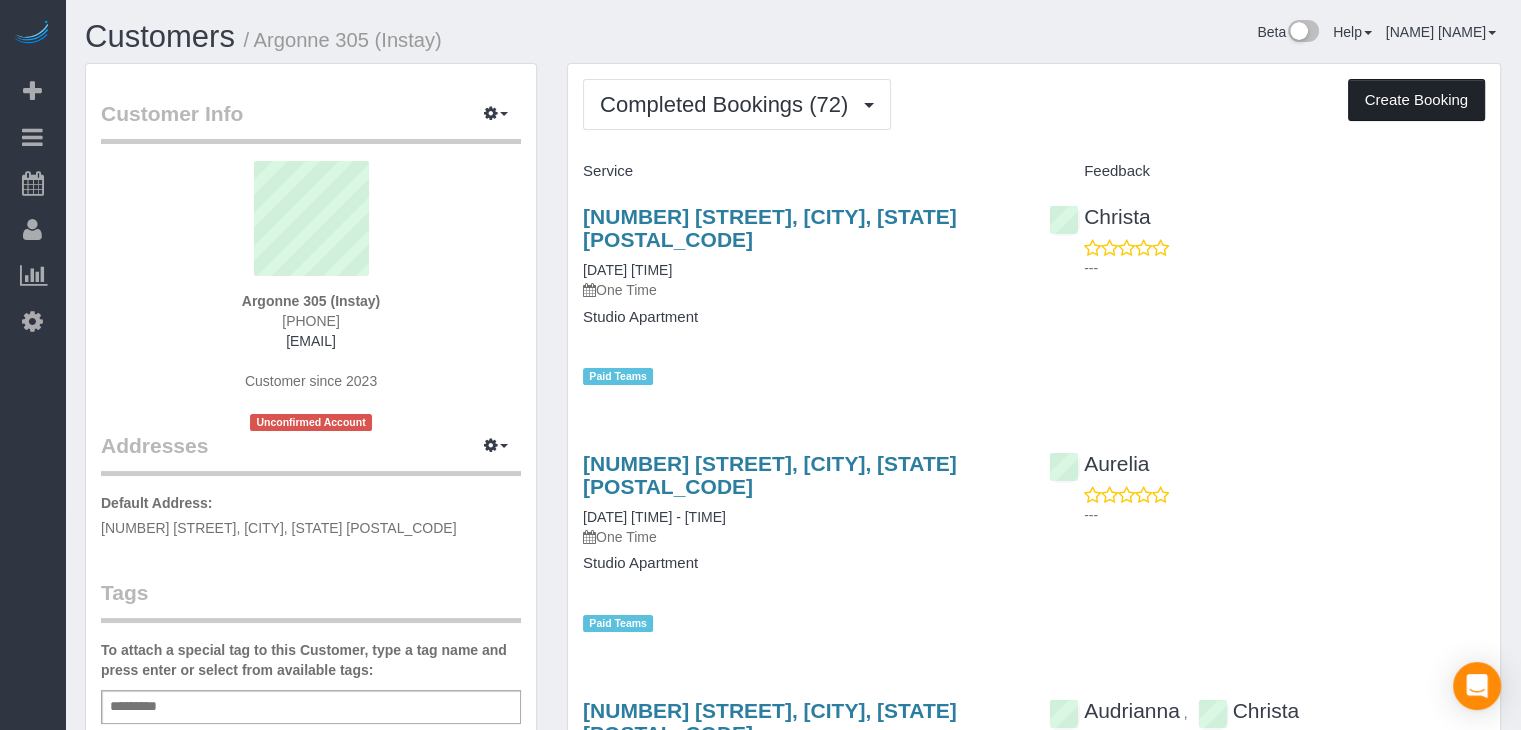 click on "Create Booking" at bounding box center [1416, 100] 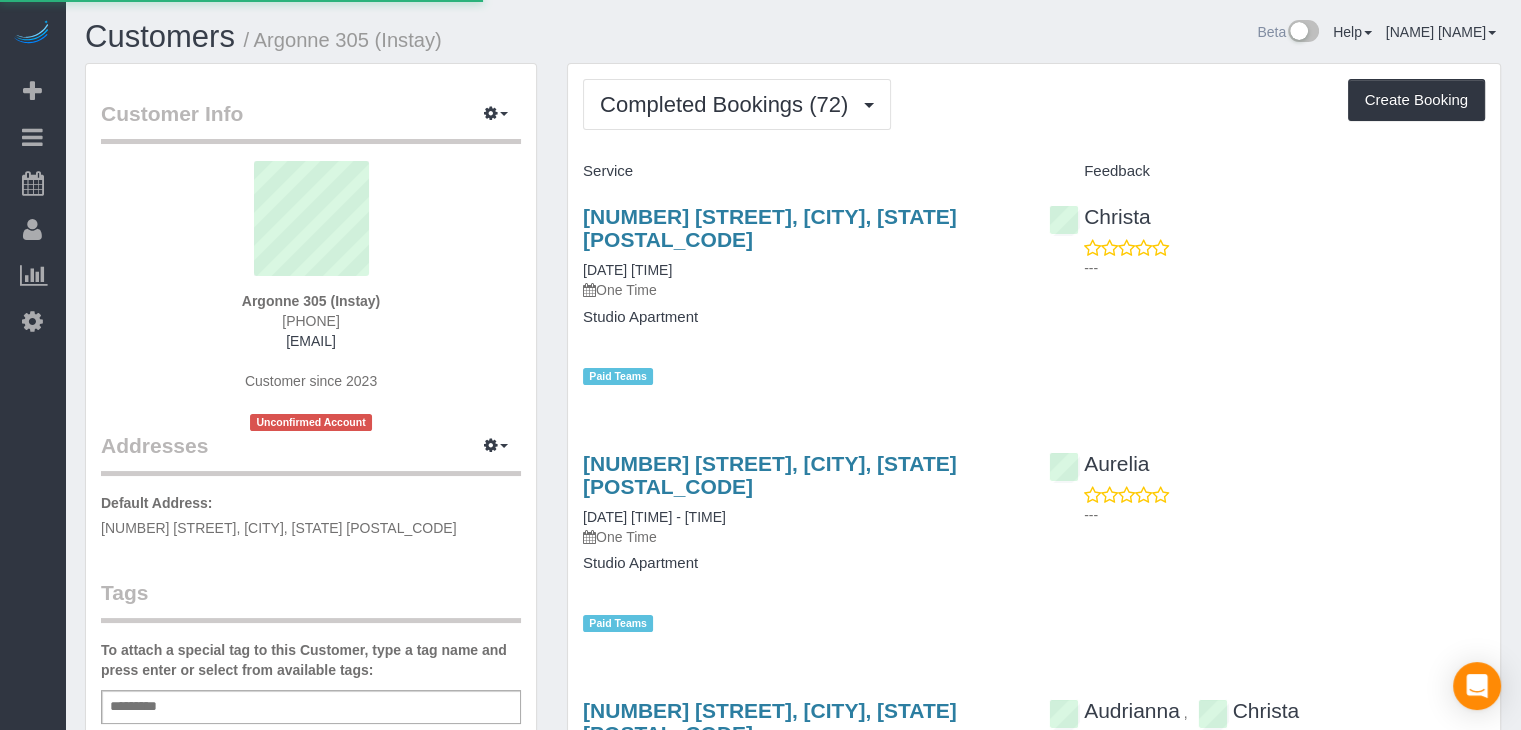 select on "IA" 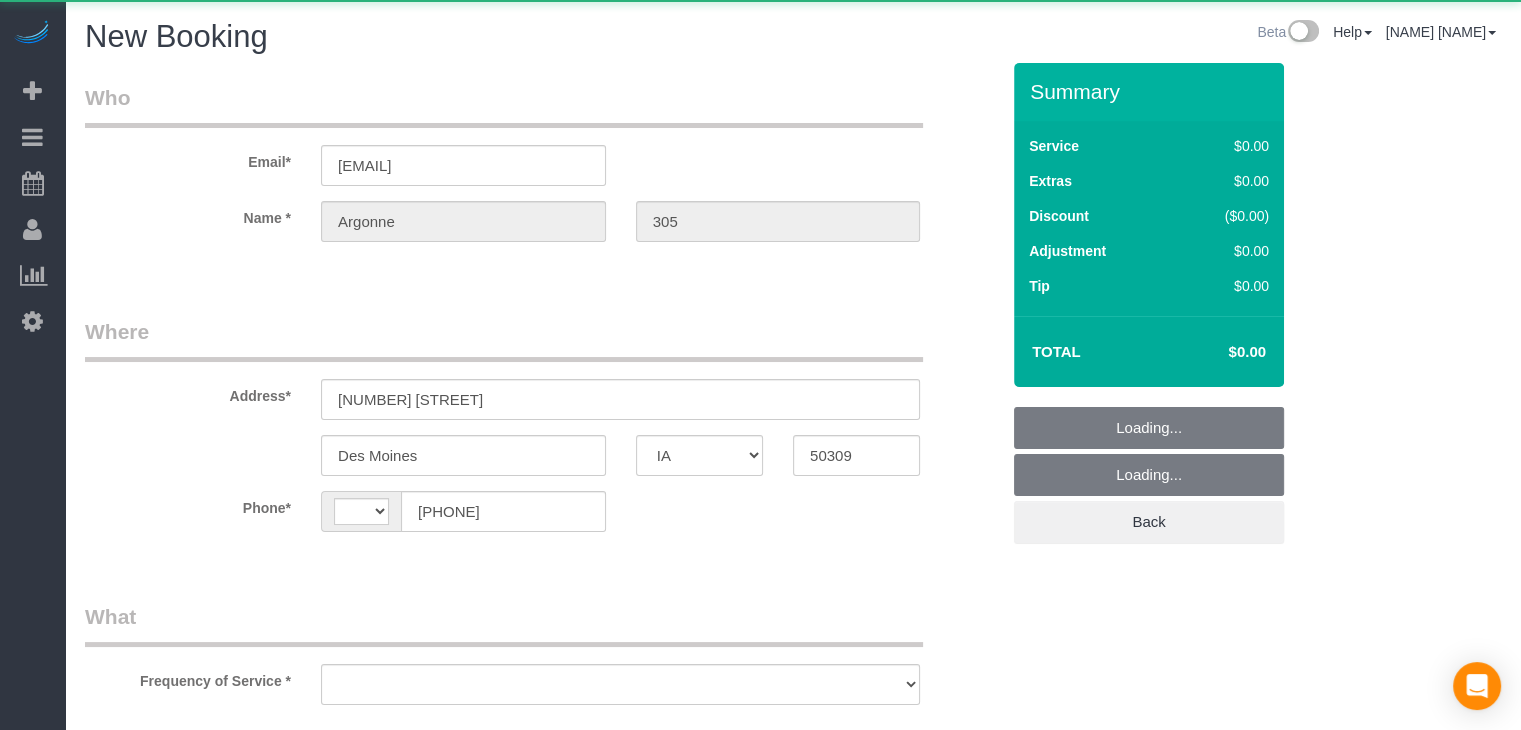 select on "string:US" 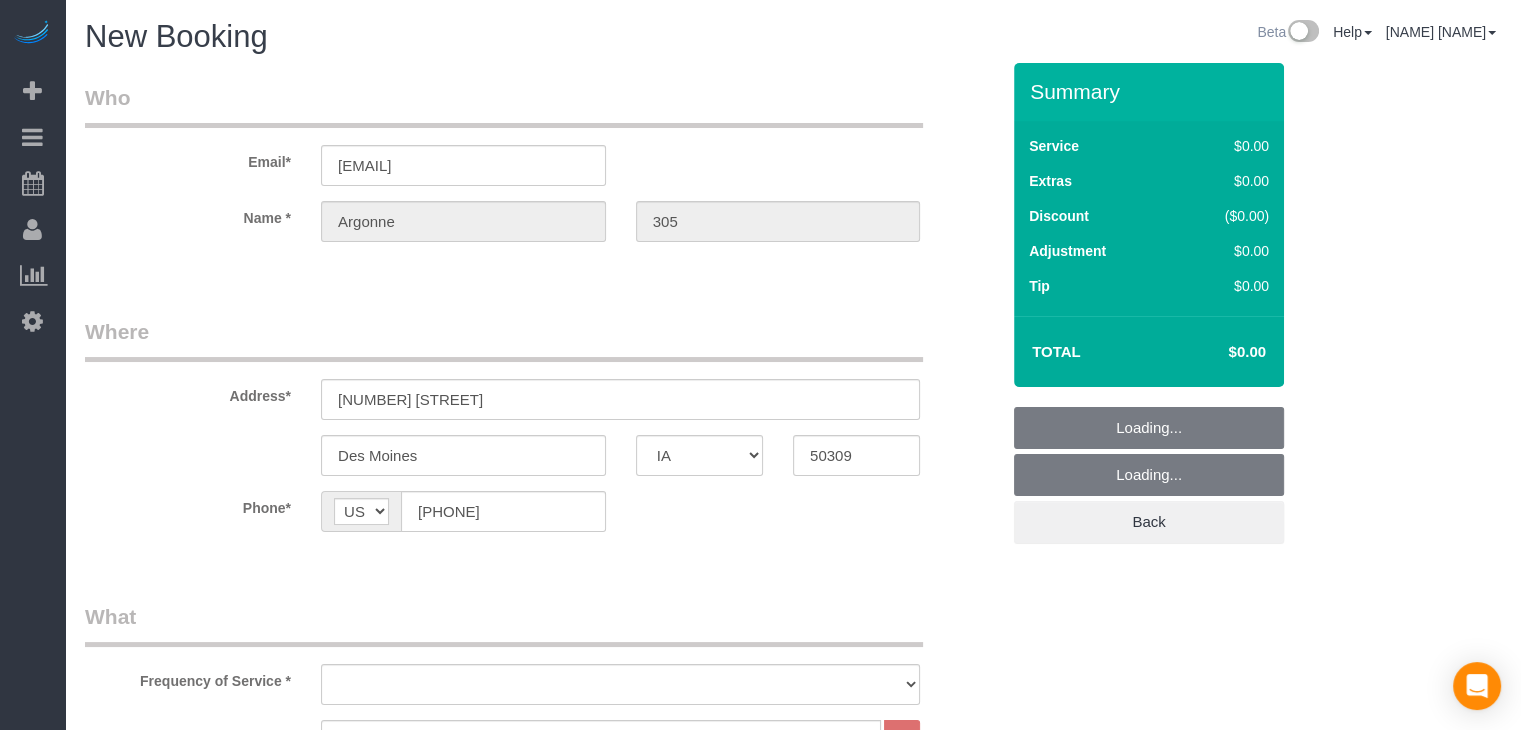 select on "object:1727" 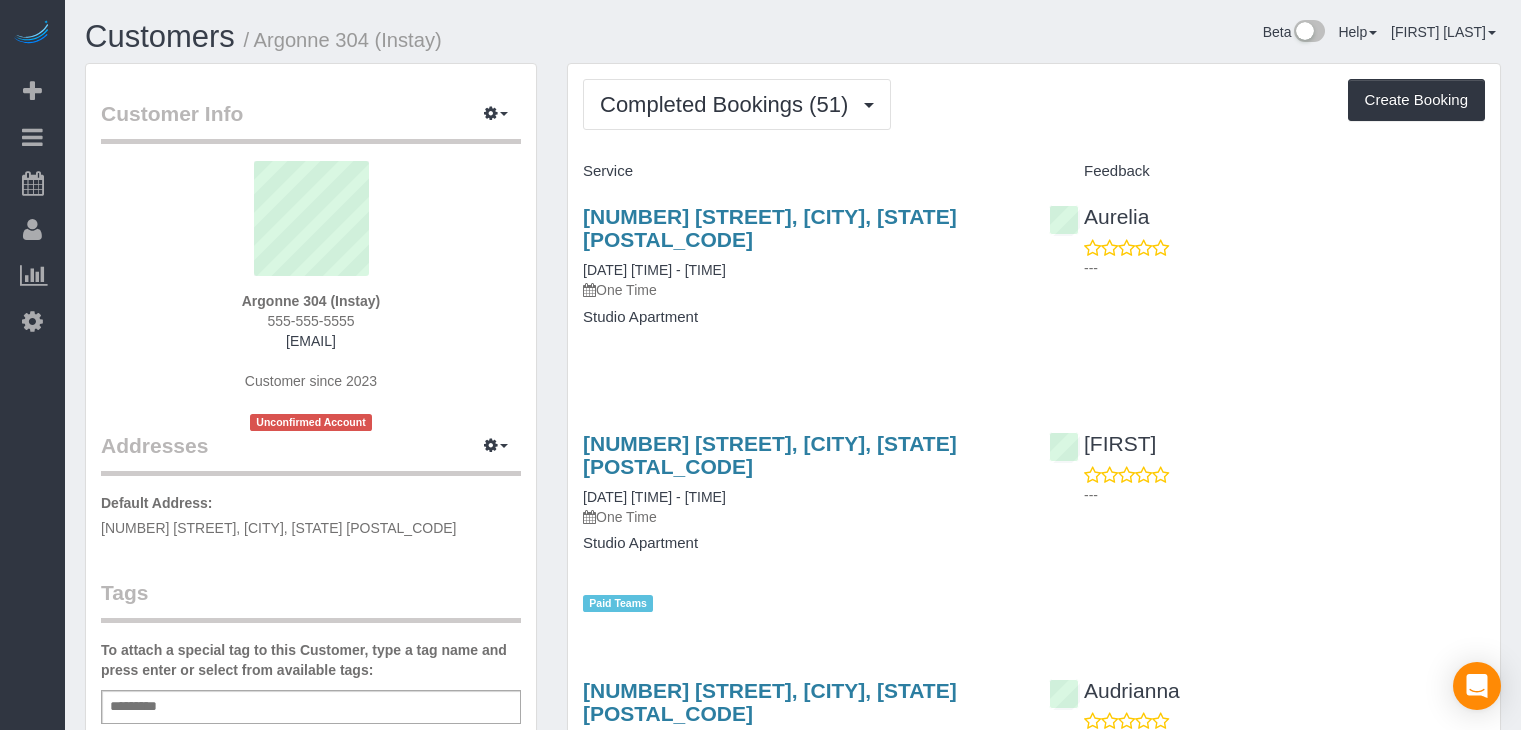 scroll, scrollTop: 0, scrollLeft: 0, axis: both 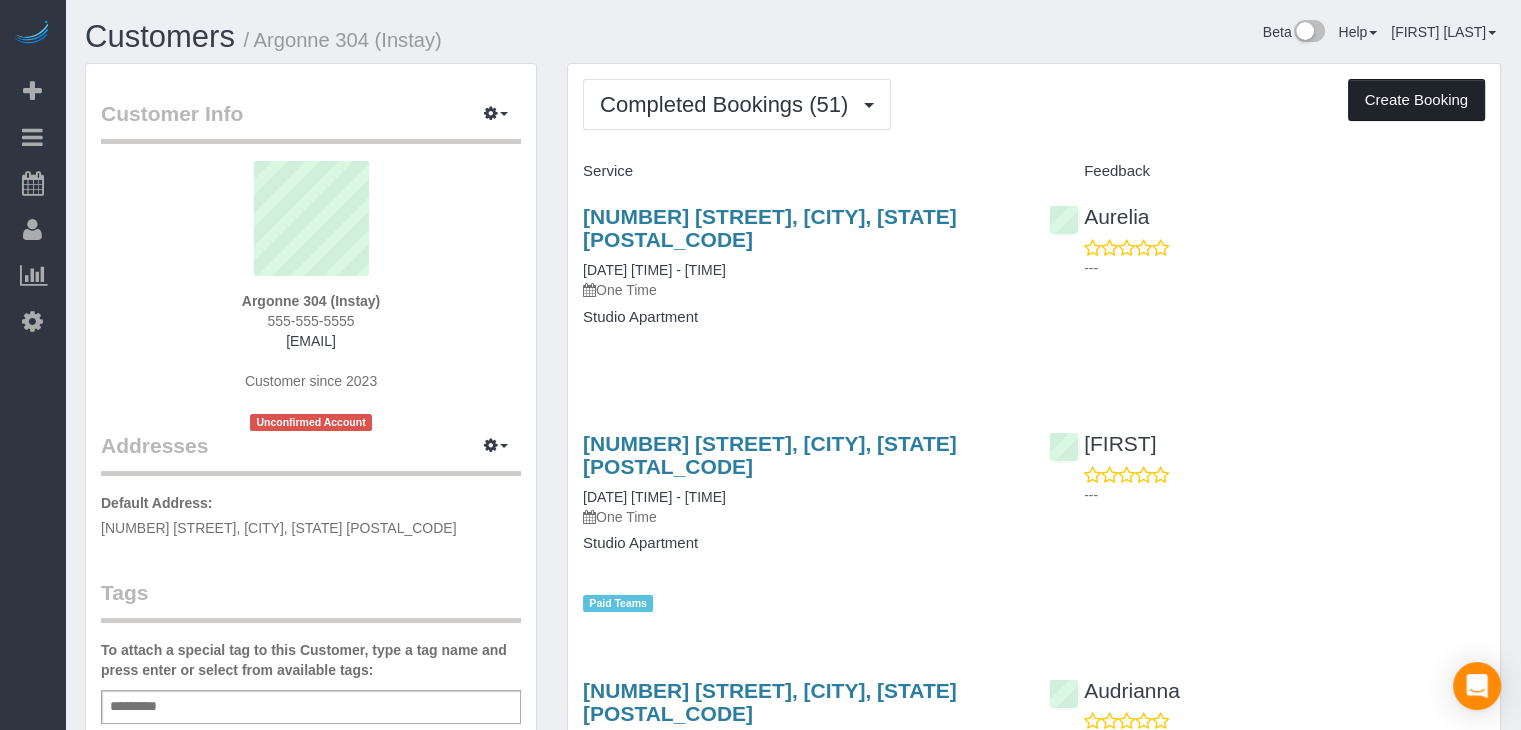 click on "Create Booking" at bounding box center [1416, 100] 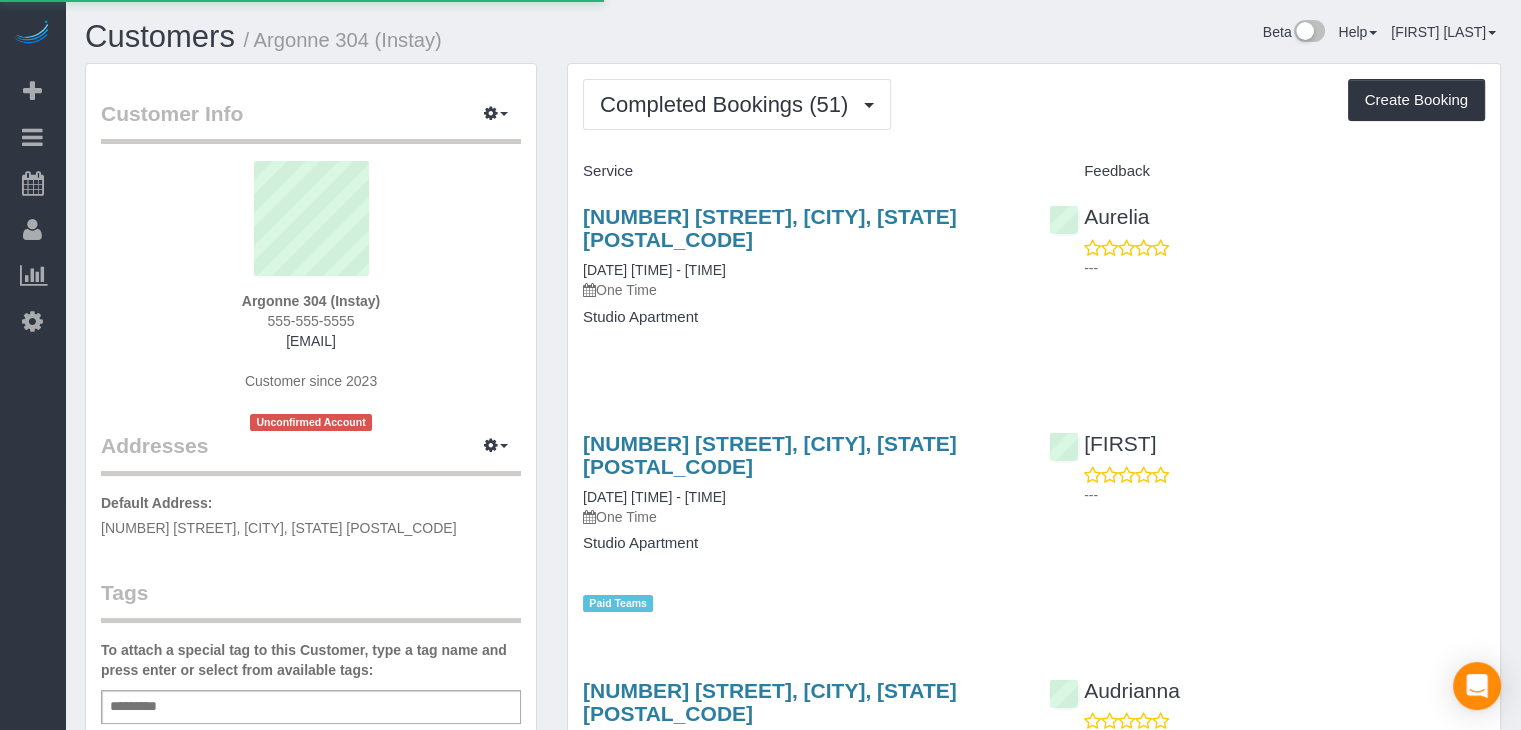 select on "IA" 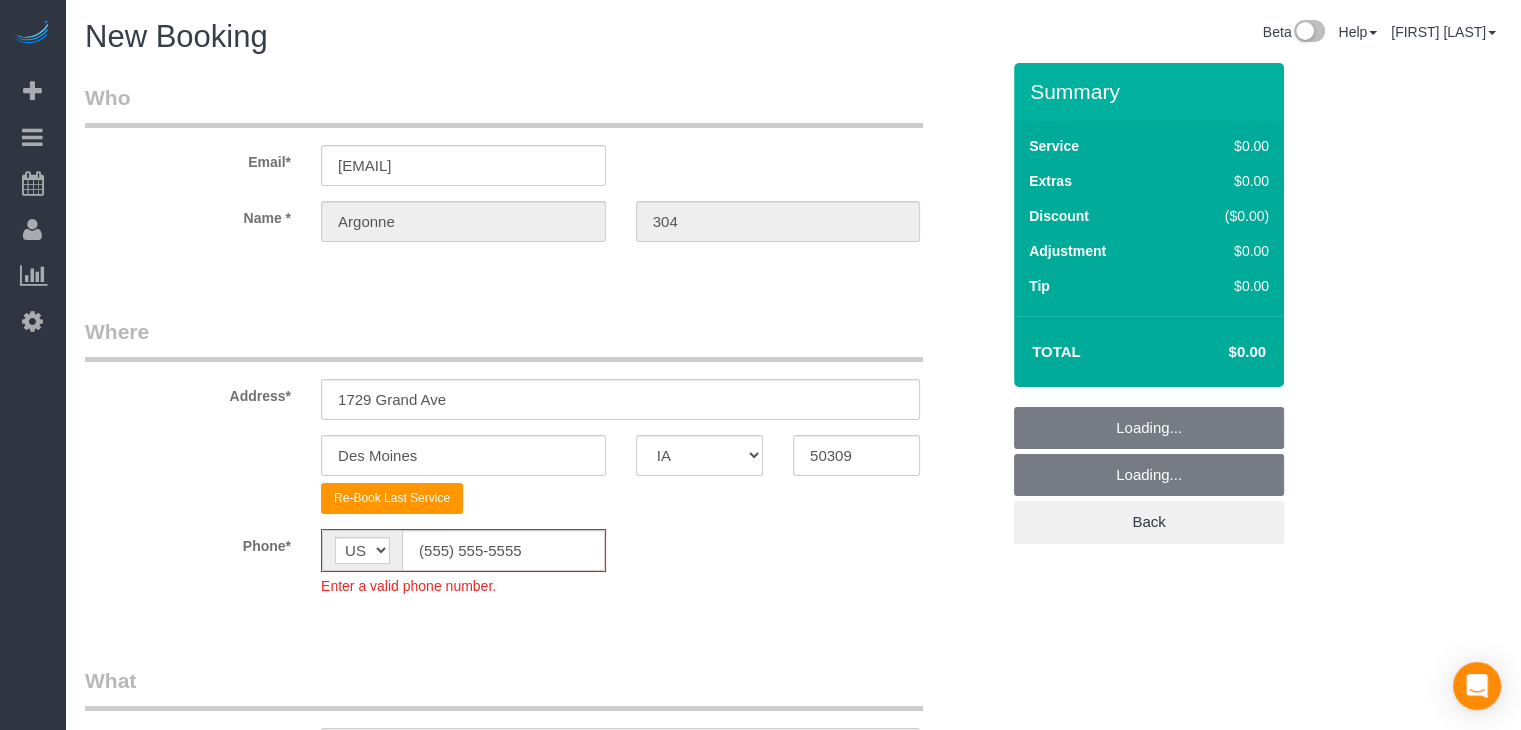 select on "object:1711" 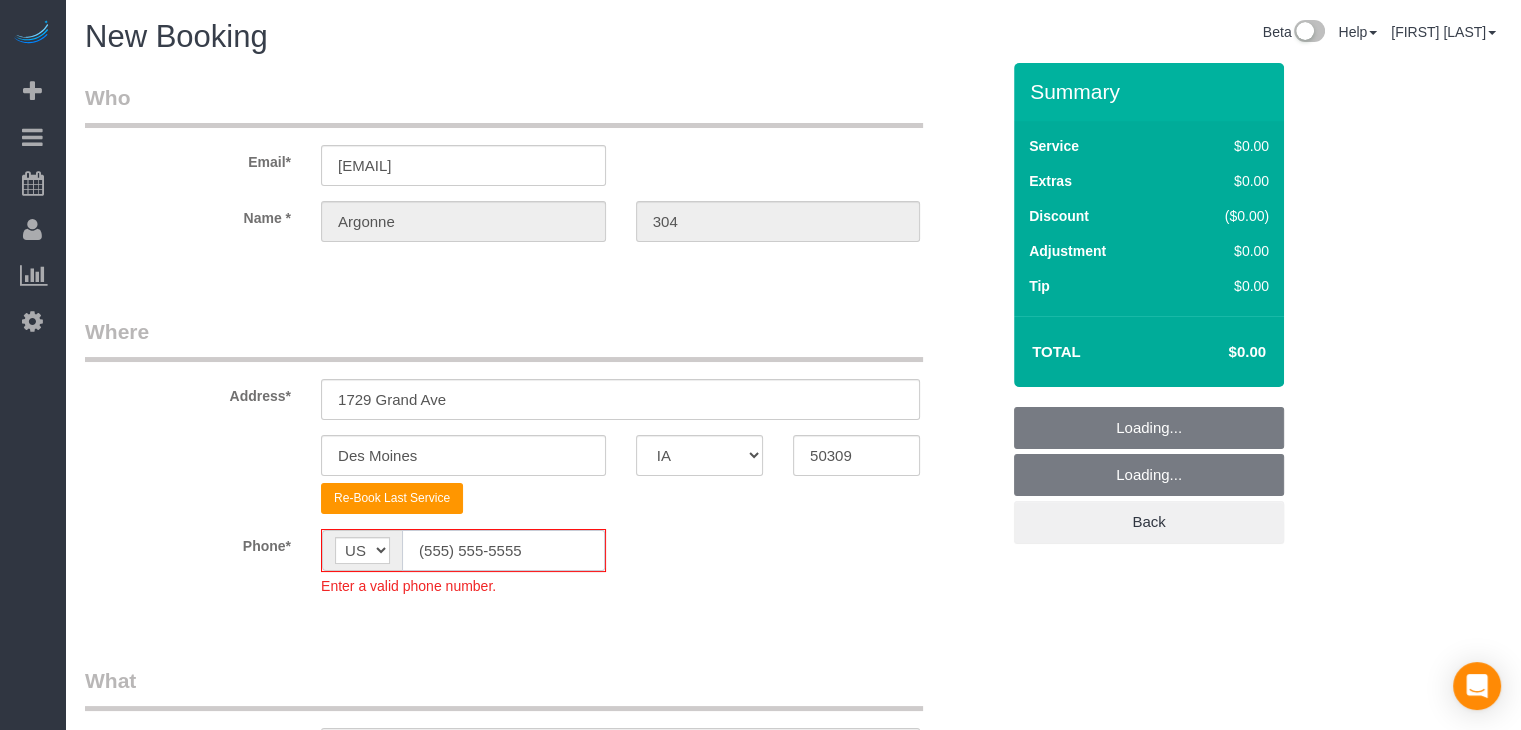 click on "(555) 555-5555" 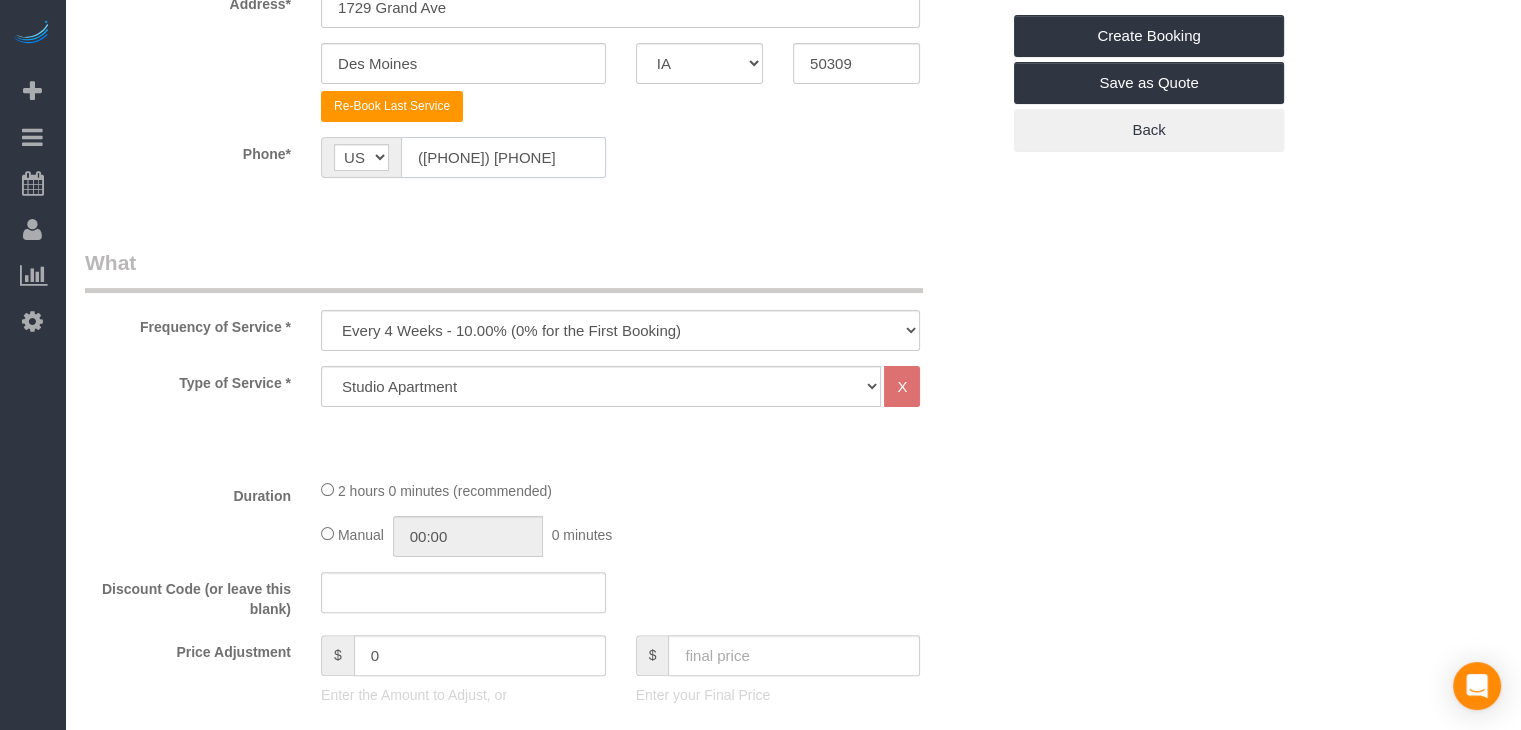 scroll, scrollTop: 480, scrollLeft: 0, axis: vertical 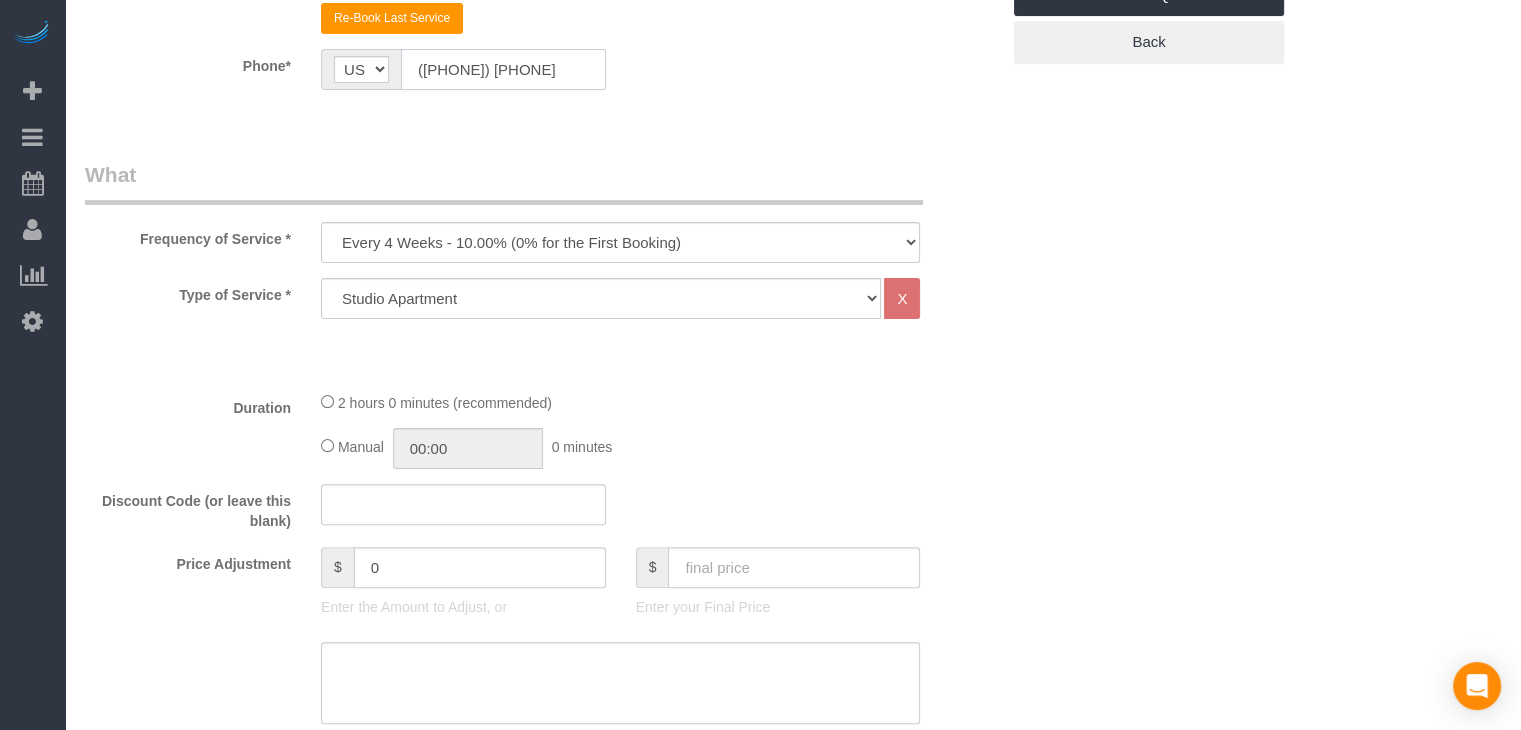 type on "[PHONE]" 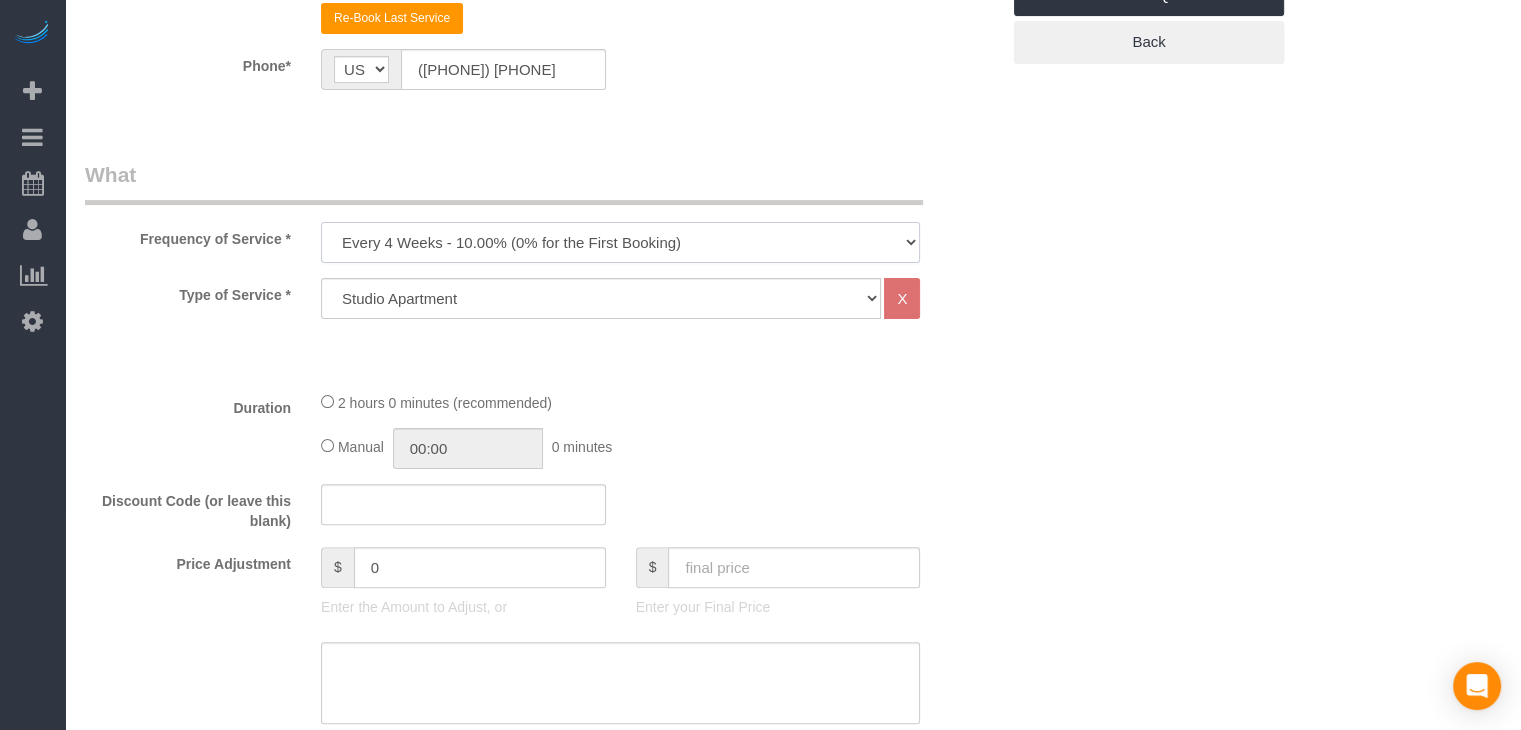 drag, startPoint x: 621, startPoint y: 230, endPoint x: 618, endPoint y: 253, distance: 23.194826 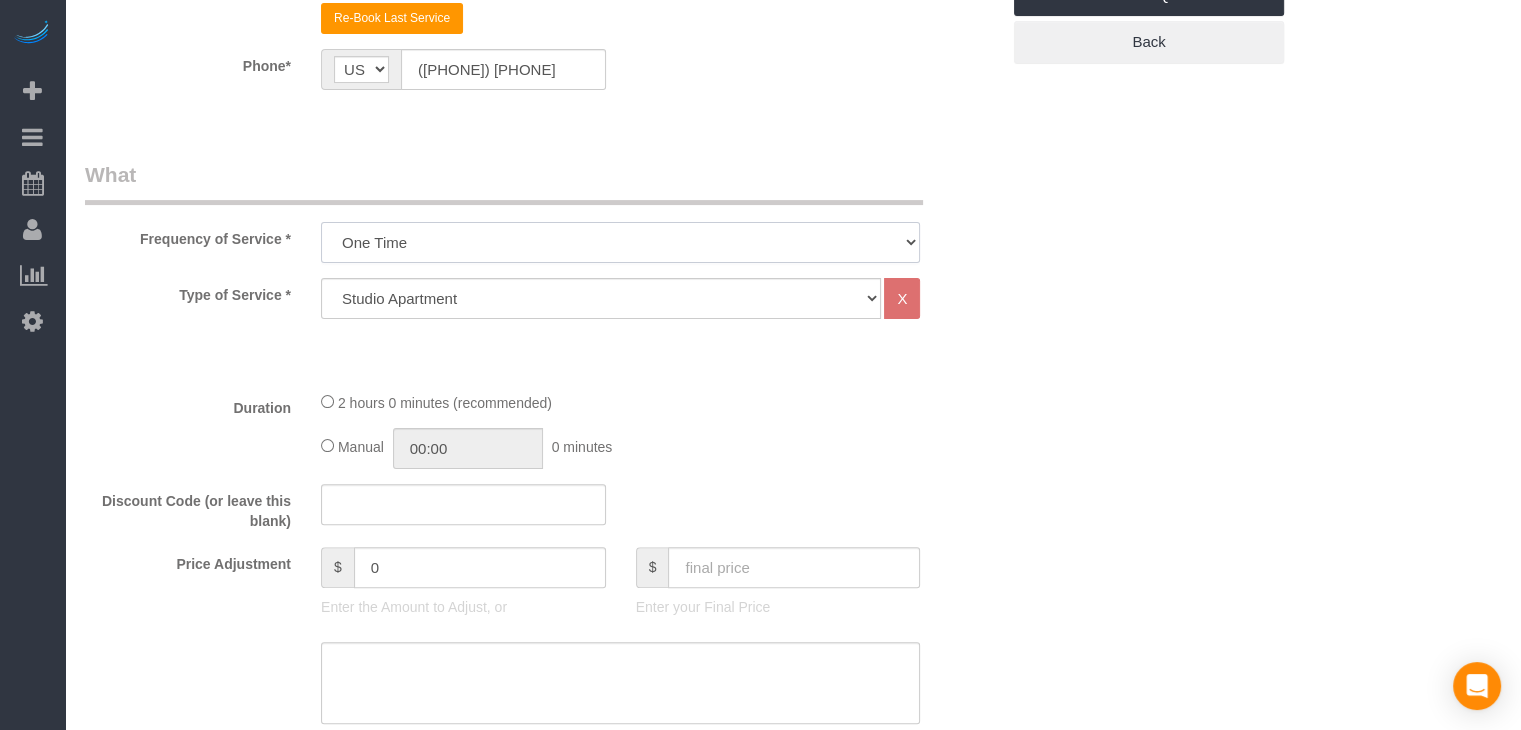 click on "Every 6 Weeks (0% for the First Booking) One Time Every 8 Weeks (0% for the First Booking) Every 4 Weeks - 10.00% (0% for the First Booking) Every 3 Weeks - 12.00% (0% for the First Booking) Every 2 Weeks - 15.00% (0% for the First Booking) Weekly - 20.00% (0% for the First Booking)" at bounding box center (620, 242) 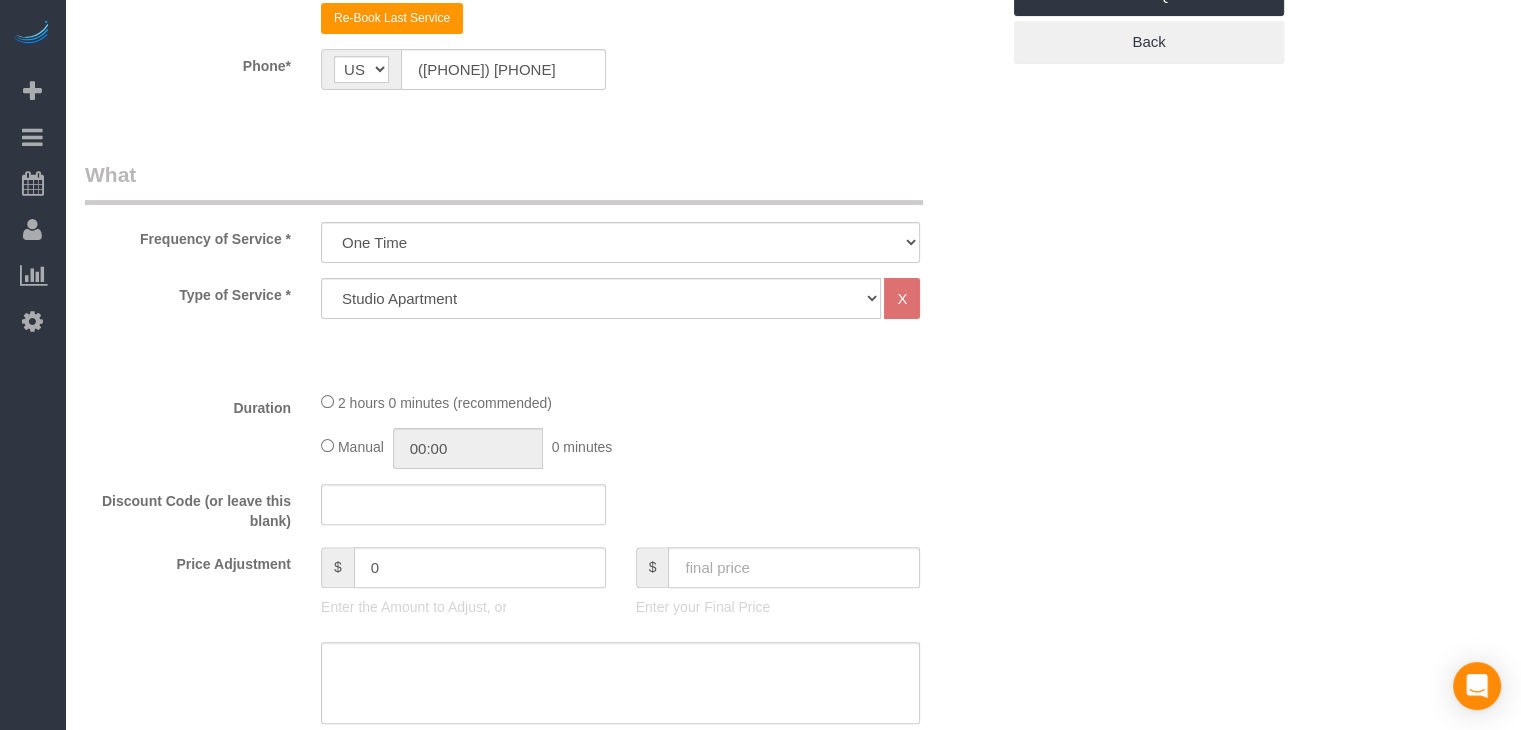 click on "2 hours 0 minutes (recommended)
Manual
00:00
0 minutes" 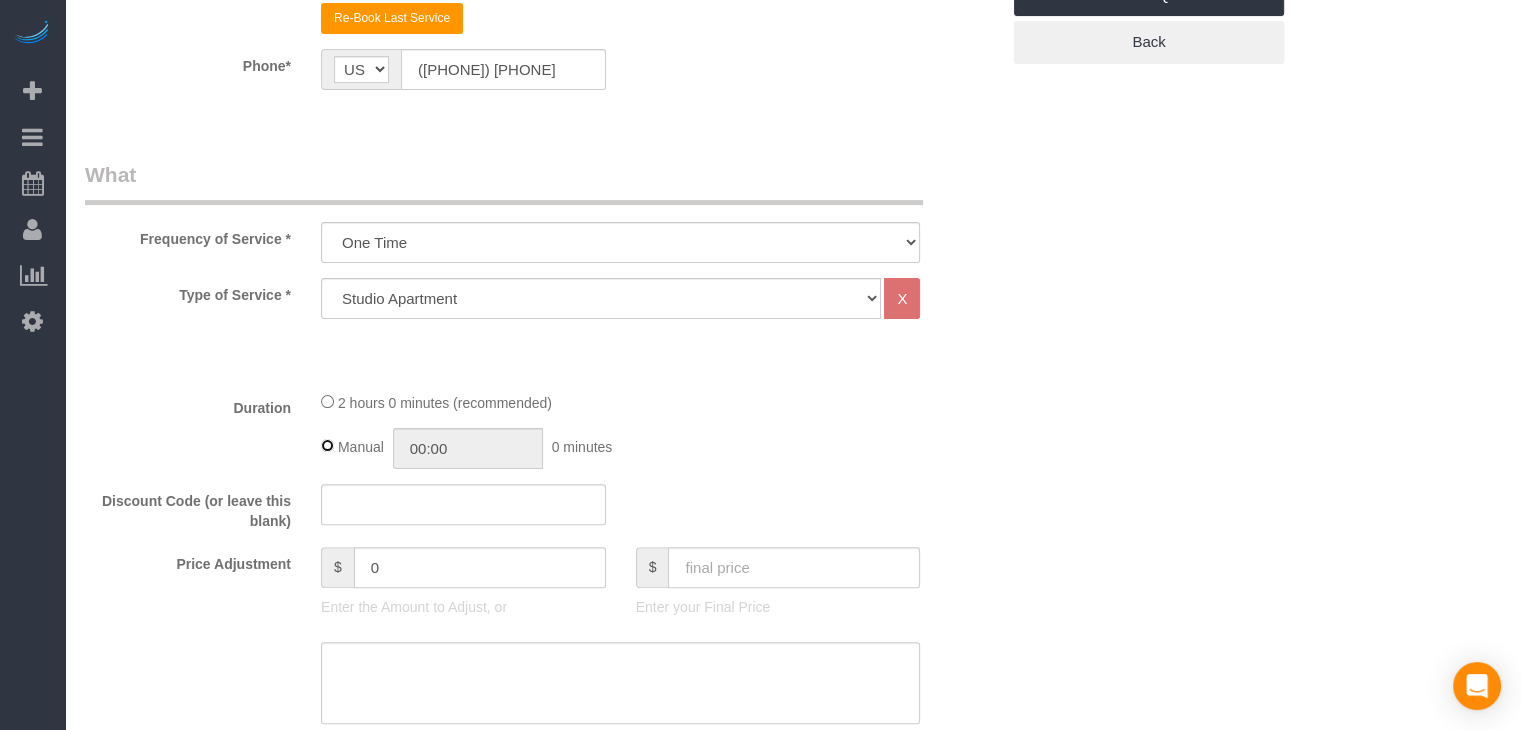 type on "02:00" 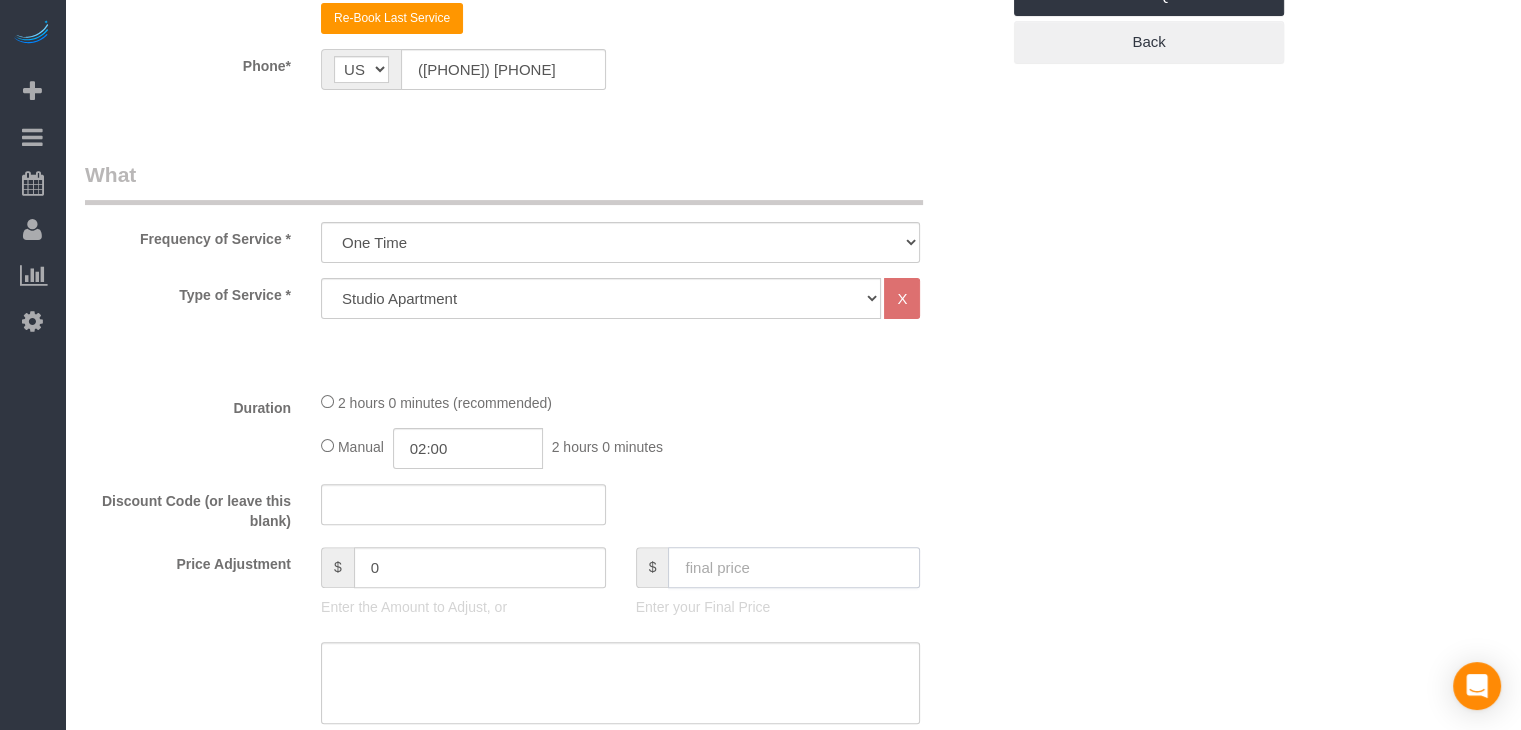 click 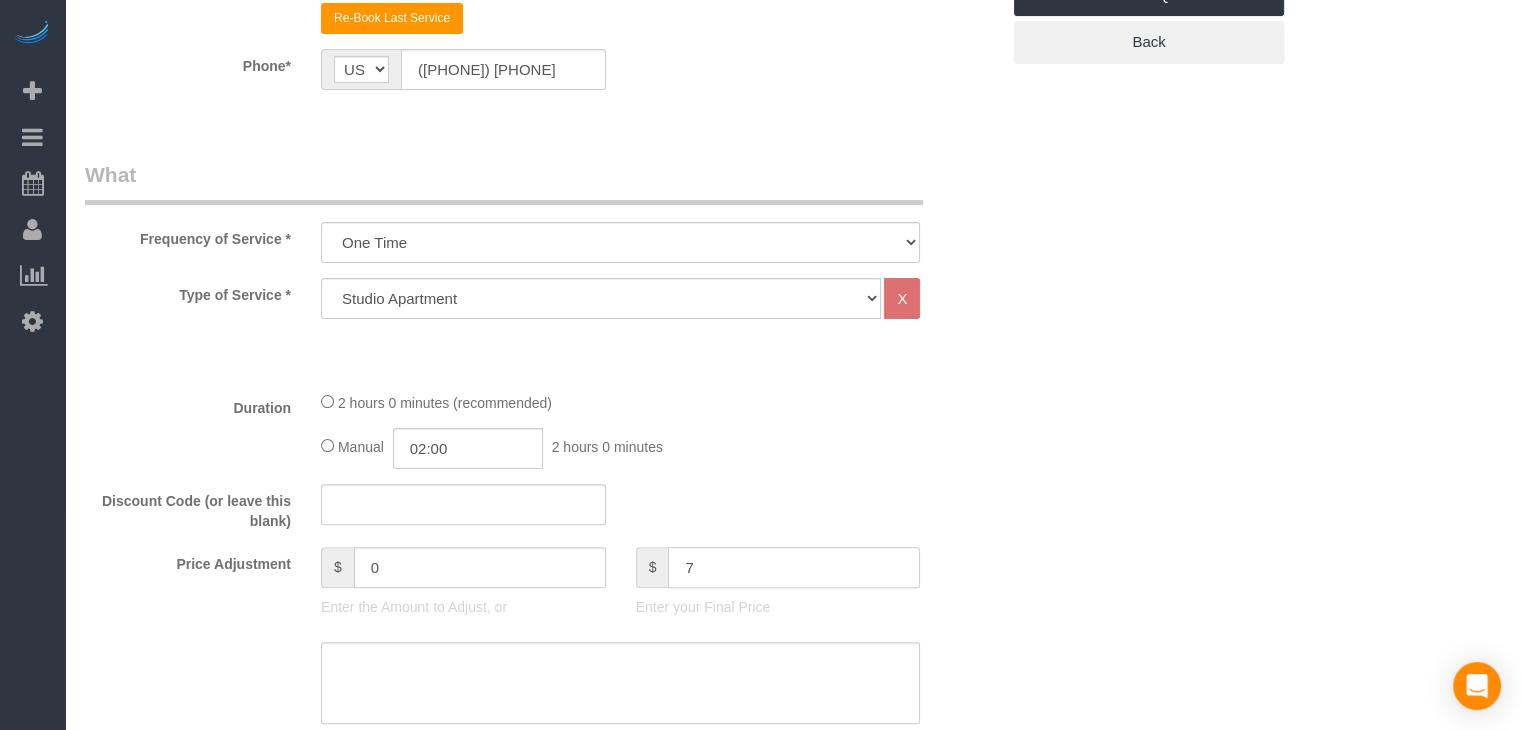 type on "70" 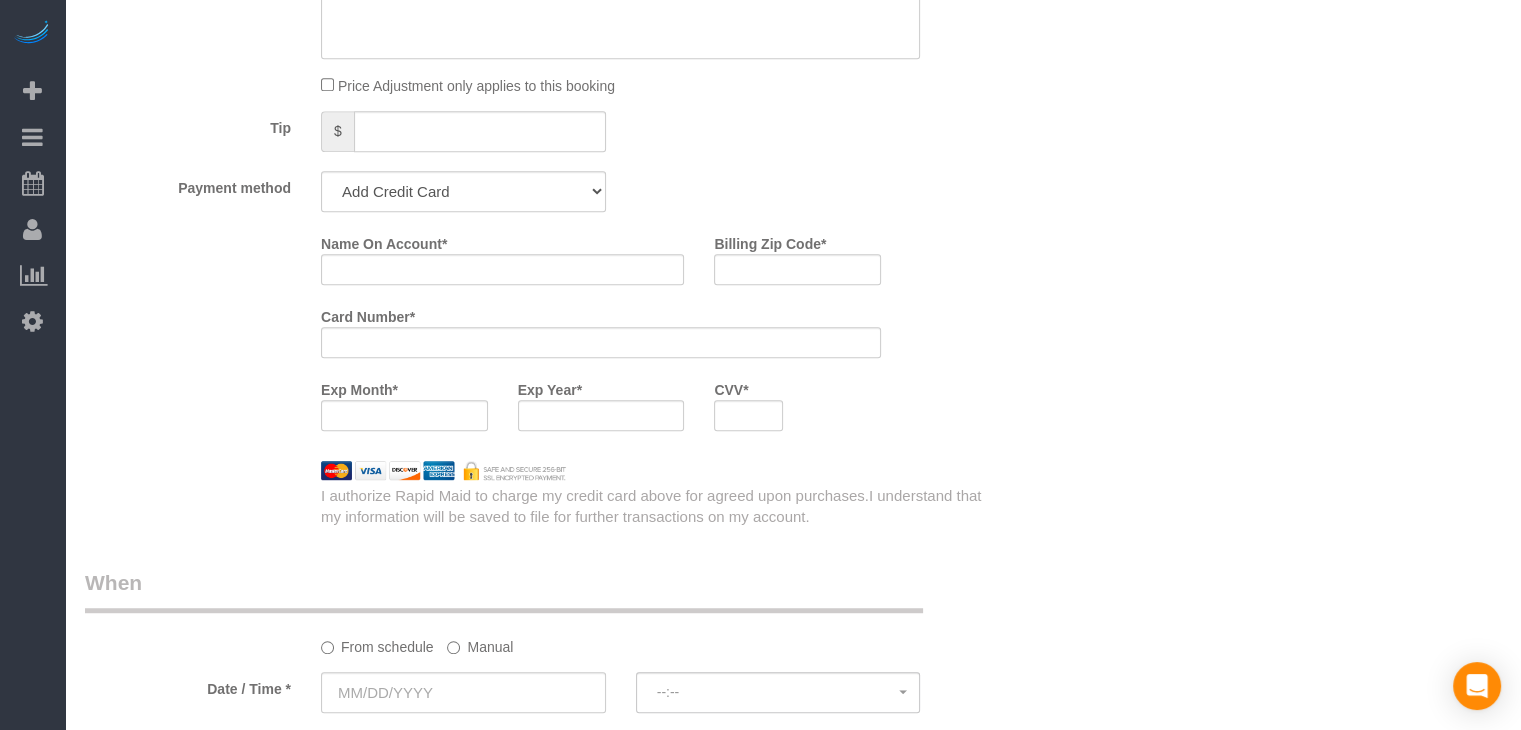 scroll, scrollTop: 1148, scrollLeft: 0, axis: vertical 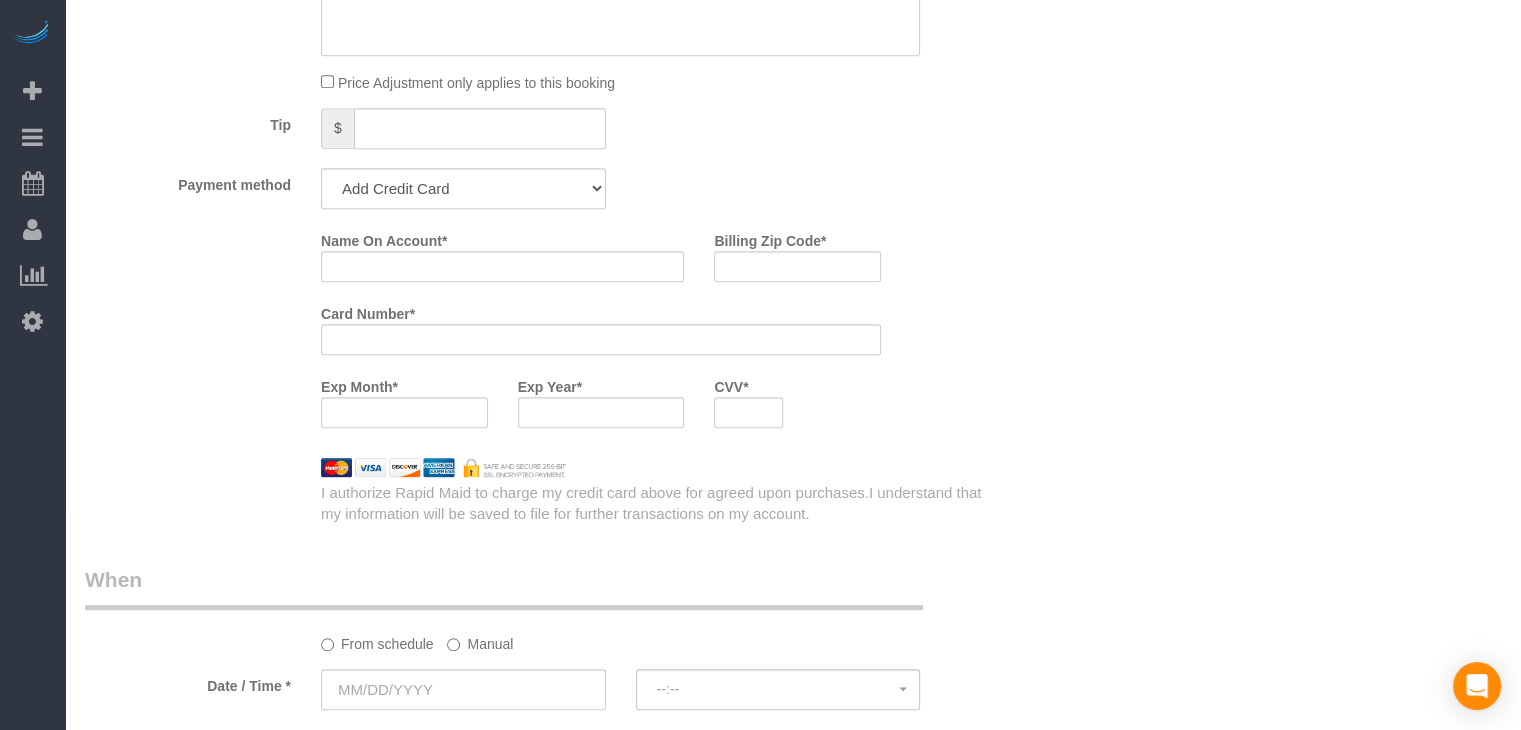 type on "-30" 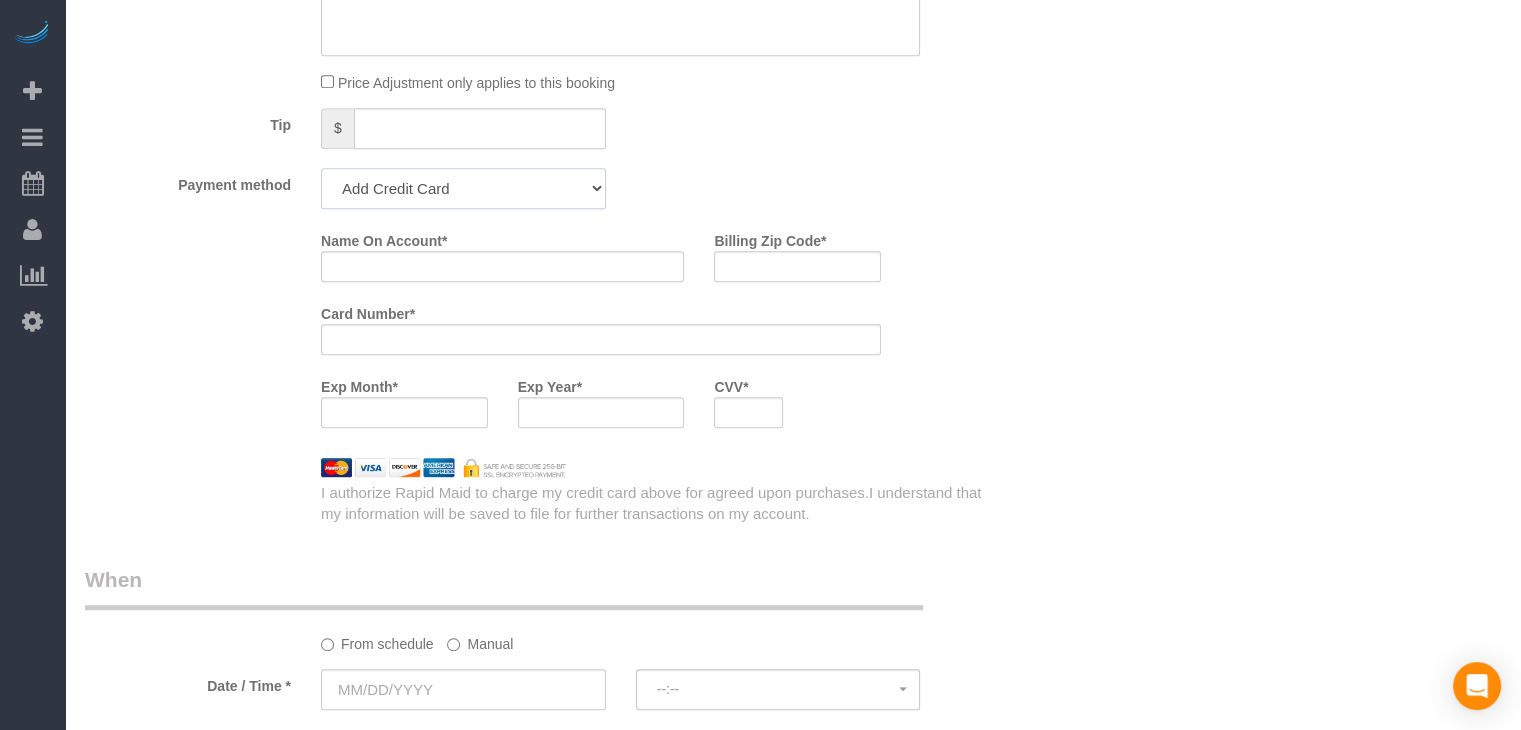 click on "Add Credit Card Cash Check Paypal" 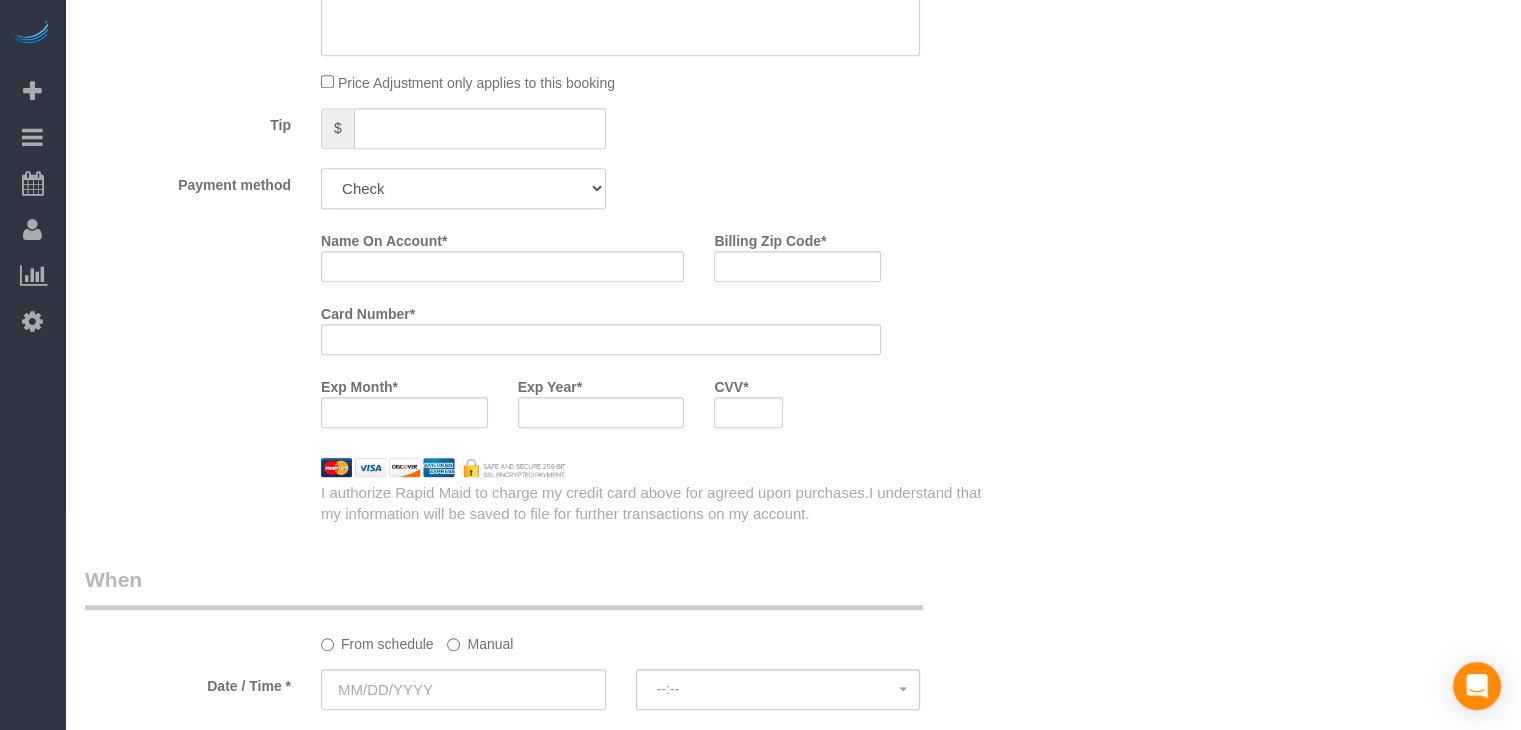 click on "Add Credit Card Cash Check Paypal" 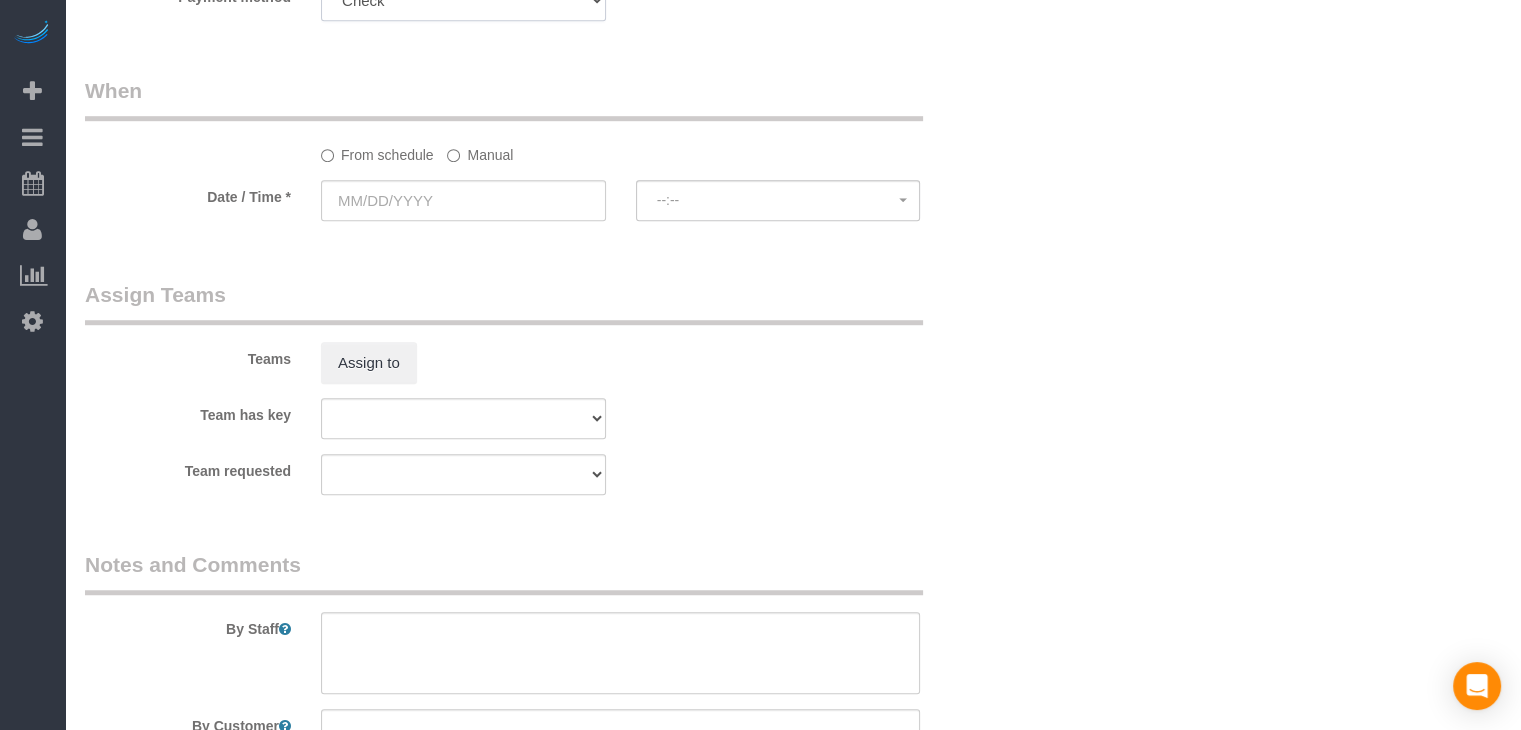 scroll, scrollTop: 1342, scrollLeft: 0, axis: vertical 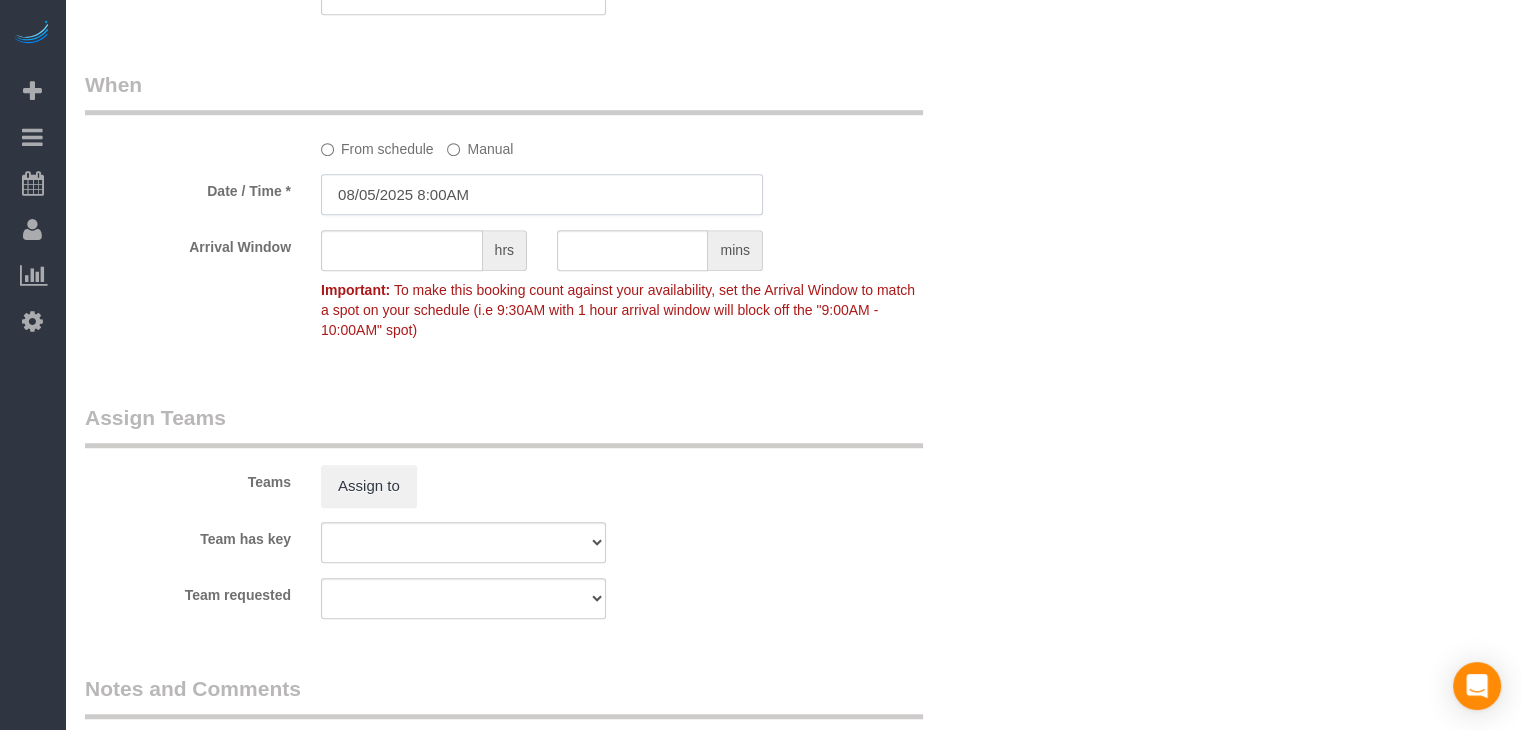 click on "08/05/2025 8:00AM" at bounding box center (542, 194) 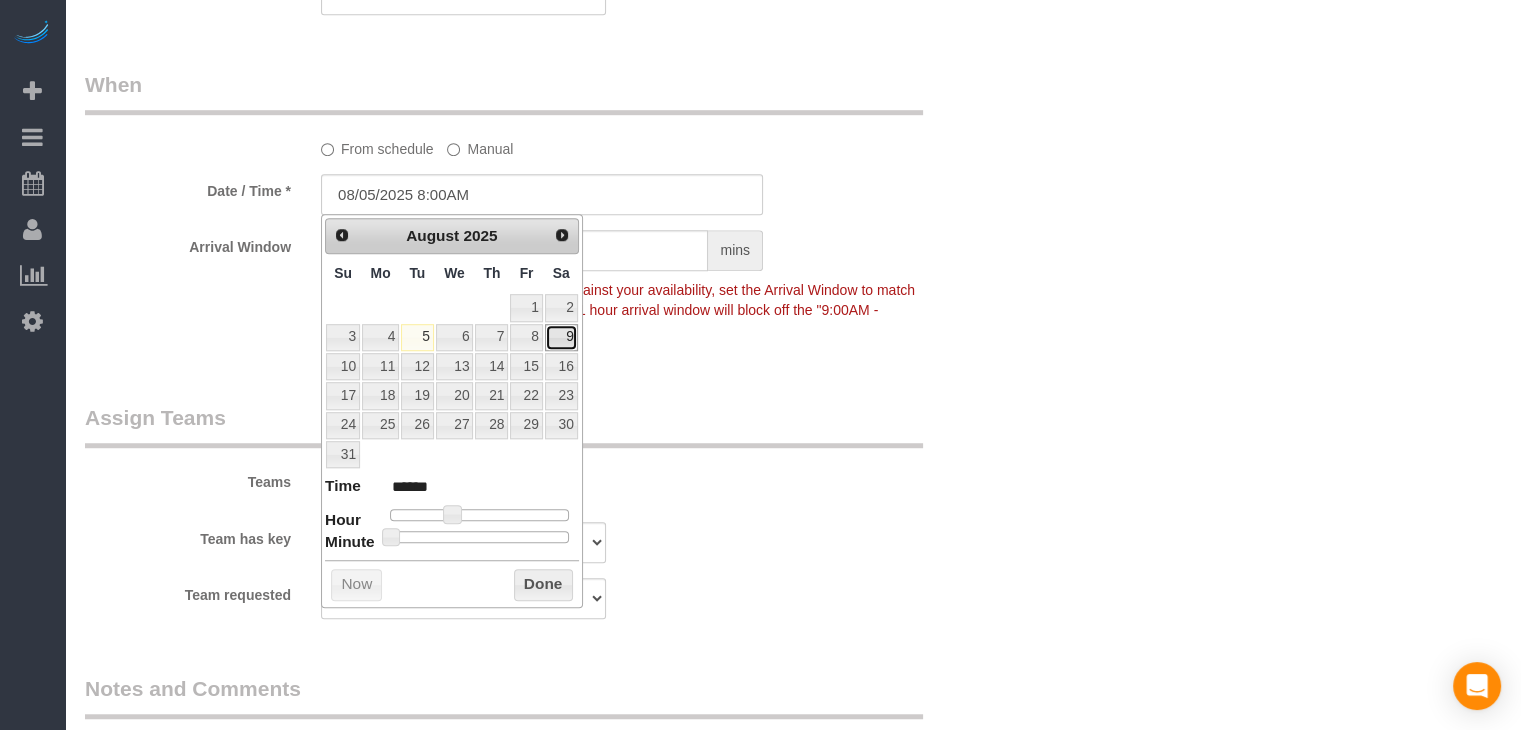 click on "9" at bounding box center [561, 337] 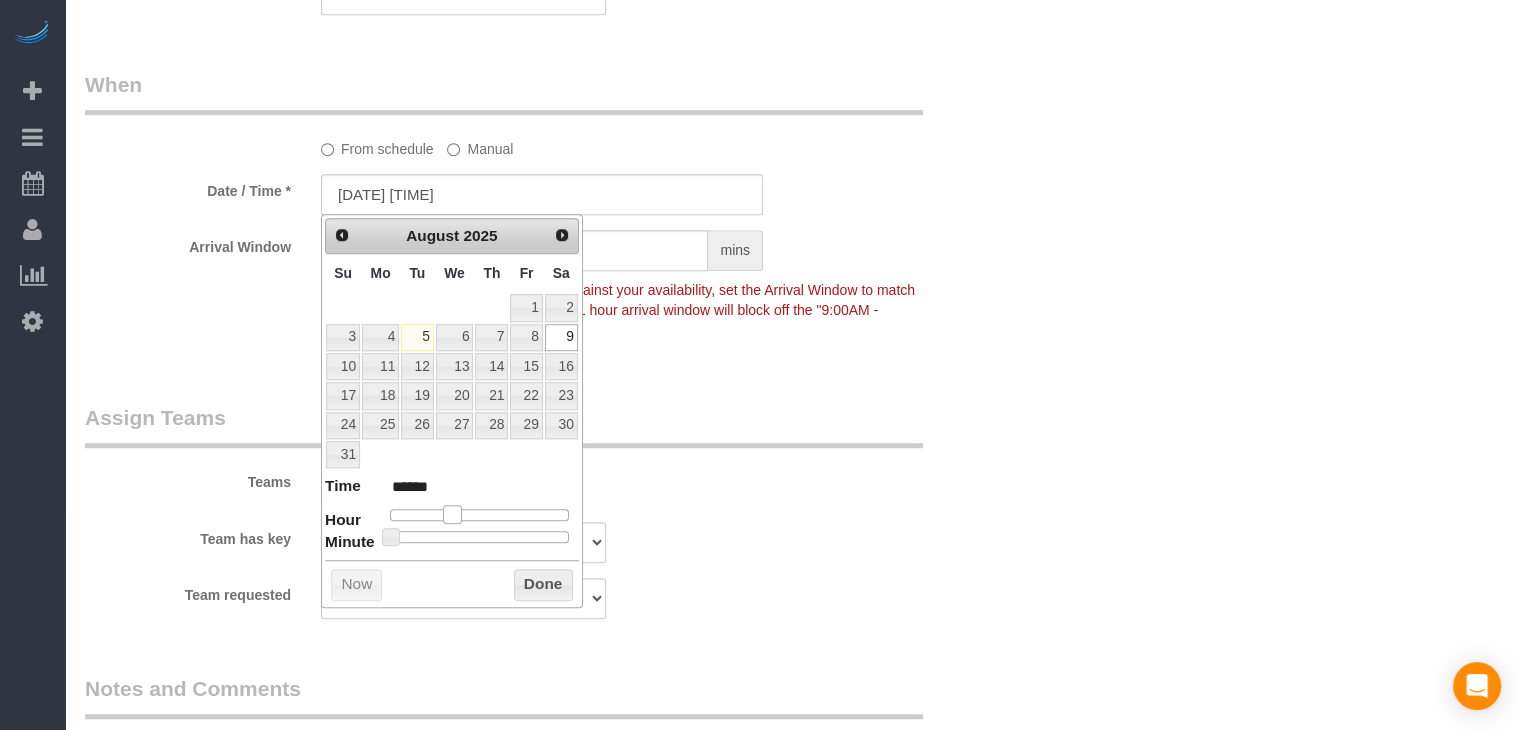 type on "08/09/2025 9:00AM" 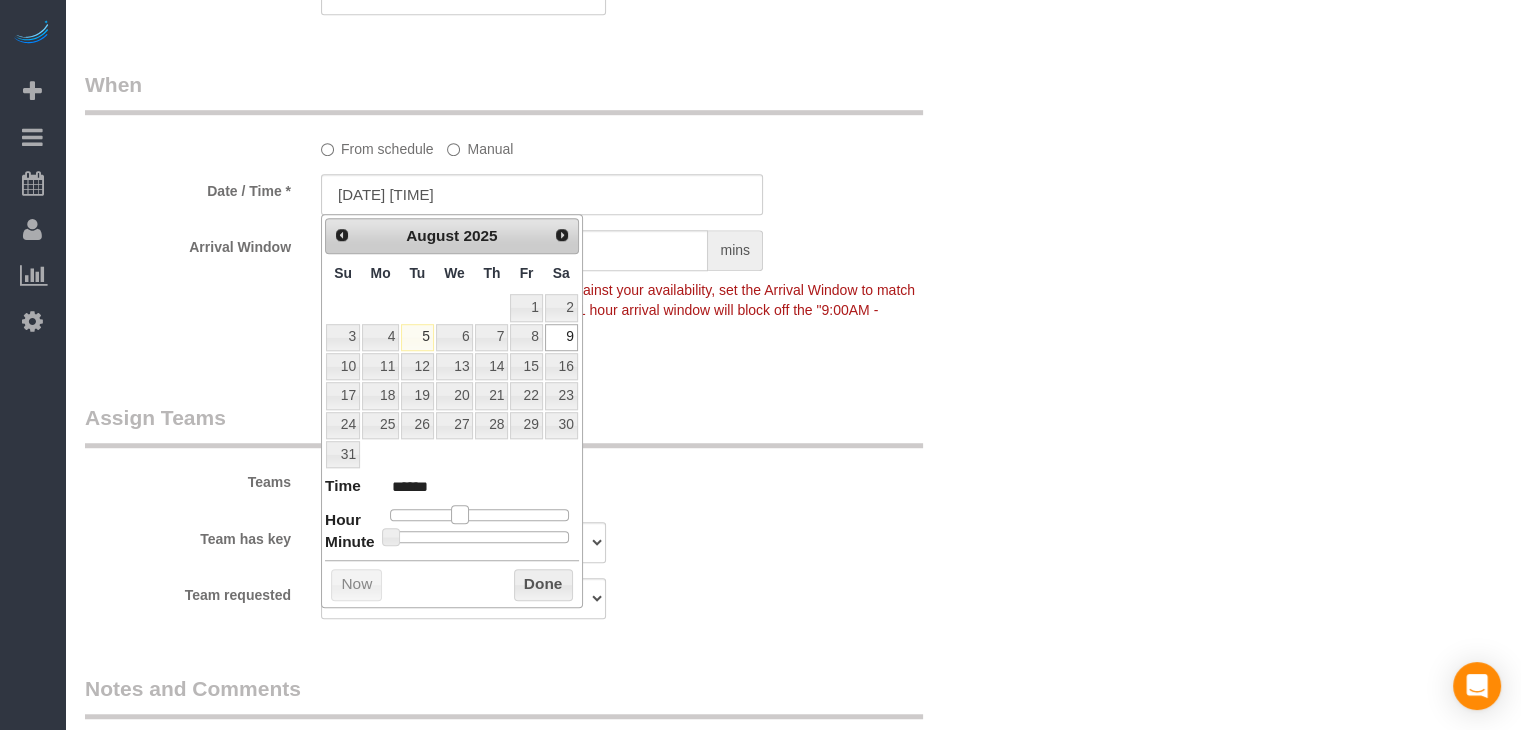 type on "08/09/2025 10:00AM" 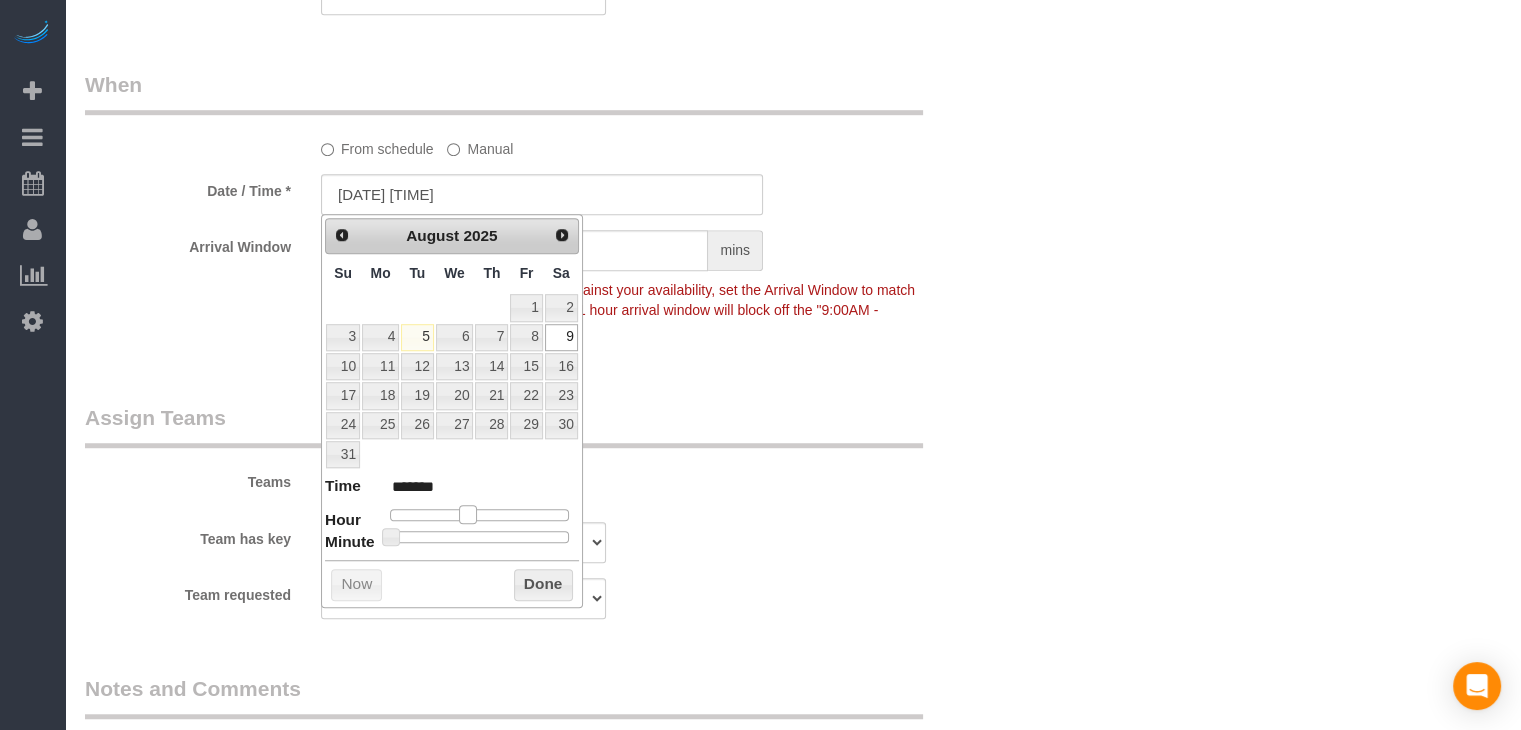 drag, startPoint x: 453, startPoint y: 505, endPoint x: 468, endPoint y: 505, distance: 15 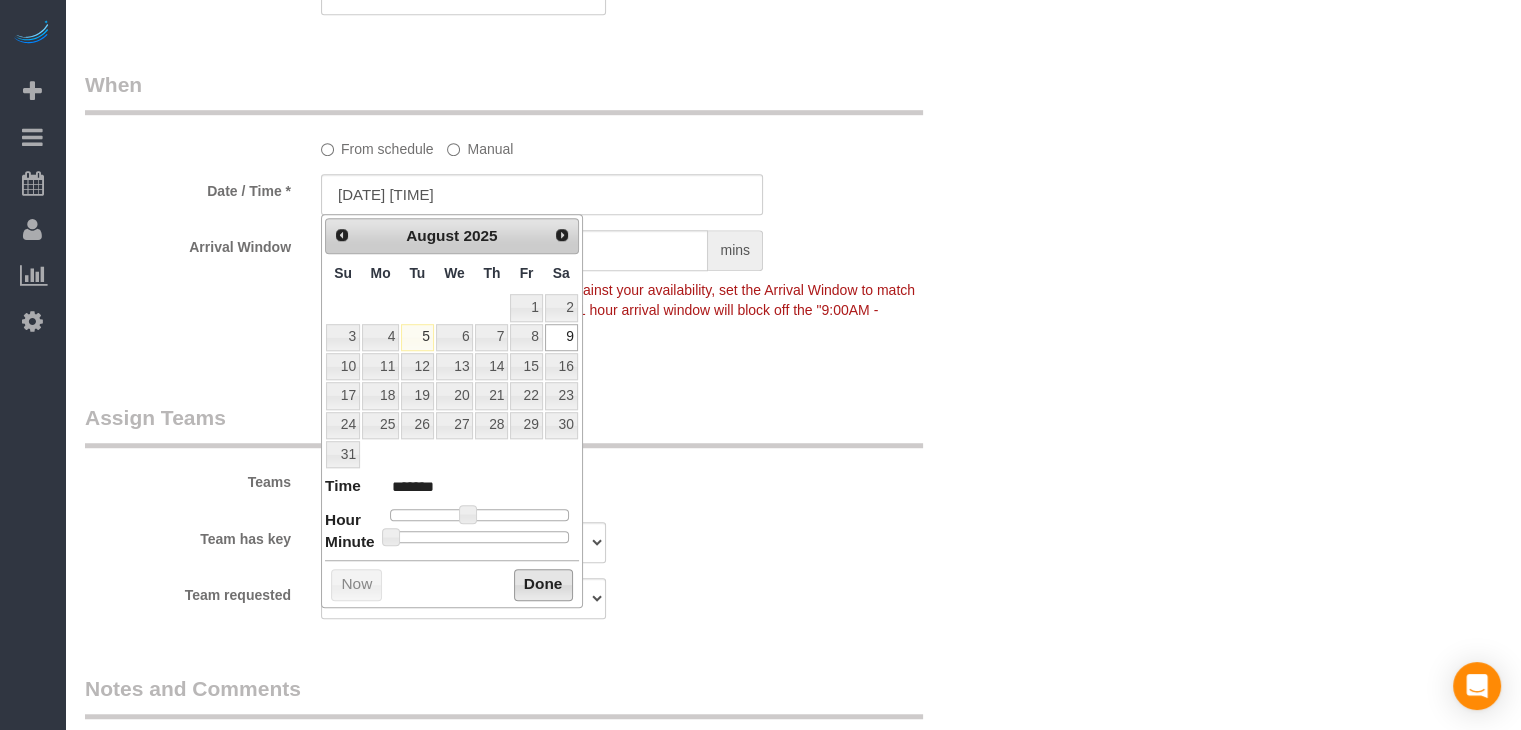 click on "Done" at bounding box center [543, 585] 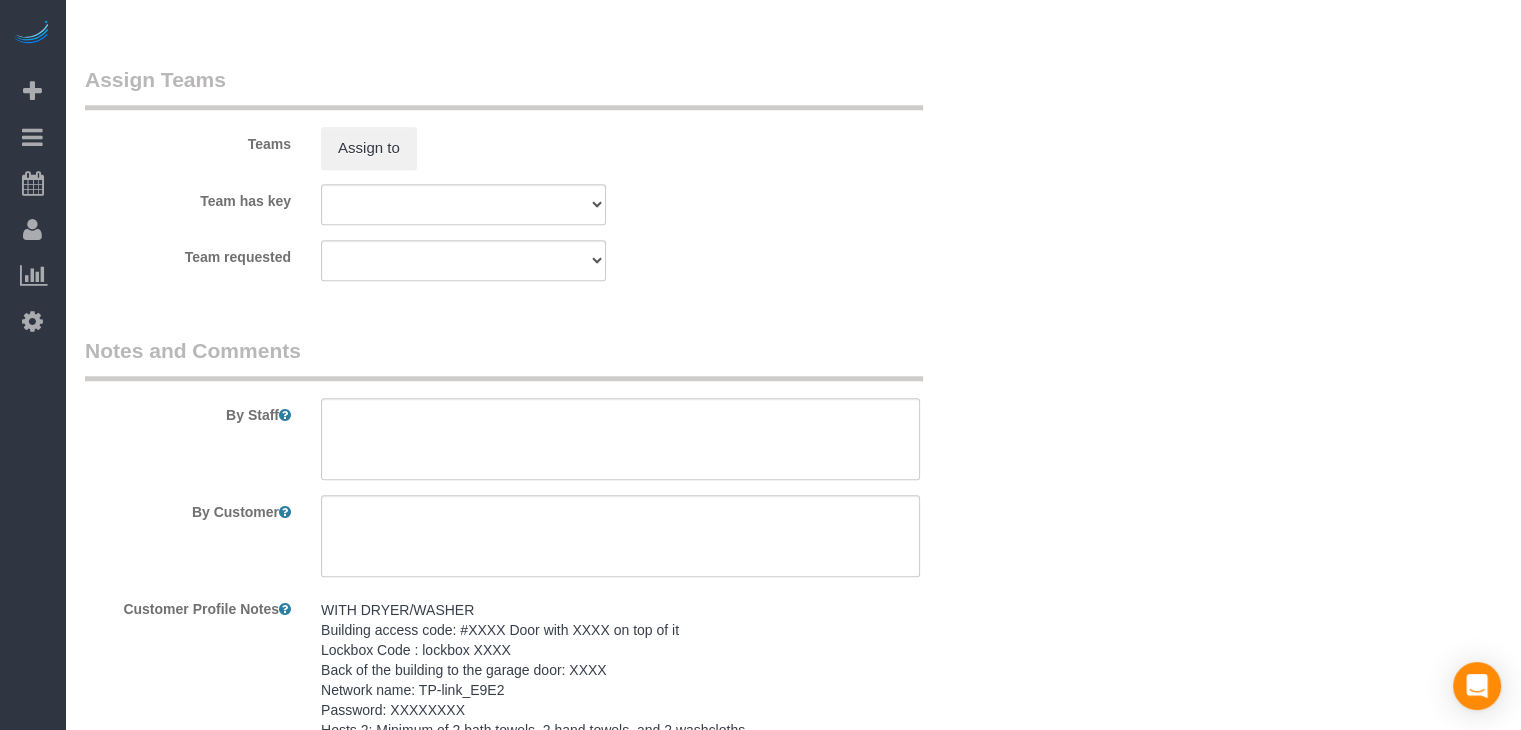 scroll, scrollTop: 1843, scrollLeft: 0, axis: vertical 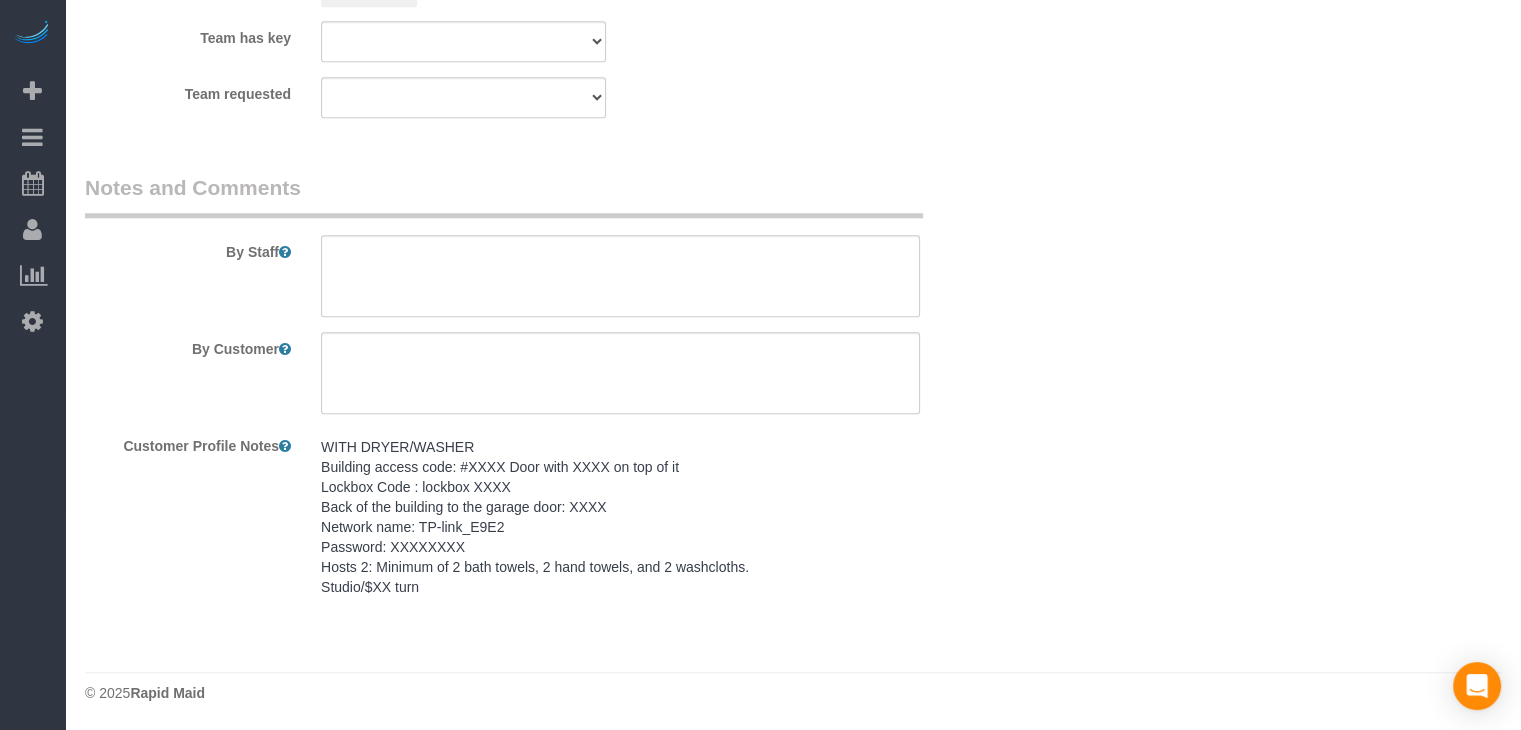 click on "WITH DRYER/WASHER
Building access code: #1702 Door with 1729 on top of it                                                                                             Lockbox Code : lockbox 3403
Back of the building to the garage door: 2675
Network name: TP-link_E9E2
Password: 50818747
Hosts 2: Minimum of 2 bath towels, 2 hand towels, and 2 washcloths.                                                                                     Studio/$70 turn" at bounding box center [620, 517] 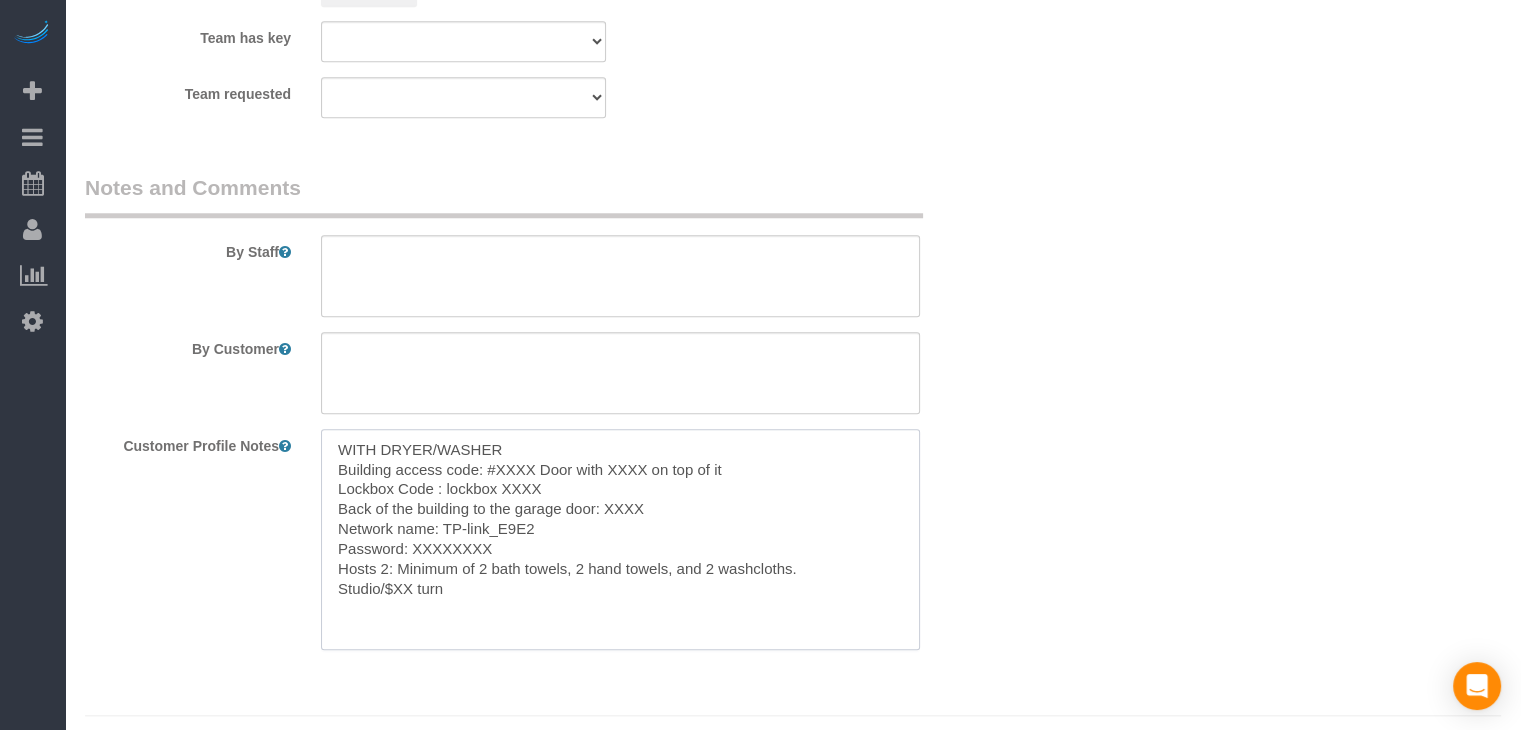 click on "WITH DRYER/WASHER
Building access code: #1702 Door with 1729 on top of it                                                                                             Lockbox Code : lockbox 3403
Back of the building to the garage door: 2675
Network name: TP-link_E9E2
Password: 50818747
Hosts 2: Minimum of 2 bath towels, 2 hand towels, and 2 washcloths.                                                                                     Studio/$70 turn" at bounding box center [620, 539] 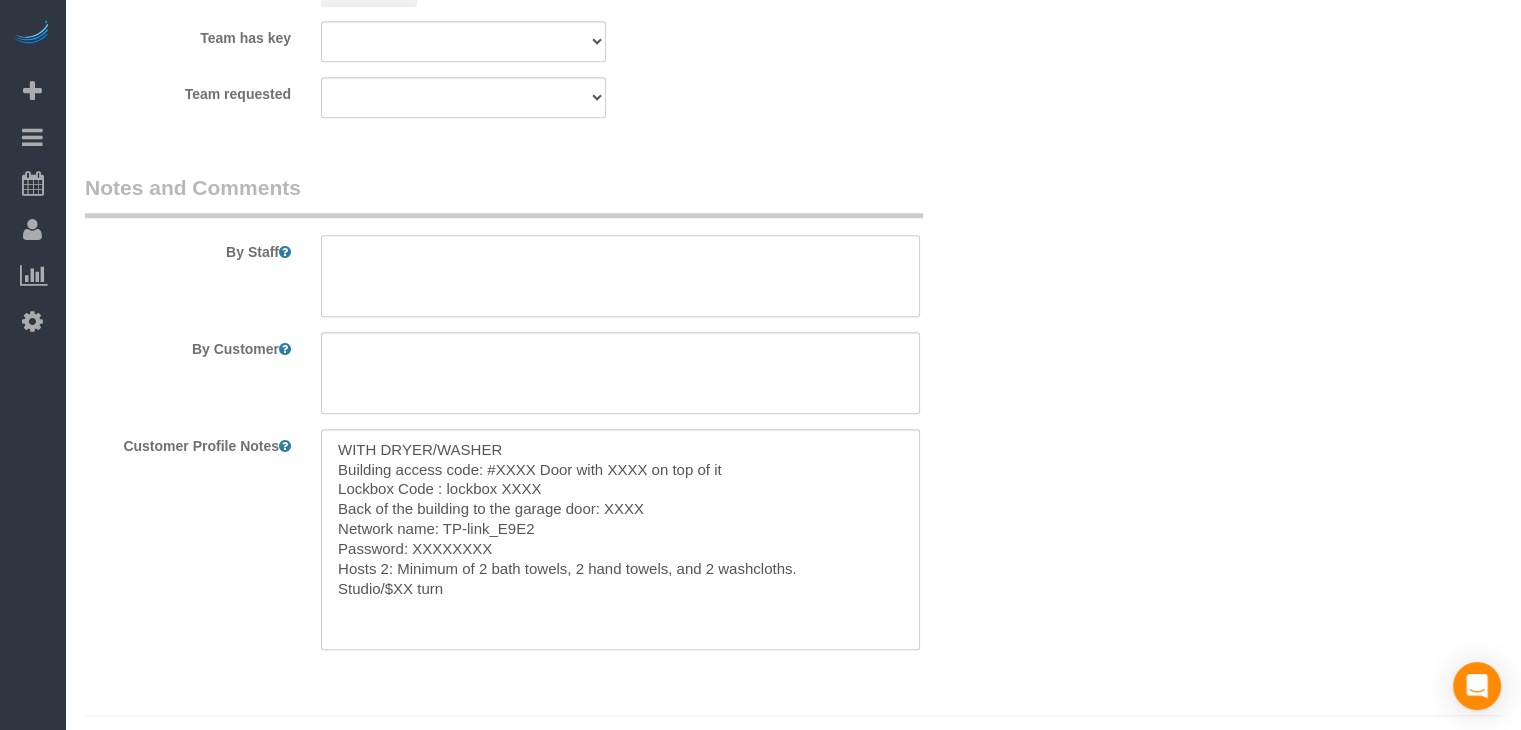click at bounding box center [620, 276] 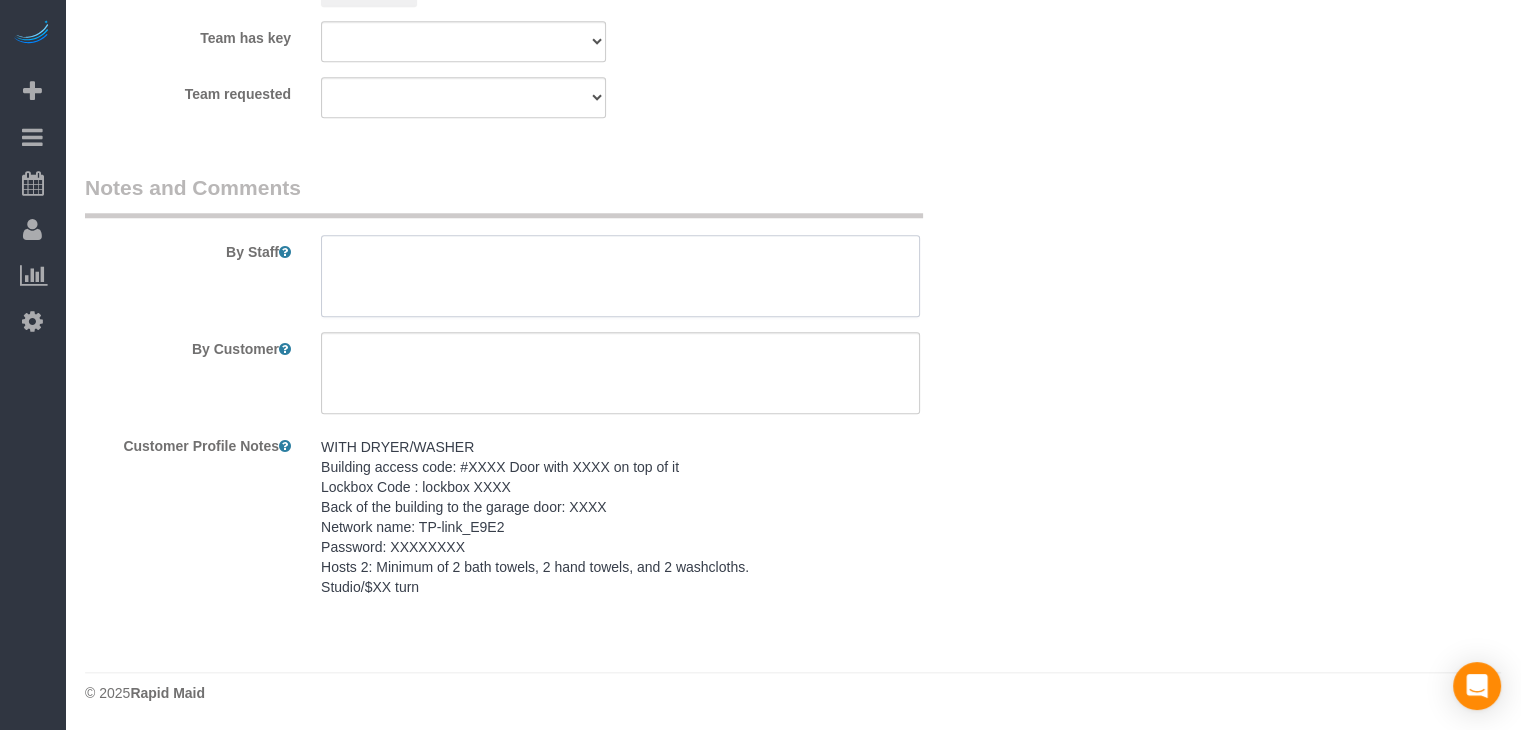 paste on "WITH DRYER/WASHER
Building access code: #1702 Door with 1729 on top of it                                                                                             Lockbox Code : lockbox 3403
Back of the building to the garage door: 2675
Network name: TP-link_E9E2
Password: 50818747
Hosts 2: Minimum of 2 bath towels, 2 hand towels, and 2 washcloths.                                                                                     Studio/$70 turn" 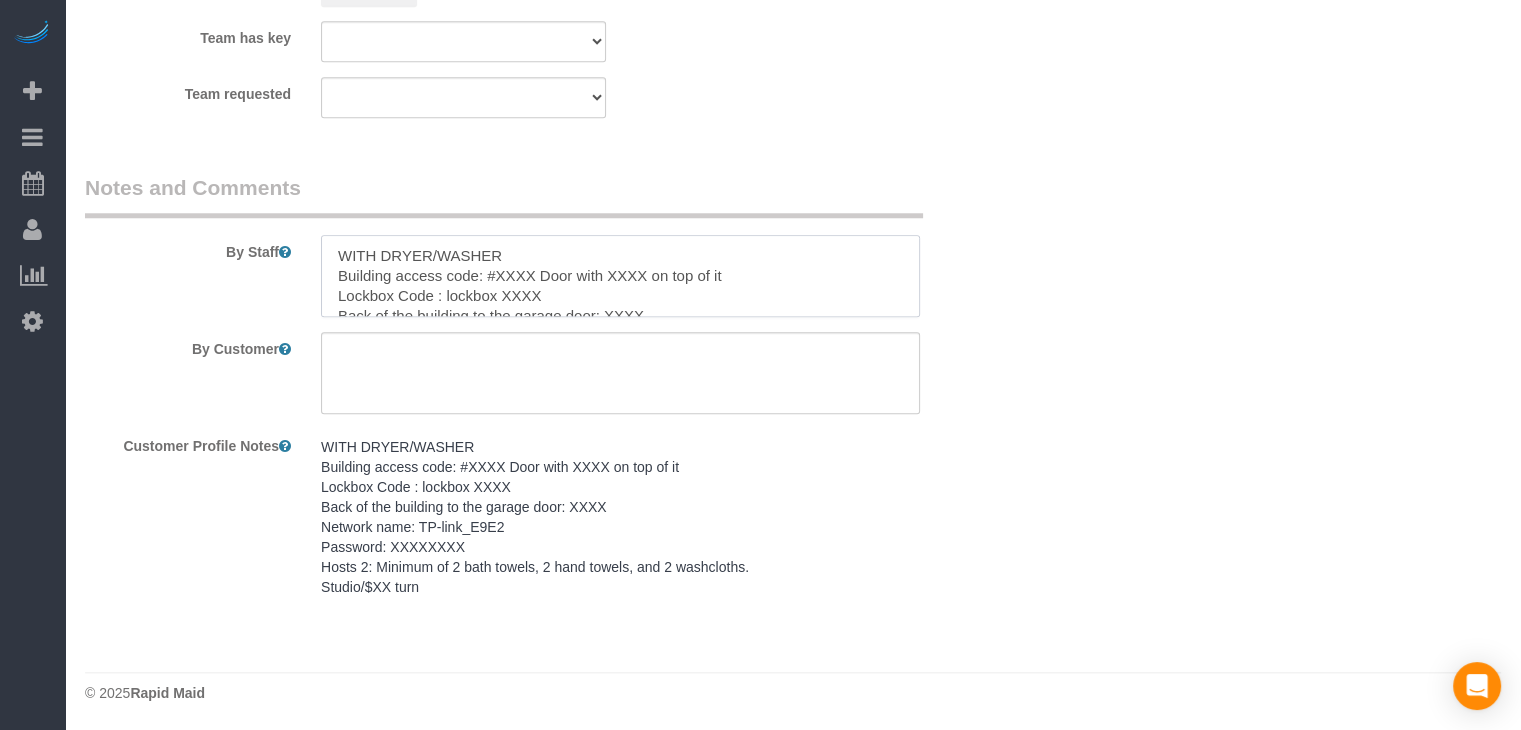 scroll, scrollTop: 88, scrollLeft: 0, axis: vertical 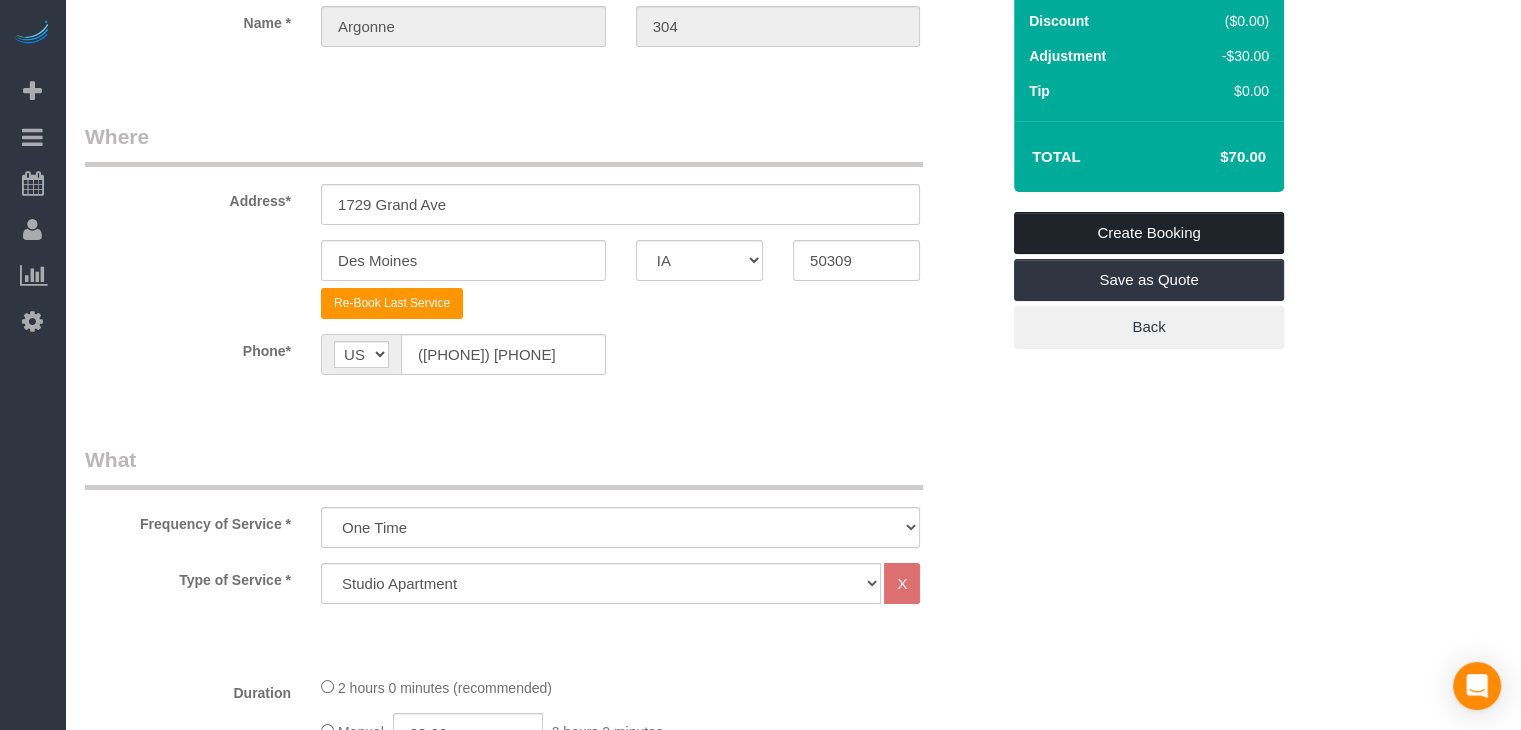 type on "WITH DRYER/WASHER
Building access code: #1702 Door with 1729 on top of it                                                                                             Lockbox Code : lockbox 3403
Back of the building to the garage door: 2675
Network name: TP-link_E9E2
Password: 50818747
Hosts 2: Minimum of 2 bath towels, 2 hand towels, and 2 washcloths.                                                                                     Studio/$70 turn" 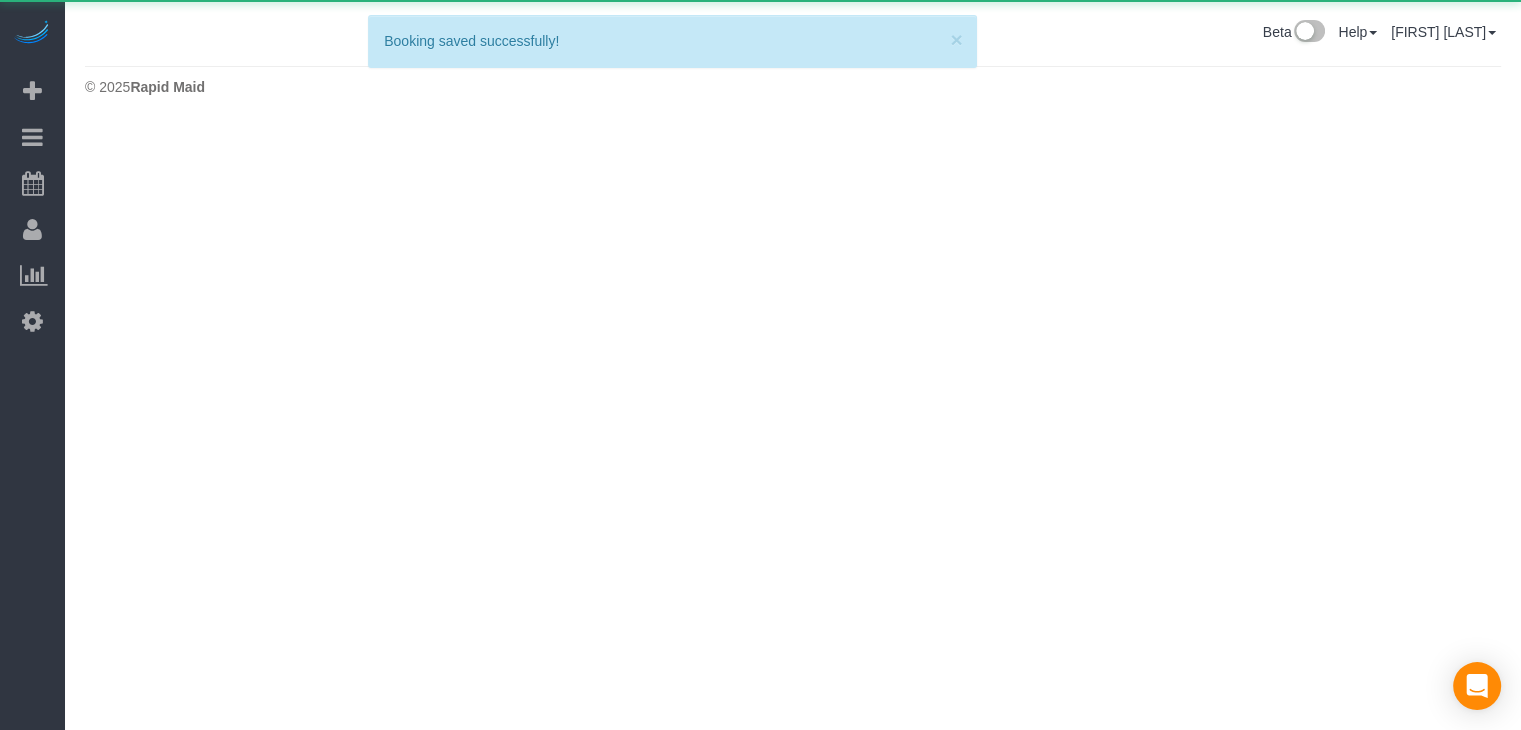 scroll, scrollTop: 0, scrollLeft: 0, axis: both 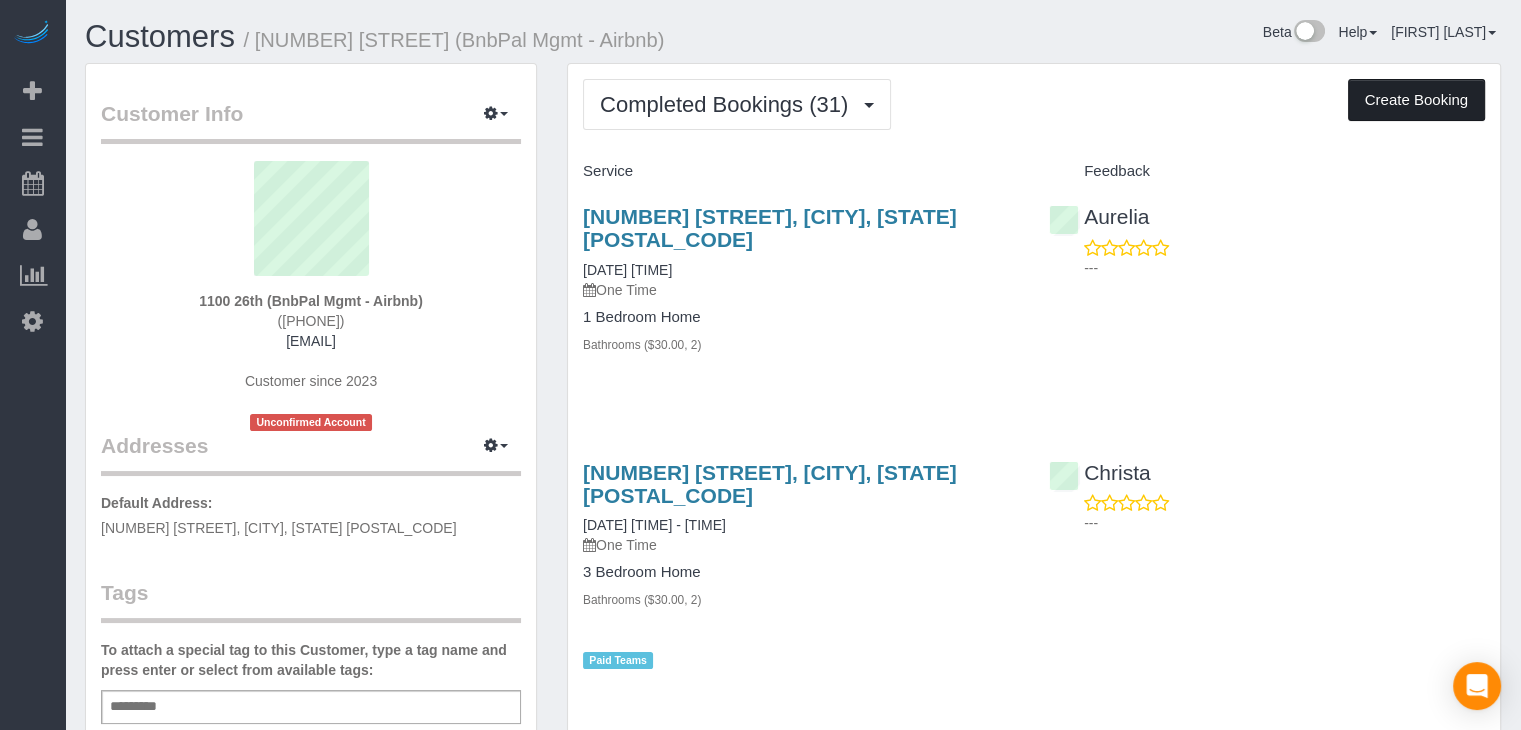 click on "Create Booking" at bounding box center [1416, 100] 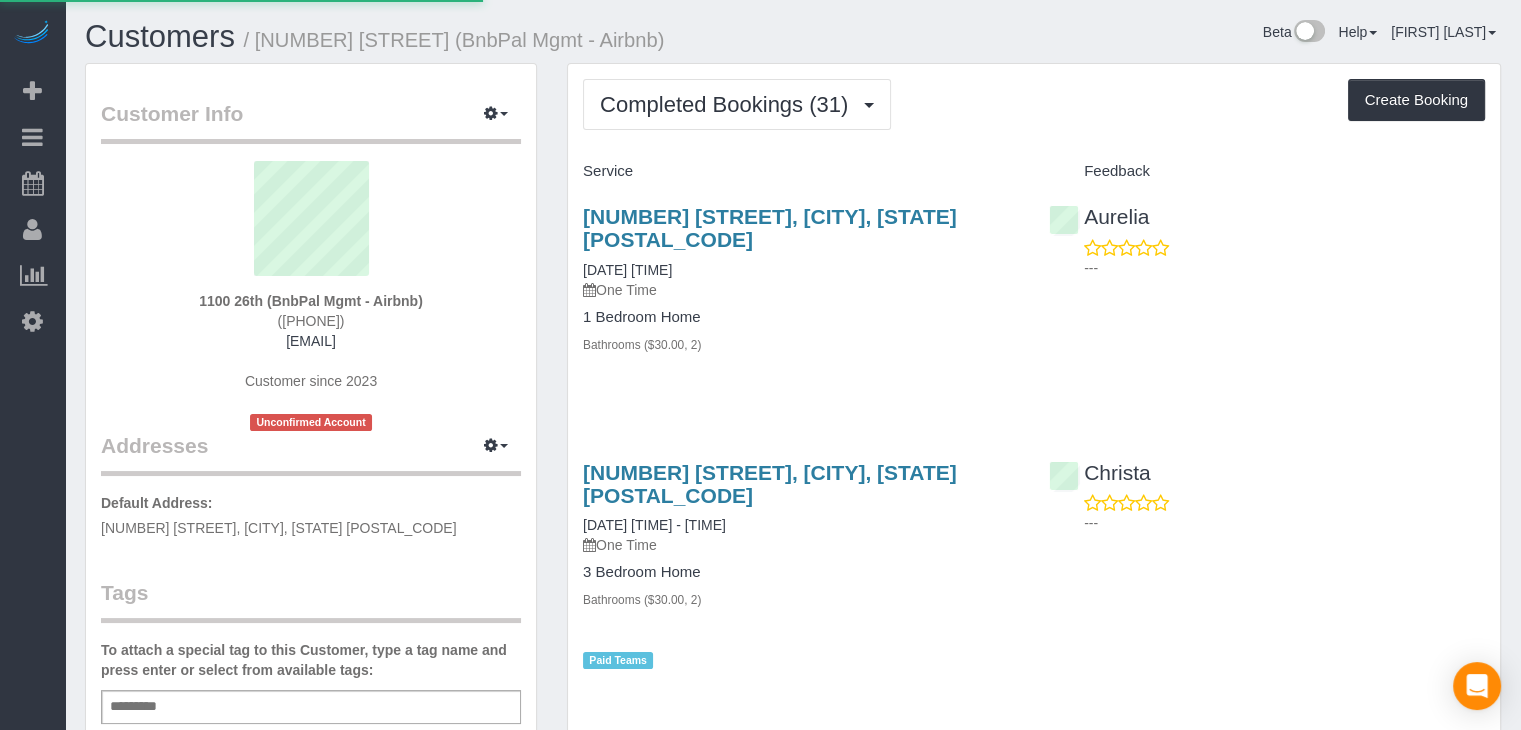 select on "IA" 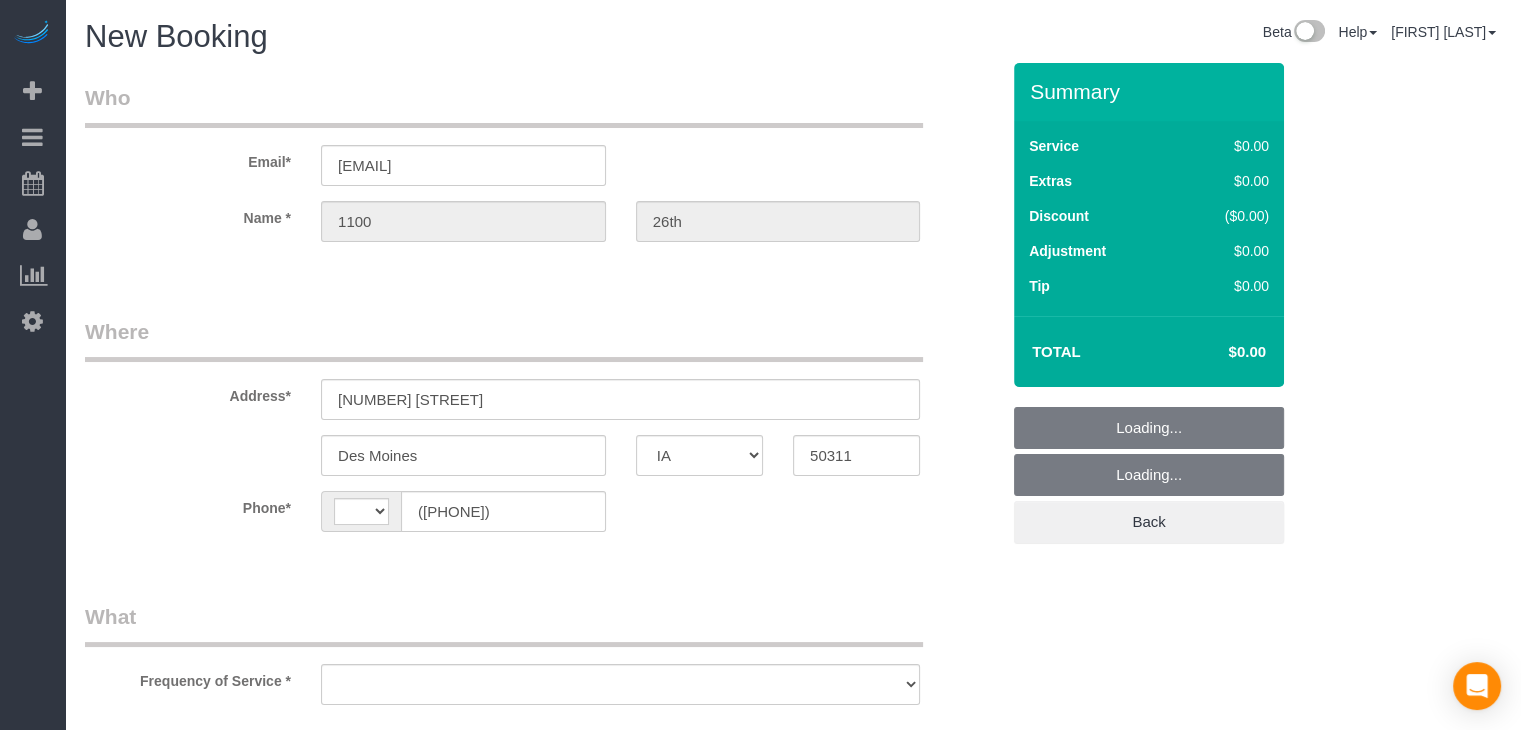 select on "string:US" 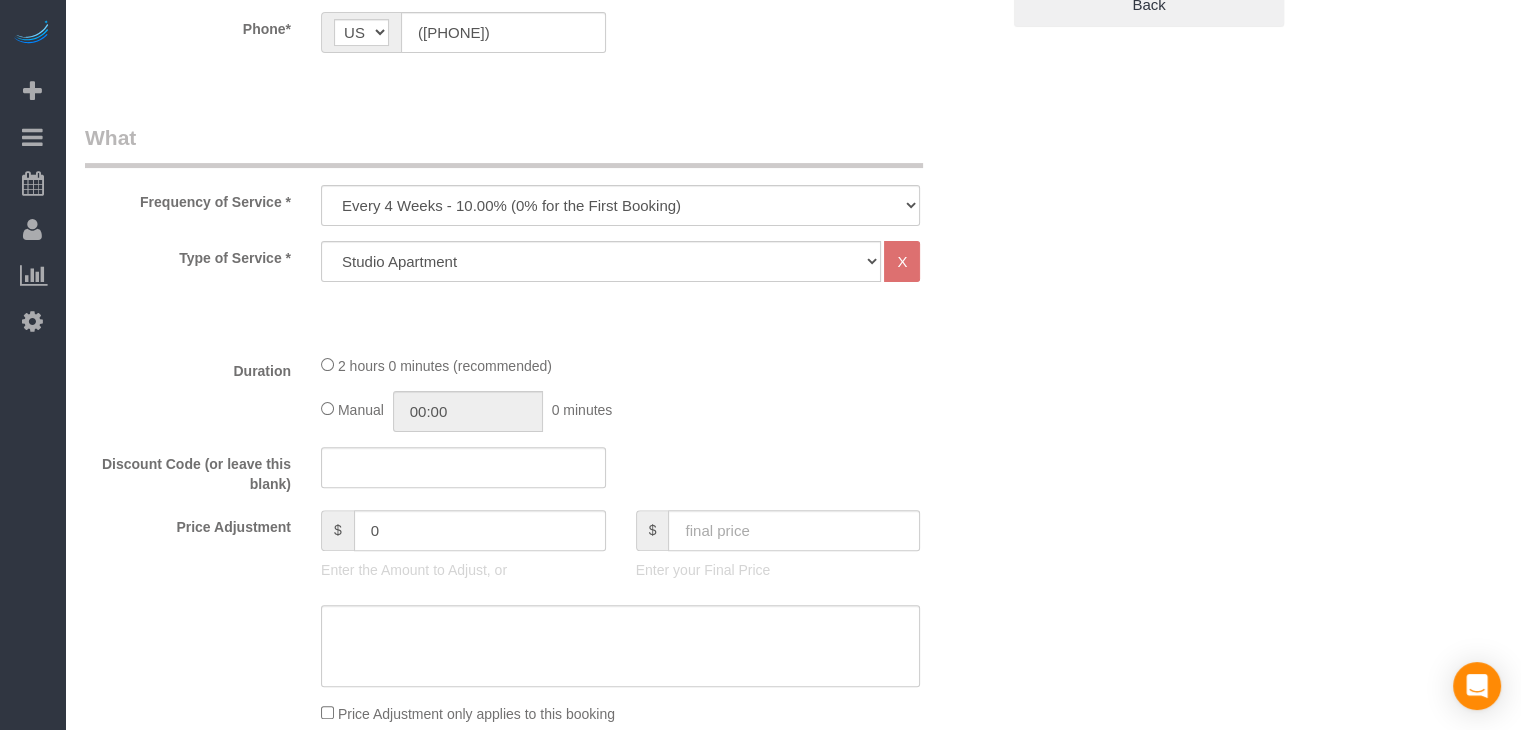 scroll, scrollTop: 574, scrollLeft: 0, axis: vertical 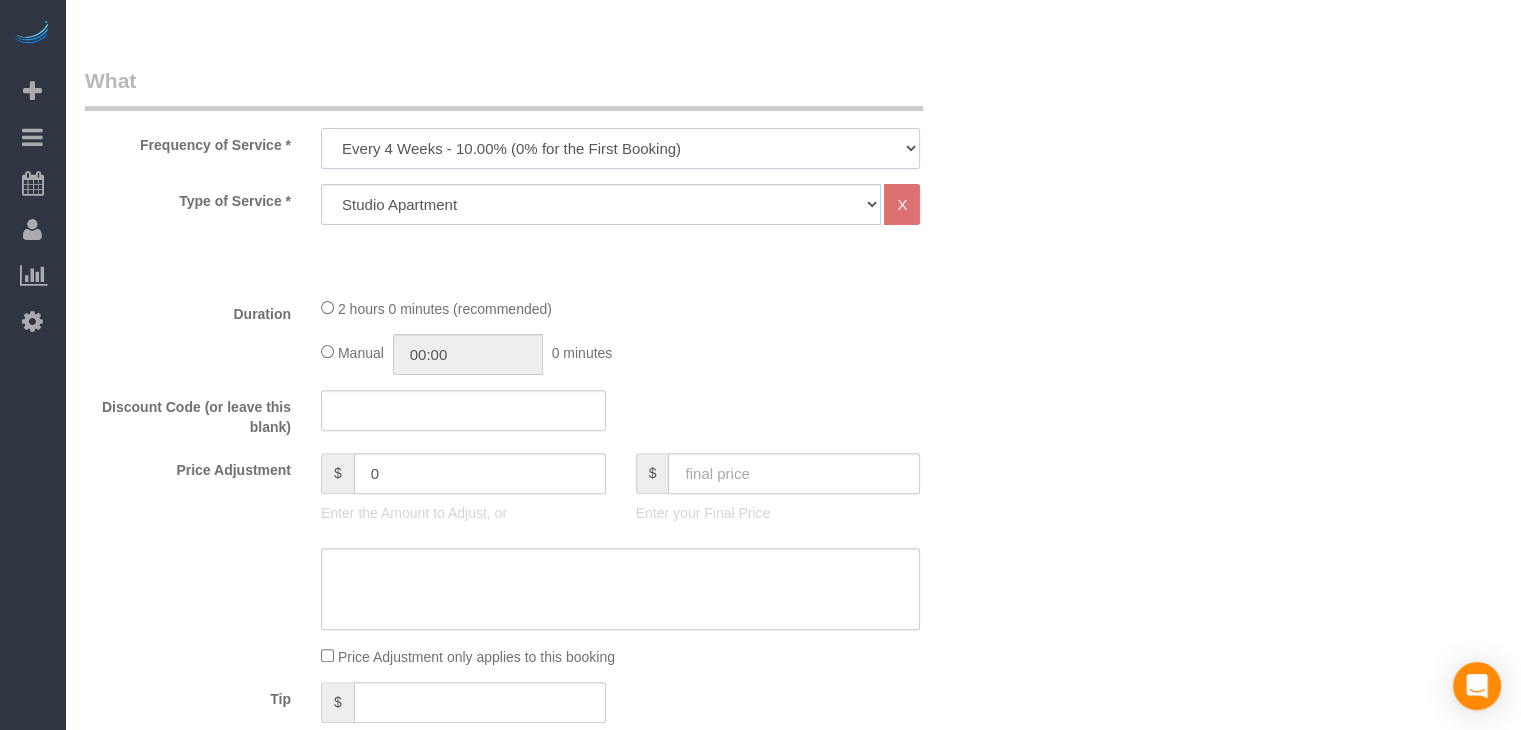 drag, startPoint x: 595, startPoint y: 137, endPoint x: 591, endPoint y: 163, distance: 26.305893 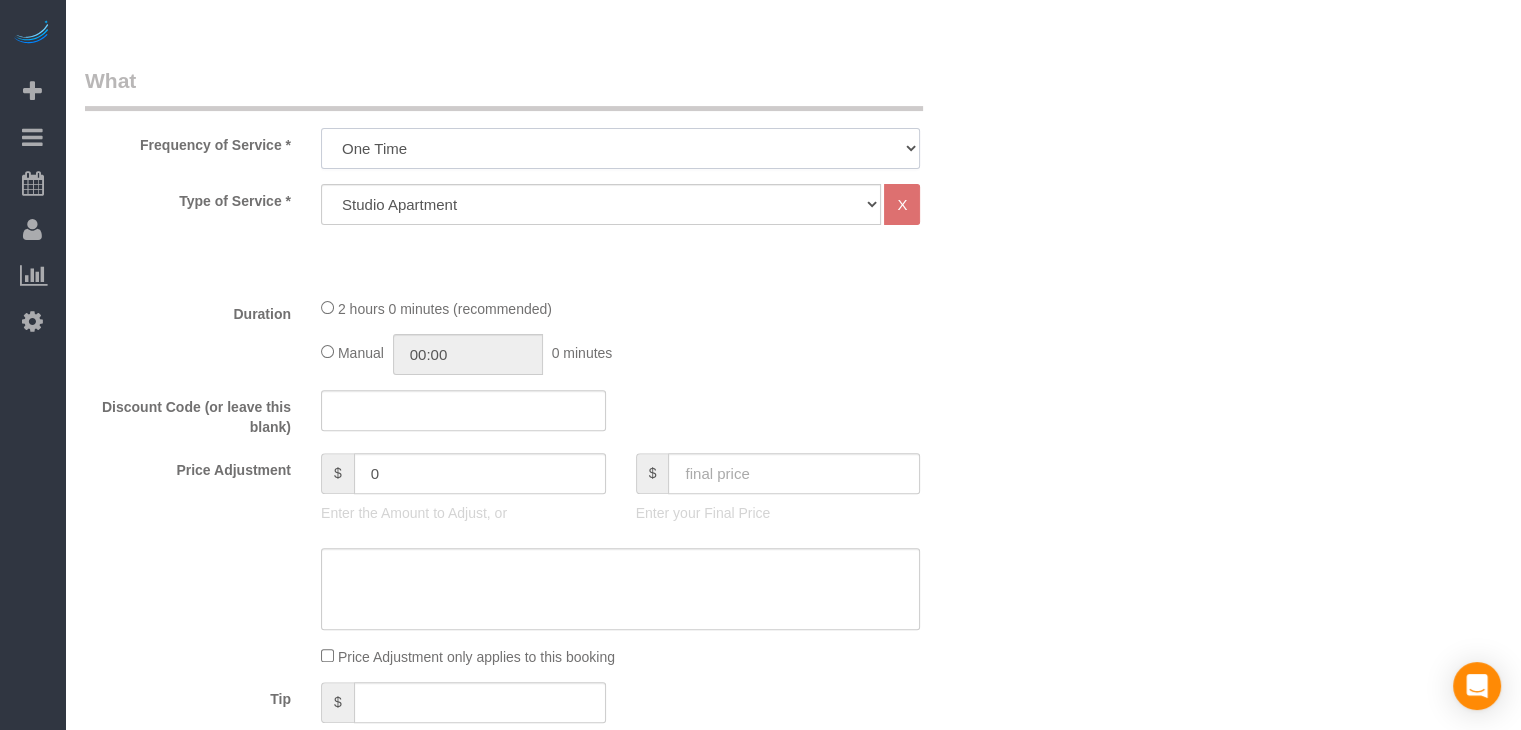 click on "Every 6 Weeks (0% for the First Booking) One Time Every 8 Weeks (0% for the First Booking) Every 4 Weeks - 10.00% (0% for the First Booking) Every 3 Weeks - 12.00% (0% for the First Booking) Every 2 Weeks - 15.00% (0% for the First Booking) Weekly - 20.00% (0% for the First Booking)" at bounding box center [620, 148] 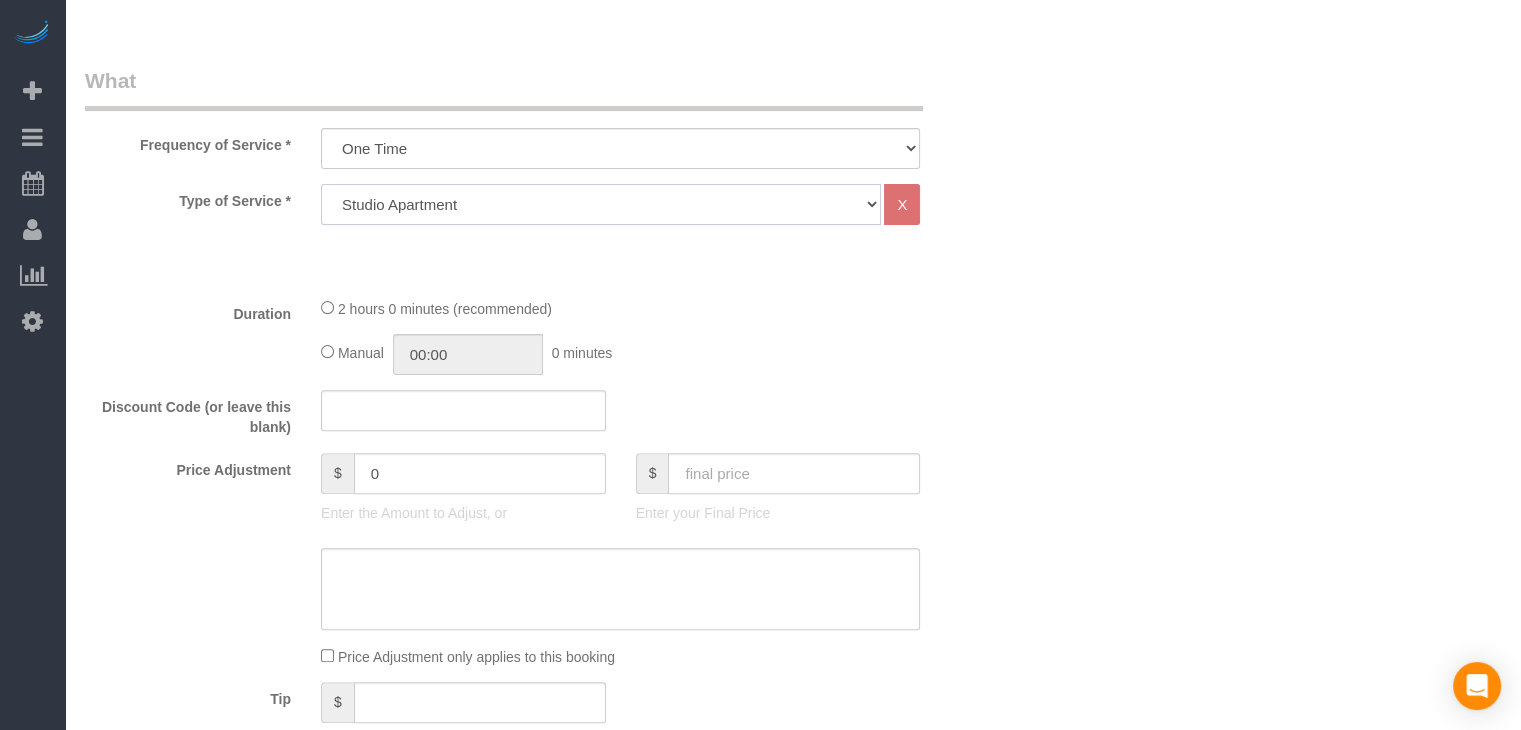 click on "Studio Apartment 1 Bedroom Home 2 Bedroom Home 3 Bedroom Home 4 Bedroom Home 5 Bedroom Home 6 Bedroom Home 7 Bedroom Home Hourly Cleaning Hazard/Emergency Cleaning General Maintenance" 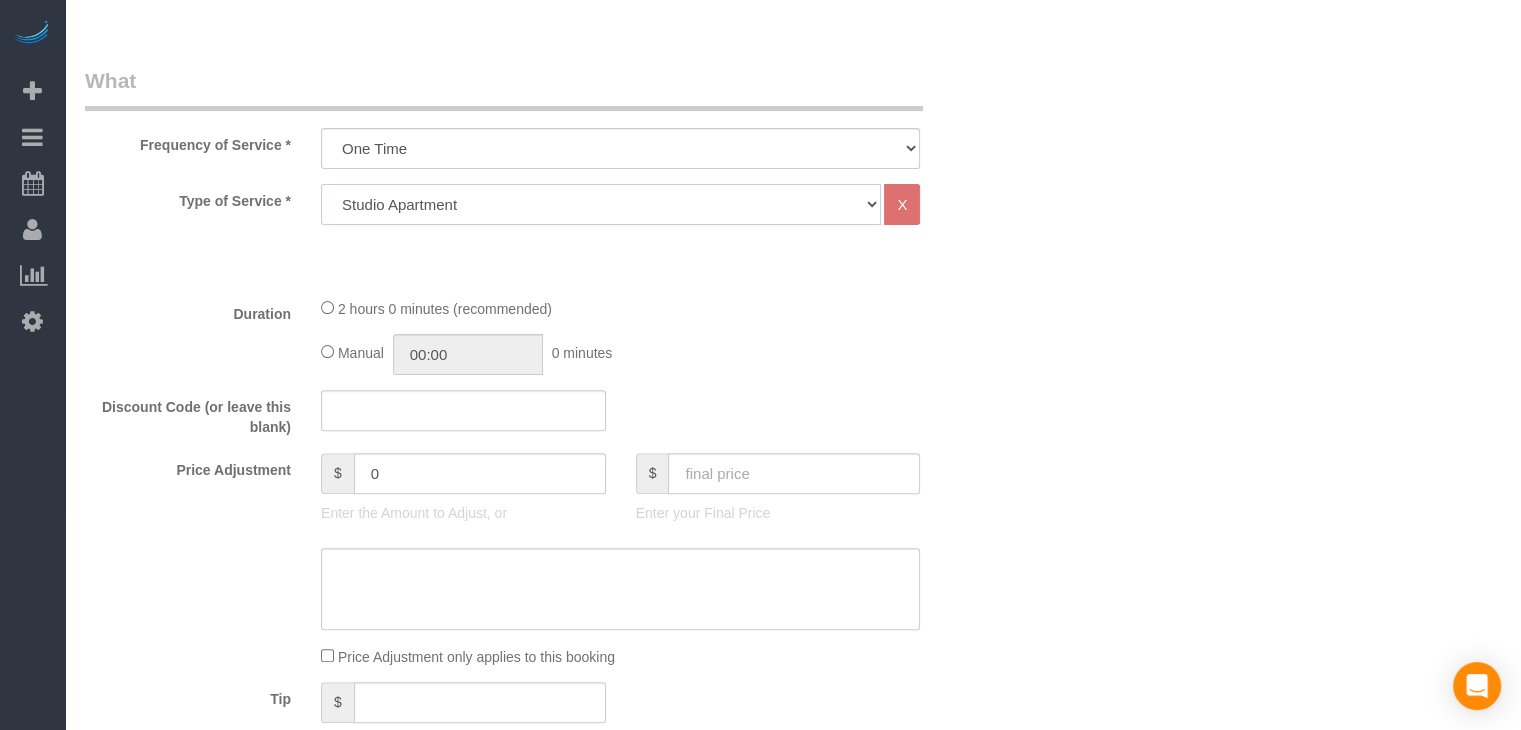 select on "25" 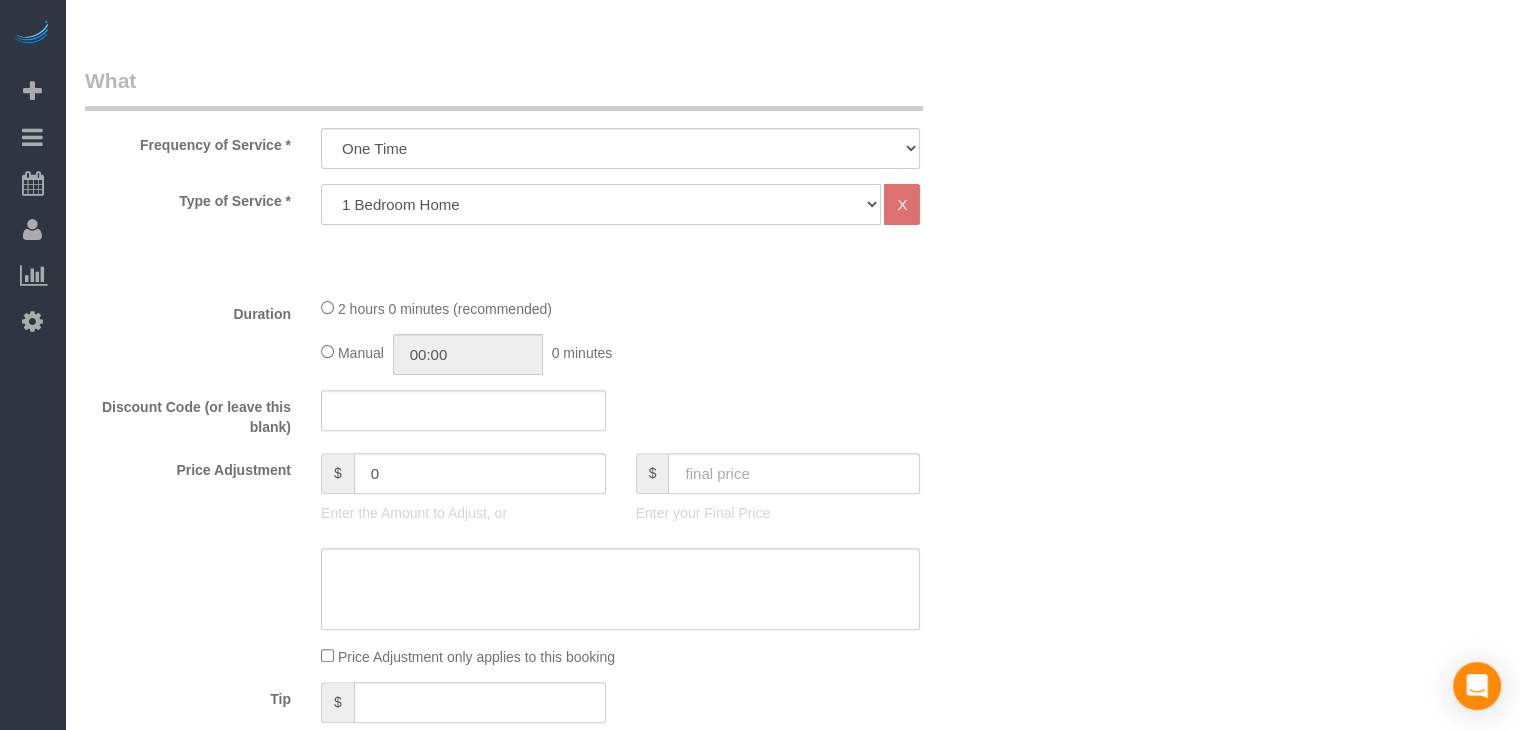 click on "Studio Apartment 1 Bedroom Home 2 Bedroom Home 3 Bedroom Home 4 Bedroom Home 5 Bedroom Home 6 Bedroom Home 7 Bedroom Home Hourly Cleaning Hazard/Emergency Cleaning General Maintenance" 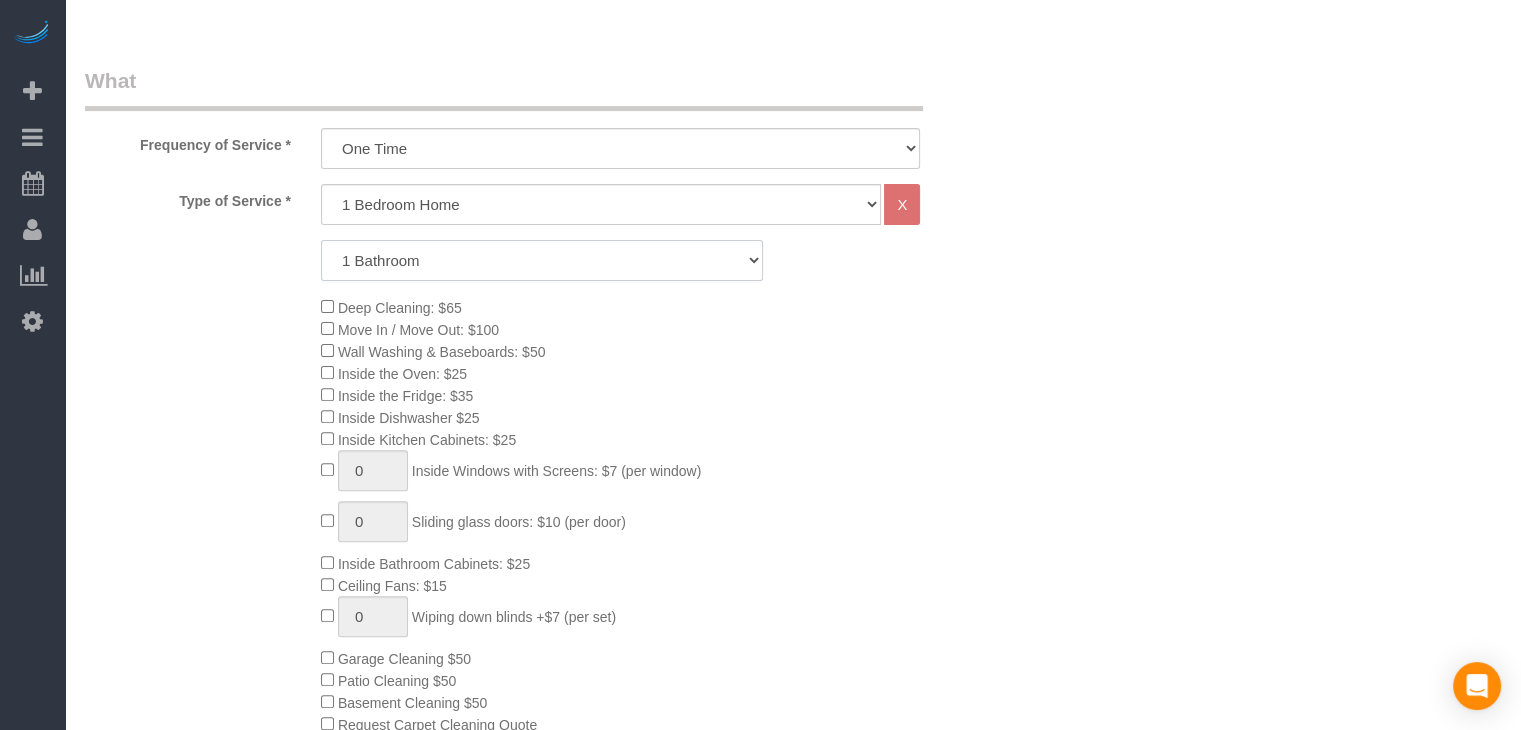 click on "1 Bathroom
2 Bathrooms
3 Bathrooms
4 Bathrooms
5 Bathrooms
6 Bathrooms" 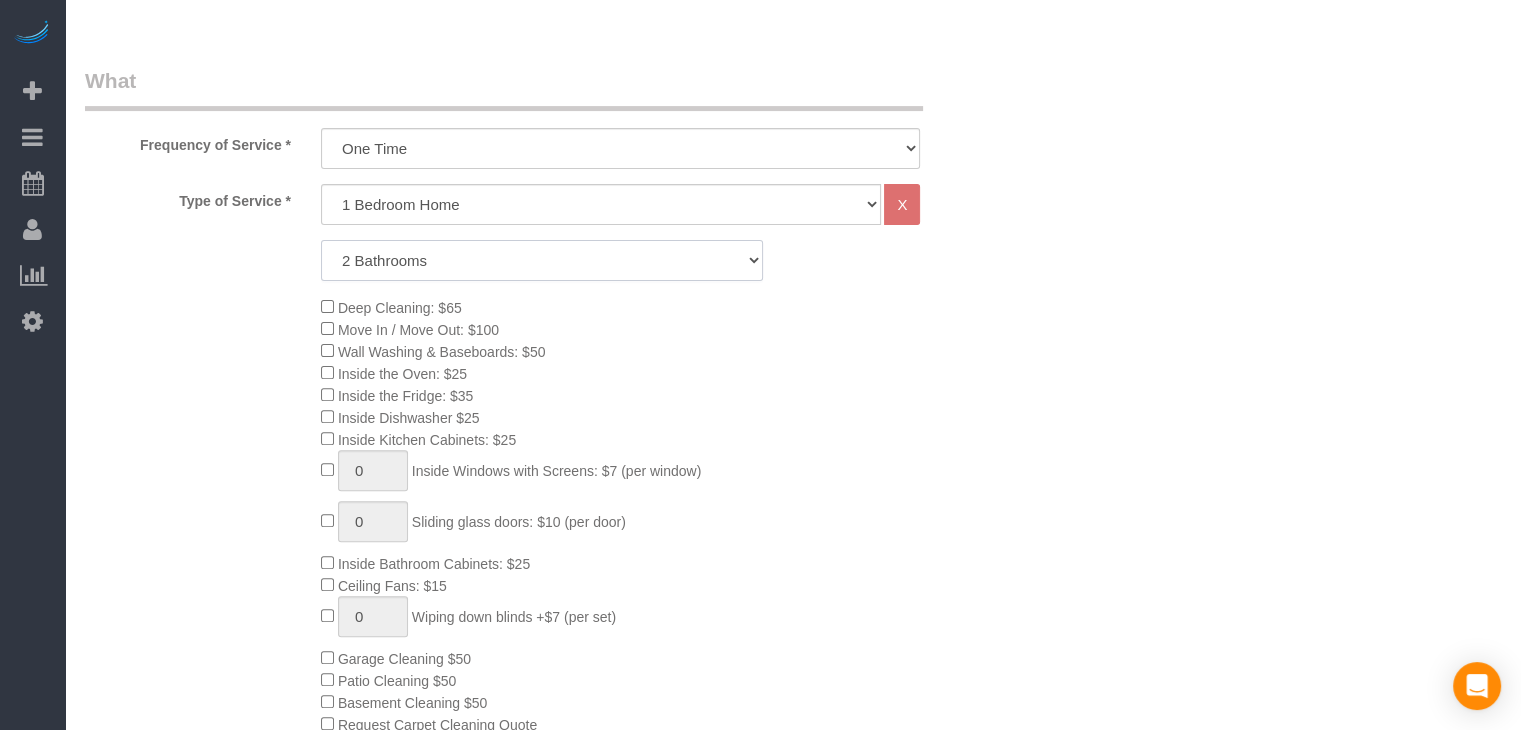 click on "1 Bathroom
2 Bathrooms
3 Bathrooms
4 Bathrooms
5 Bathrooms
6 Bathrooms" 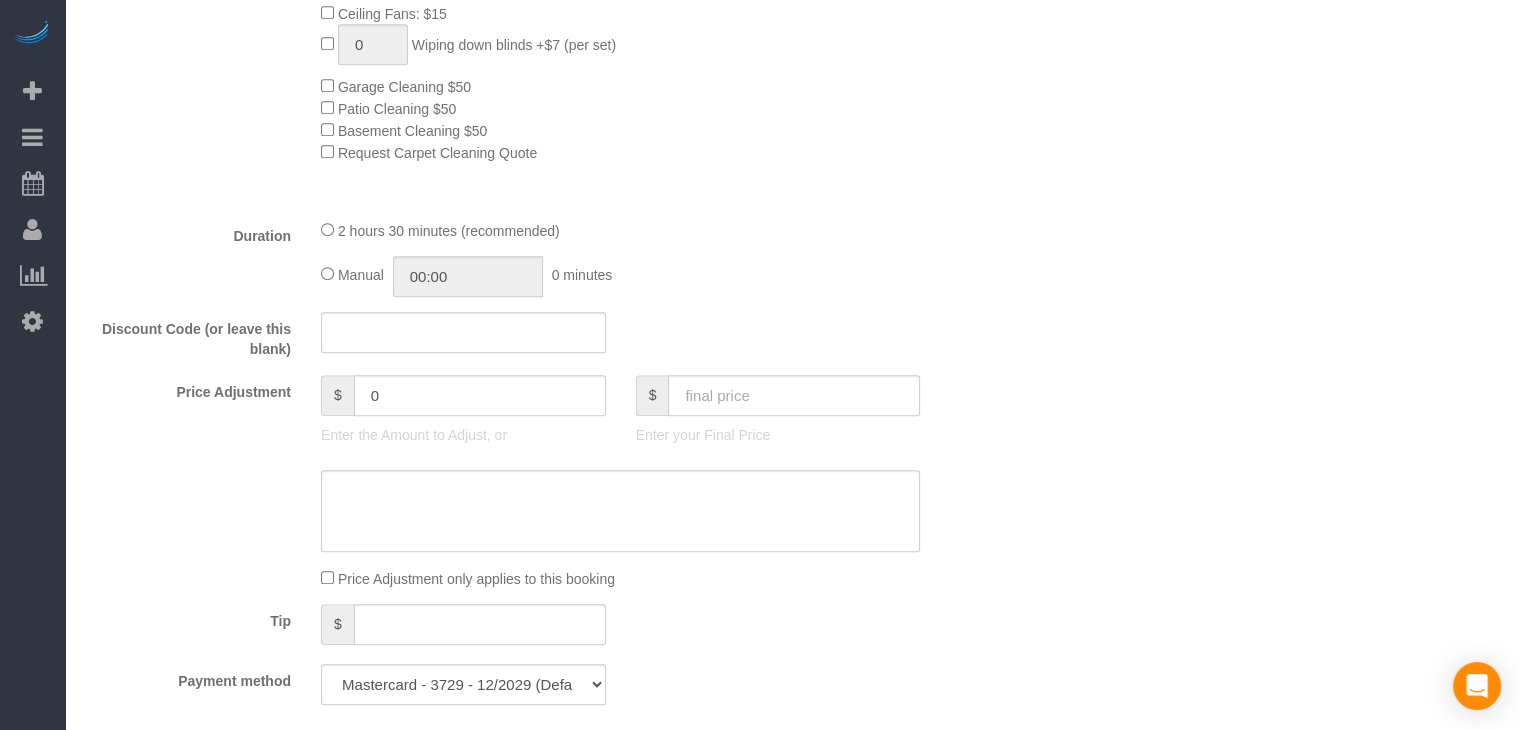 scroll, scrollTop: 1203, scrollLeft: 0, axis: vertical 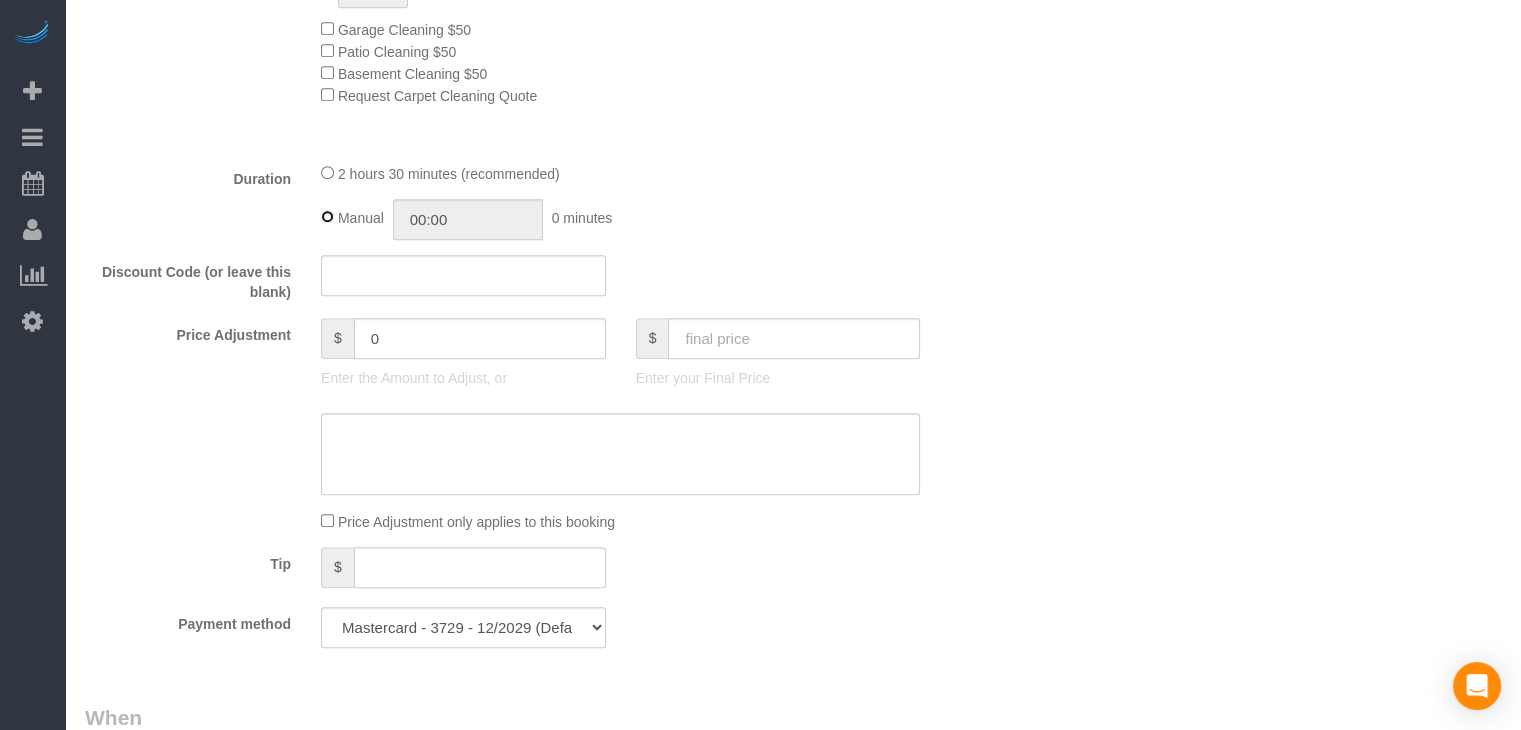 type on "02:30" 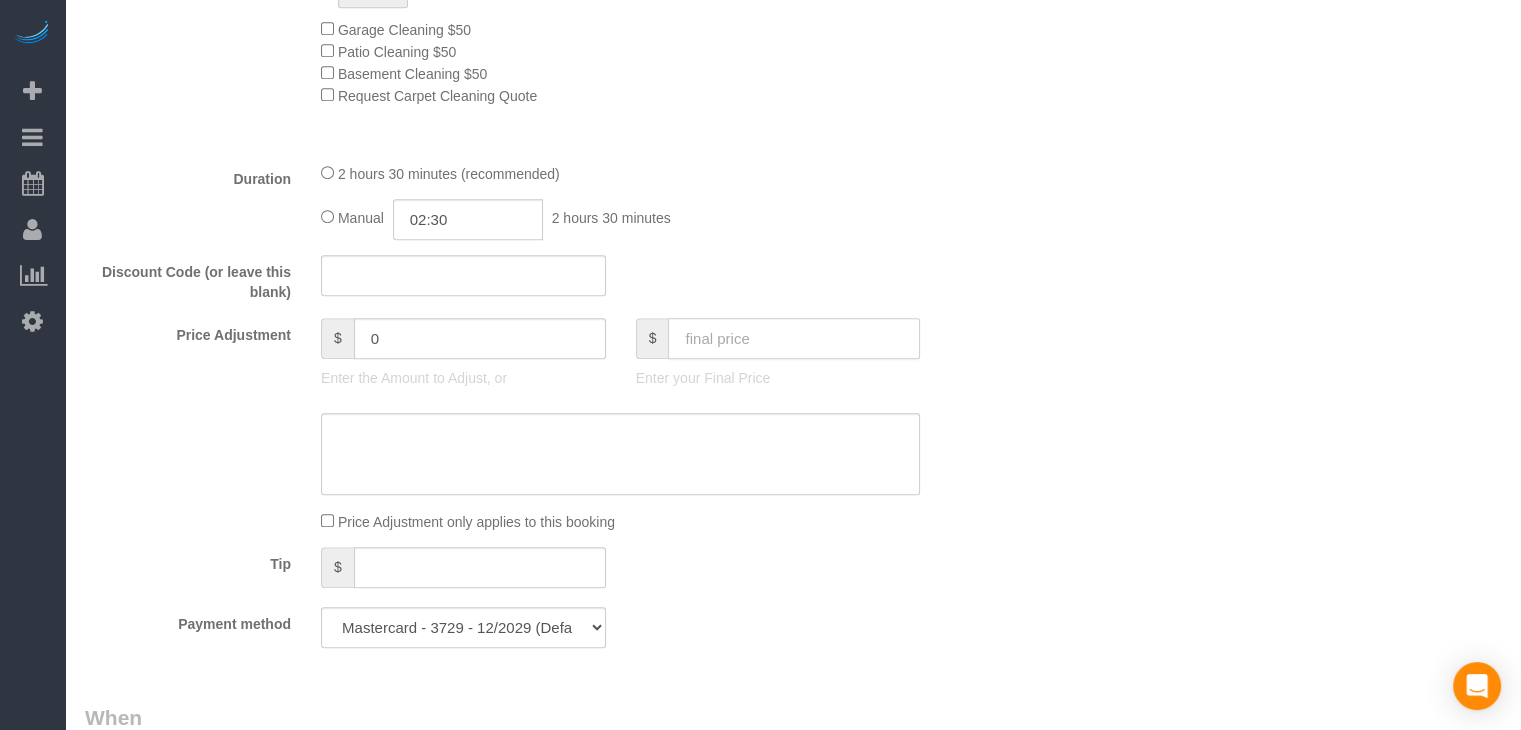 click 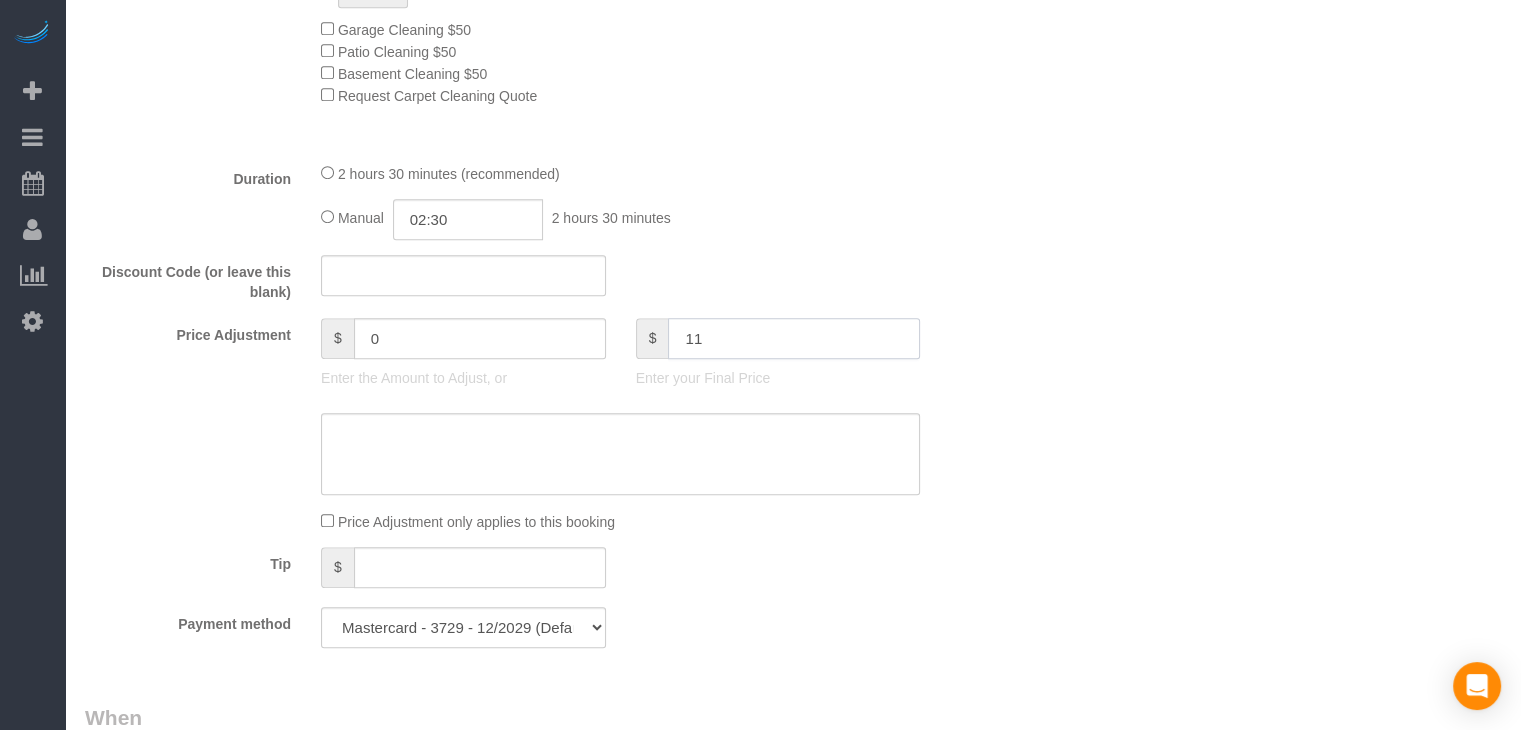type on "110" 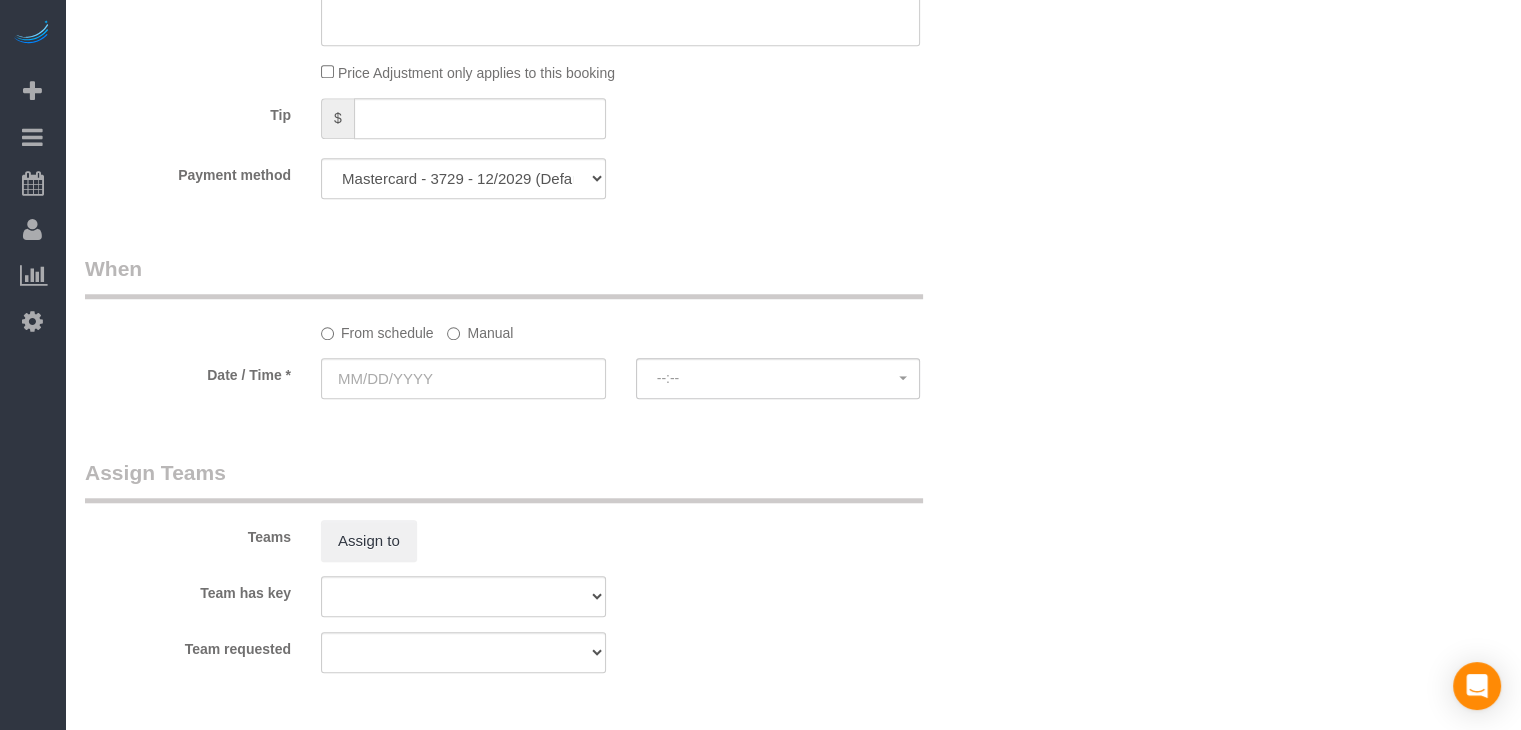 type on "-59" 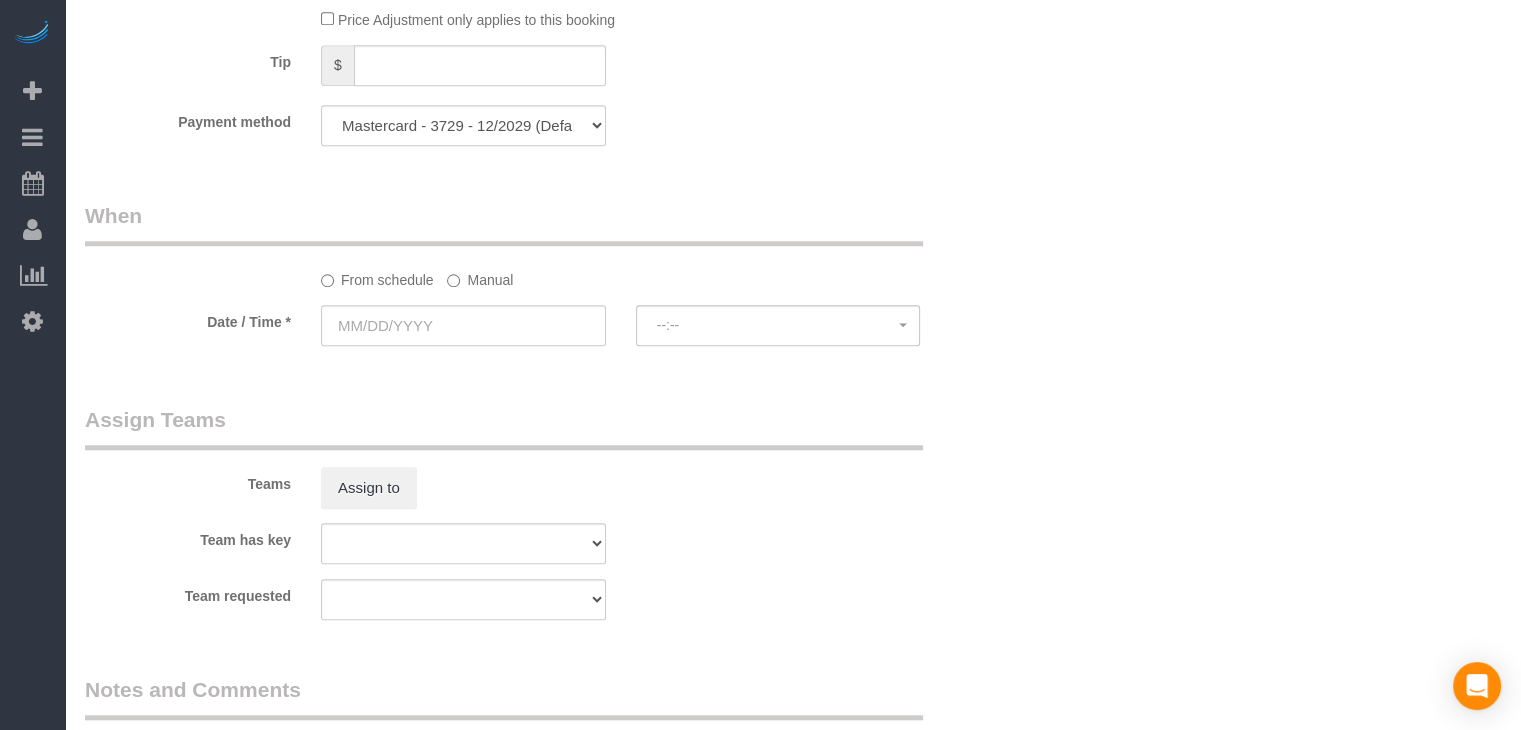 scroll, scrollTop: 1715, scrollLeft: 0, axis: vertical 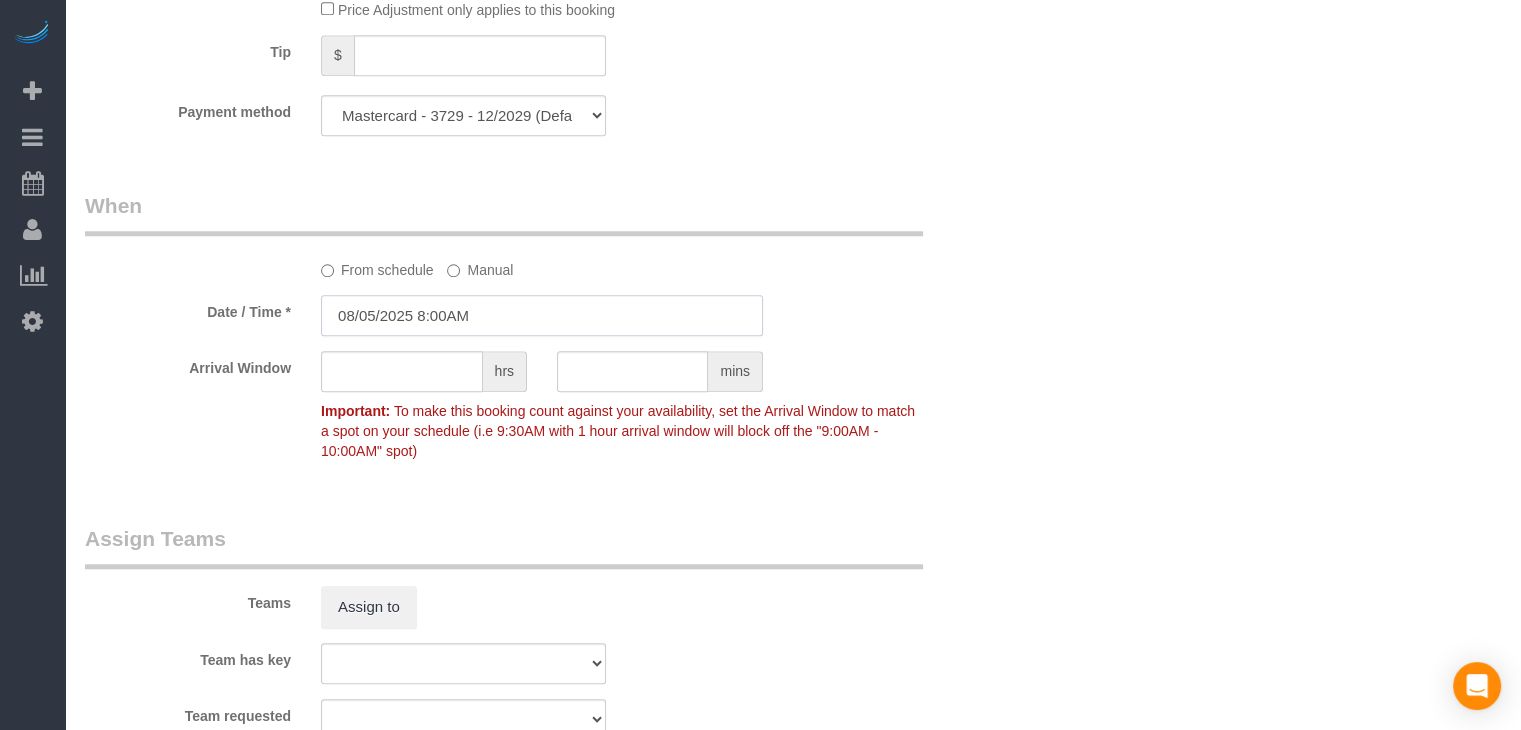click on "08/05/2025 8:00AM" at bounding box center (542, 315) 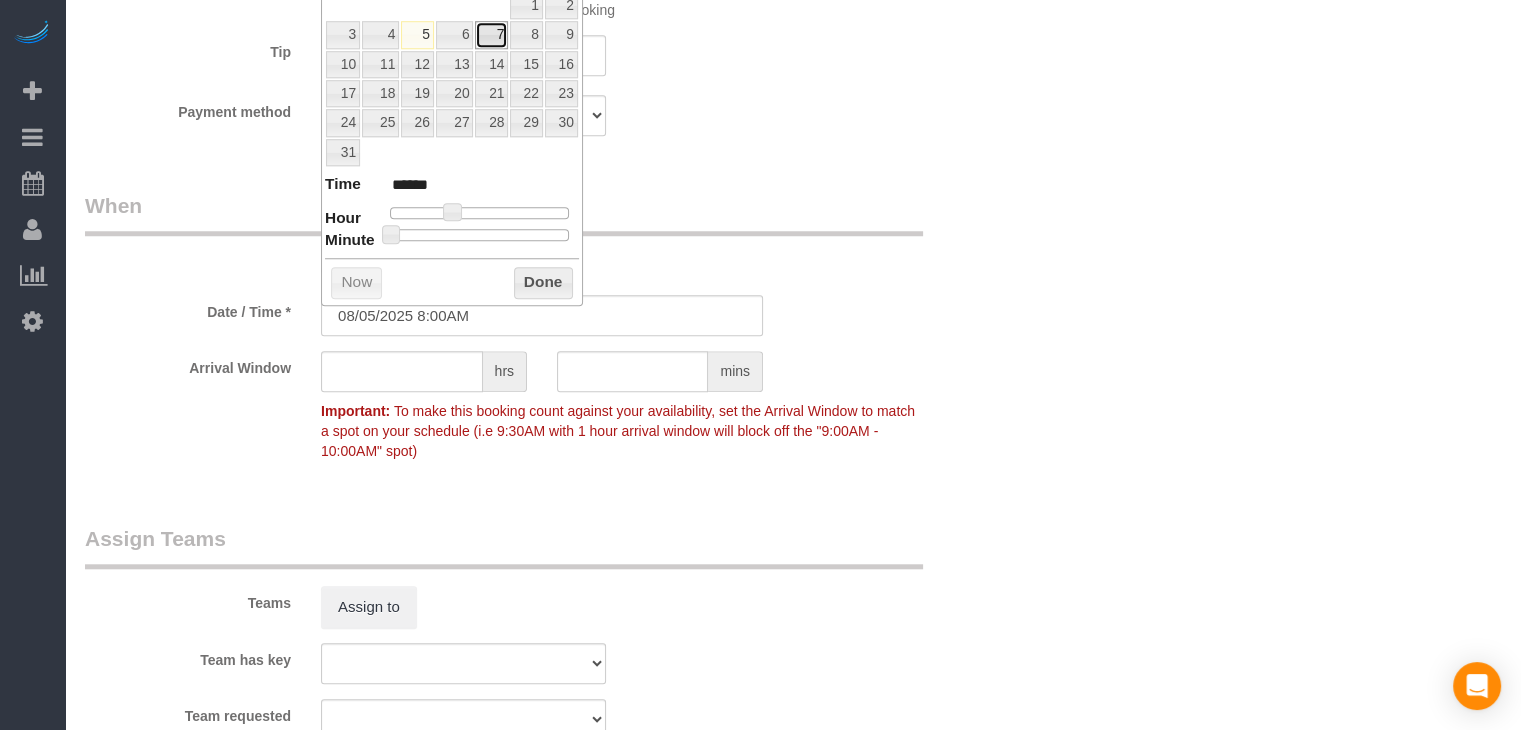 click on "7" at bounding box center (491, 34) 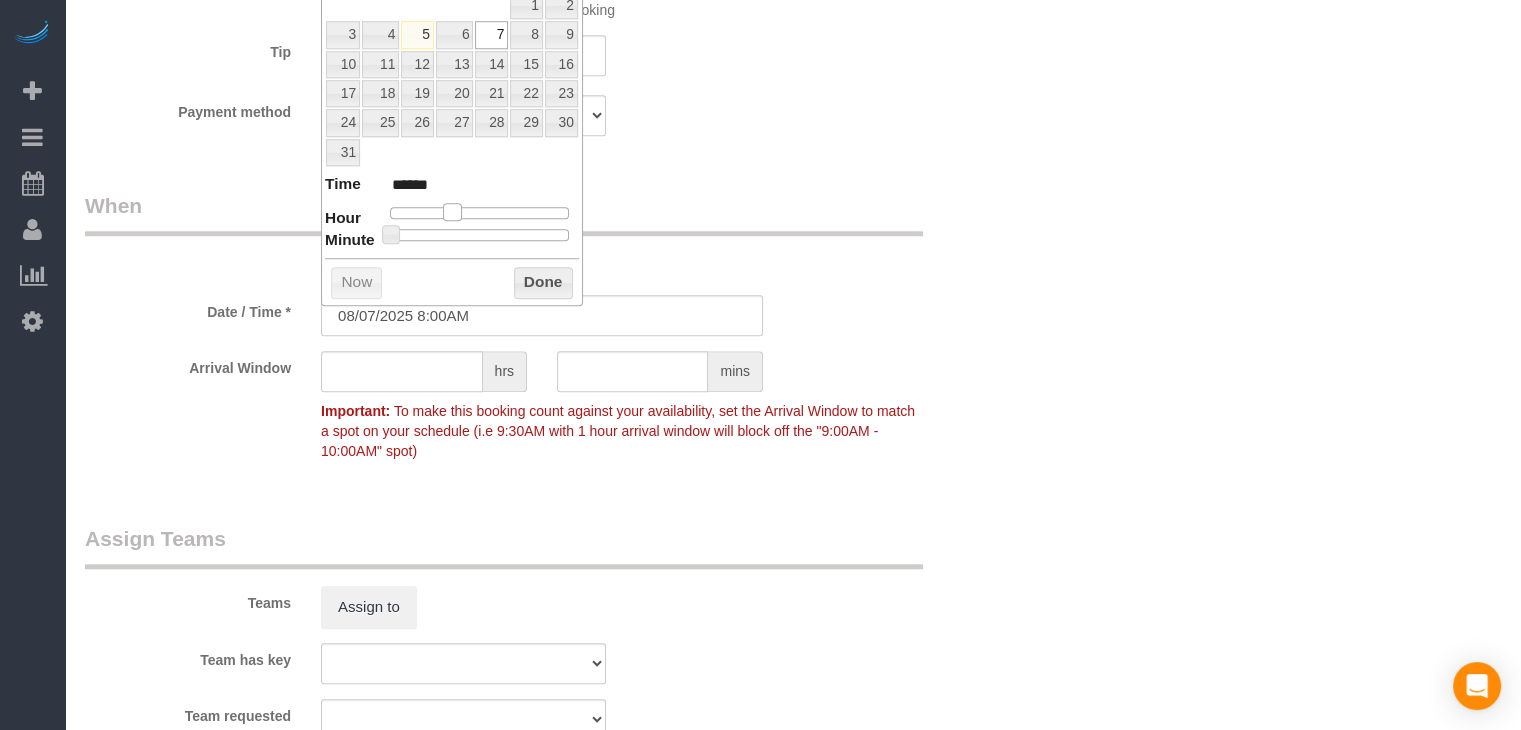 type on "08/07/2025 9:00AM" 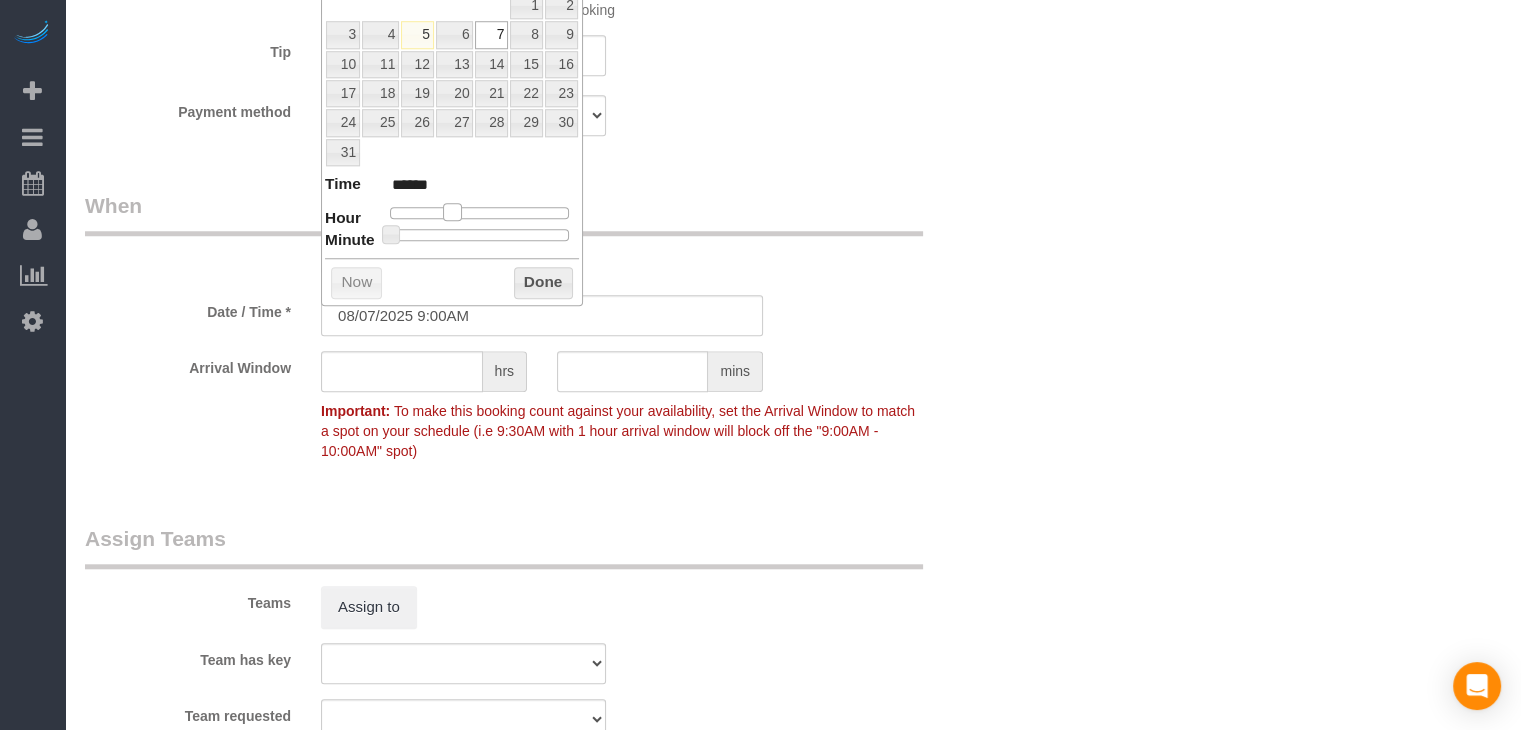 type on "08/07/2025 10:00AM" 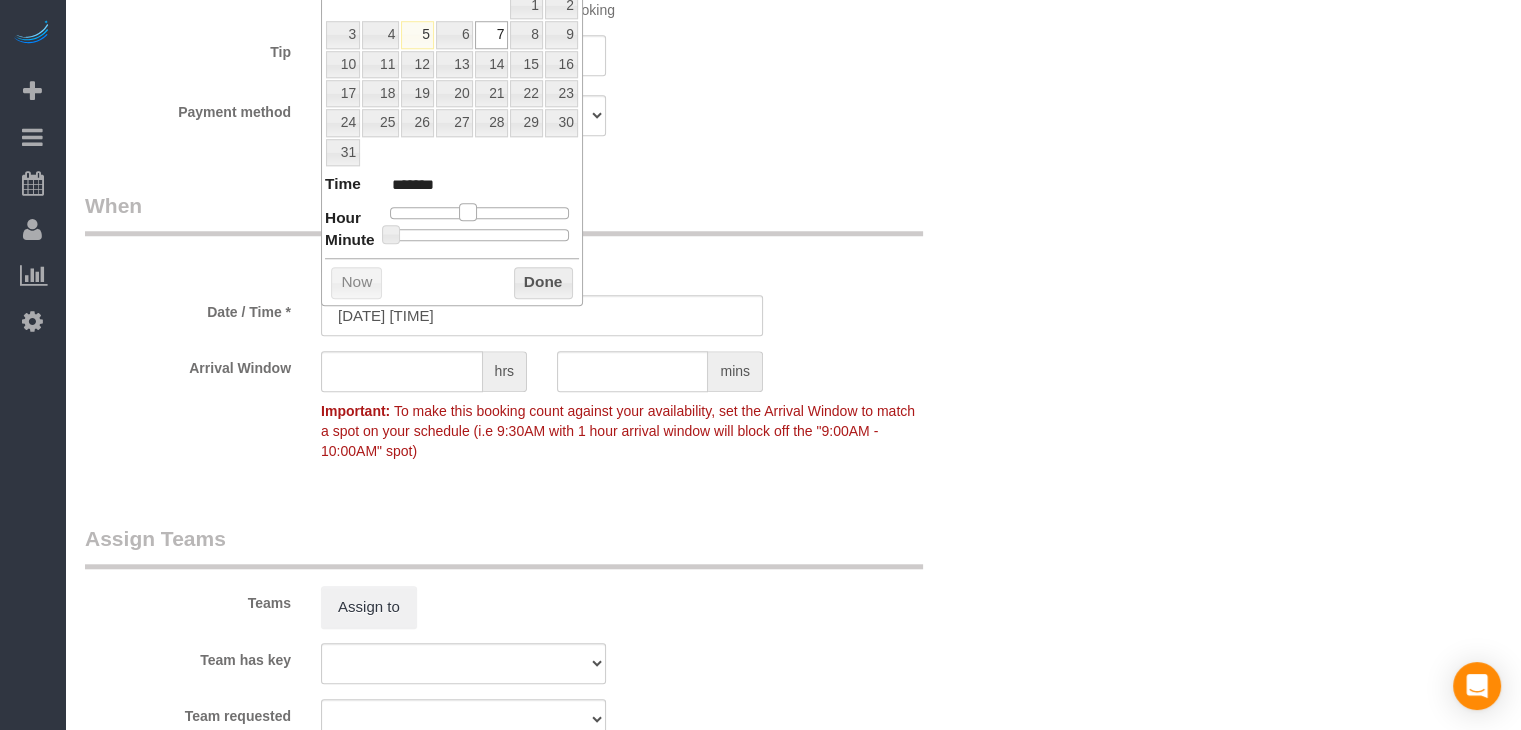 drag, startPoint x: 449, startPoint y: 205, endPoint x: 467, endPoint y: 205, distance: 18 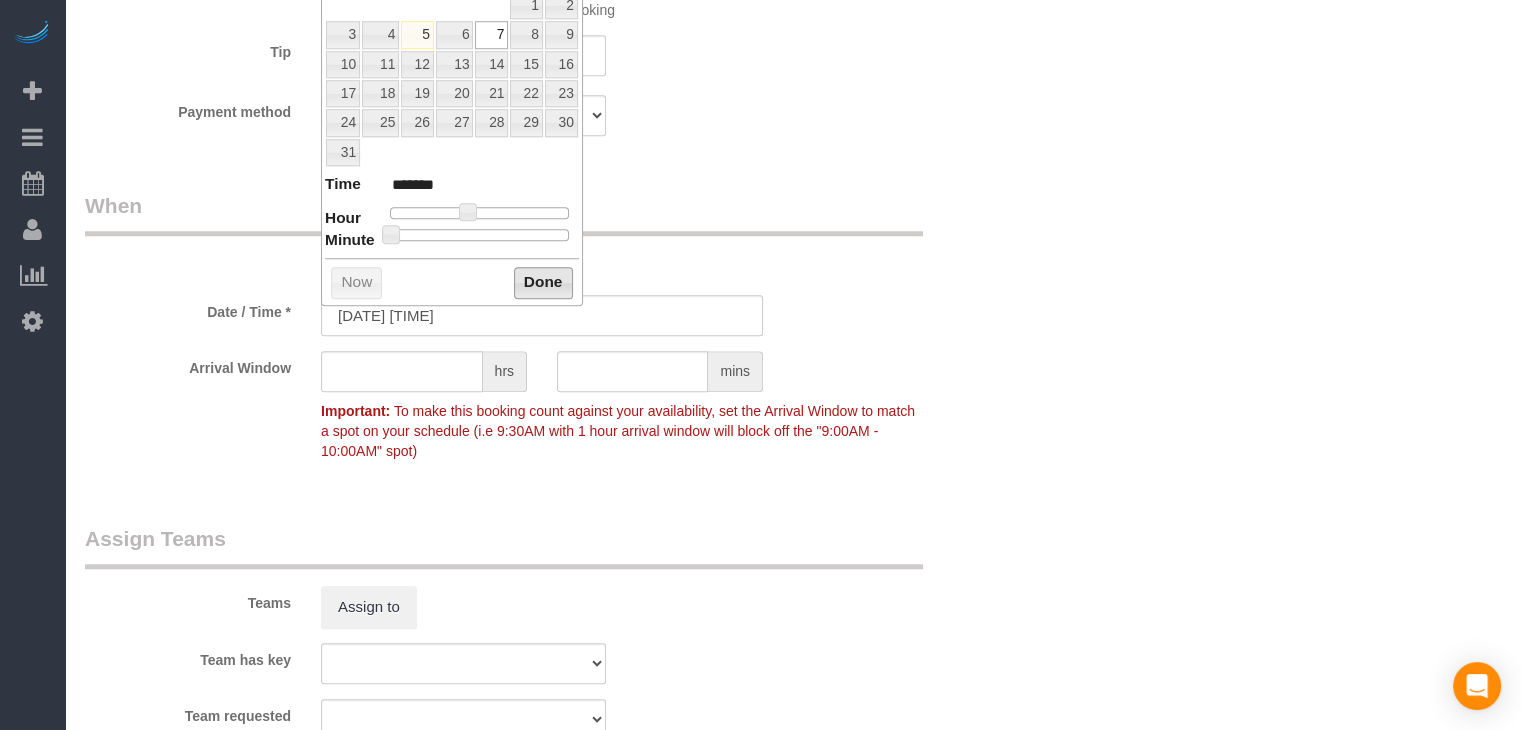 click on "Done" at bounding box center [543, 283] 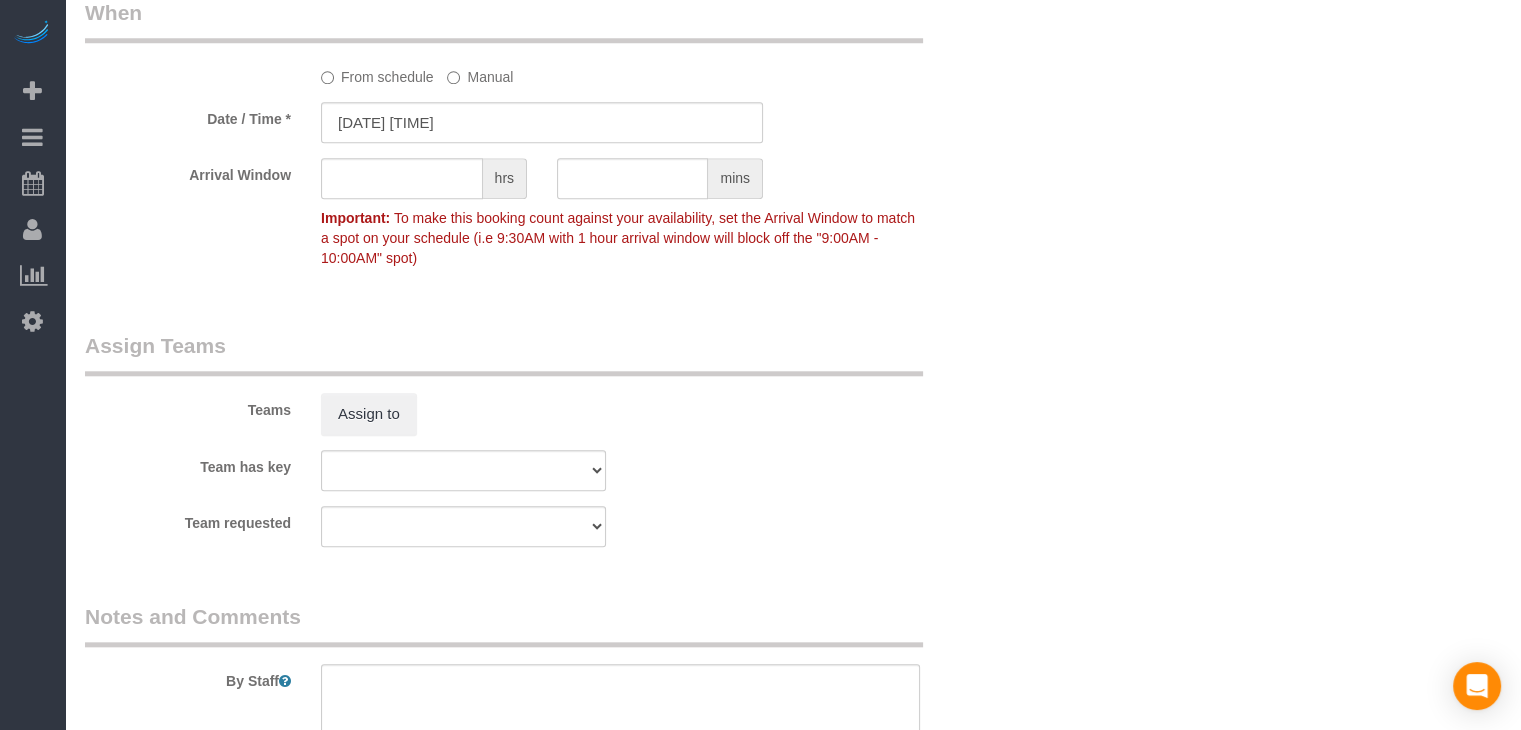 scroll, scrollTop: 2264, scrollLeft: 0, axis: vertical 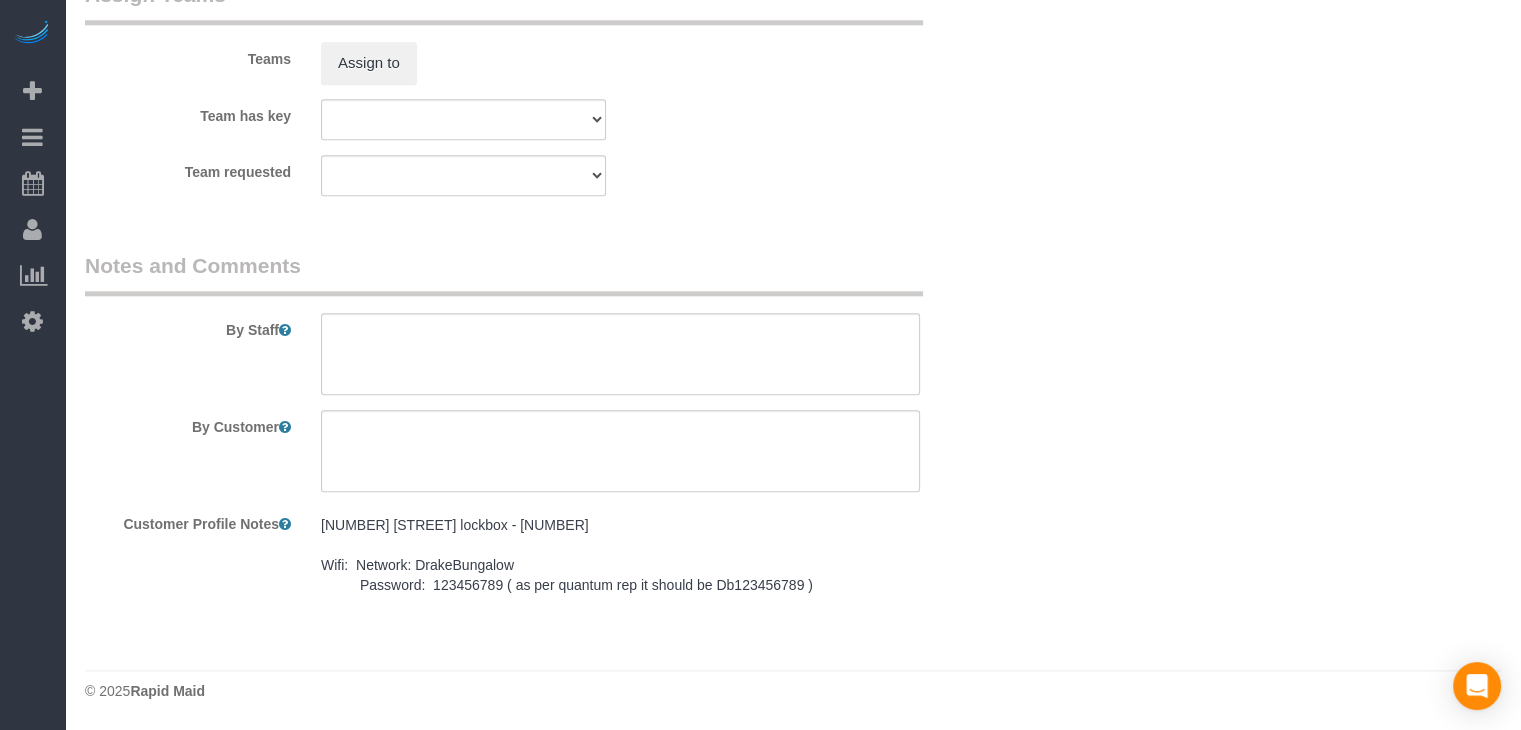click on "1100 26th lockbox - 2436
Wifi:  Network: DrakeBungalow
Password:  123456789 ( as per quantum rep it should be Db123456789 )" at bounding box center [620, 555] 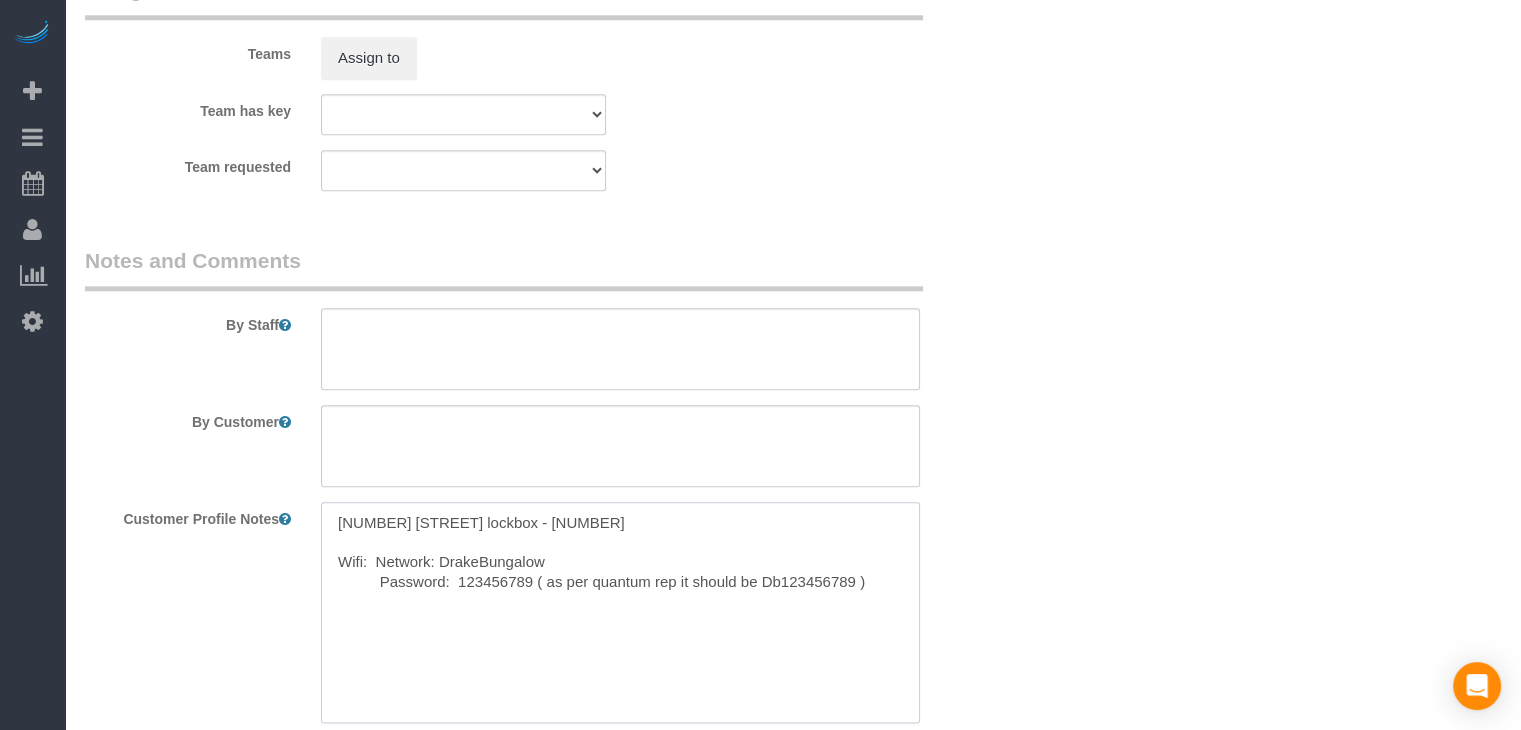 click on "1100 26th lockbox - 2436
Wifi:  Network: DrakeBungalow
Password:  123456789 ( as per quantum rep it should be Db123456789 )" at bounding box center [620, 612] 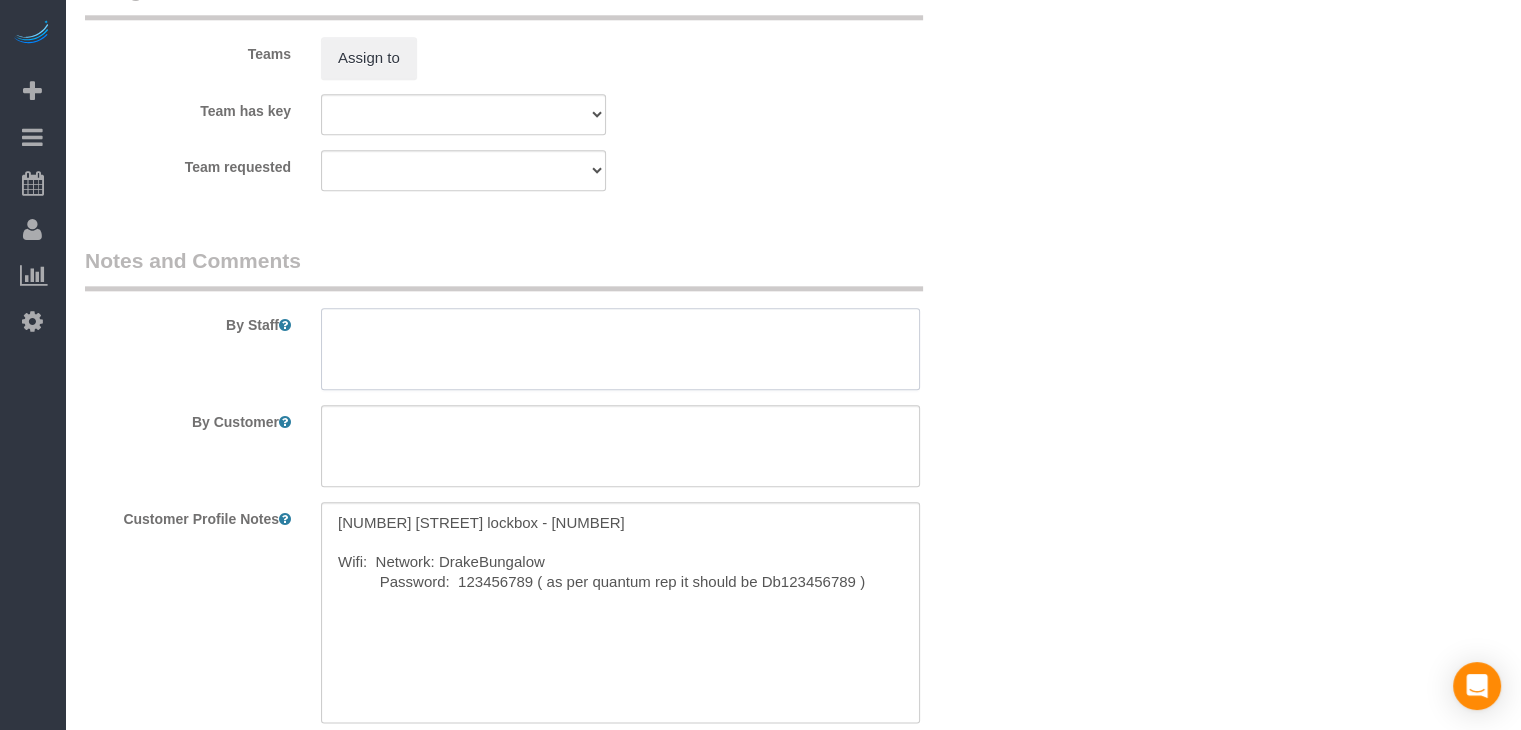 click at bounding box center (620, 349) 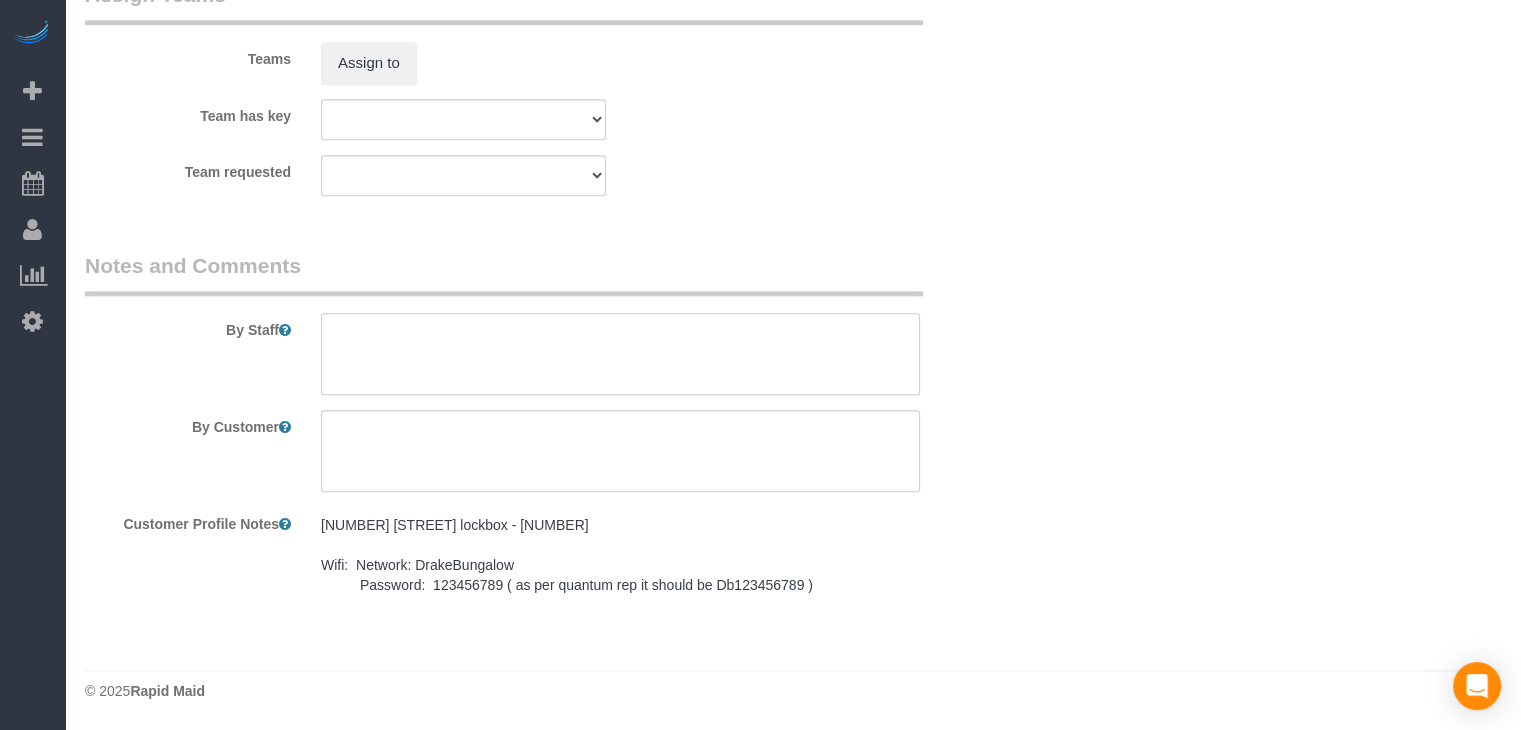 paste on "1100 26th lockbox - 2436
Wifi:  Network: DrakeBungalow
Password:  123456789 ( as per quantum rep it should be Db123456789 )" 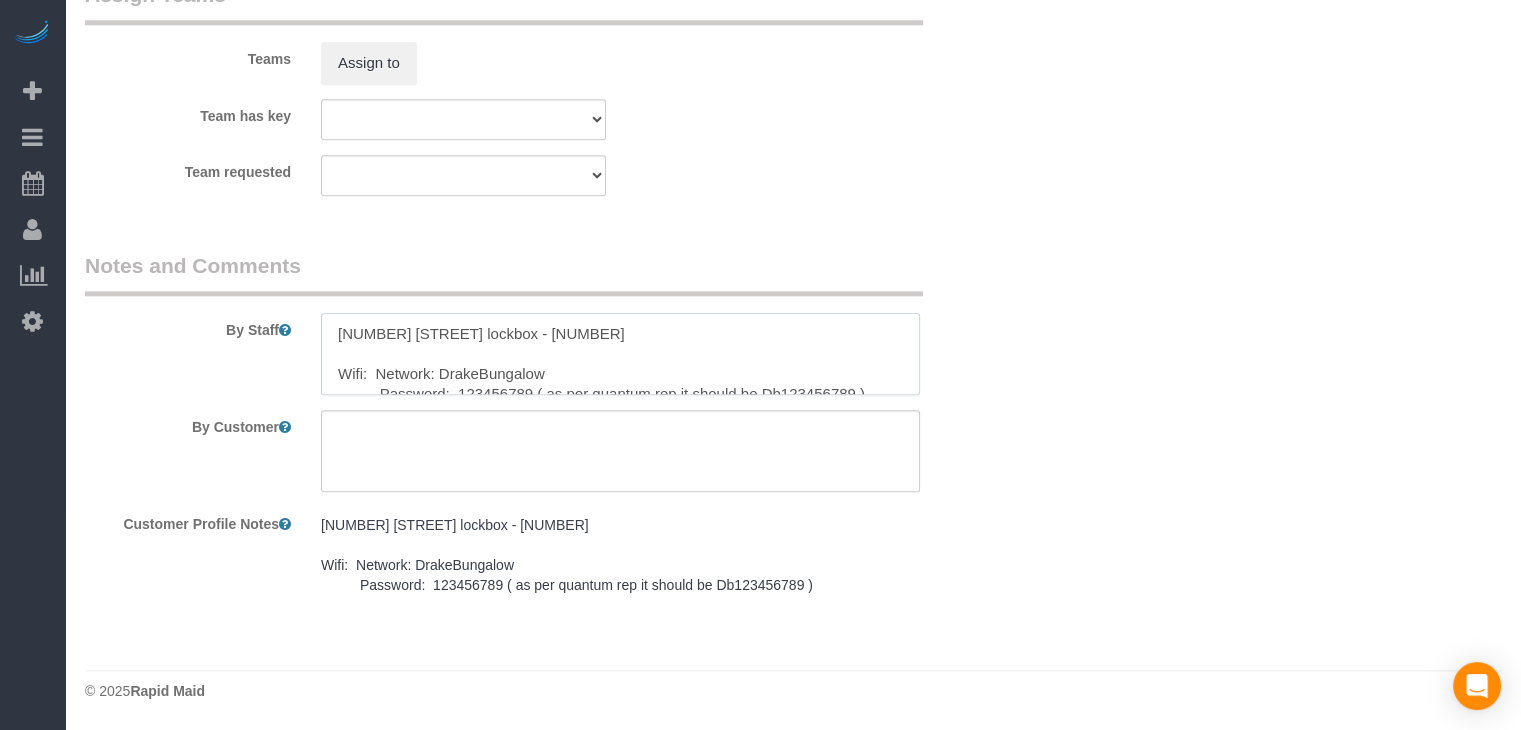 scroll, scrollTop: 8, scrollLeft: 0, axis: vertical 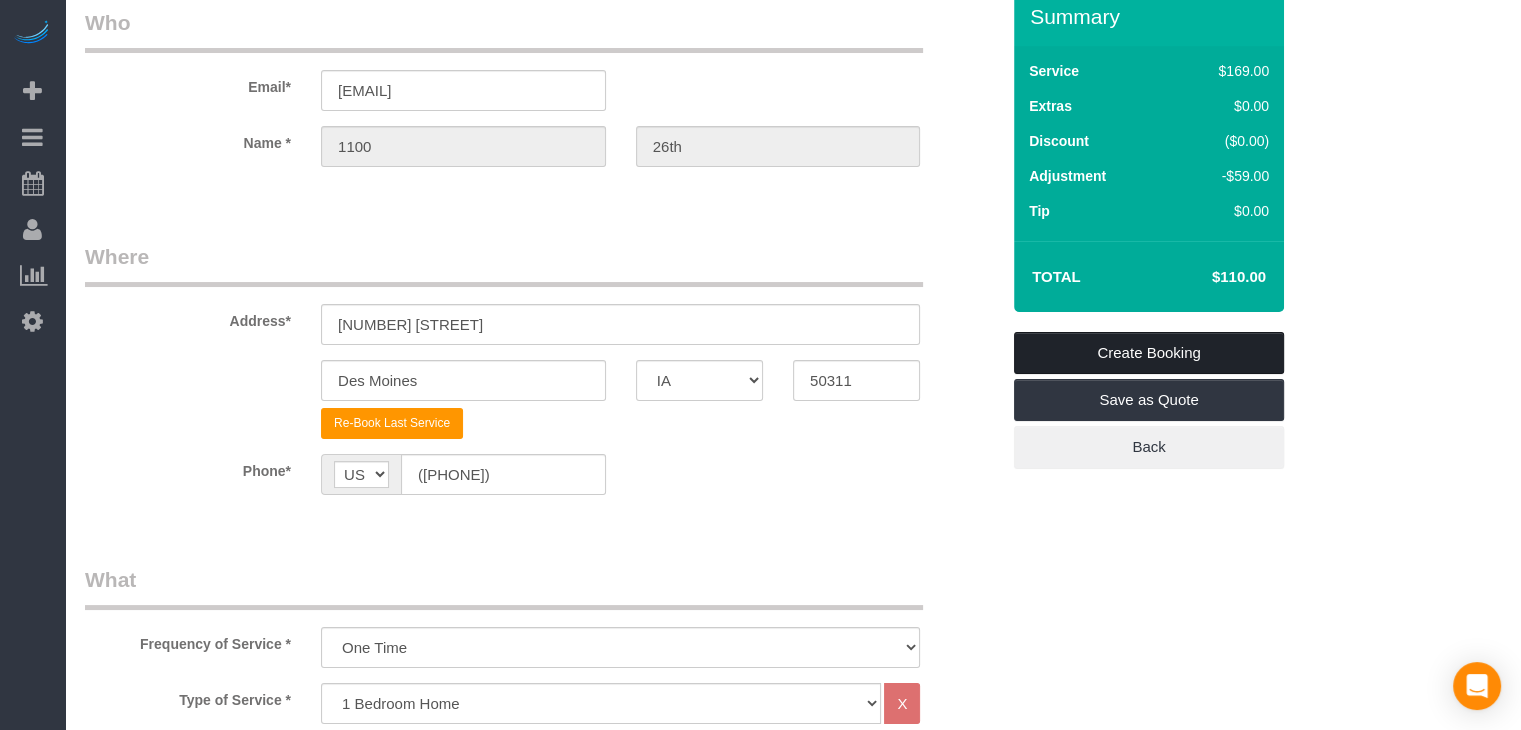 type on "1100 26th lockbox - 2436
Wifi:  Network: DrakeBungalow
Password:  123456789 ( as per quantum rep it should be Db123456789 )" 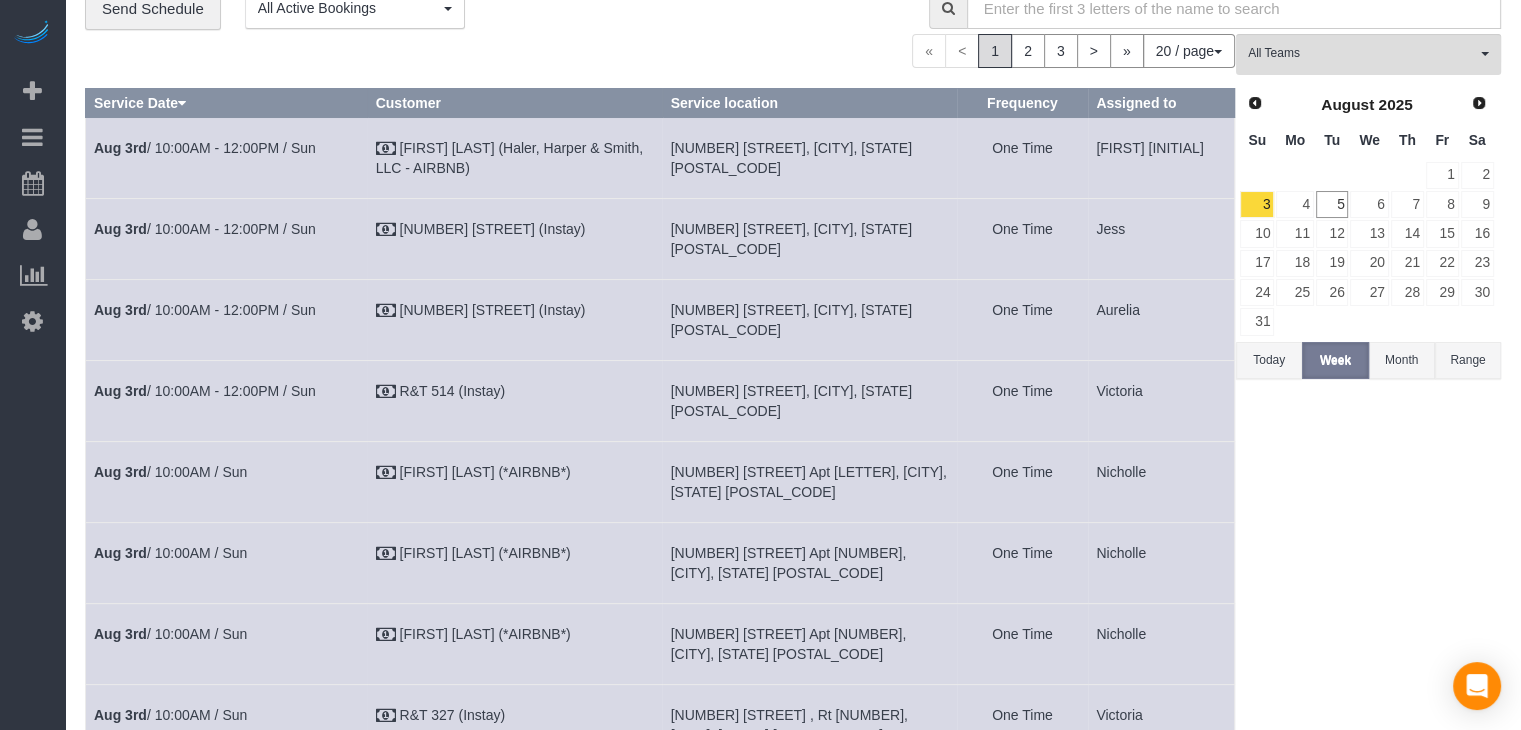 scroll, scrollTop: 0, scrollLeft: 0, axis: both 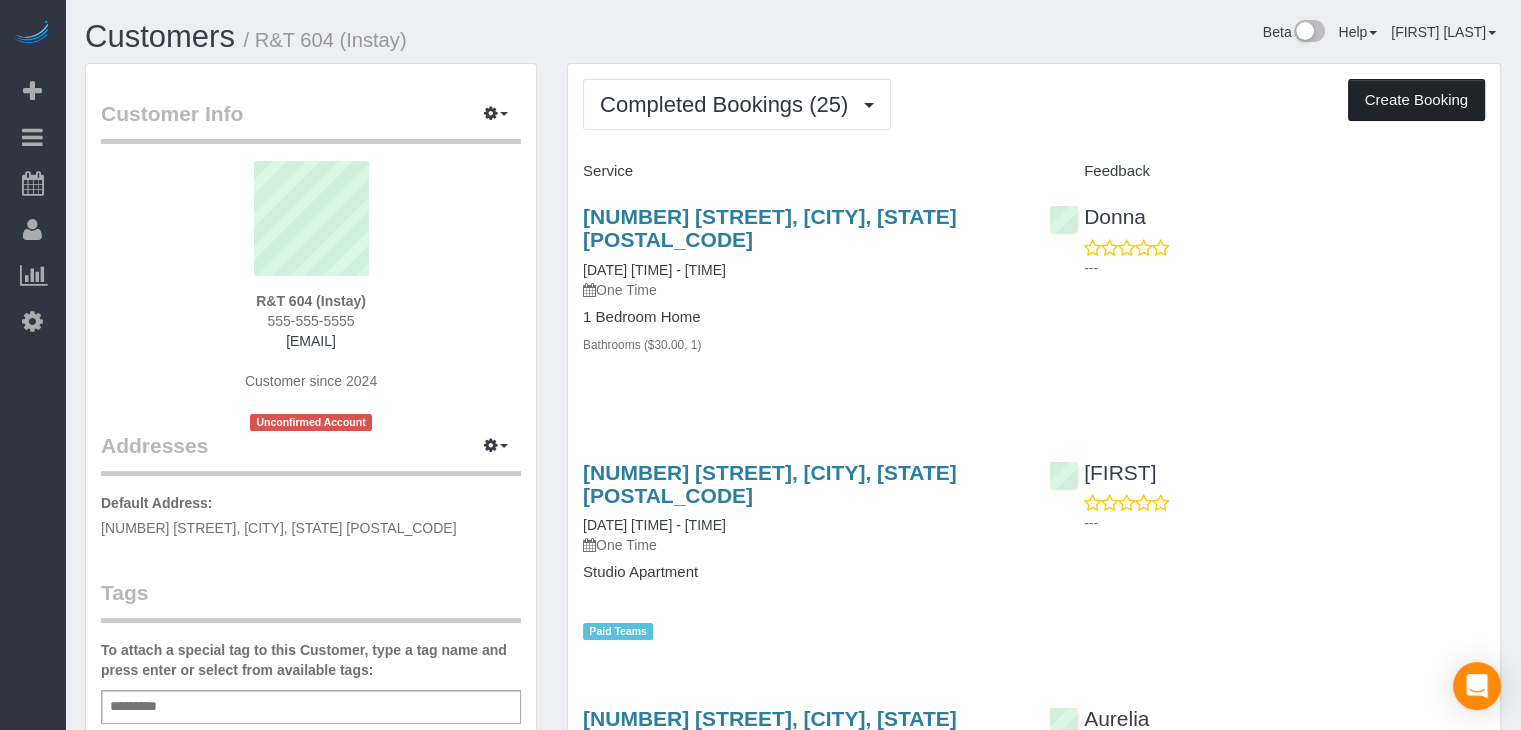click on "Create Booking" at bounding box center [1416, 100] 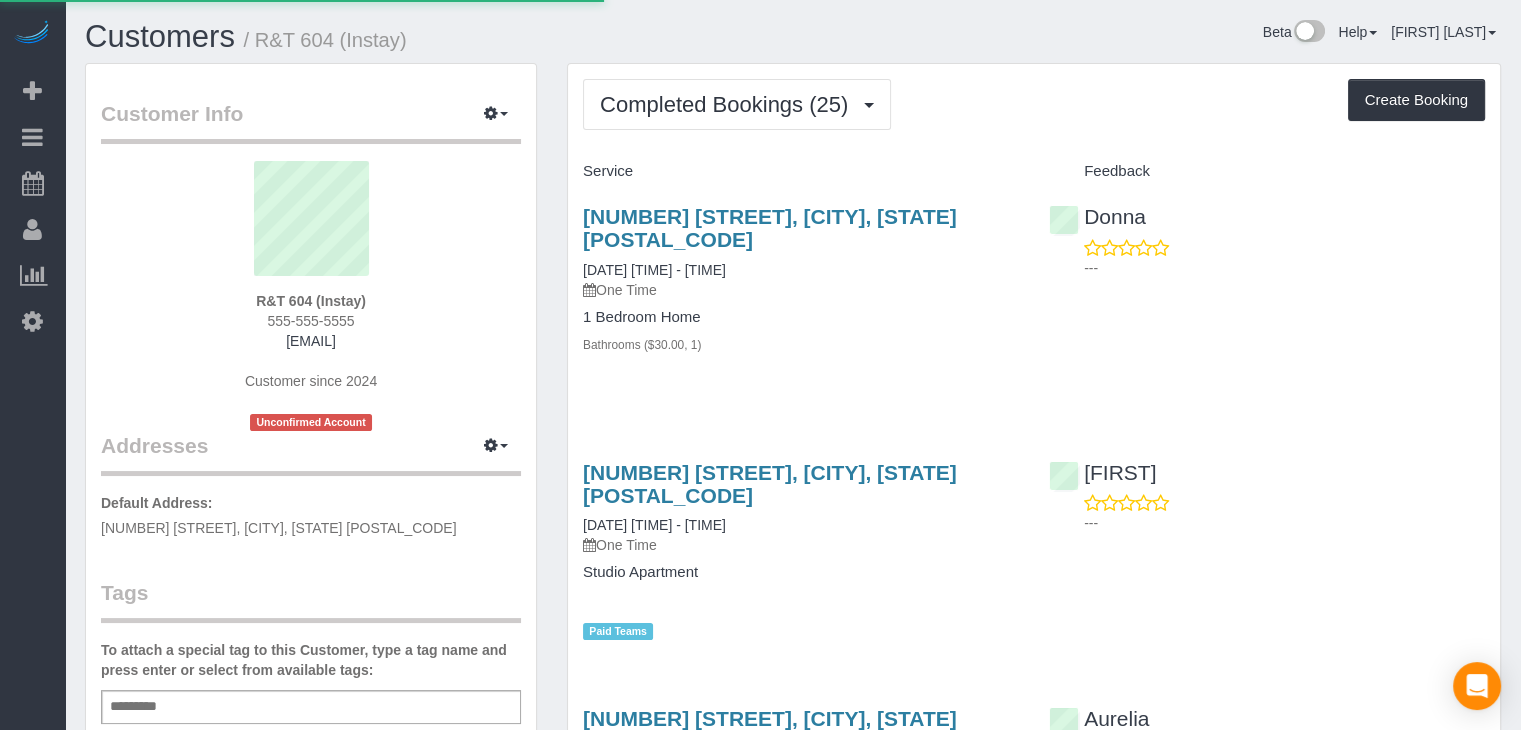 select on "IA" 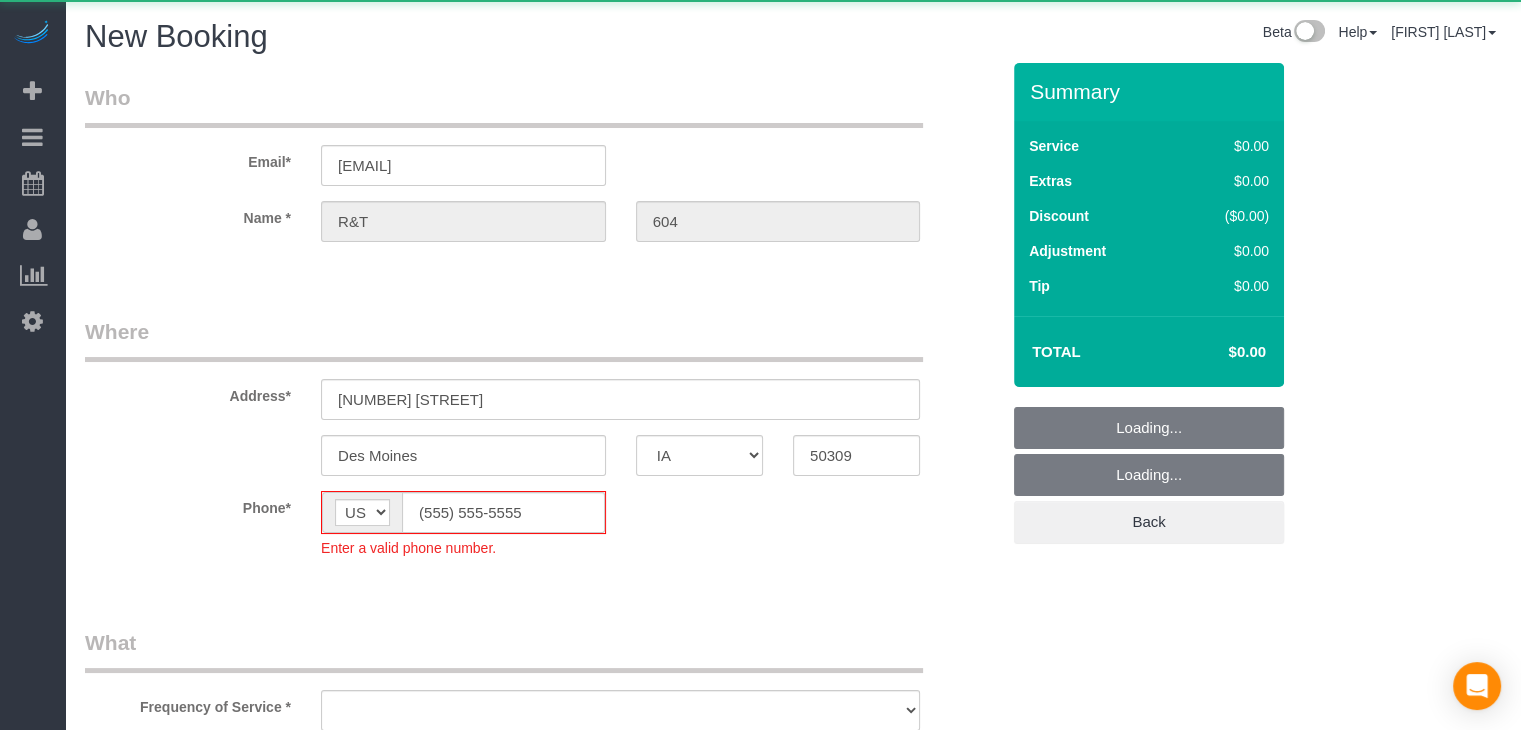 select on "string:US" 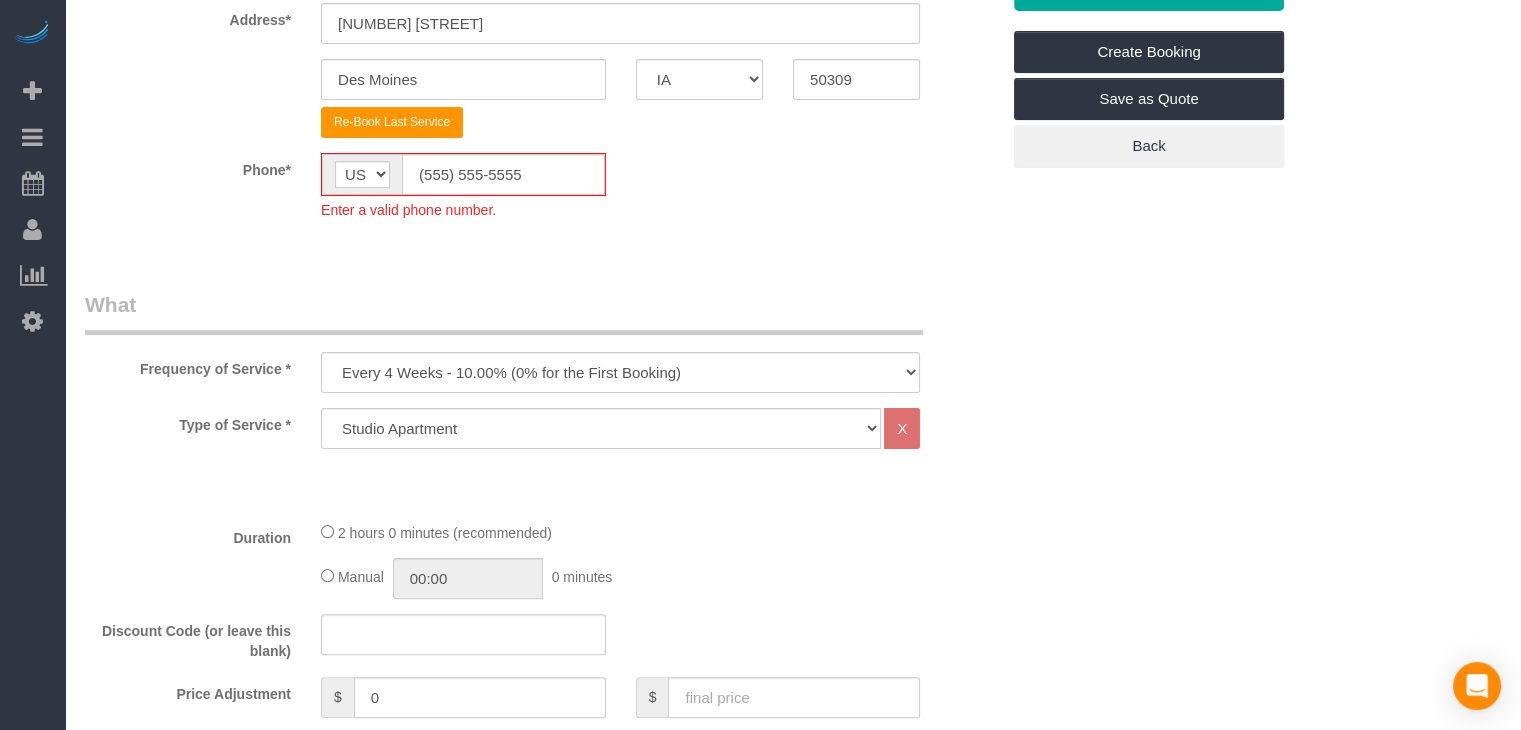 scroll, scrollTop: 401, scrollLeft: 0, axis: vertical 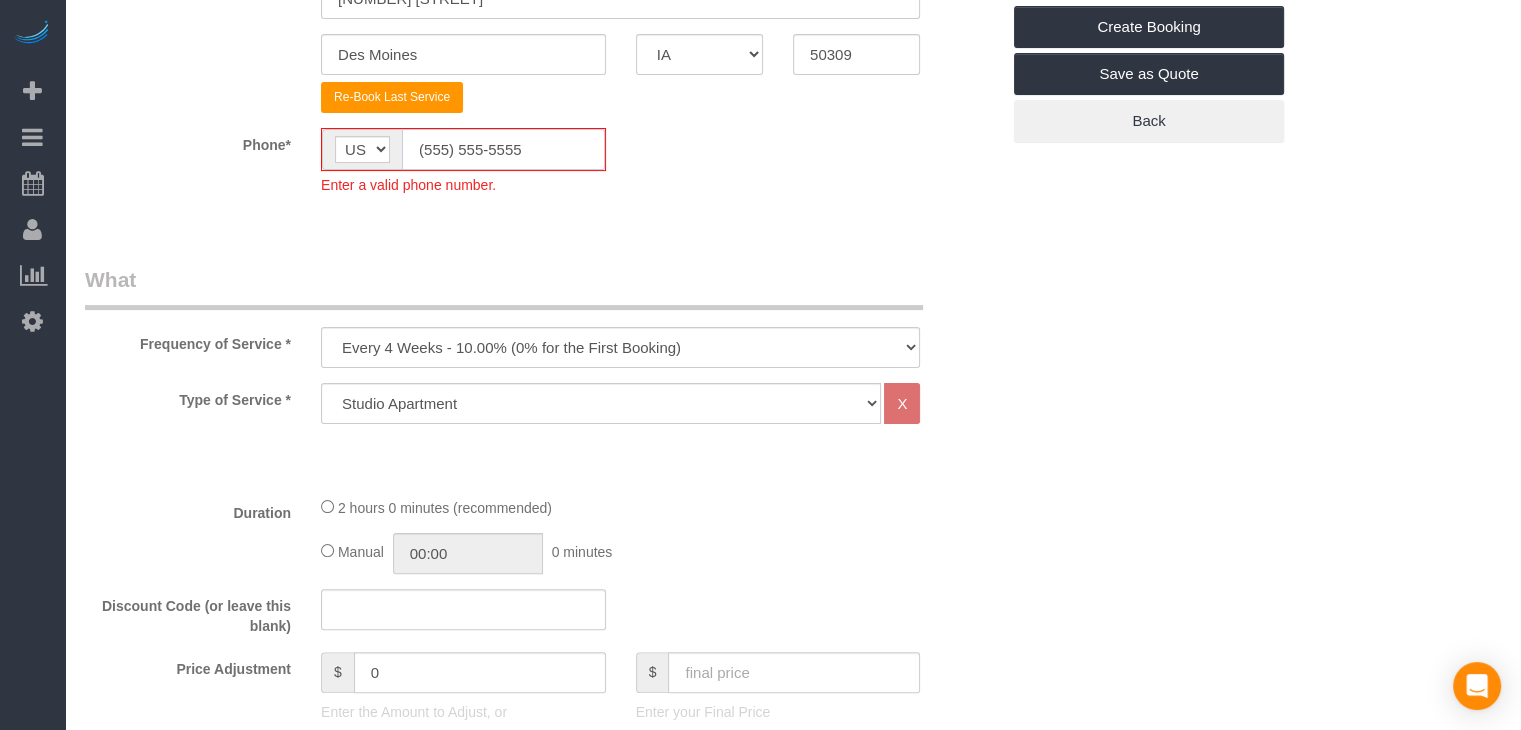 click on "(555) 555-5555" 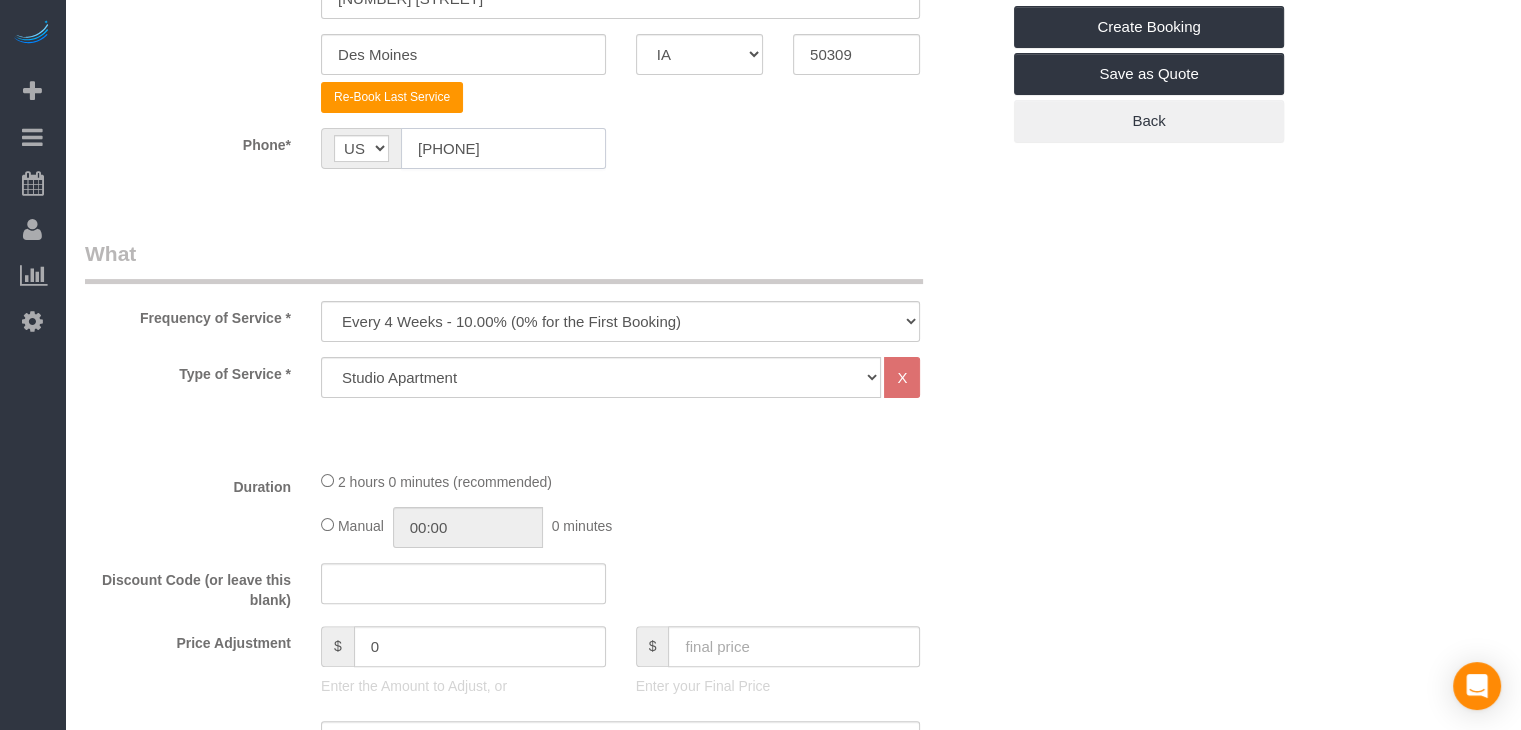 type on "([PHONE])" 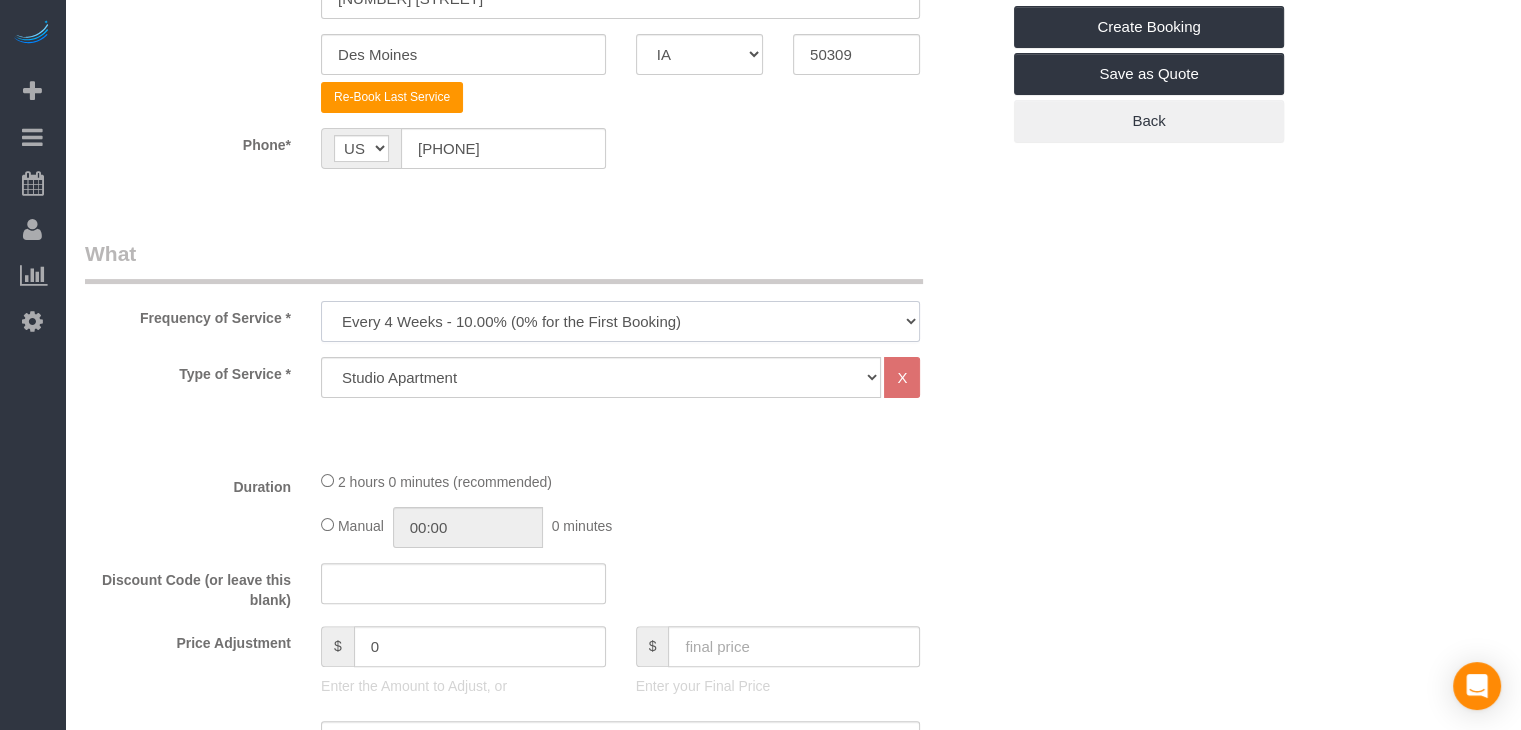 click on "Every 6 Weeks (0% for the First Booking) One Time Every 8 Weeks (0% for the First Booking) Every 4 Weeks - 10.00% (0% for the First Booking) Every 3 Weeks - 12.00% (0% for the First Booking) Every 2 Weeks - 15.00% (0% for the First Booking) Weekly - 20.00% (0% for the First Booking)" at bounding box center (620, 321) 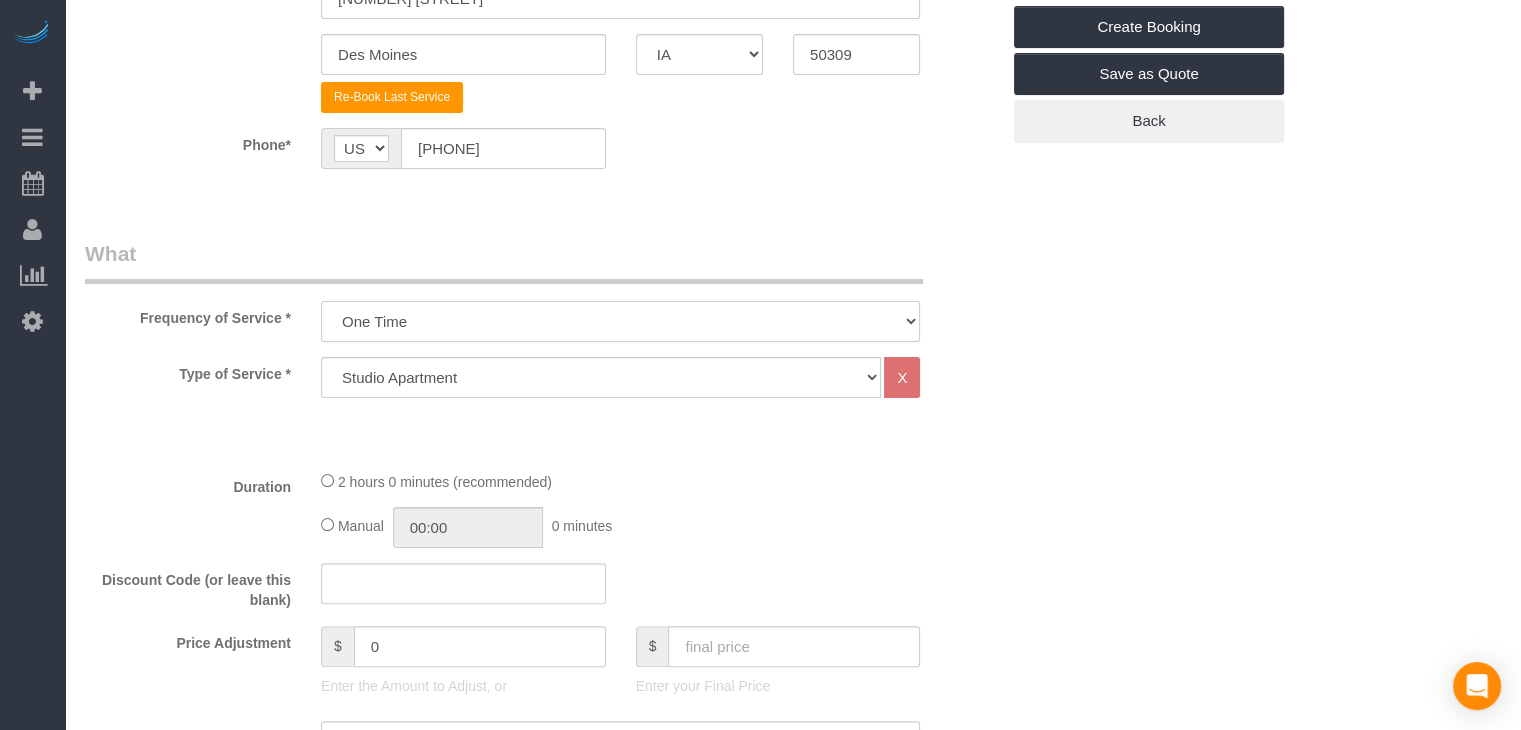 click on "Every 6 Weeks (0% for the First Booking) One Time Every 8 Weeks (0% for the First Booking) Every 4 Weeks - 10.00% (0% for the First Booking) Every 3 Weeks - 12.00% (0% for the First Booking) Every 2 Weeks - 15.00% (0% for the First Booking) Weekly - 20.00% (0% for the First Booking)" at bounding box center [620, 321] 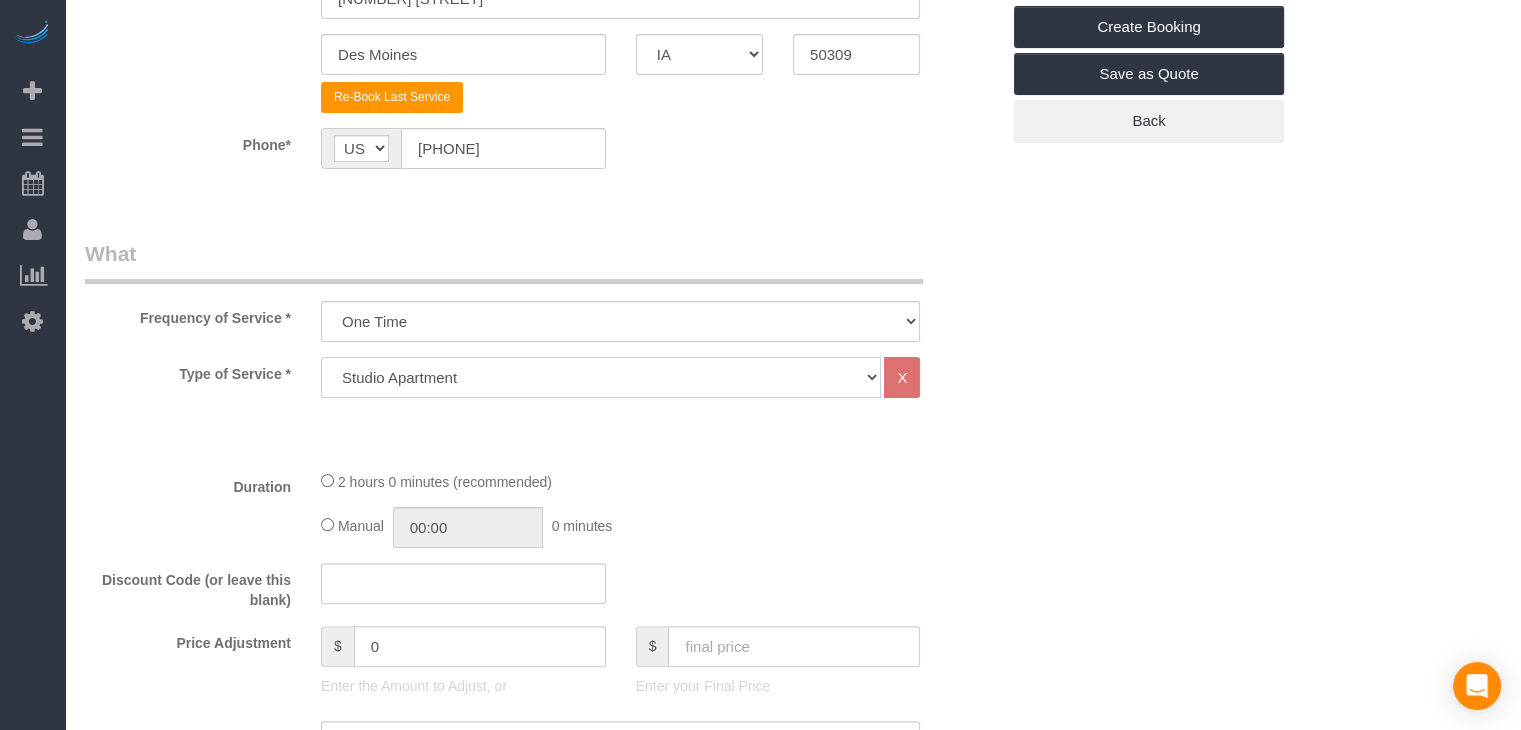 click on "Studio Apartment 1 Bedroom Home 2 Bedroom Home 3 Bedroom Home 4 Bedroom Home 5 Bedroom Home 6 Bedroom Home 7 Bedroom Home Hourly Cleaning Hazard/Emergency Cleaning General Maintenance" 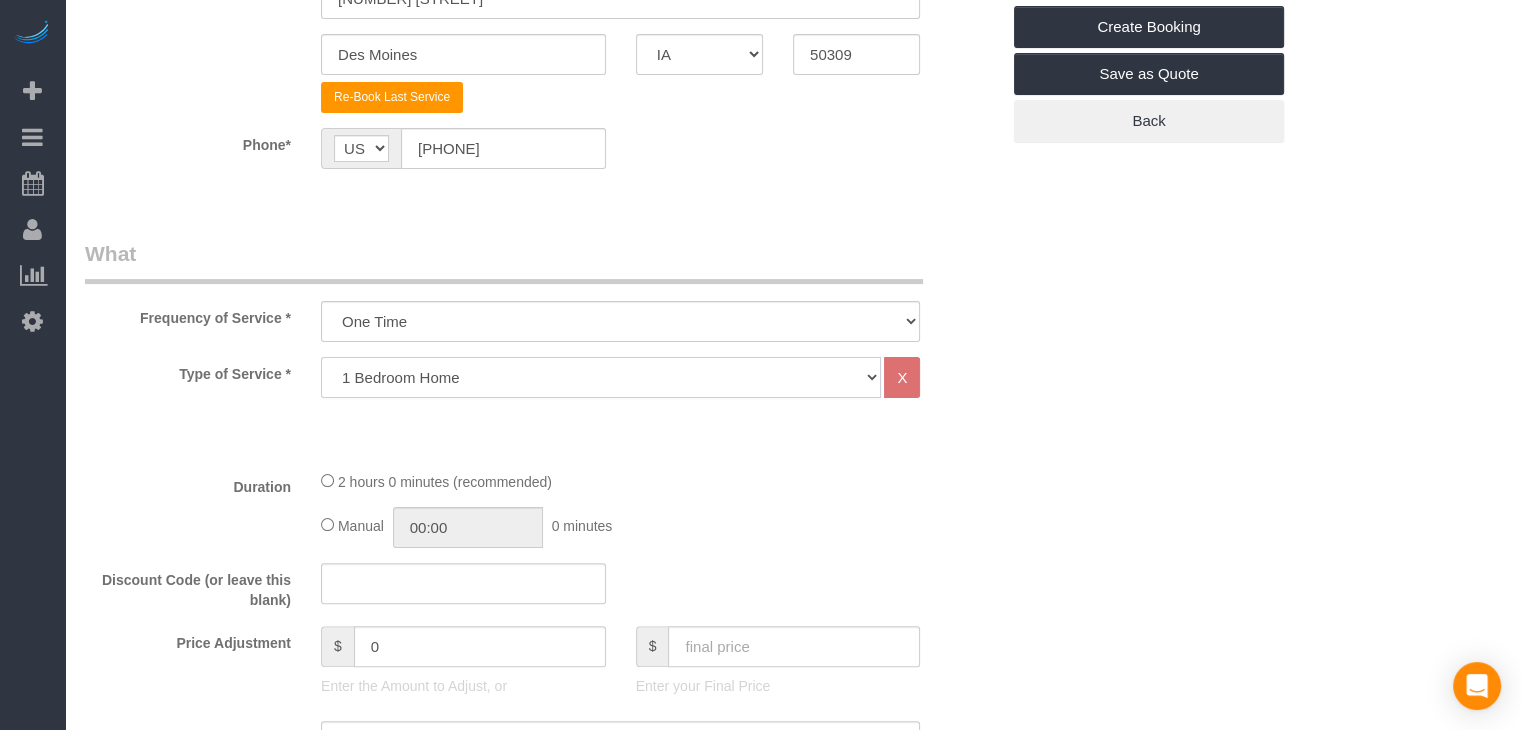 click on "Studio Apartment 1 Bedroom Home 2 Bedroom Home 3 Bedroom Home 4 Bedroom Home 5 Bedroom Home 6 Bedroom Home 7 Bedroom Home Hourly Cleaning Hazard/Emergency Cleaning General Maintenance" 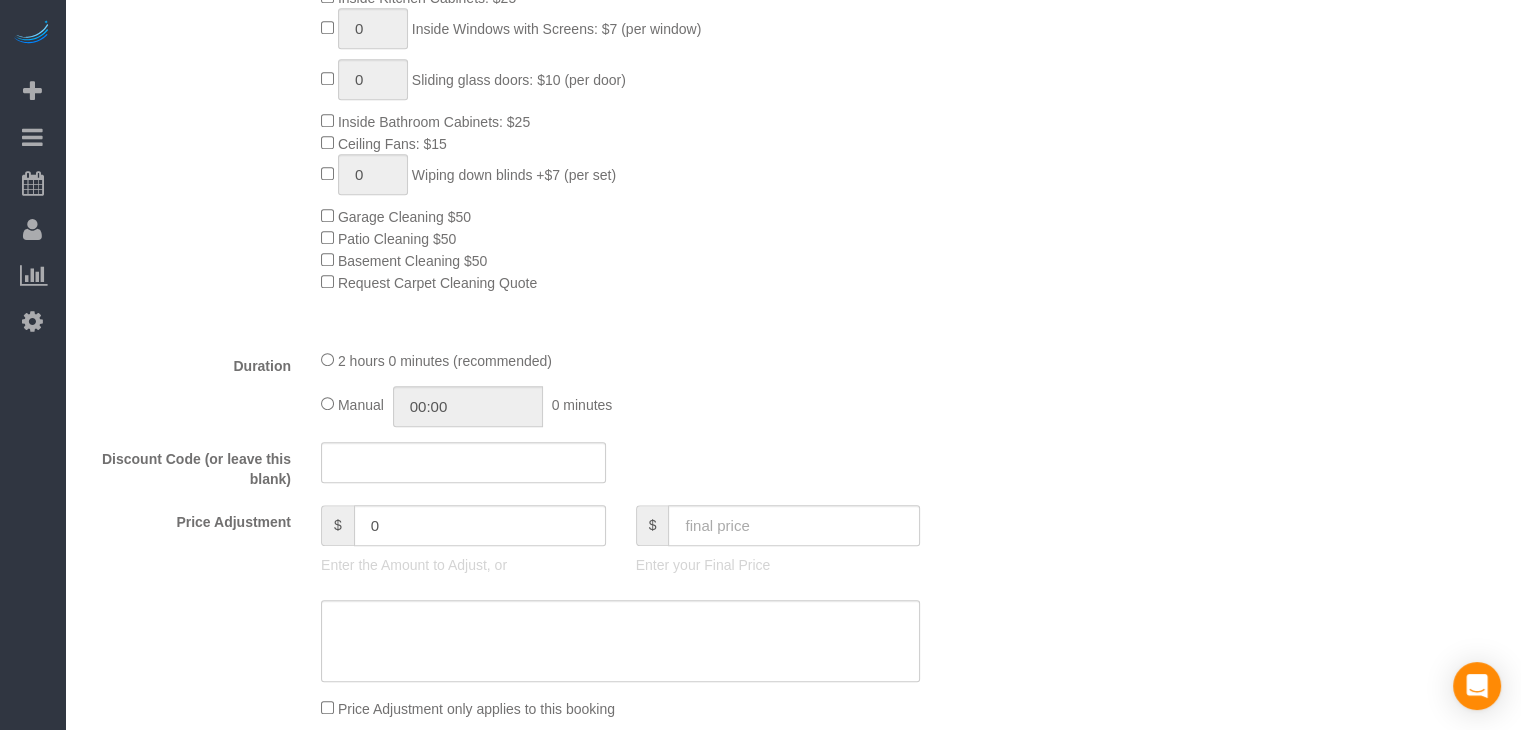 scroll, scrollTop: 1025, scrollLeft: 0, axis: vertical 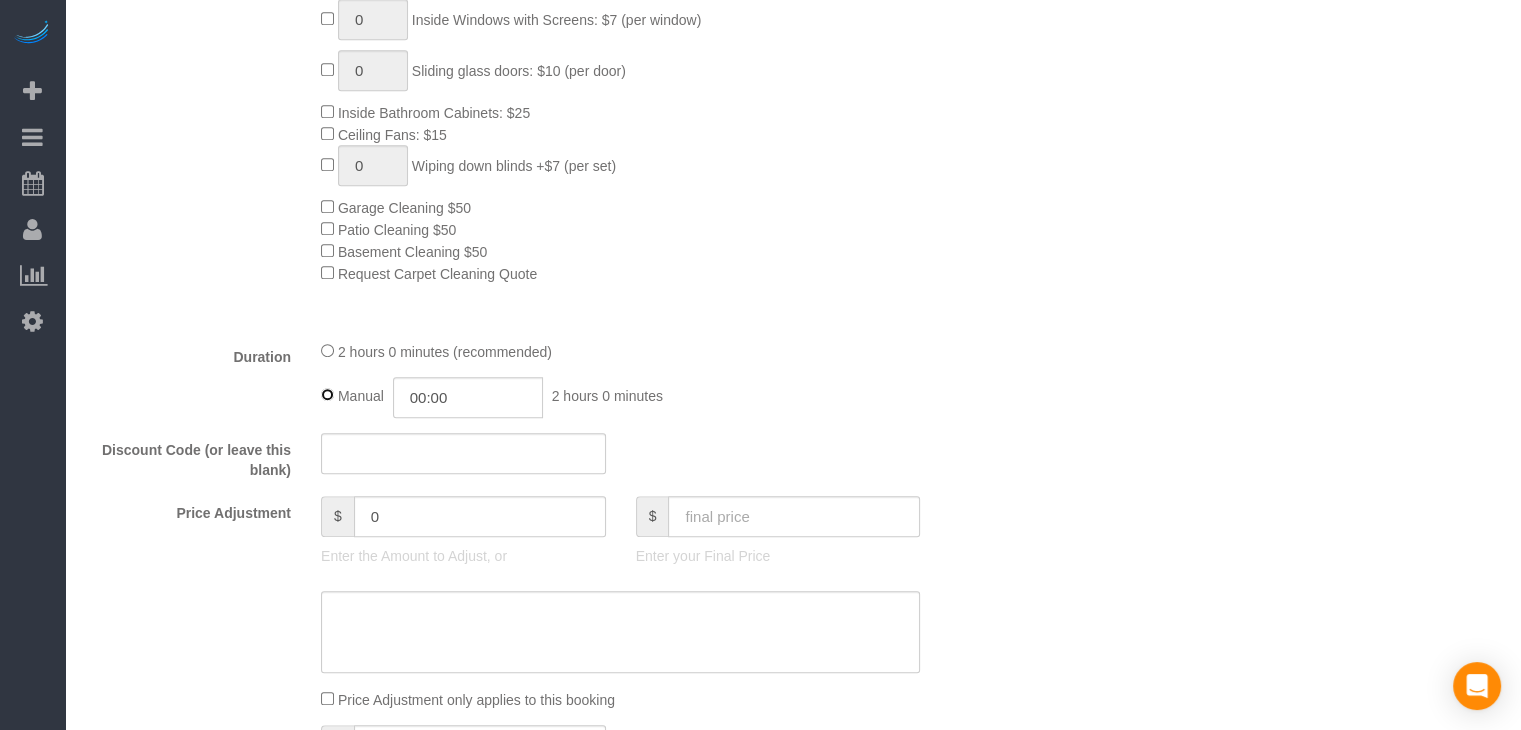 type on "02:00" 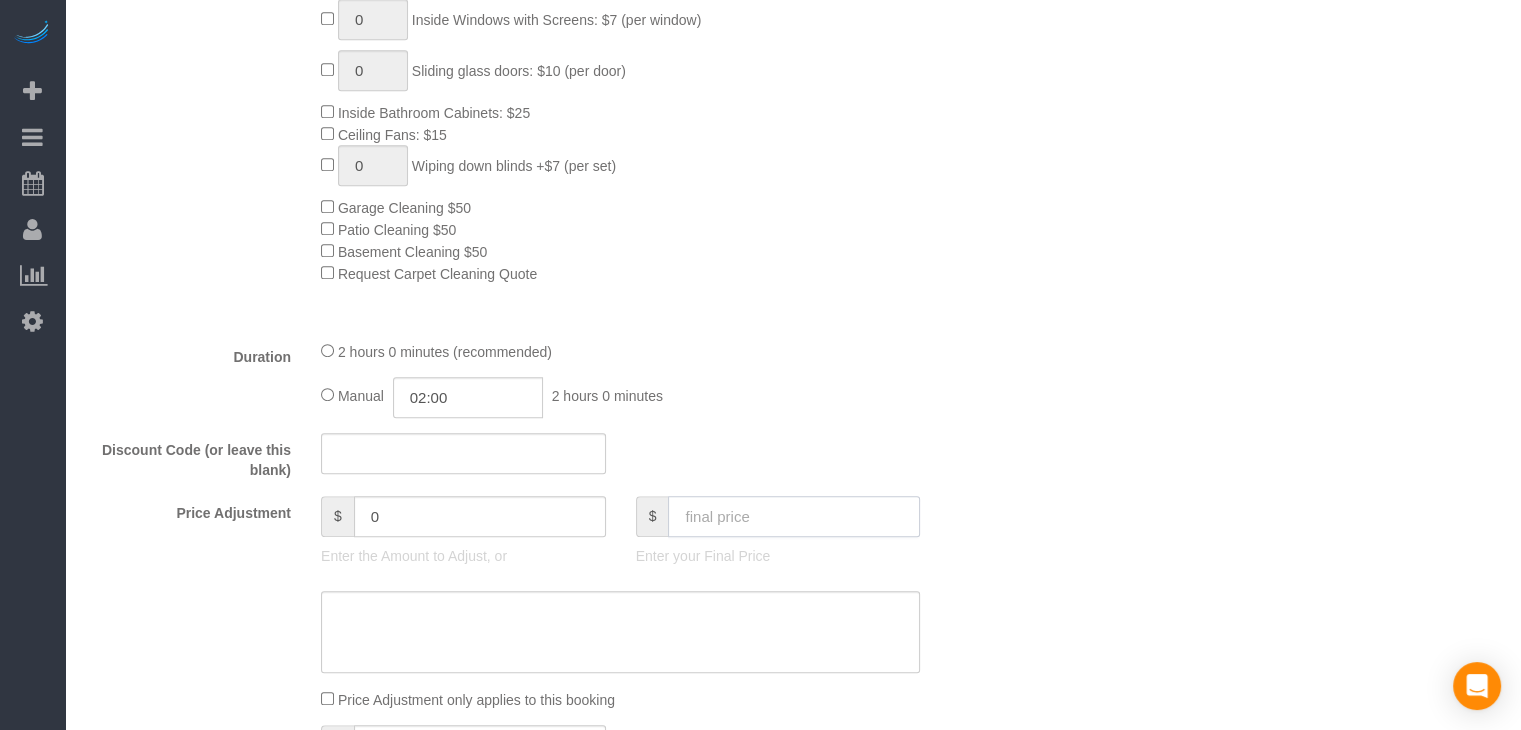 click 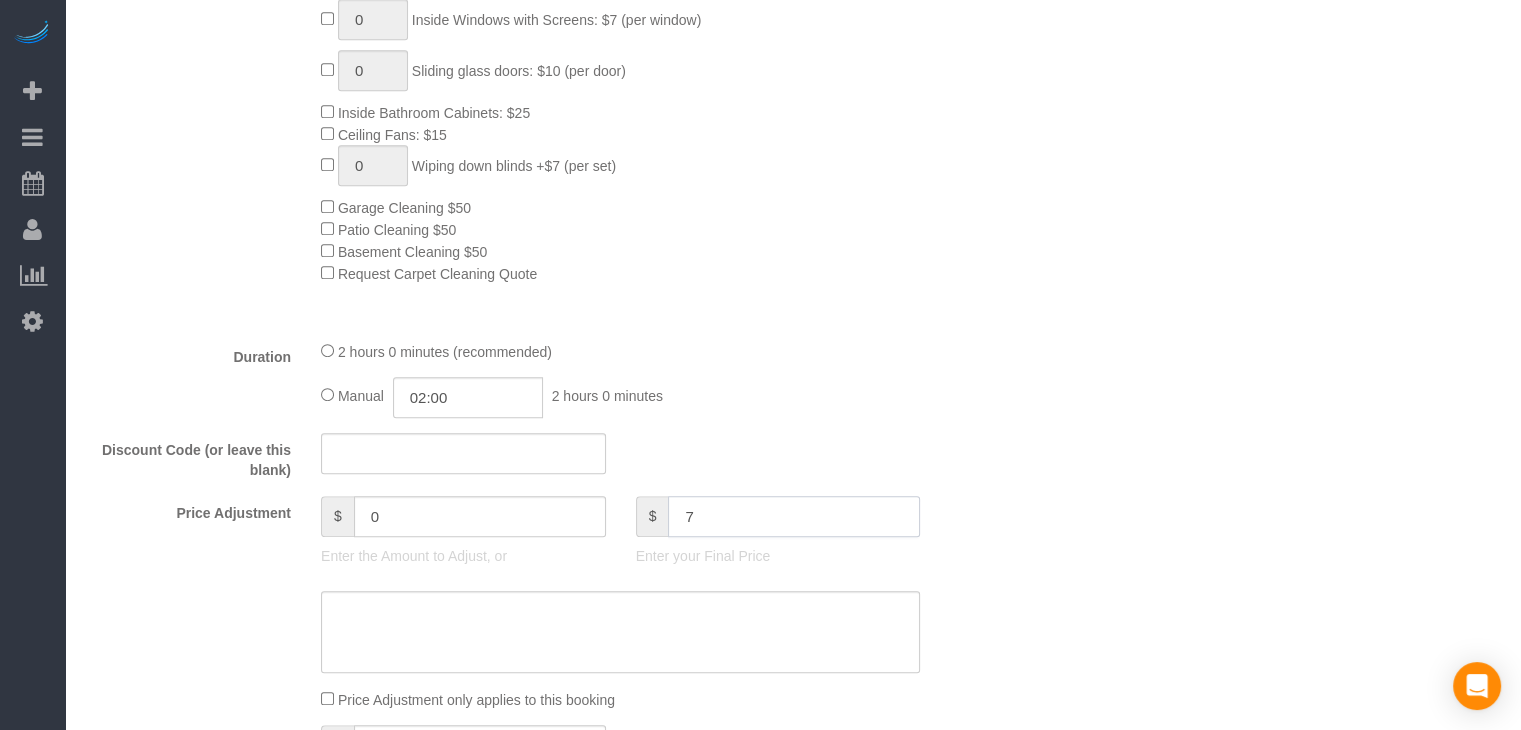 type on "75" 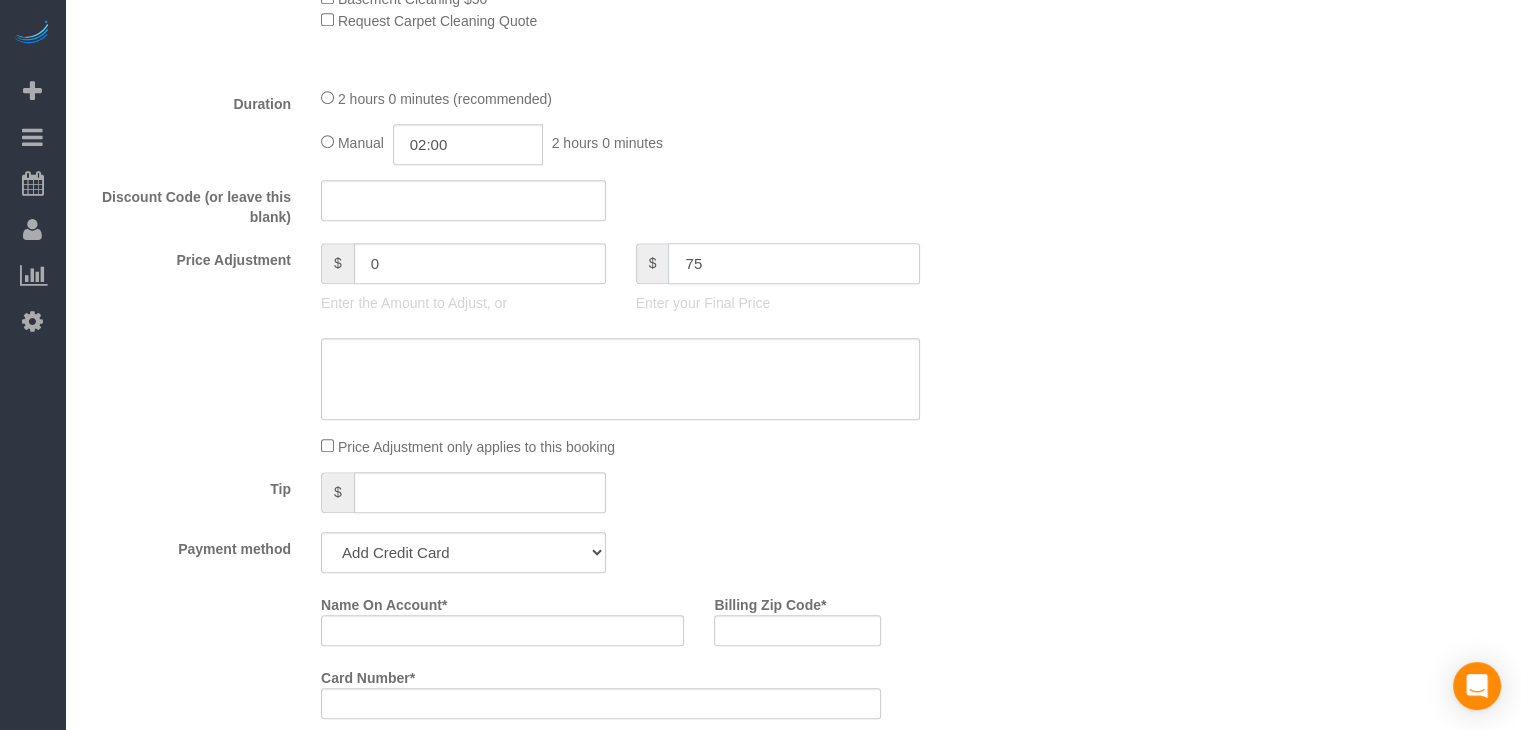 scroll, scrollTop: 1546, scrollLeft: 0, axis: vertical 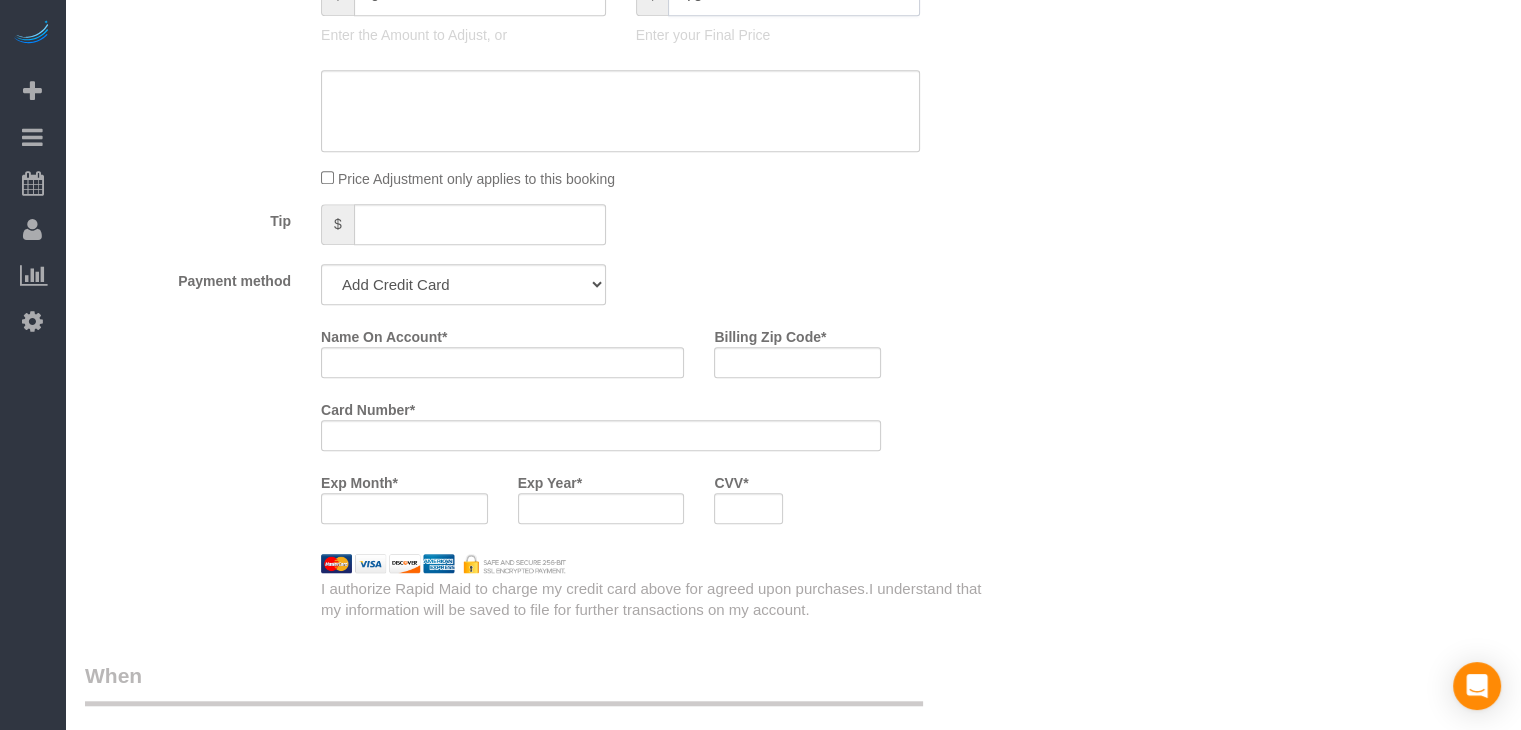 type on "-64" 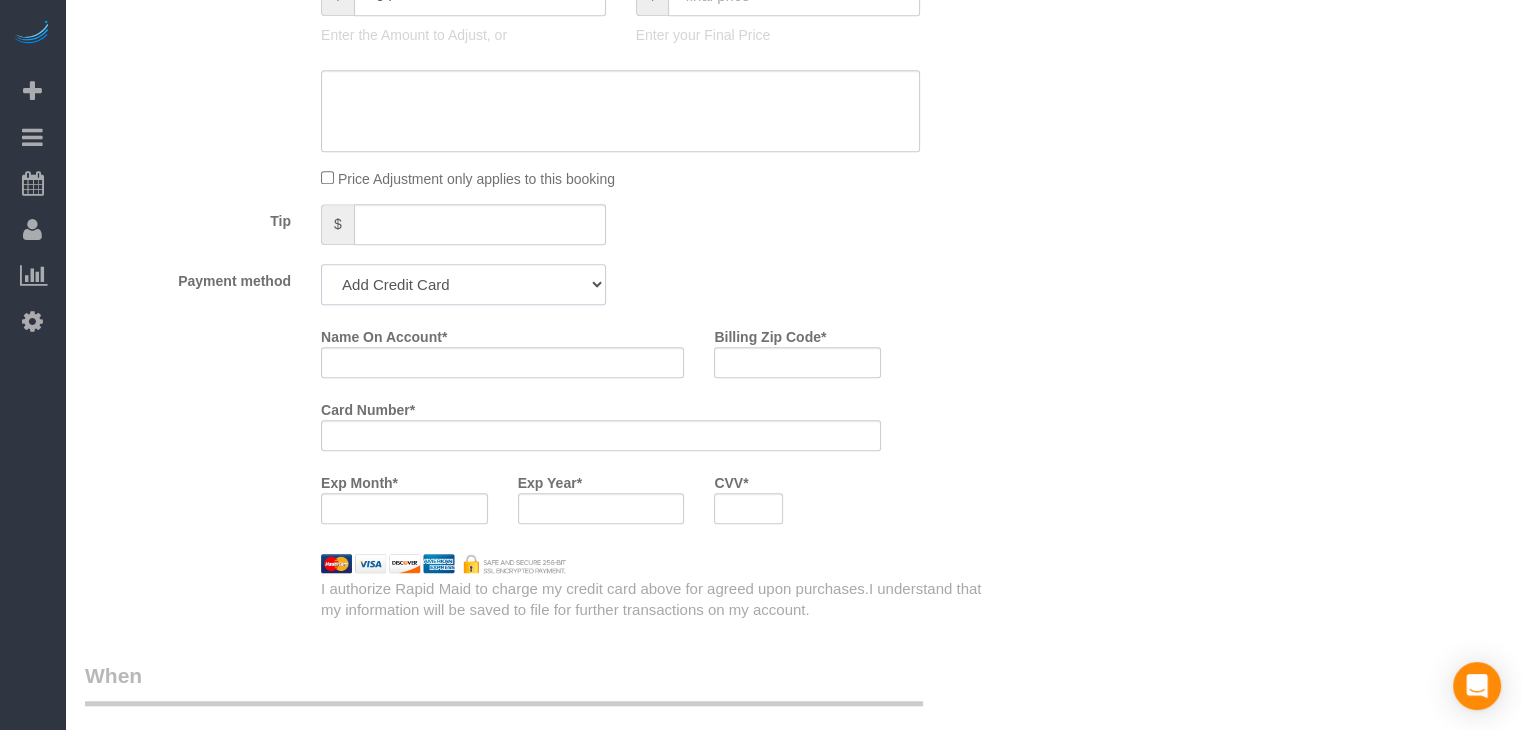 drag, startPoint x: 552, startPoint y: 292, endPoint x: 548, endPoint y: 307, distance: 15.524175 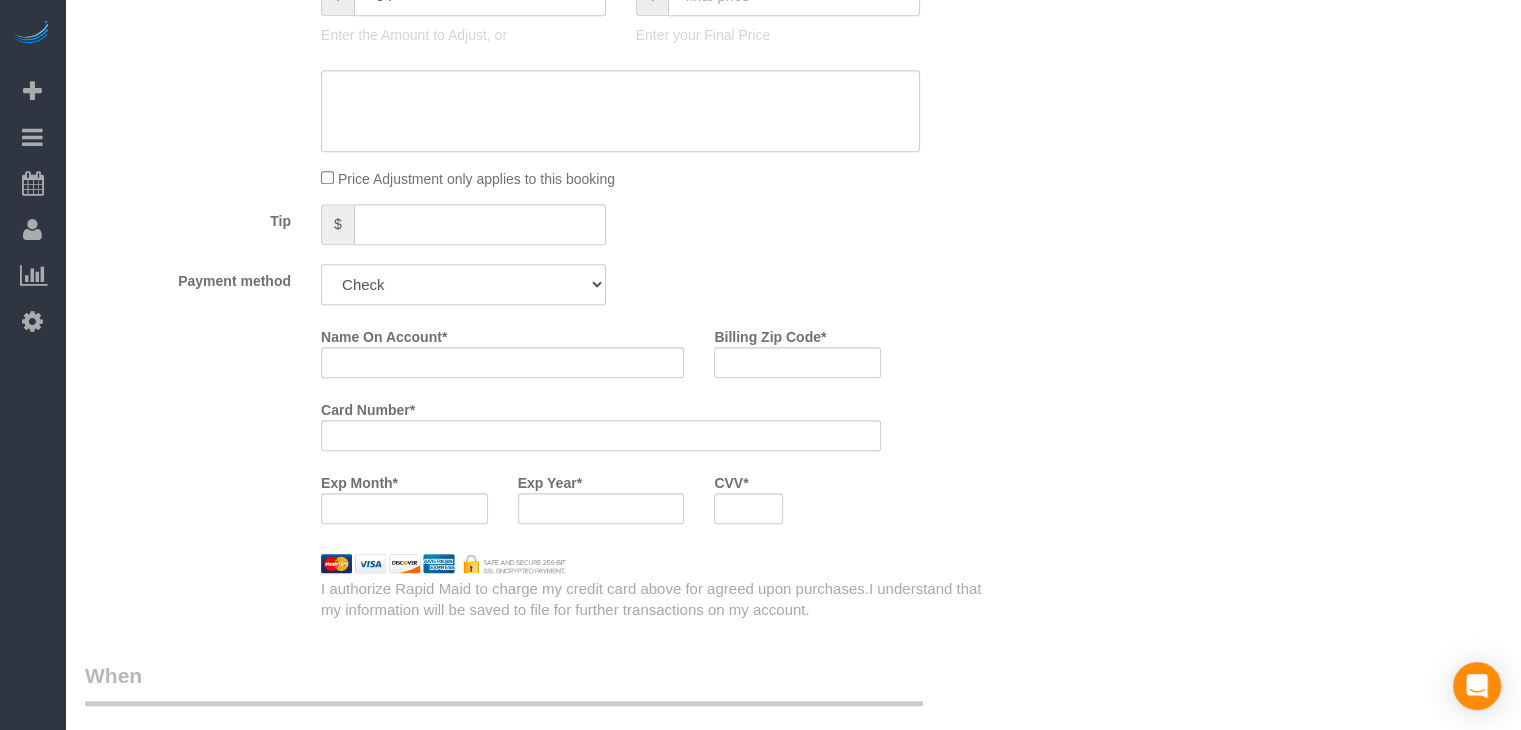 click on "Add Credit Card Cash Check Paypal" 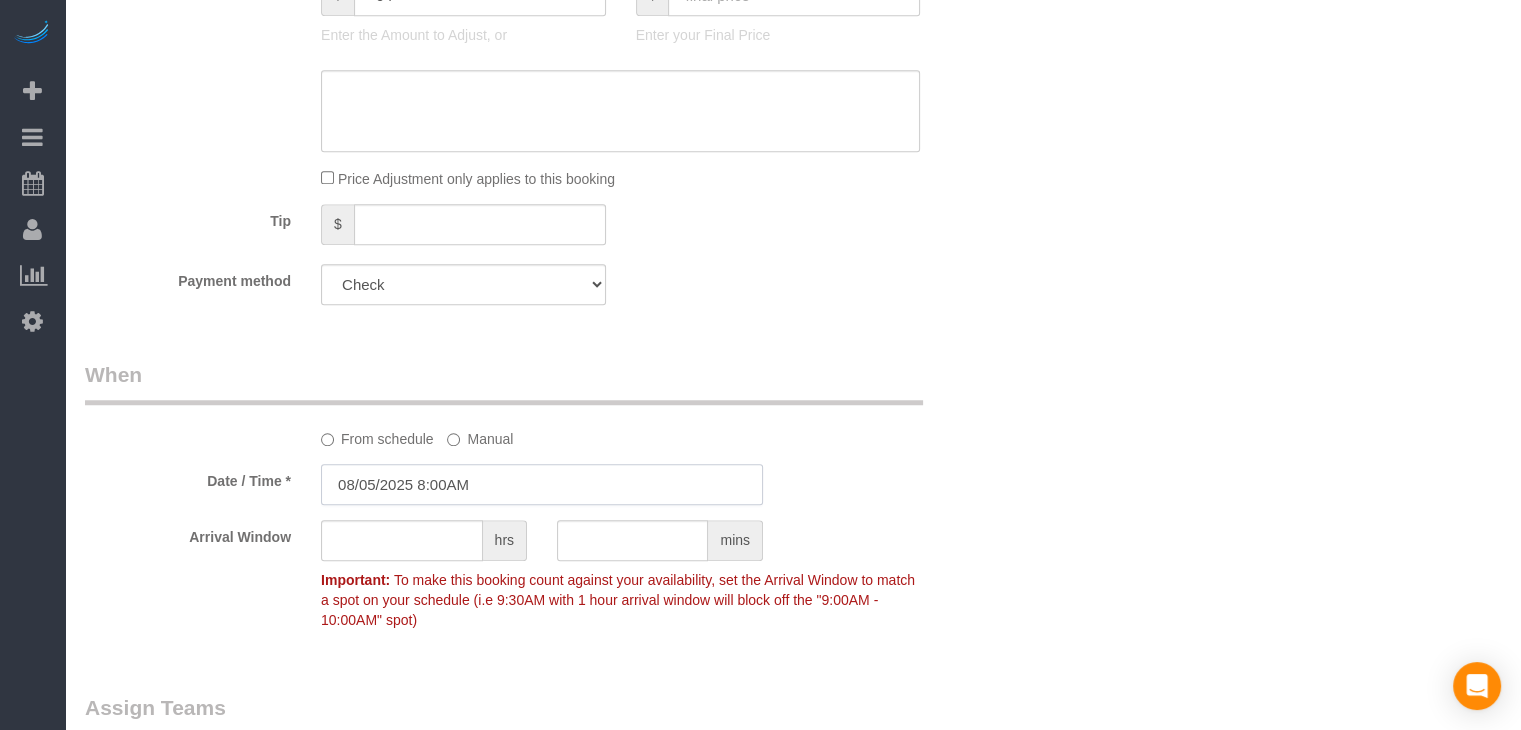 click on "08/05/2025 8:00AM" at bounding box center (542, 484) 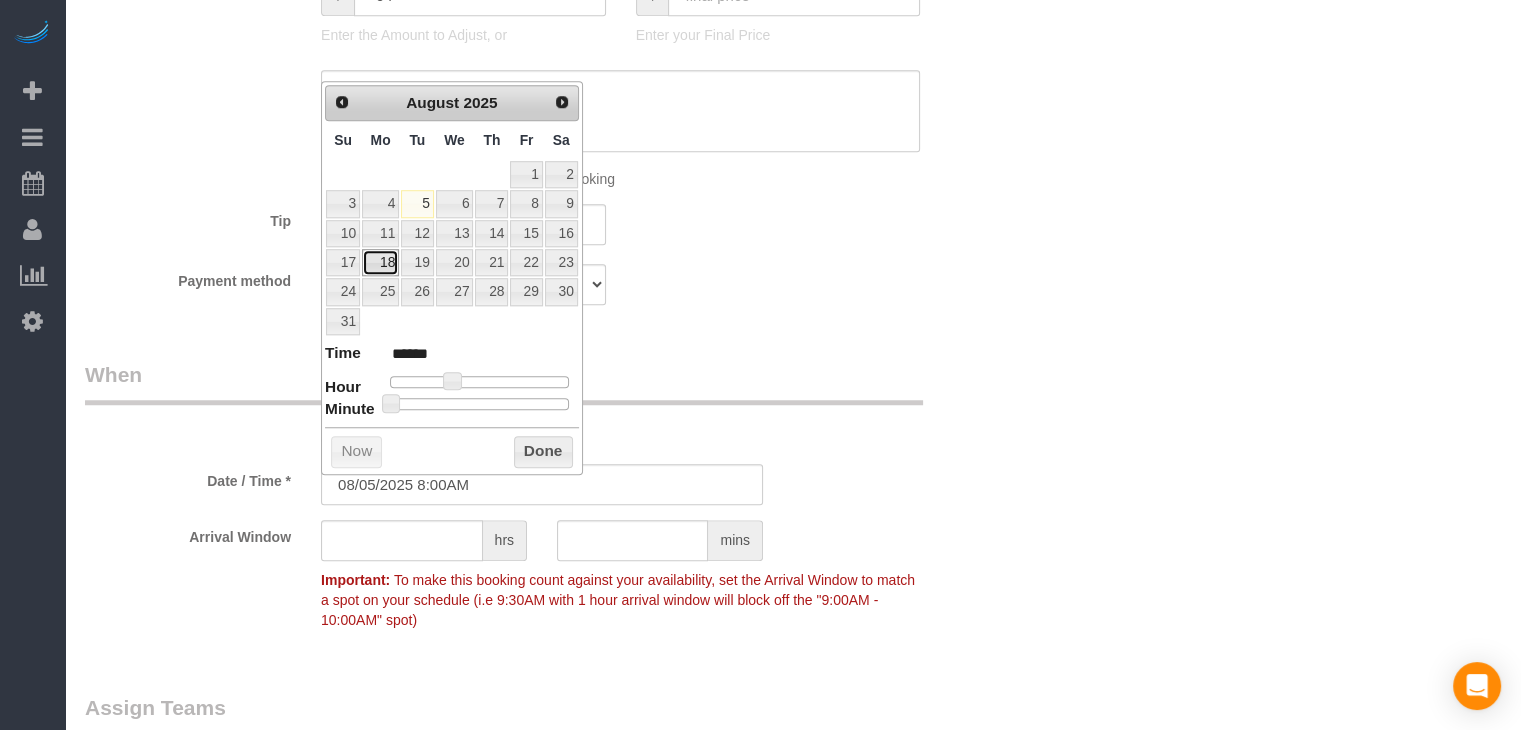 click on "18" at bounding box center (380, 262) 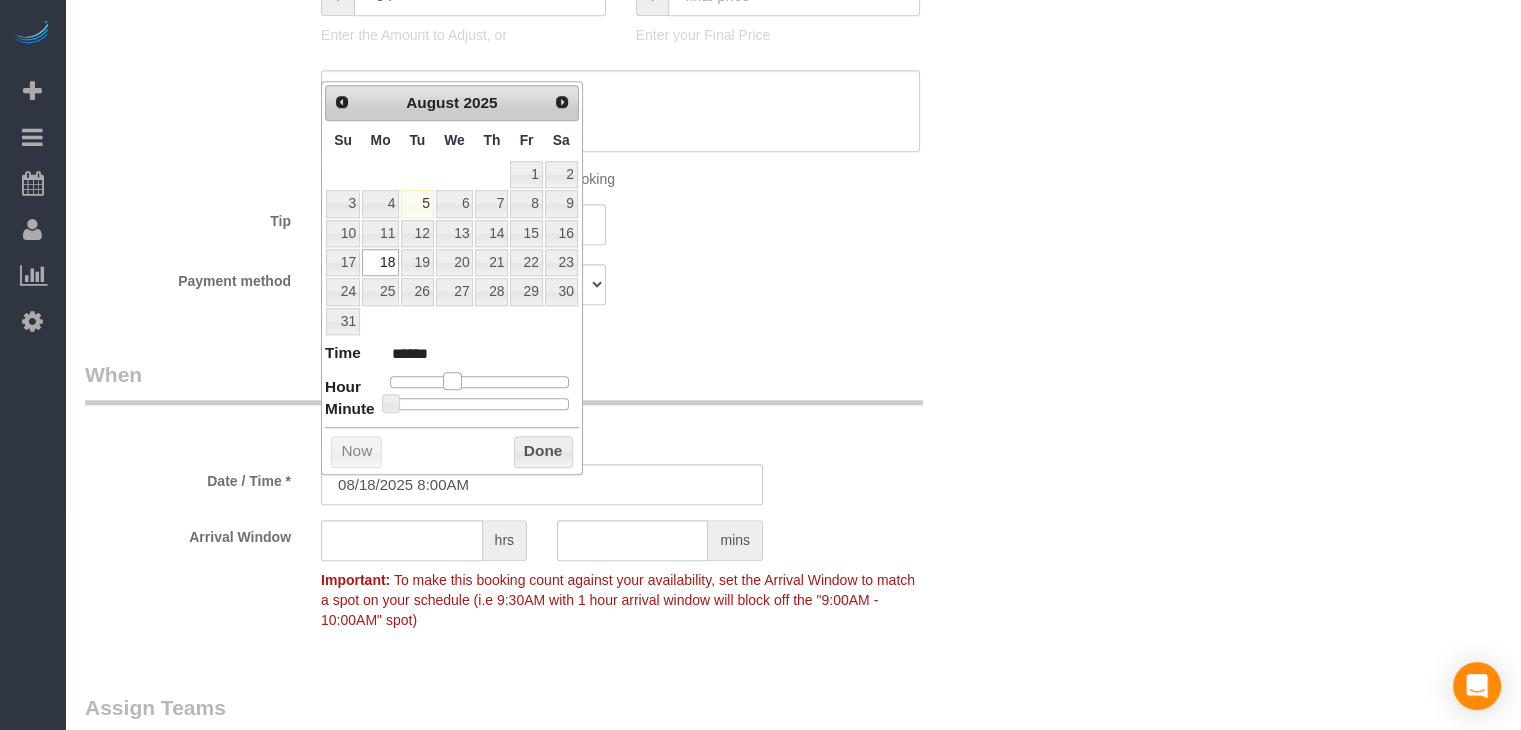 type on "08/18/2025 9:00AM" 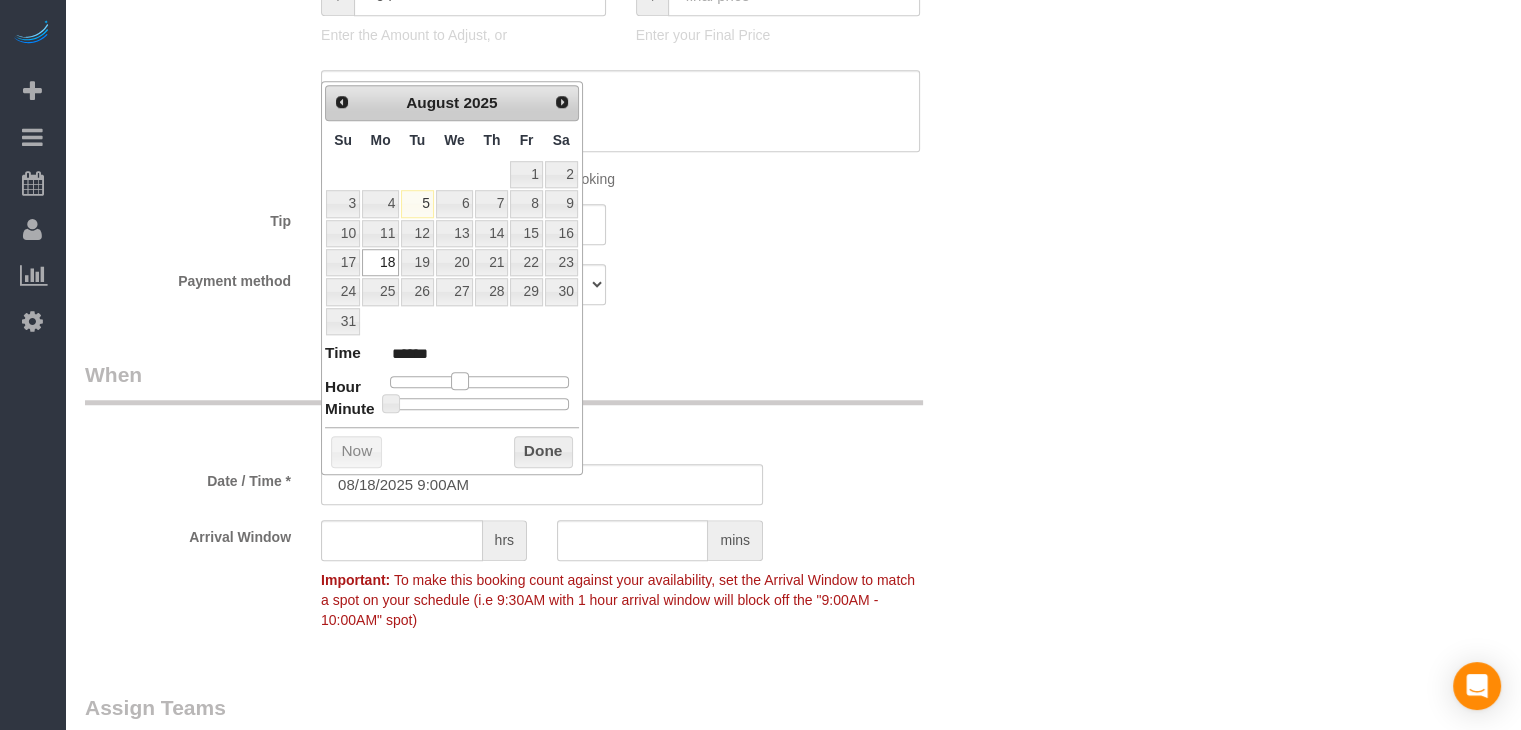 type on "08/18/2025 10:00AM" 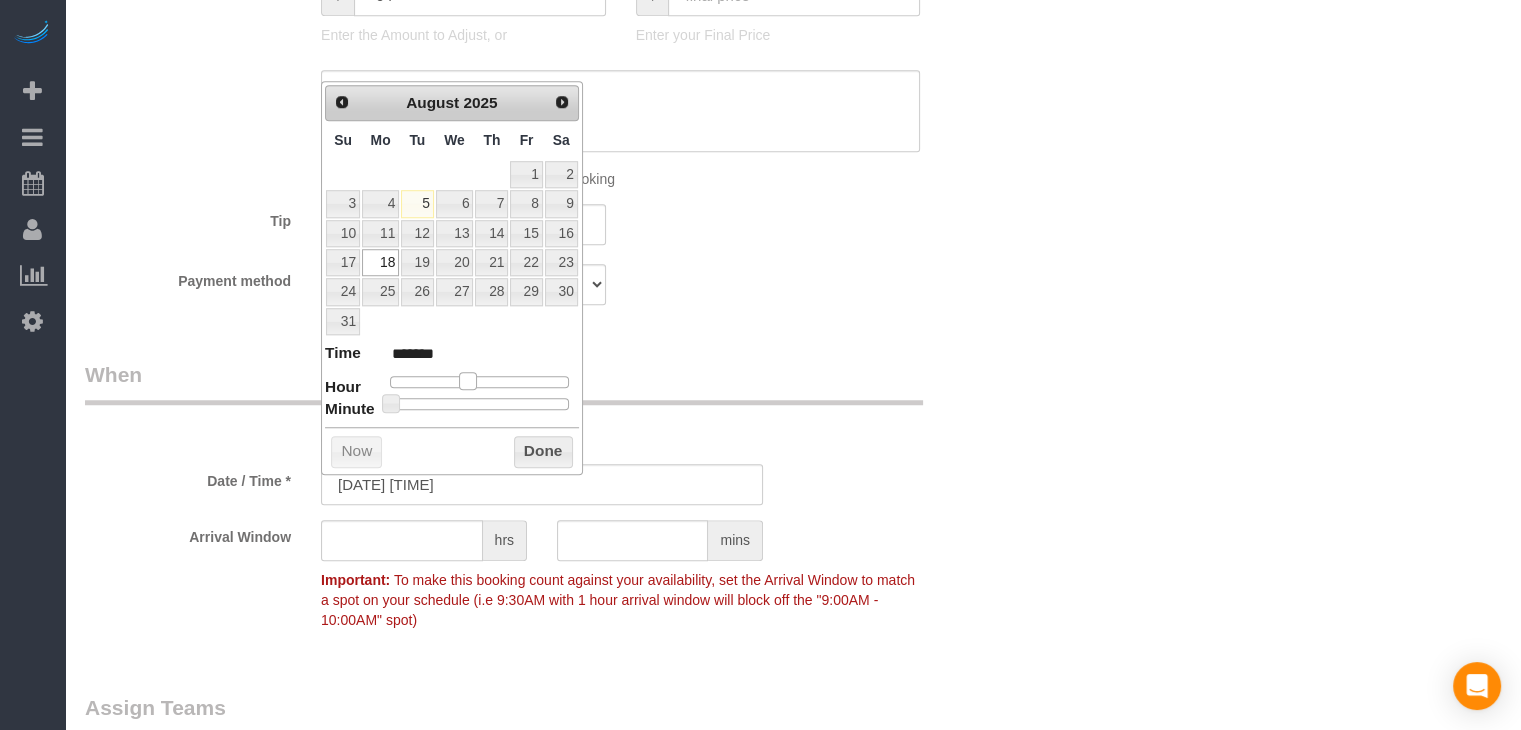 drag, startPoint x: 451, startPoint y: 378, endPoint x: 468, endPoint y: 379, distance: 17.029387 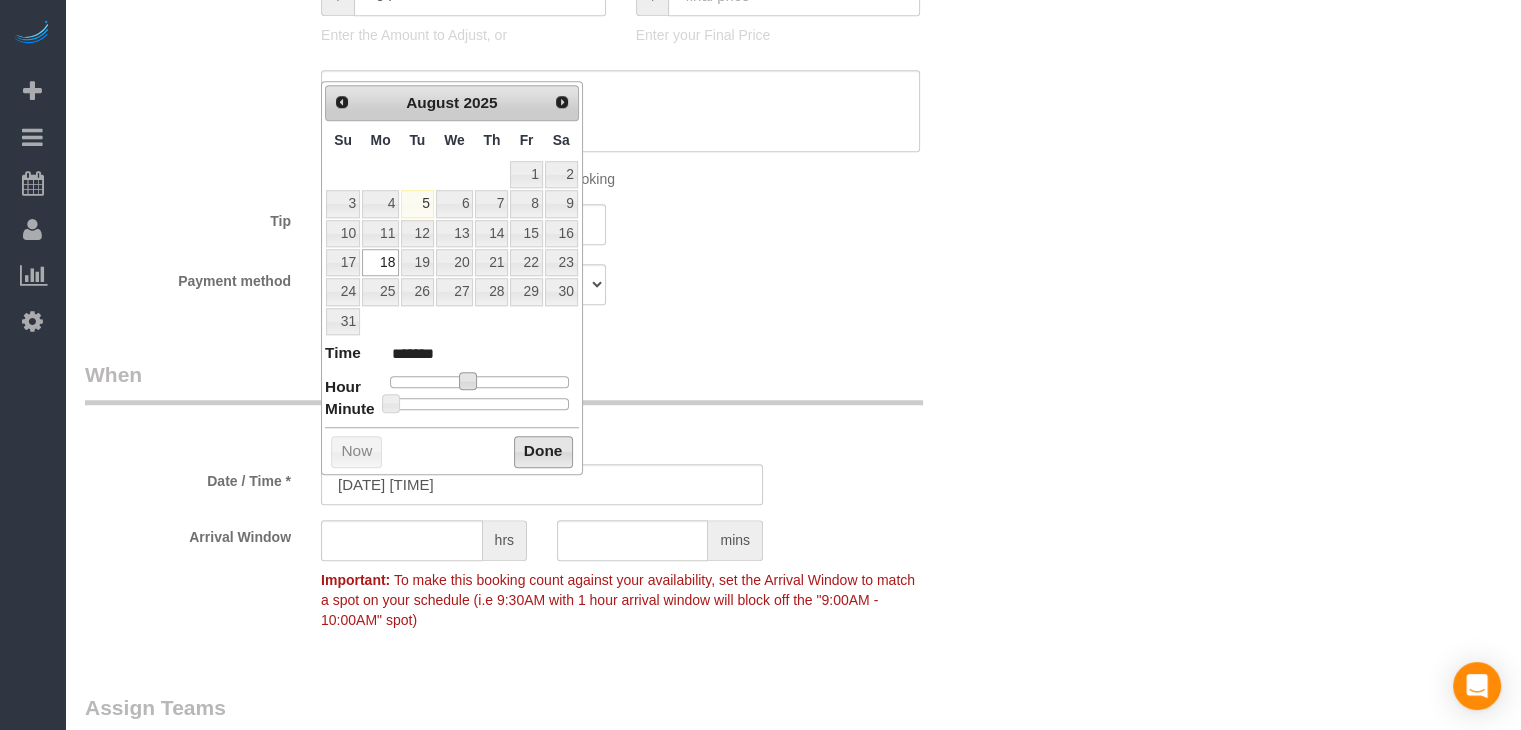 click on "Done" at bounding box center [543, 452] 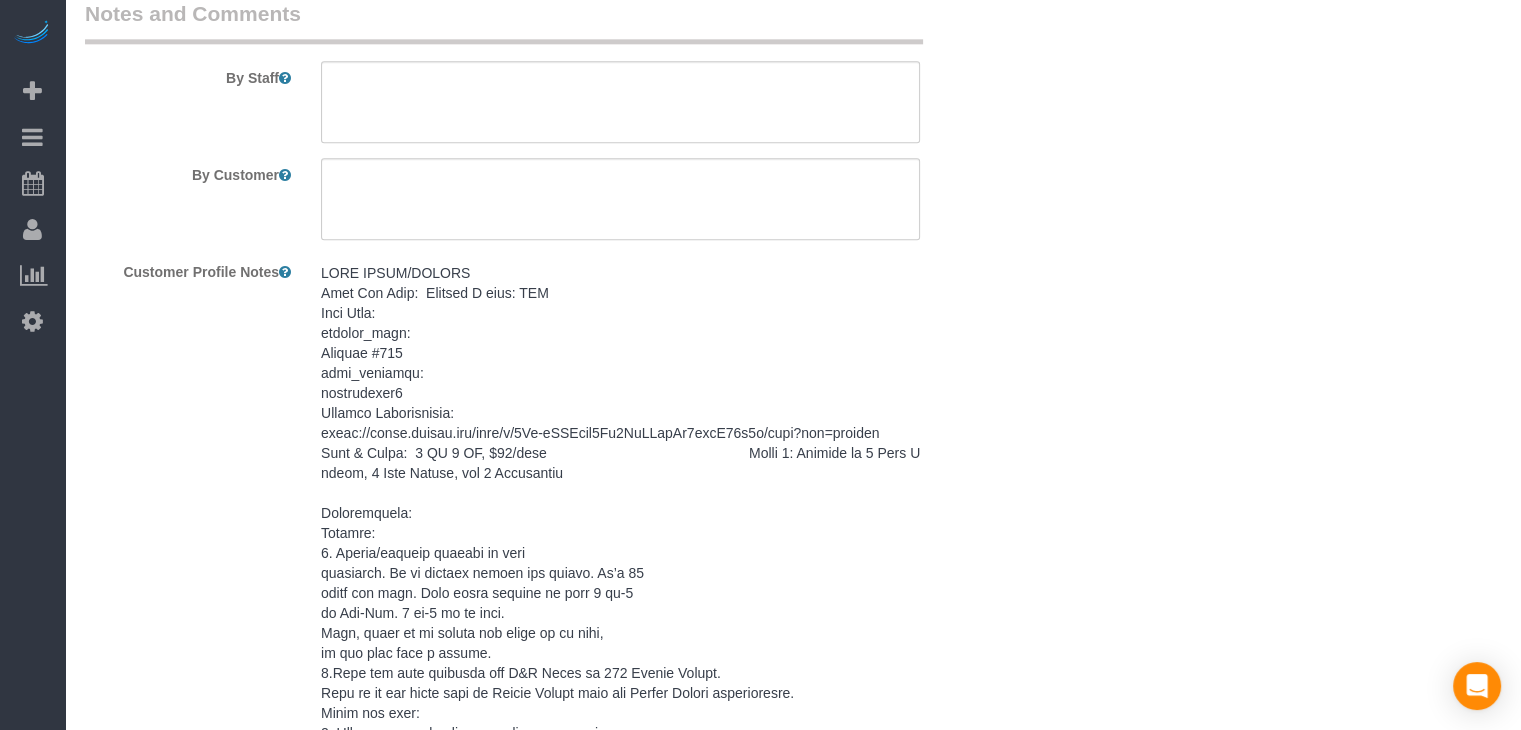 click at bounding box center (620, 683) 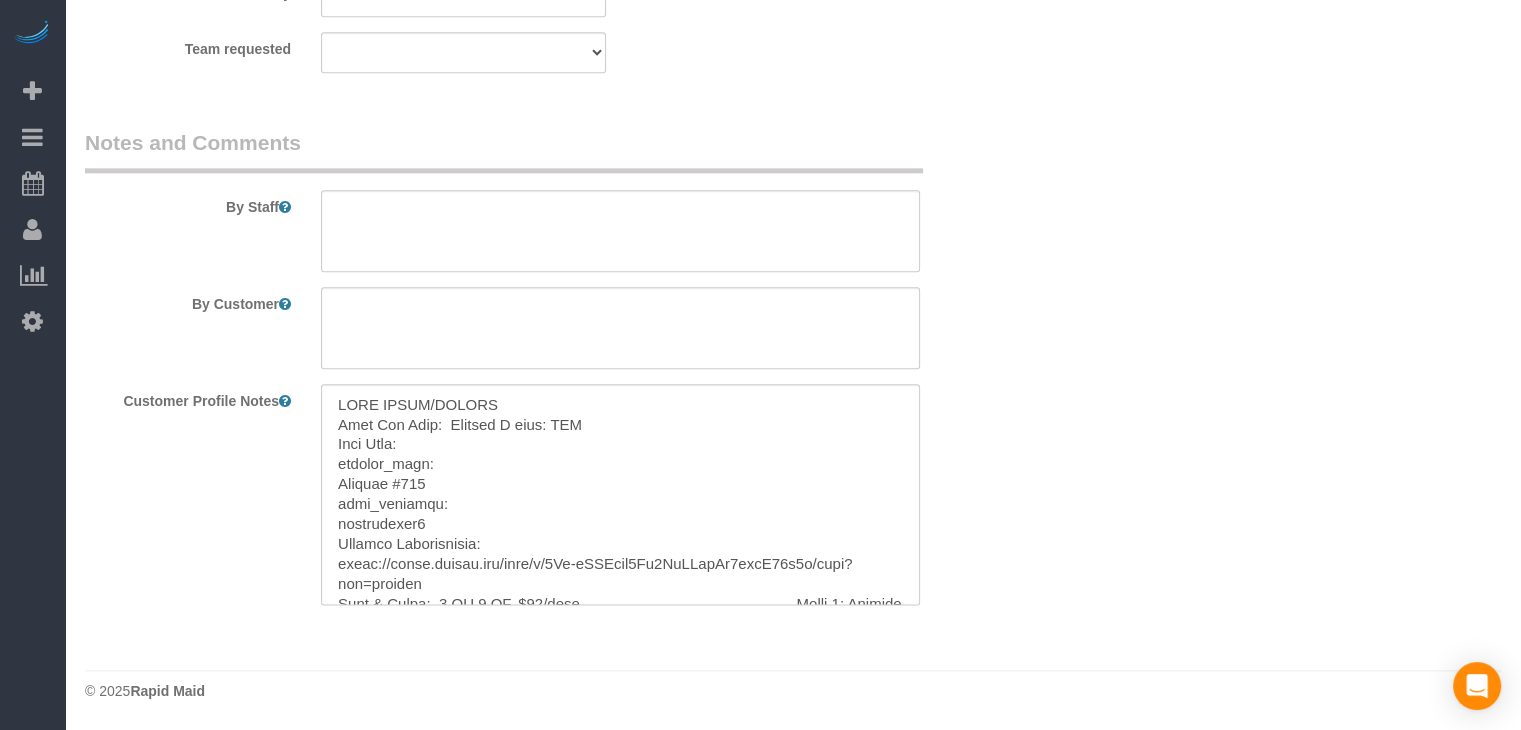 scroll, scrollTop: 2388, scrollLeft: 0, axis: vertical 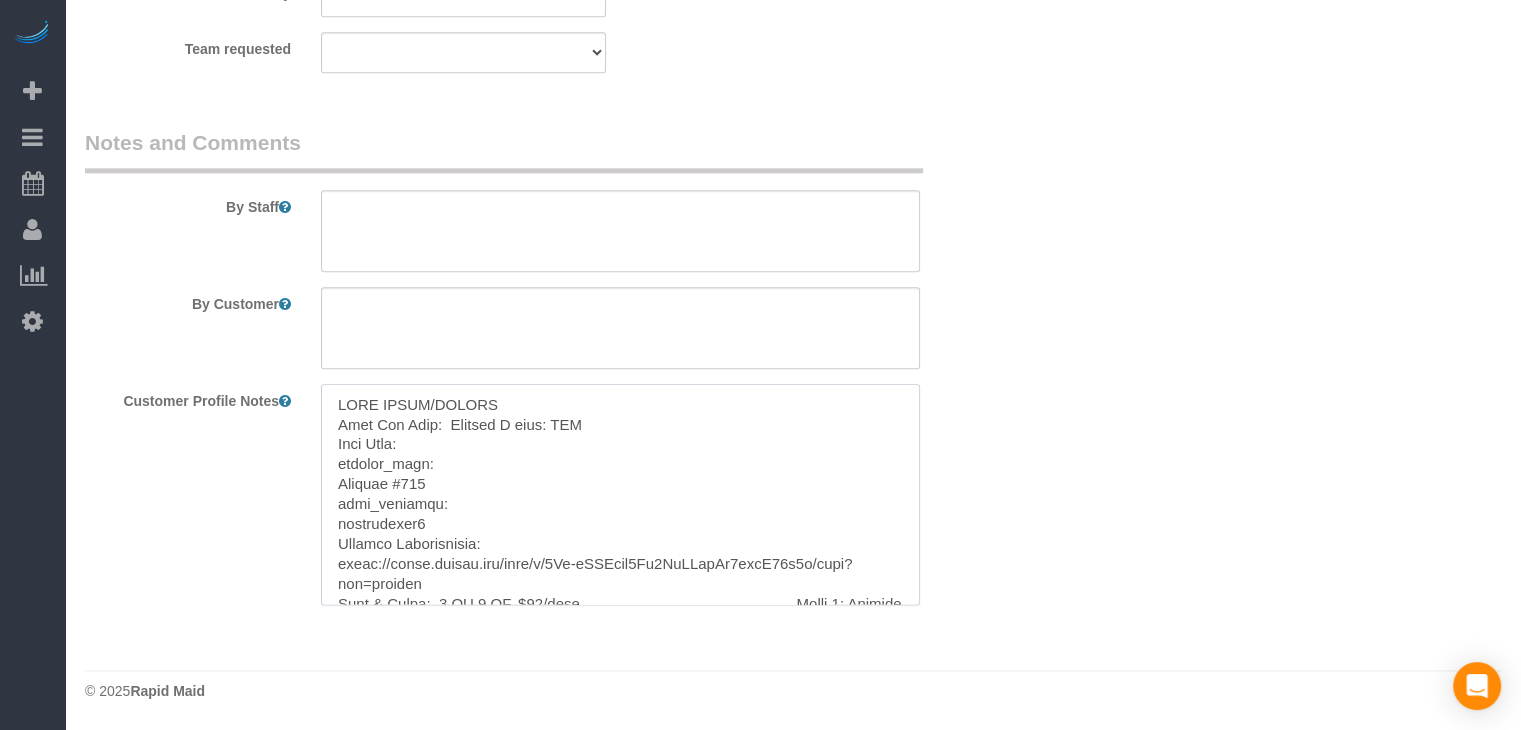 click at bounding box center [620, 494] 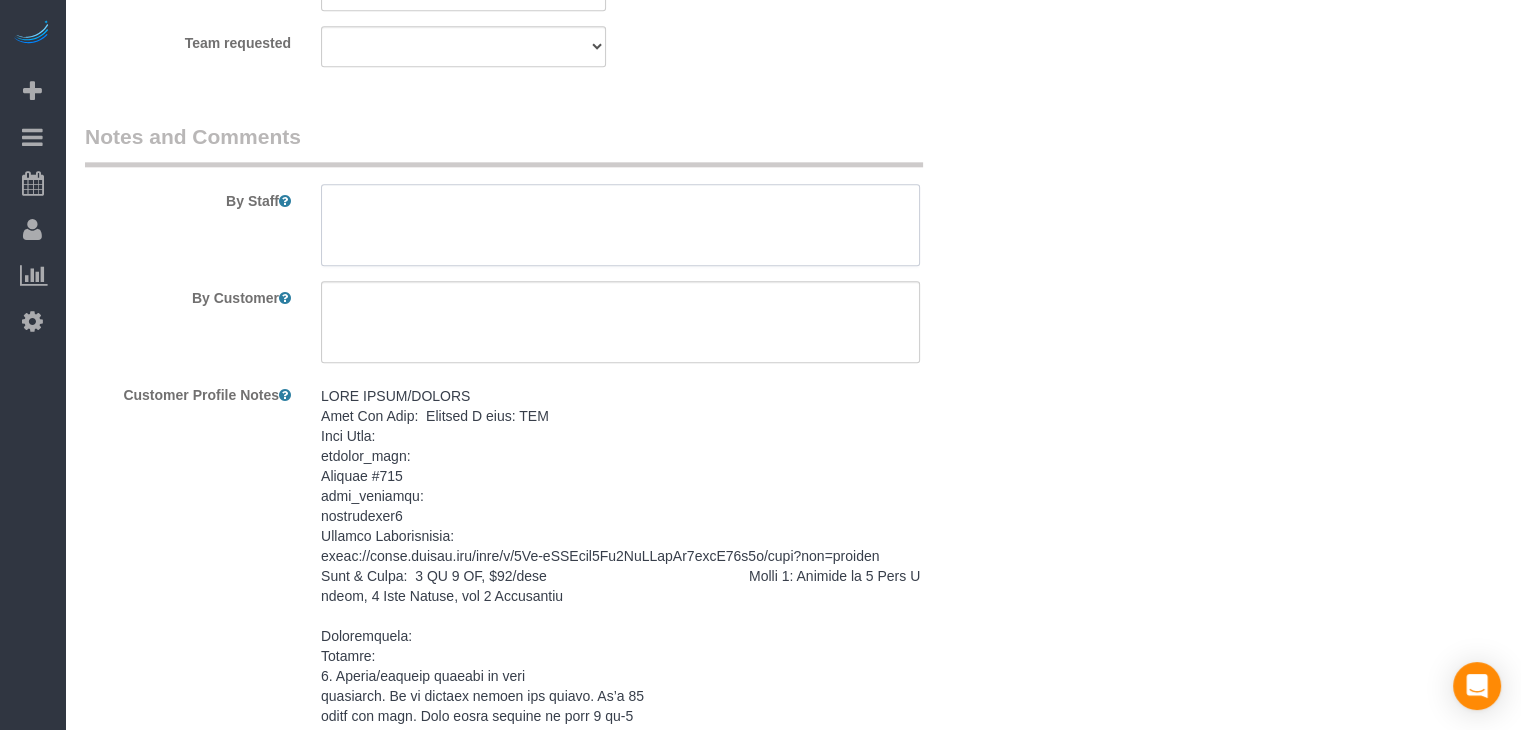 click at bounding box center [620, 225] 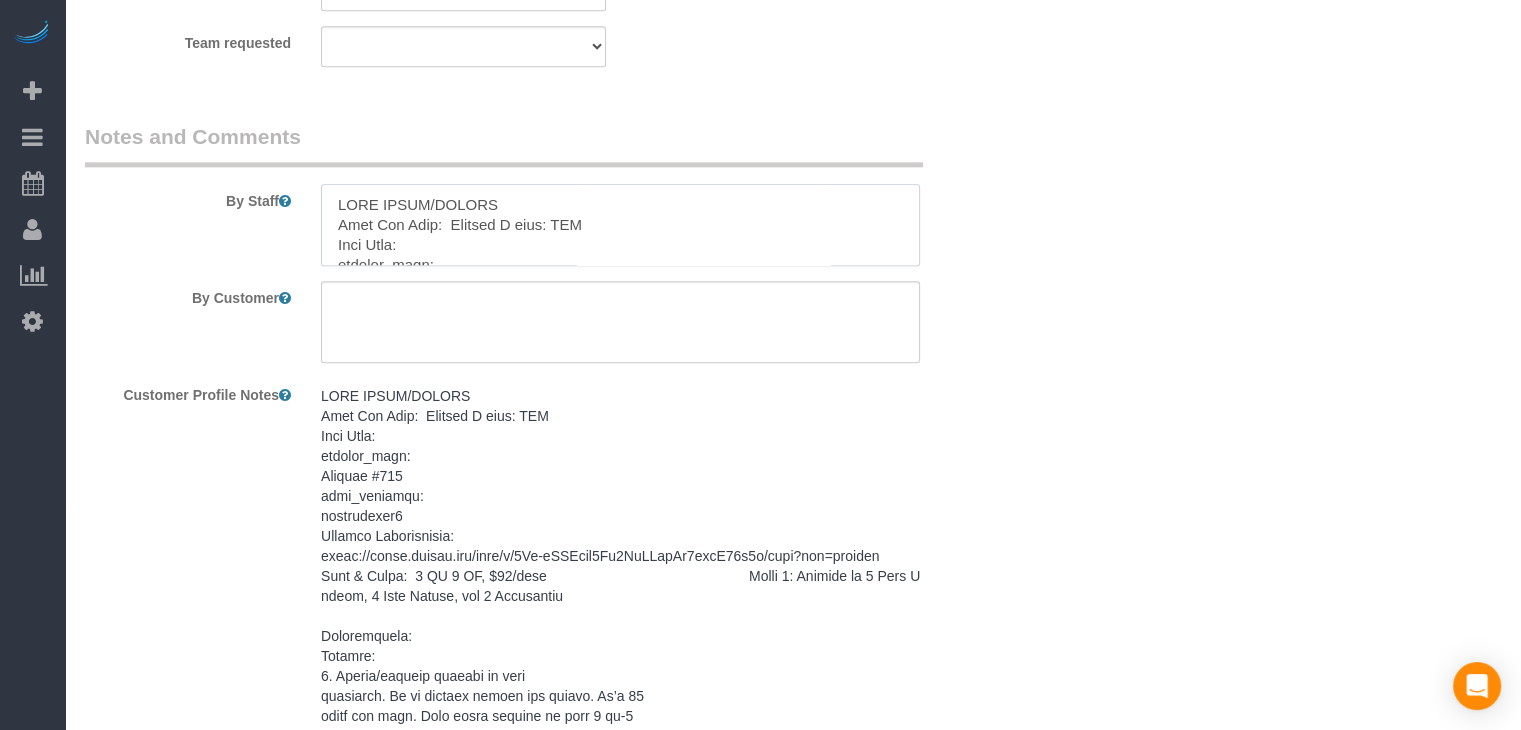 scroll, scrollTop: 786, scrollLeft: 0, axis: vertical 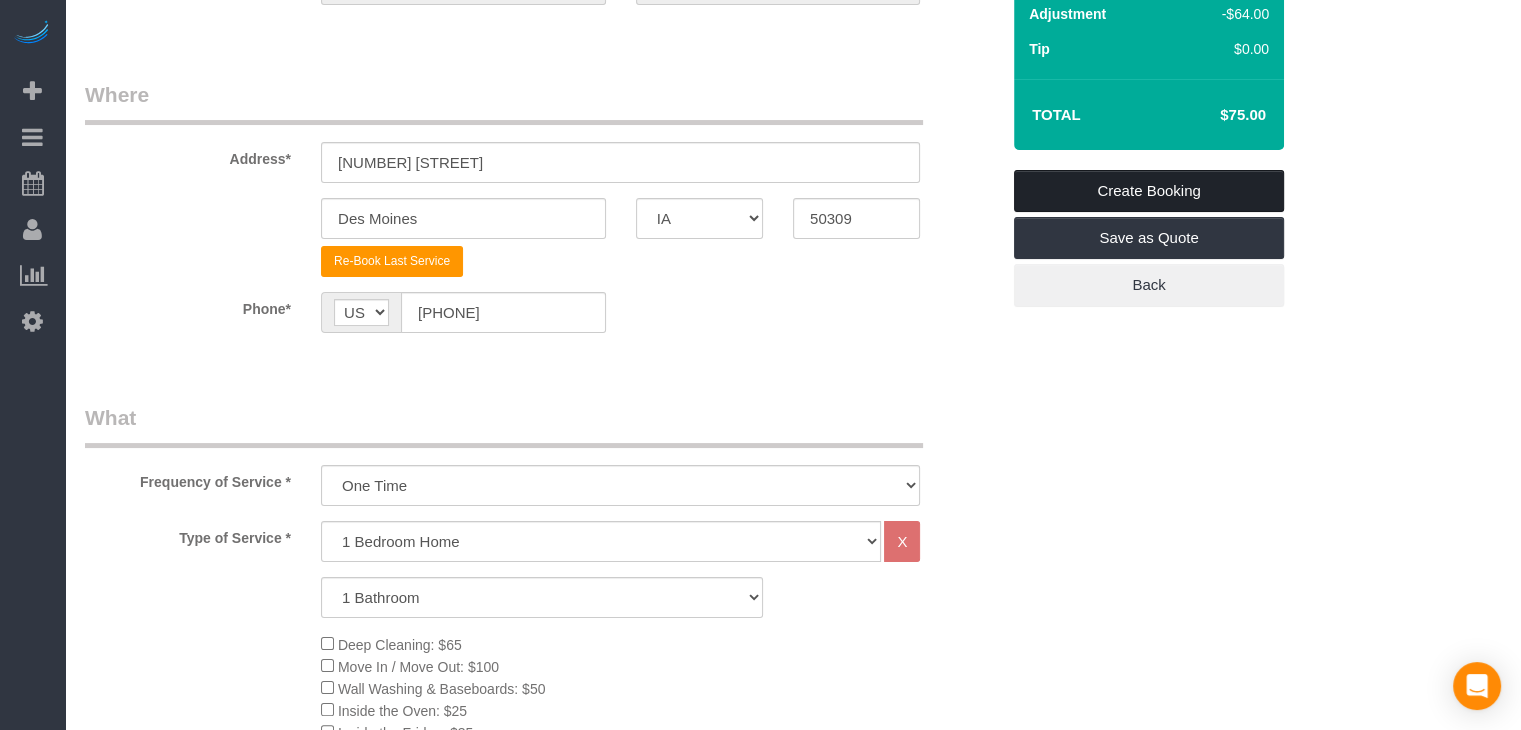 type on "WITH DRYER/WASHER
Lock Box Code:  Lockbox A code: WRM
Wifi Info:
network_name:
Archway #404
wifi_password:
archwayhosp1
Parking Instructions:
https://drive.google.com/file/d/1Lj-wOQPldz1At9JpCTfjGv8wxfI14m0z/view?usp=sharing
Size & Price:  1 BR 1 BA, $75/turn                                                    Hosts 2: Minimum of 2 Bath Towels, 2 Hand Towels, and 2 Washcloths
Instructions:
Parking:
1. Street/metered parking is only
available. It is located across the street. It’s 25
cents per hour. Paid meter parking is from 9 am-9
pm Mon-Sat. 9 pm-9 am is free.
Also, there is no option for cards to be used,
so you will need a change.
2.Find the main entrance for R&T Lofts at 717 Locust Street.
This is on the north side of Locust Street near the Eighth Street intersection.
Codes and keys:
1. Lockboxes are on the planter outside the
front door on the sidewalk, small black boxes, and it’s
the very last one or the one right next to the street.
There are 5 lockboxes in a row on this side.
Look for the lockbo..." 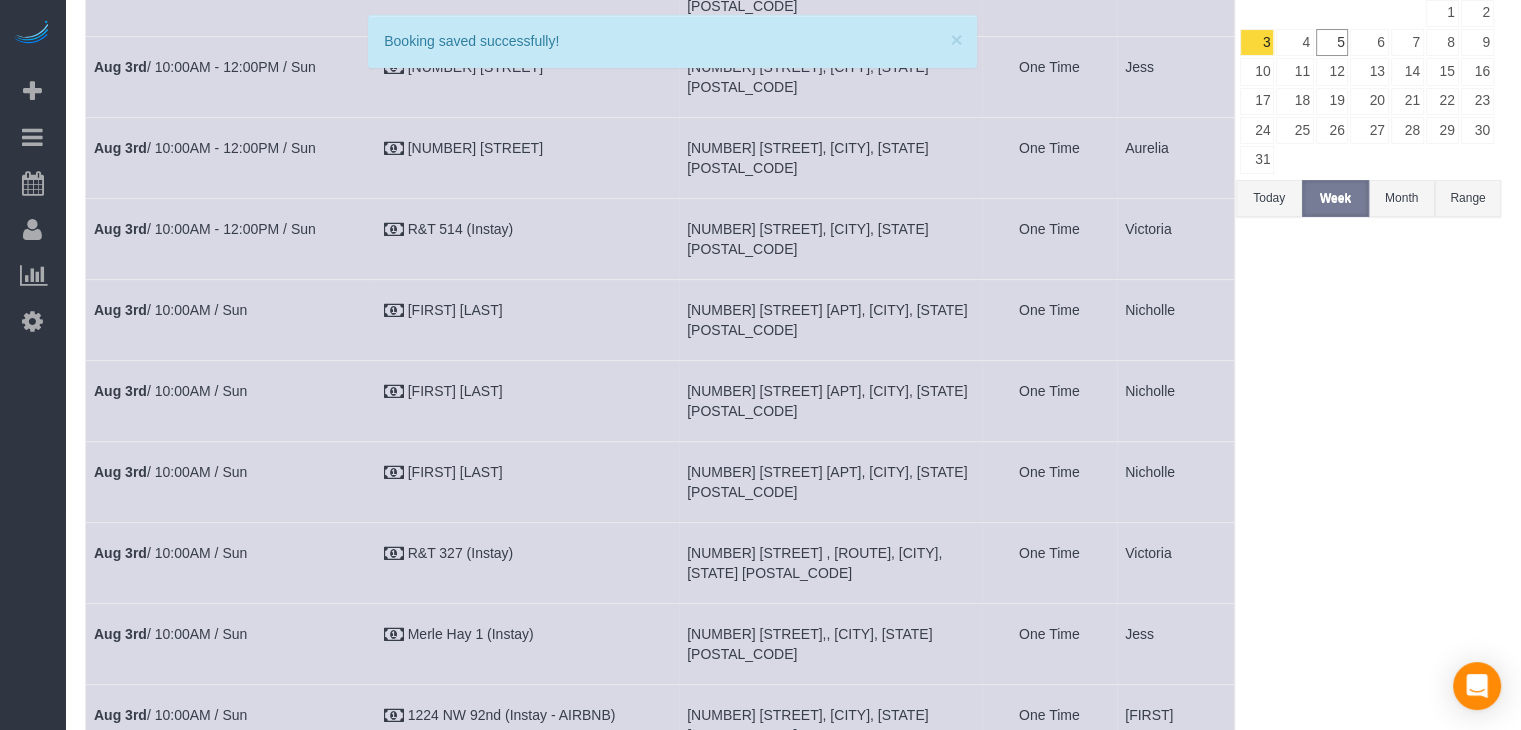 scroll, scrollTop: 0, scrollLeft: 0, axis: both 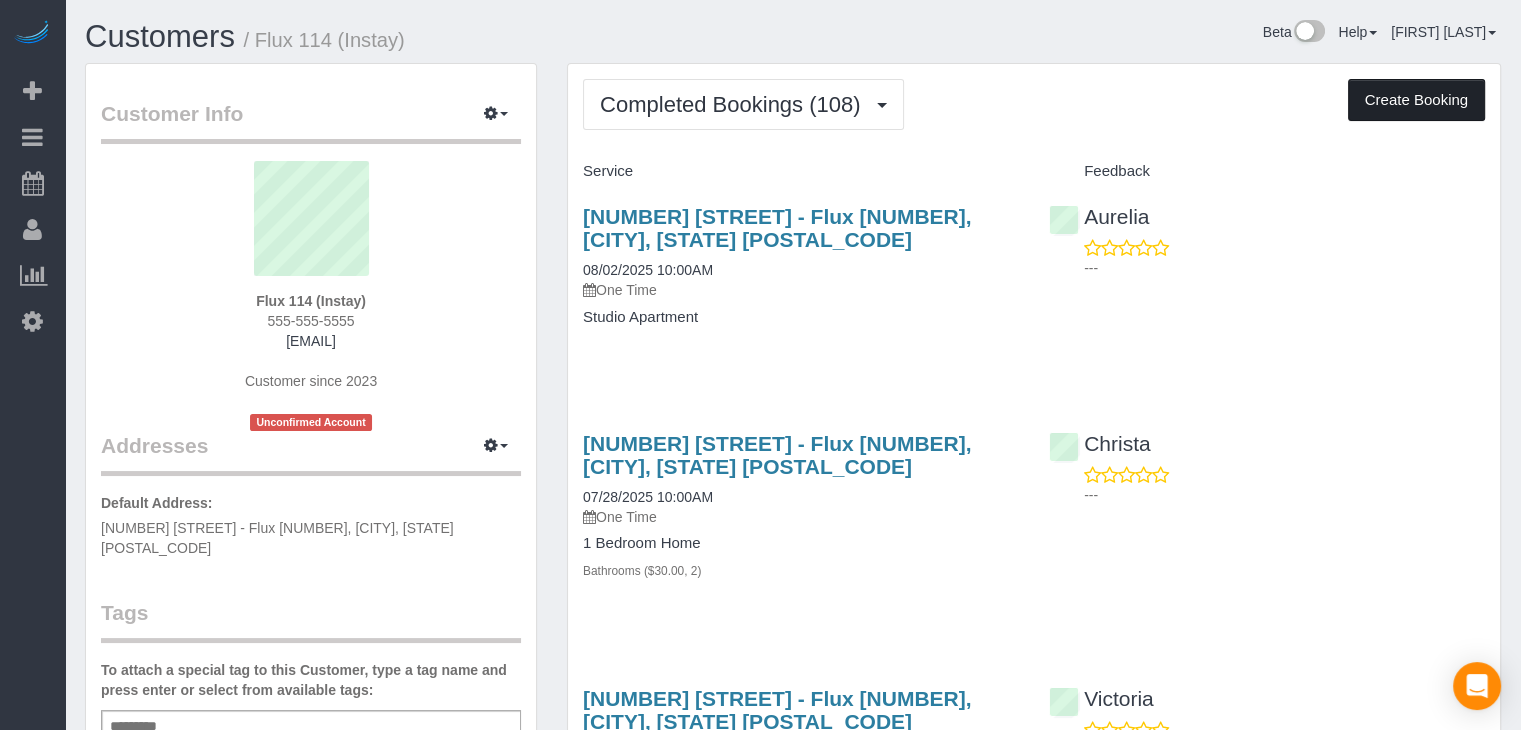 click on "Create Booking" at bounding box center (1416, 100) 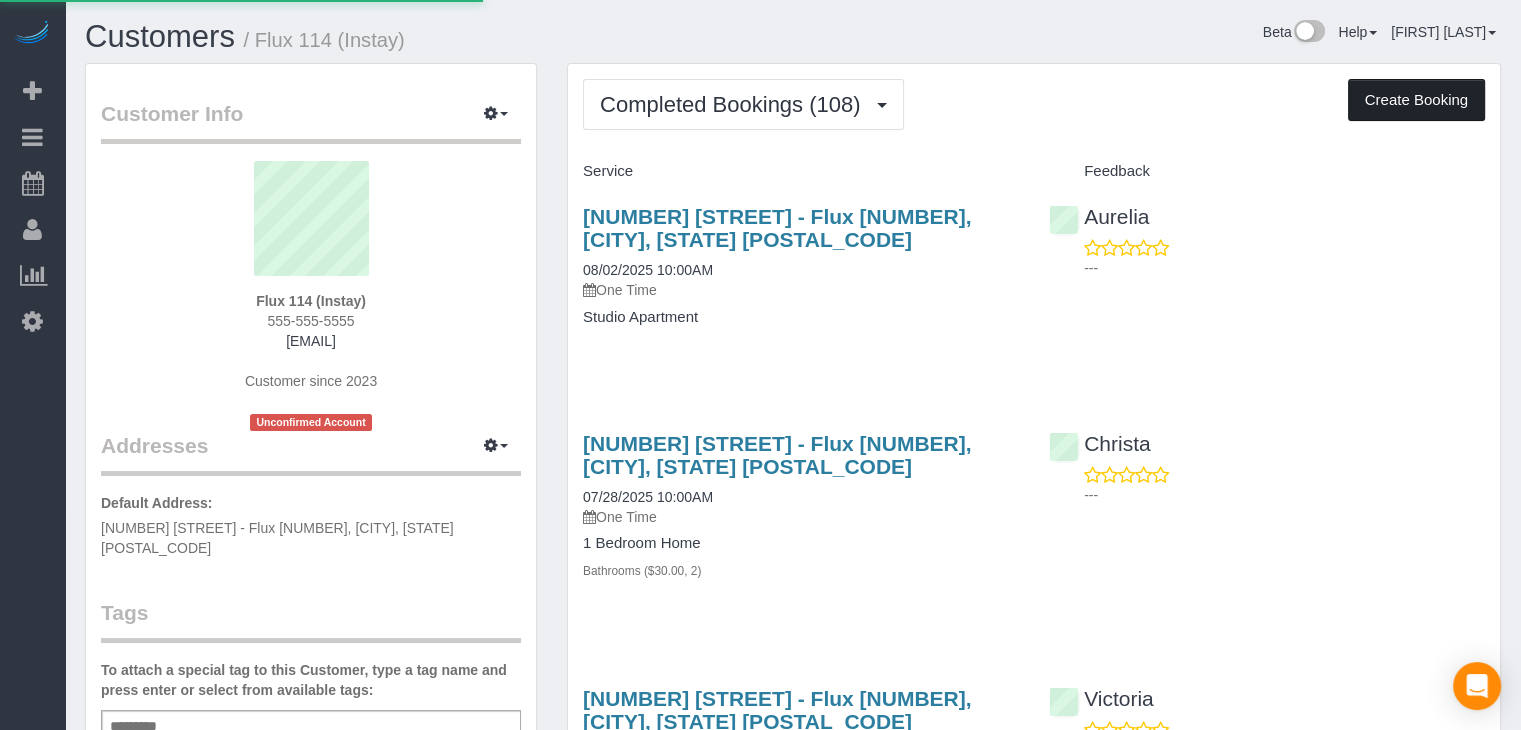 select on "IA" 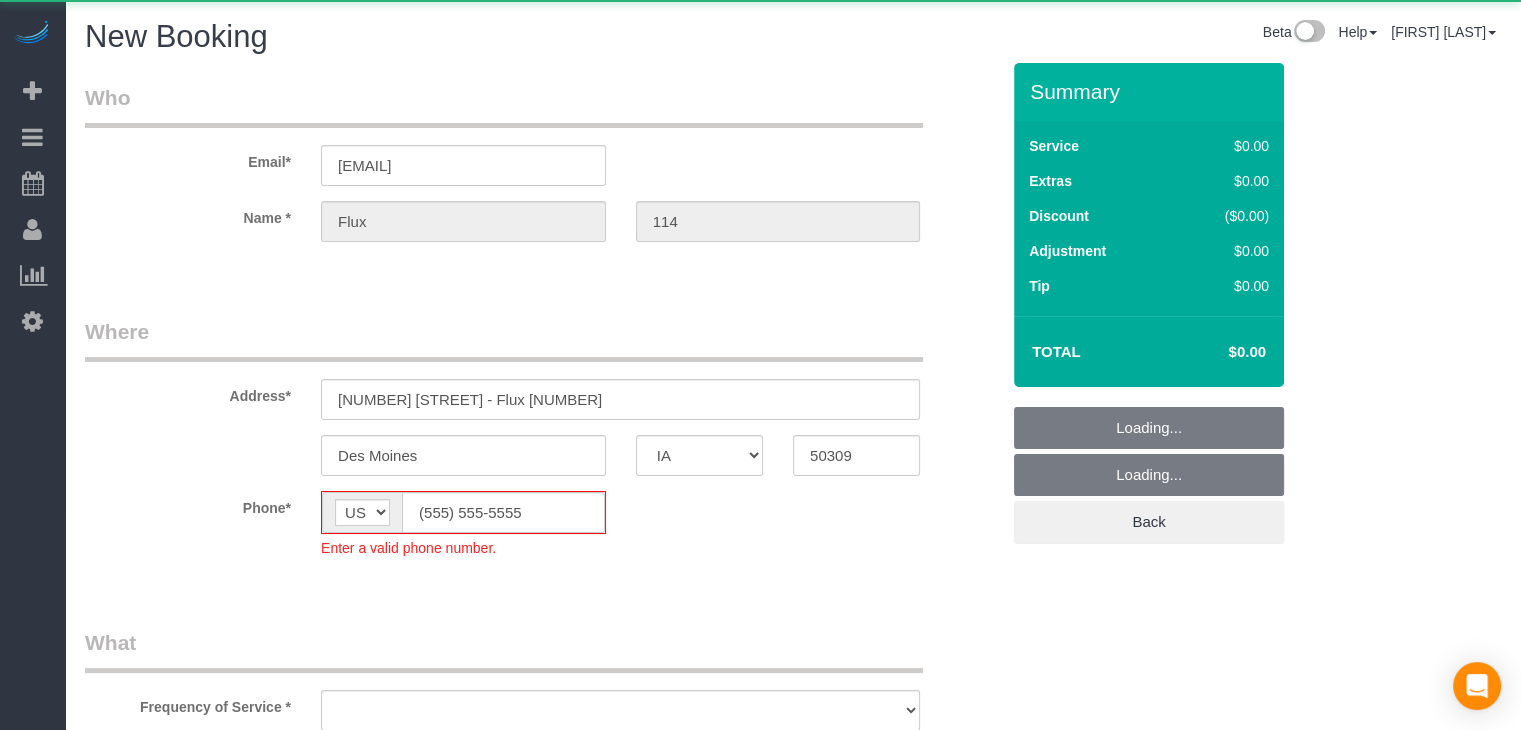 select on "string:US" 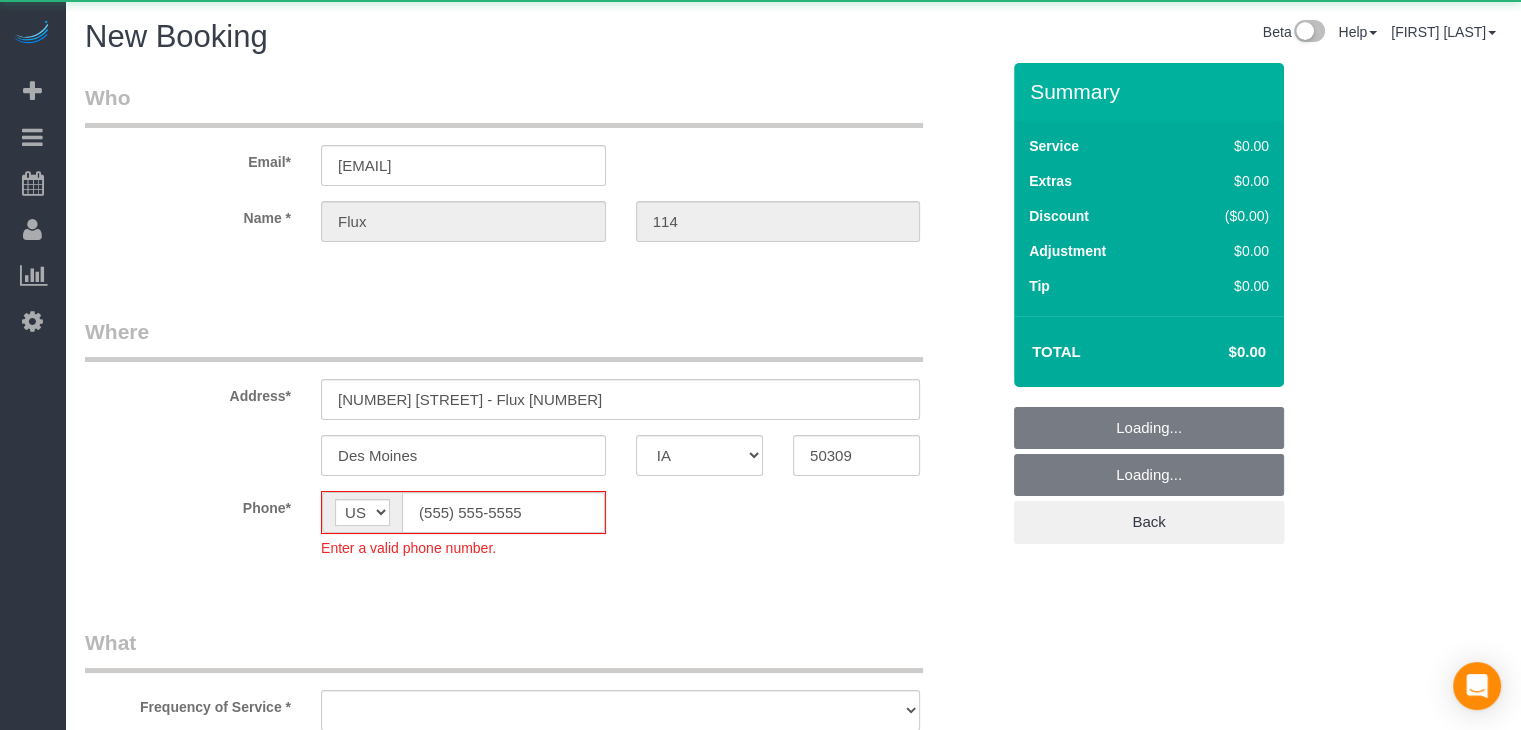 select on "object:1797" 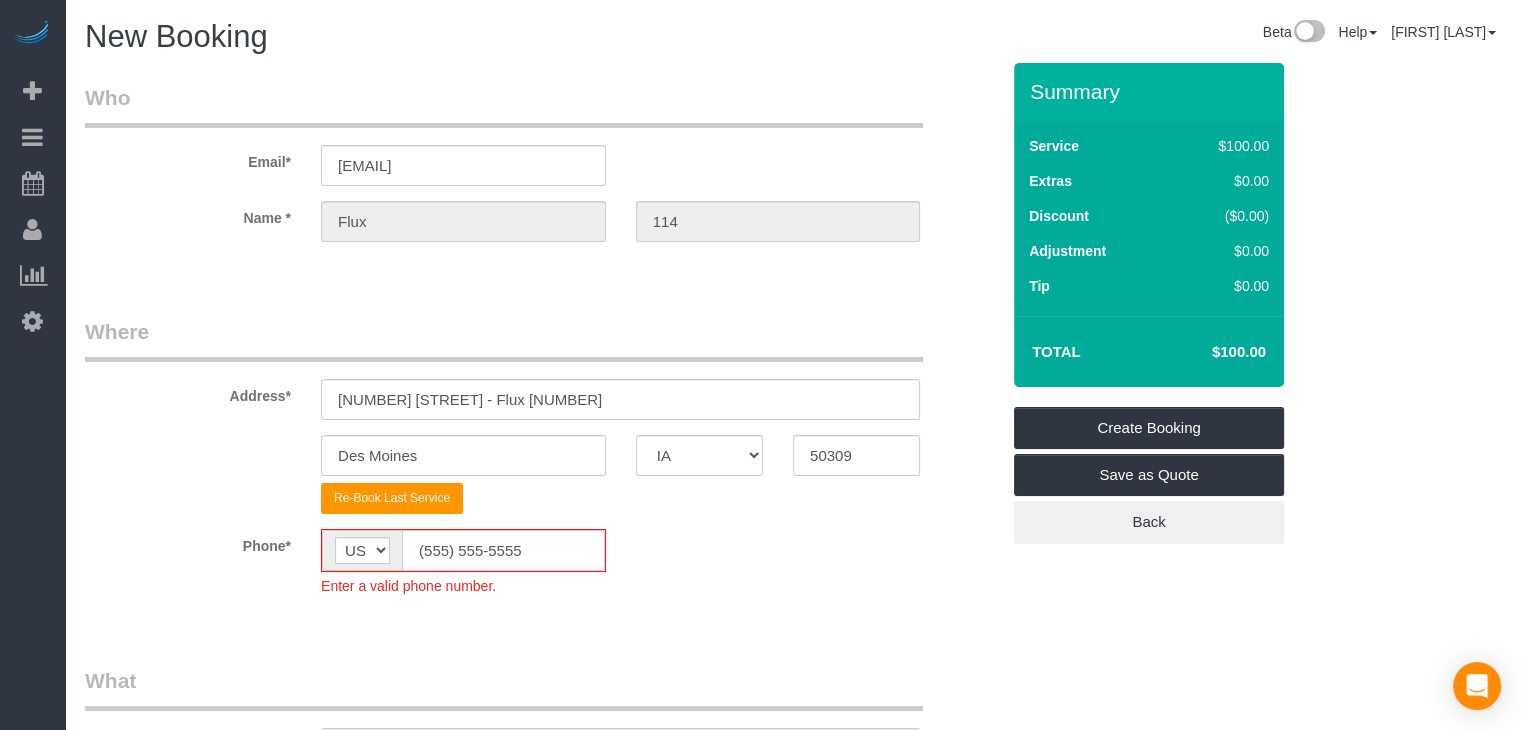 click on "(555) 555-5555" 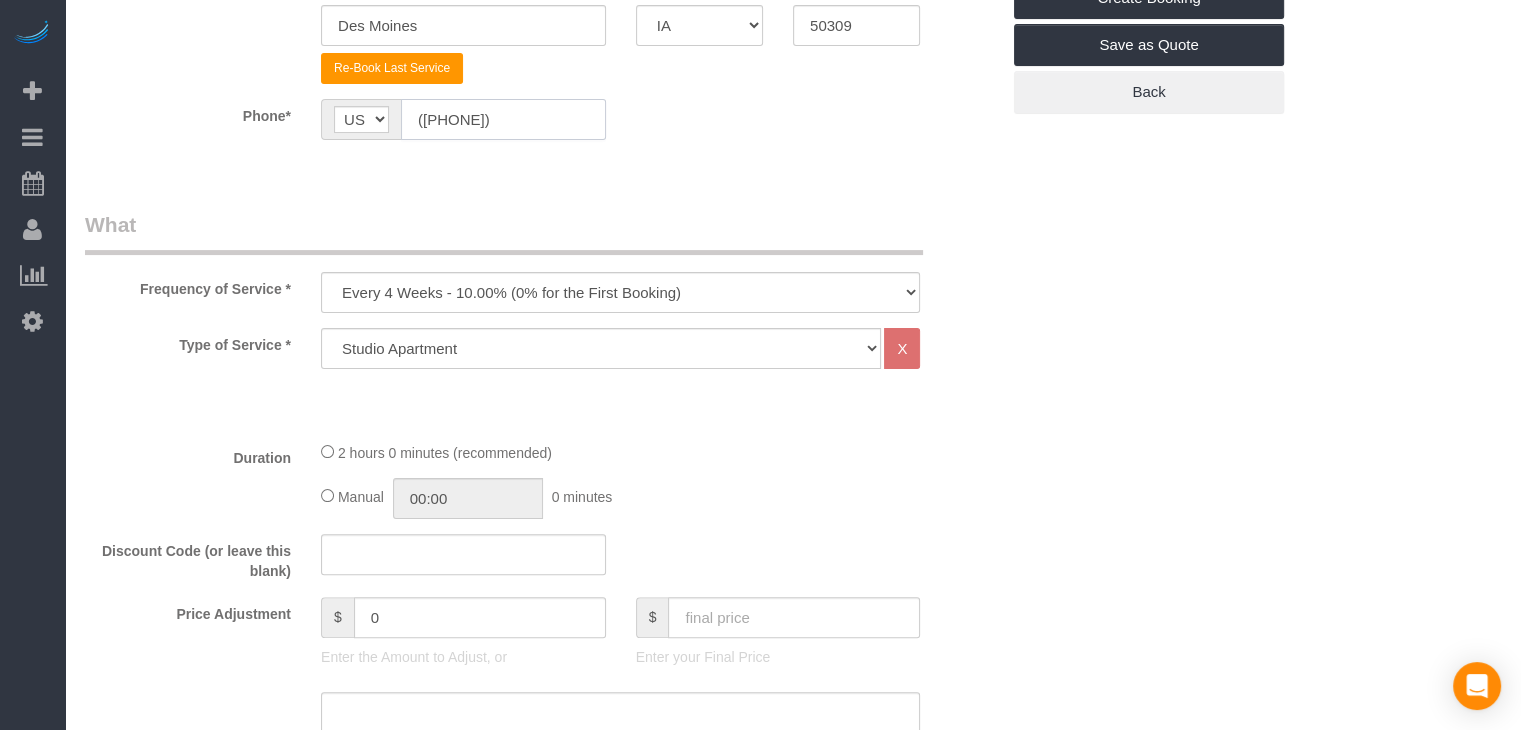 scroll, scrollTop: 433, scrollLeft: 0, axis: vertical 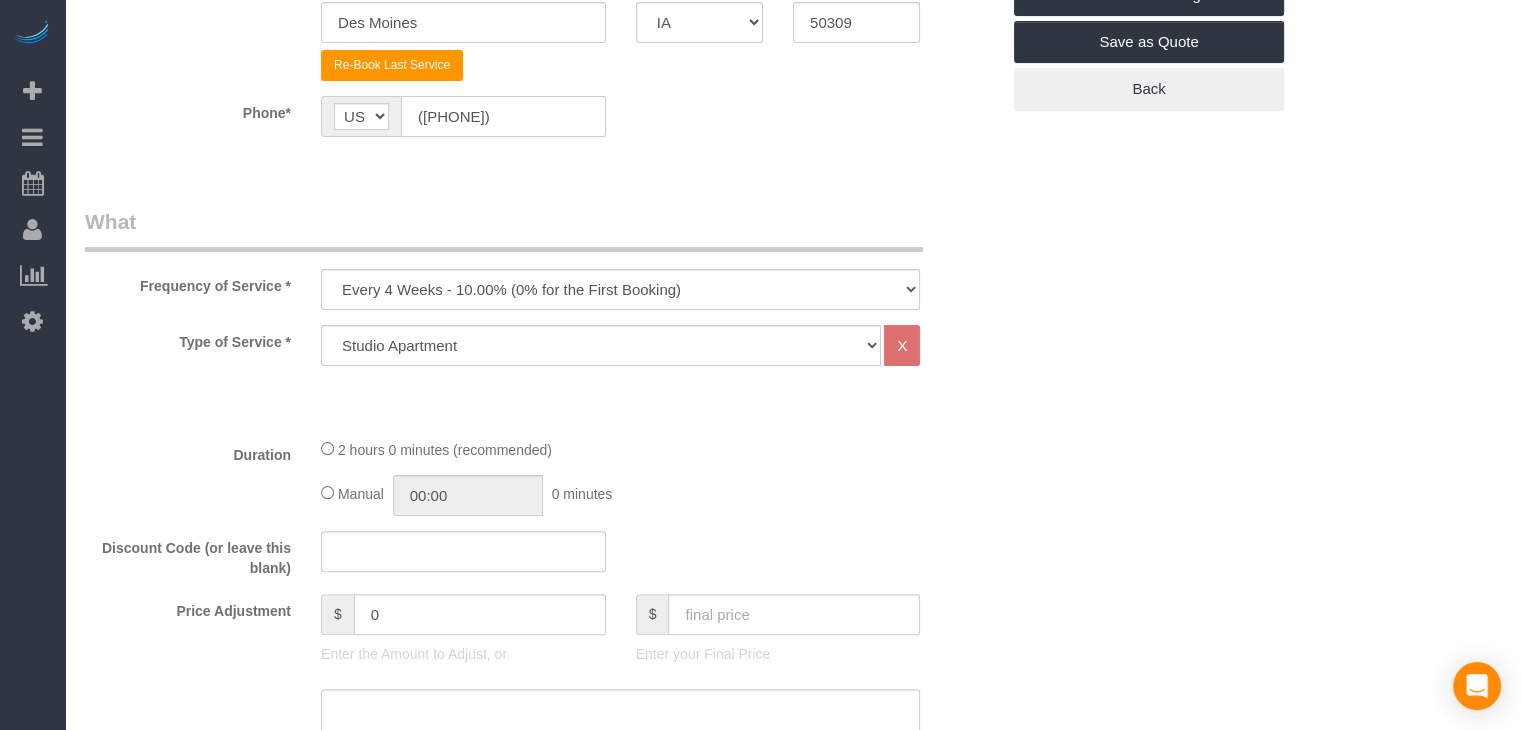 type on "([PHONE])" 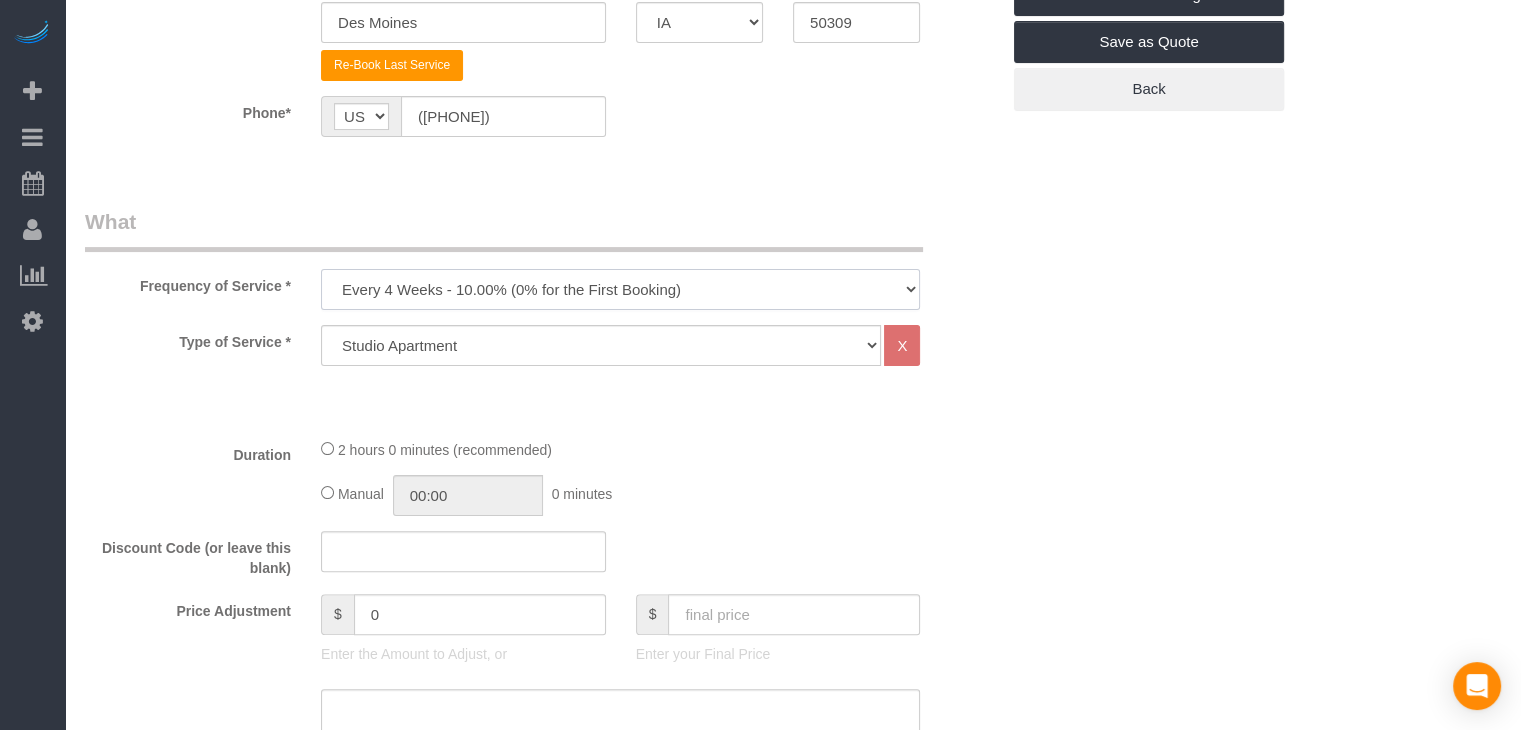 click on "Every 6 Weeks (0% for the First Booking) One Time Every 8 Weeks (0% for the First Booking) Every 4 Weeks - 10.00% (0% for the First Booking) Every 3 Weeks - 12.00% (0% for the First Booking) Every 2 Weeks - 15.00% (0% for the First Booking) Weekly - 20.00% (0% for the First Booking)" at bounding box center [620, 289] 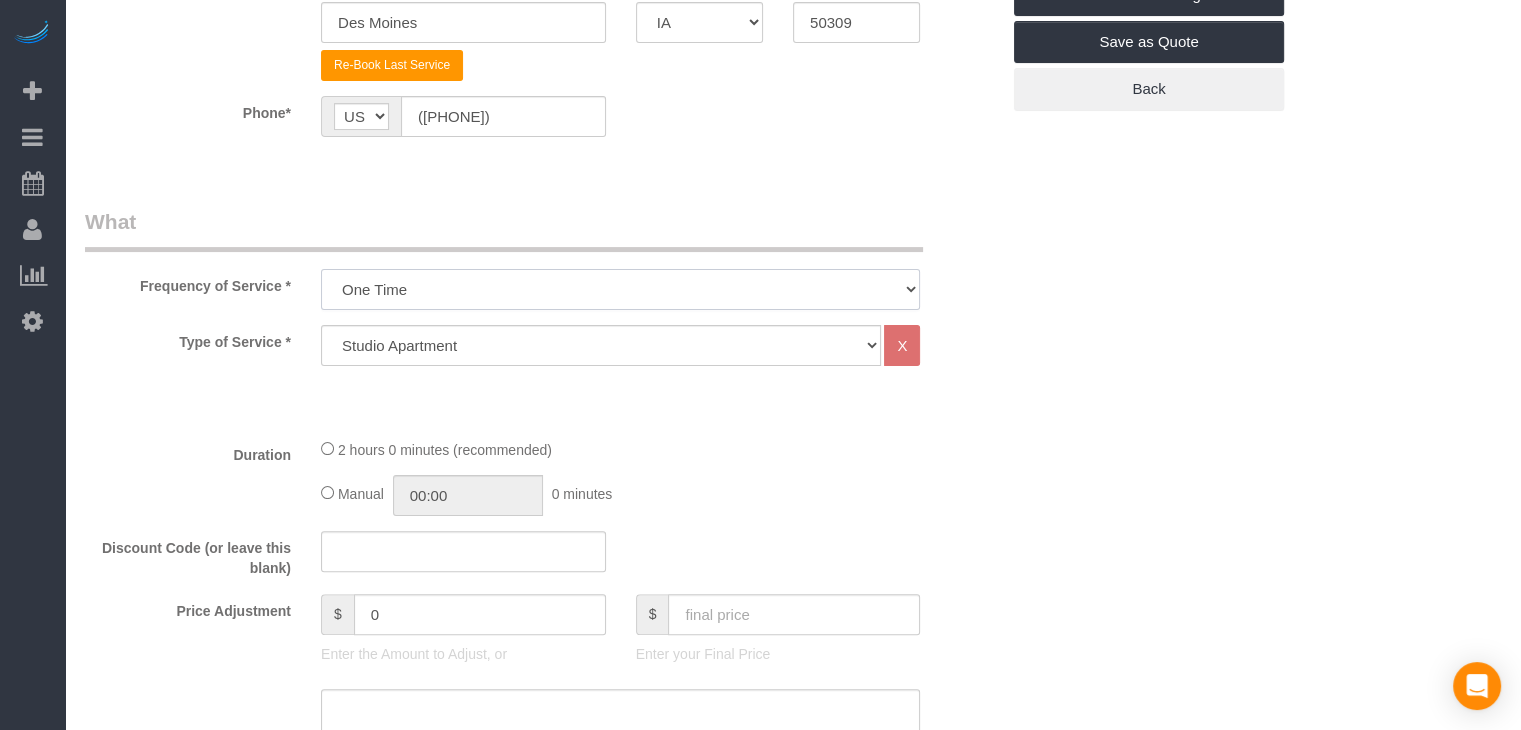 click on "Every 6 Weeks (0% for the First Booking) One Time Every 8 Weeks (0% for the First Booking) Every 4 Weeks - 10.00% (0% for the First Booking) Every 3 Weeks - 12.00% (0% for the First Booking) Every 2 Weeks - 15.00% (0% for the First Booking) Weekly - 20.00% (0% for the First Booking)" at bounding box center (620, 289) 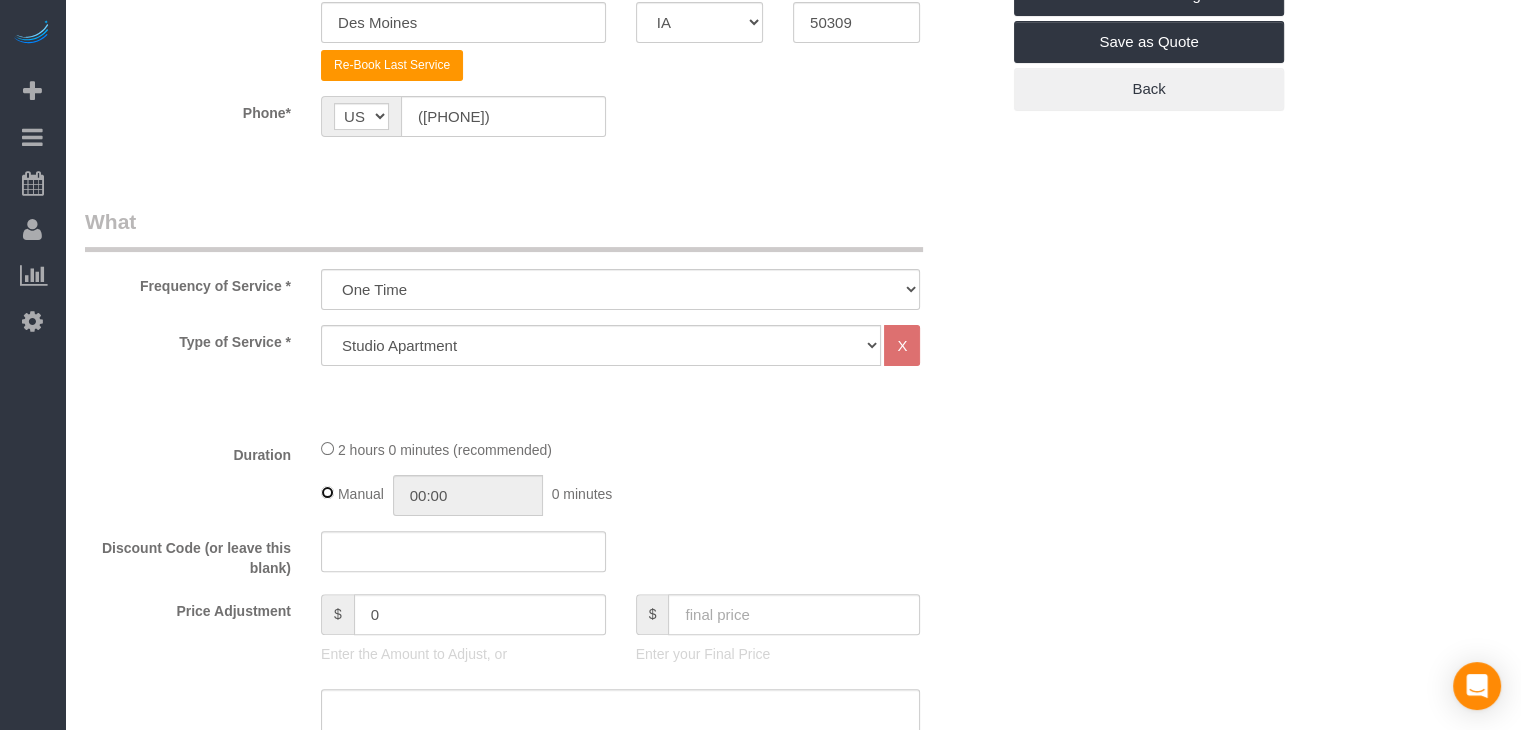 type on "02:00" 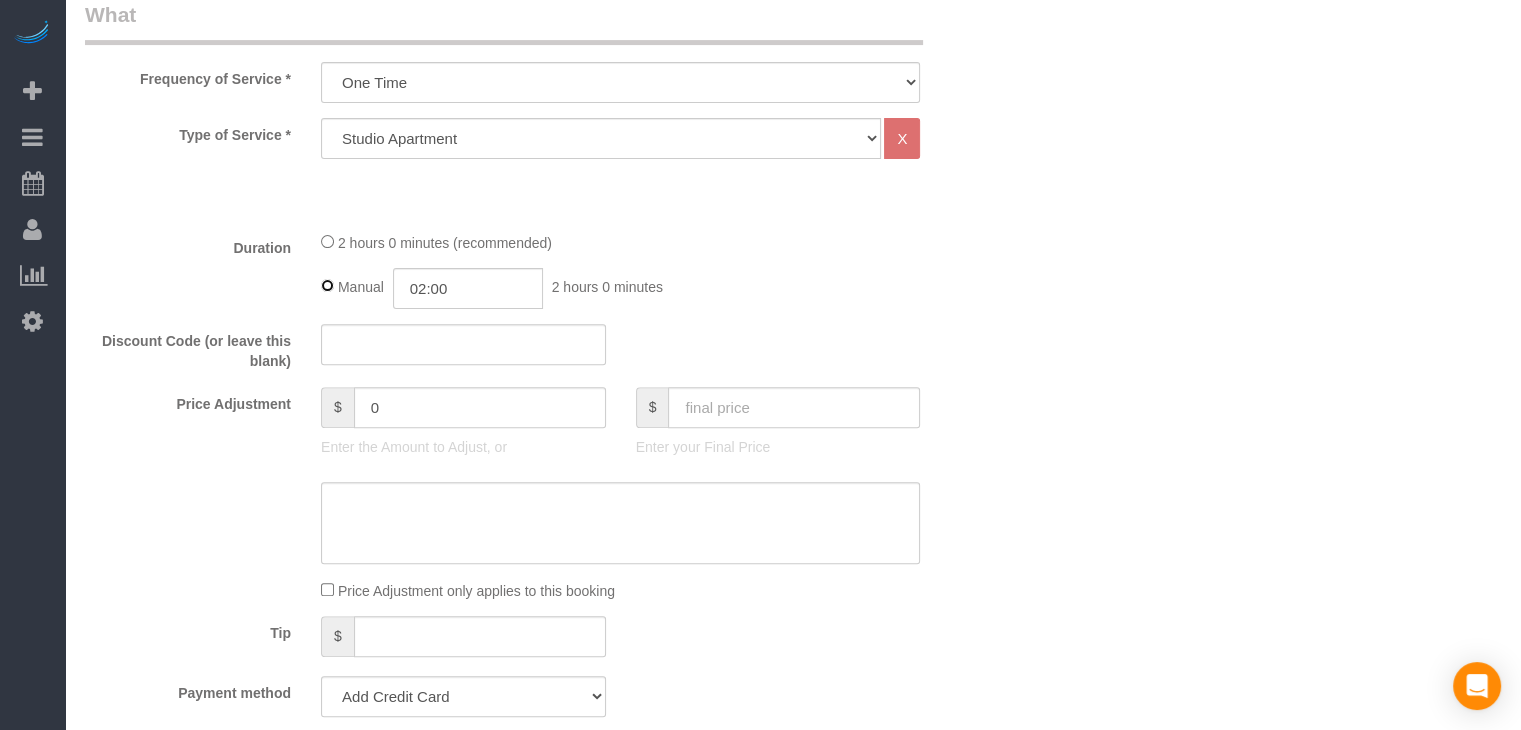 scroll, scrollTop: 752, scrollLeft: 0, axis: vertical 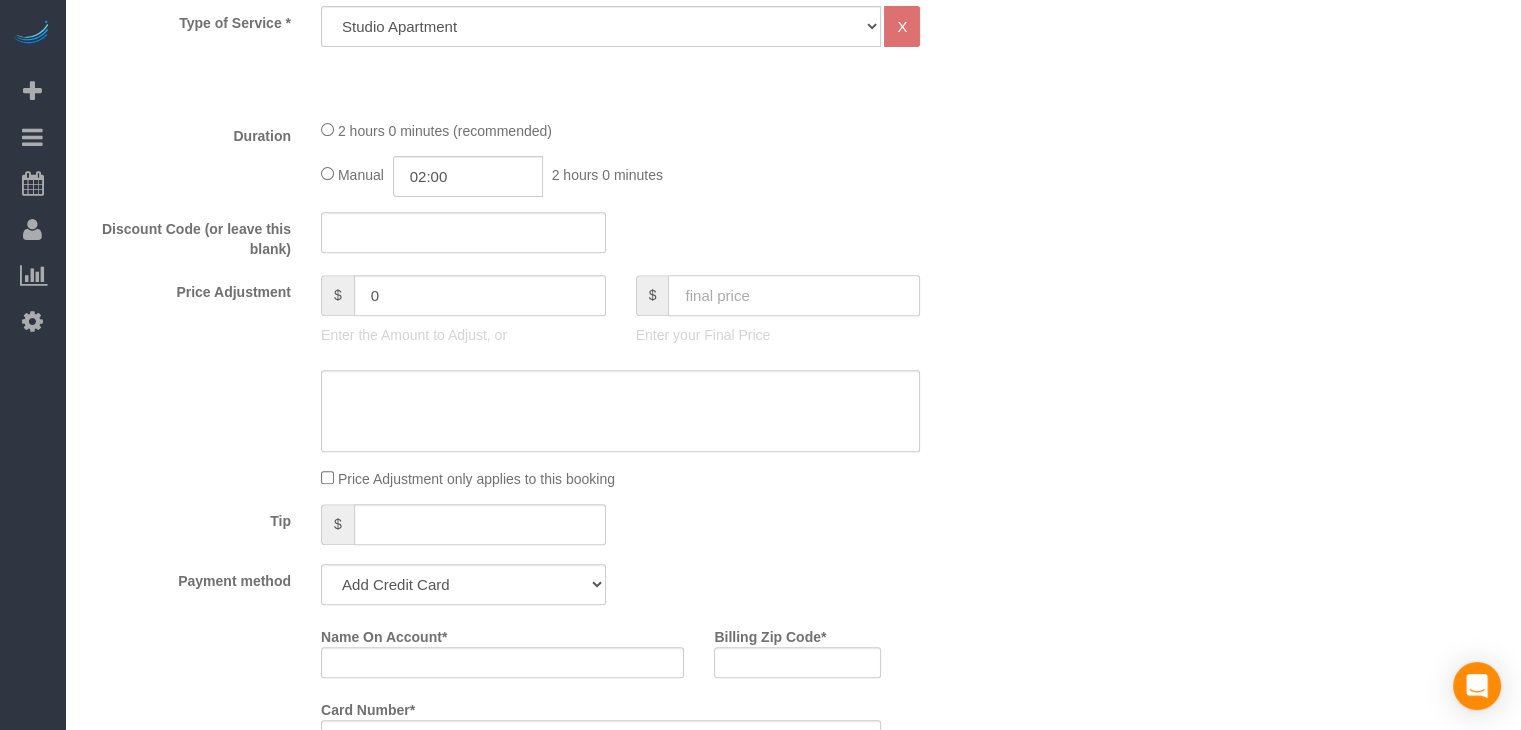 click 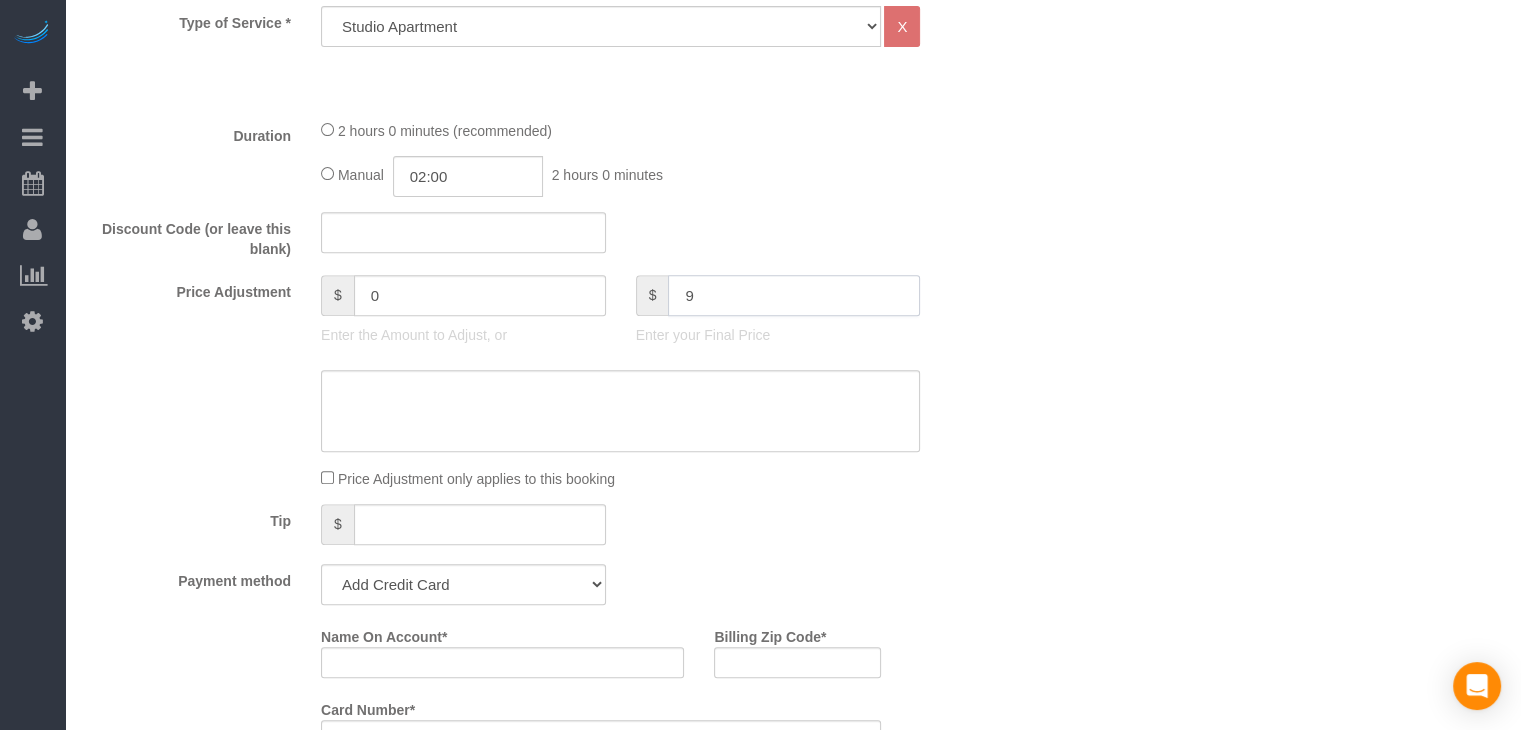 type on "95" 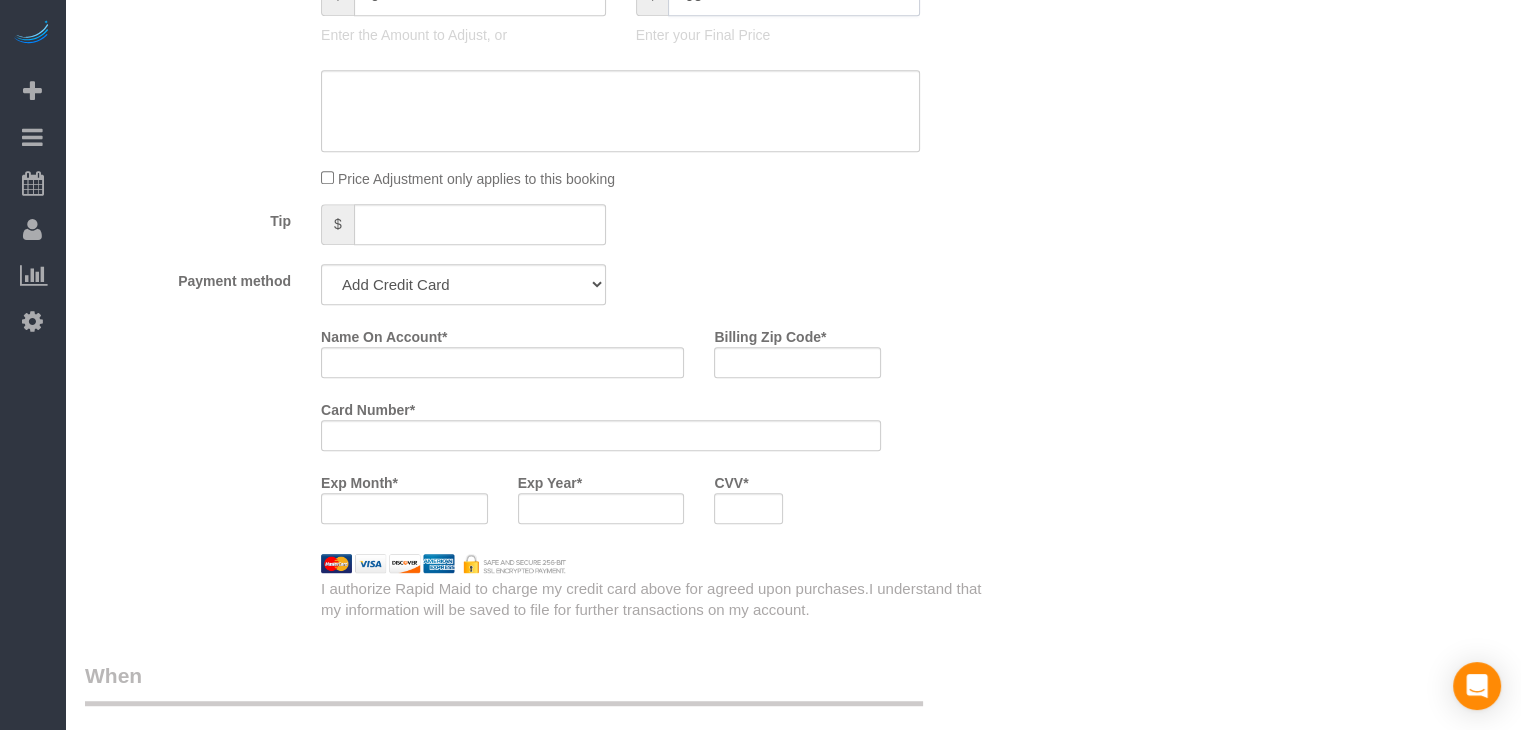 scroll, scrollTop: 1164, scrollLeft: 0, axis: vertical 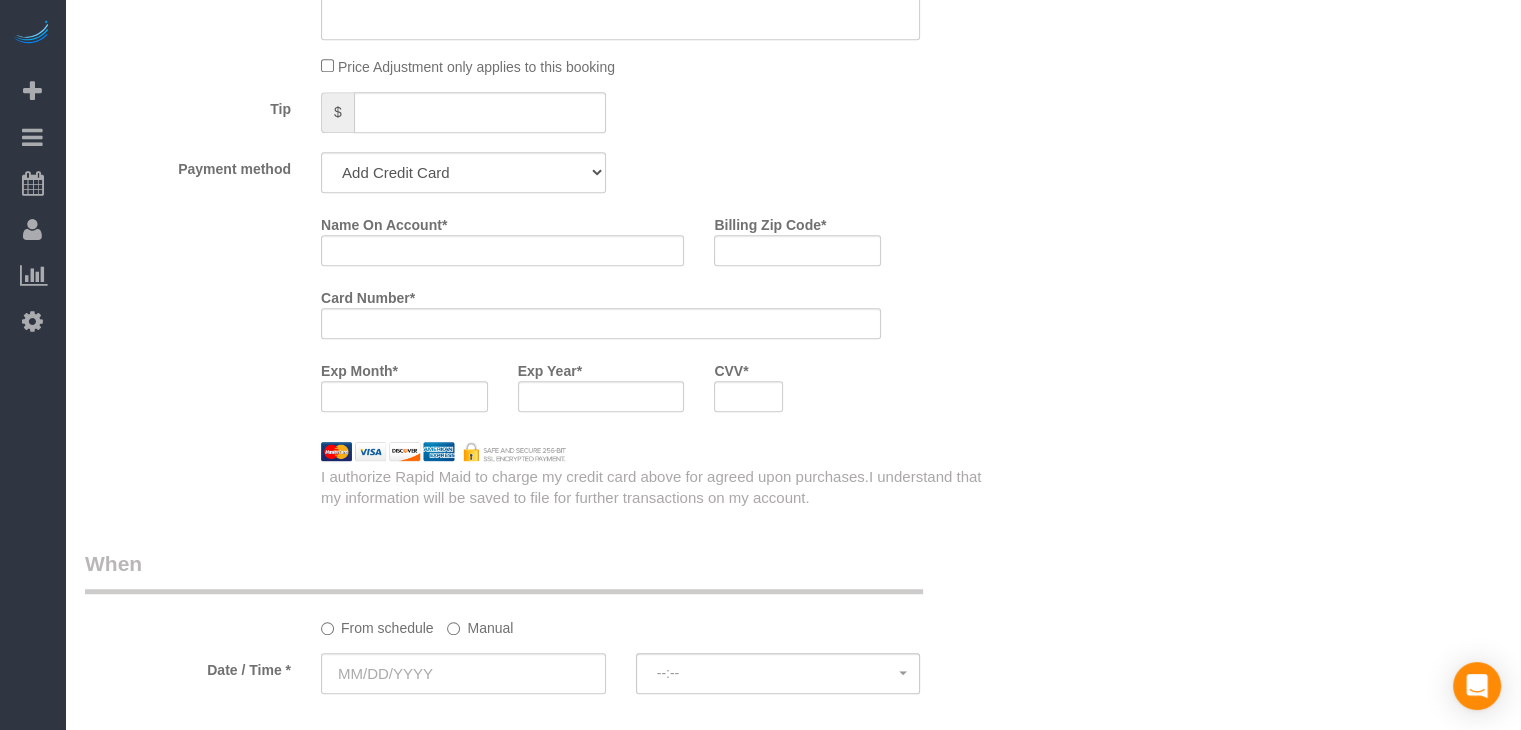 type on "-5" 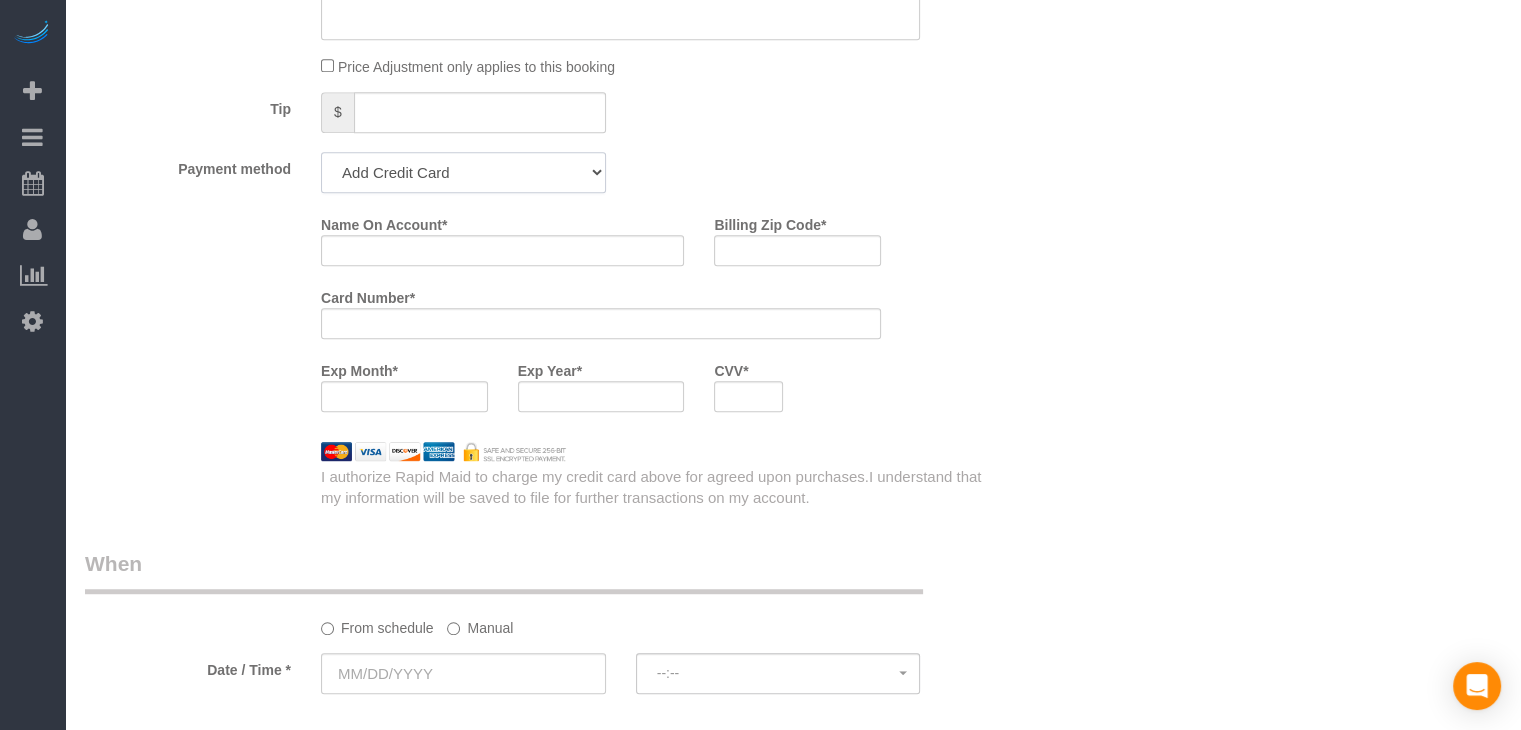 drag, startPoint x: 492, startPoint y: 177, endPoint x: 490, endPoint y: 188, distance: 11.18034 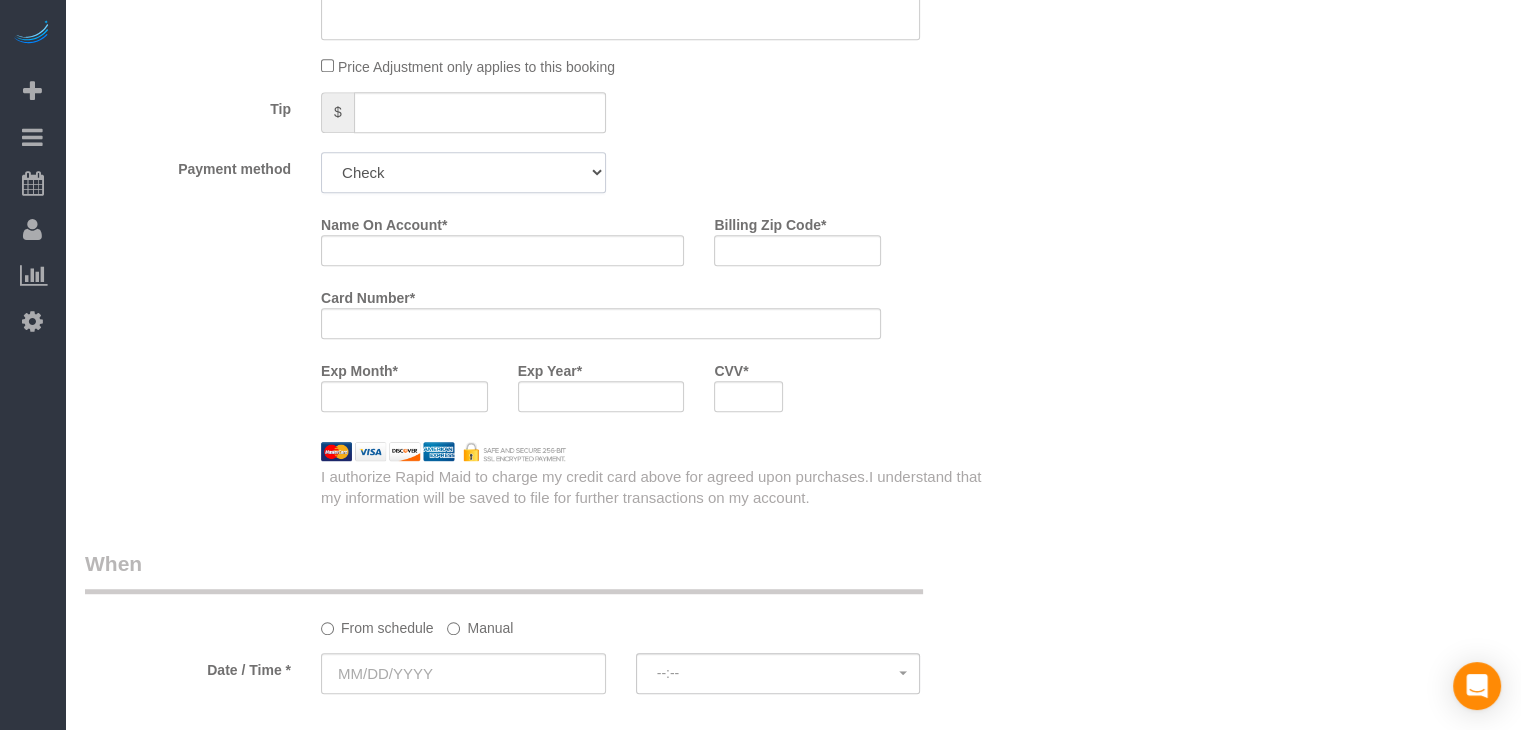 click on "Add Credit Card Cash Check Paypal" 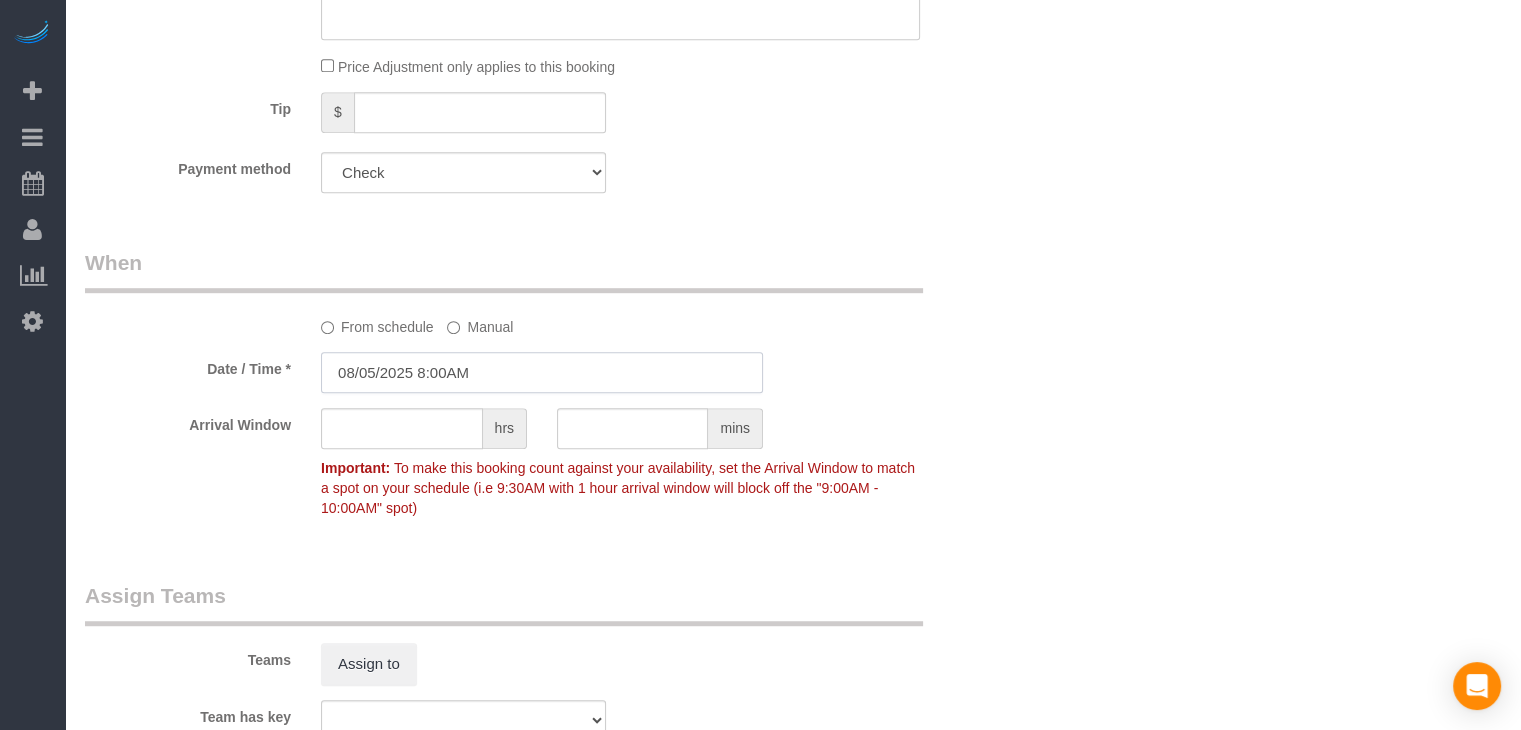 click on "08/05/2025 8:00AM" at bounding box center [542, 372] 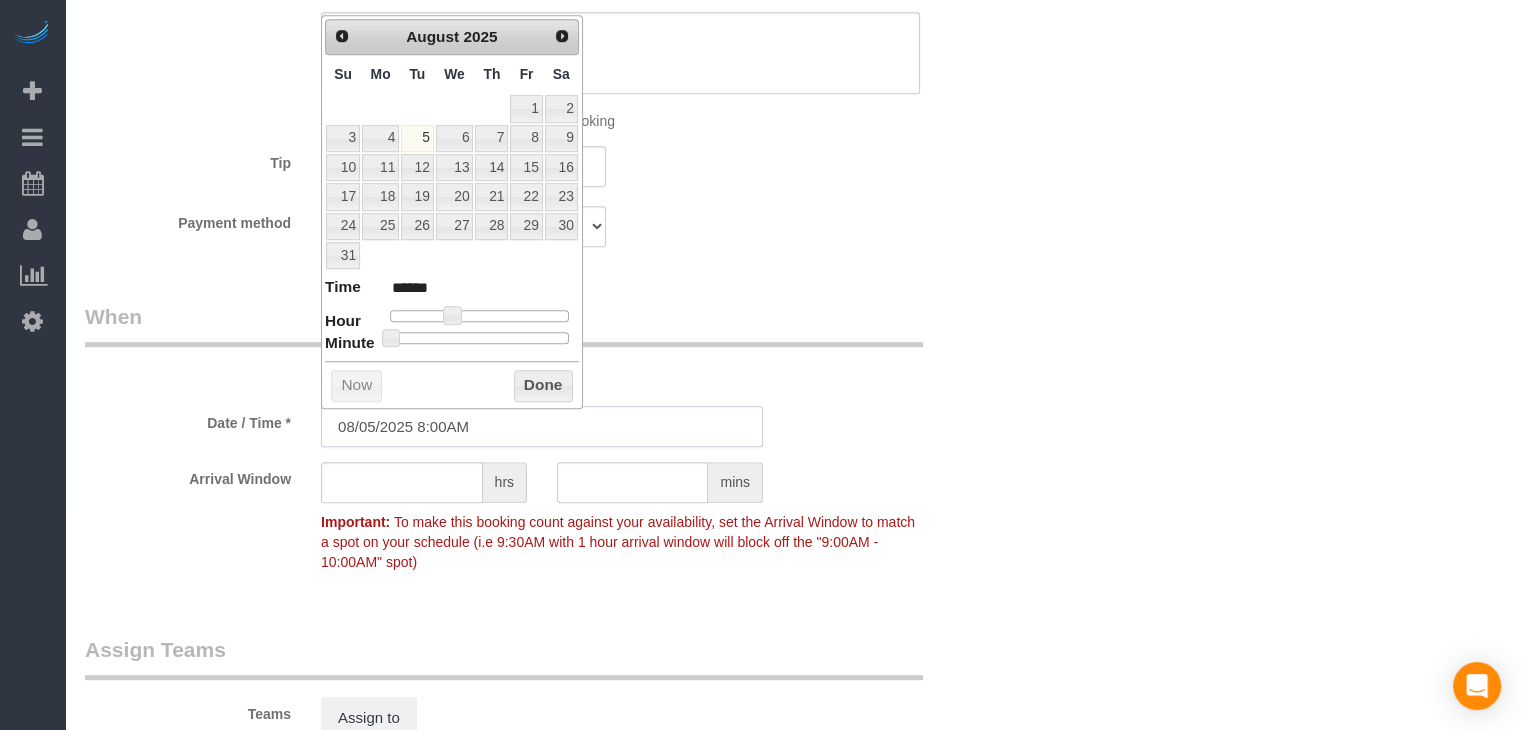 scroll, scrollTop: 1064, scrollLeft: 0, axis: vertical 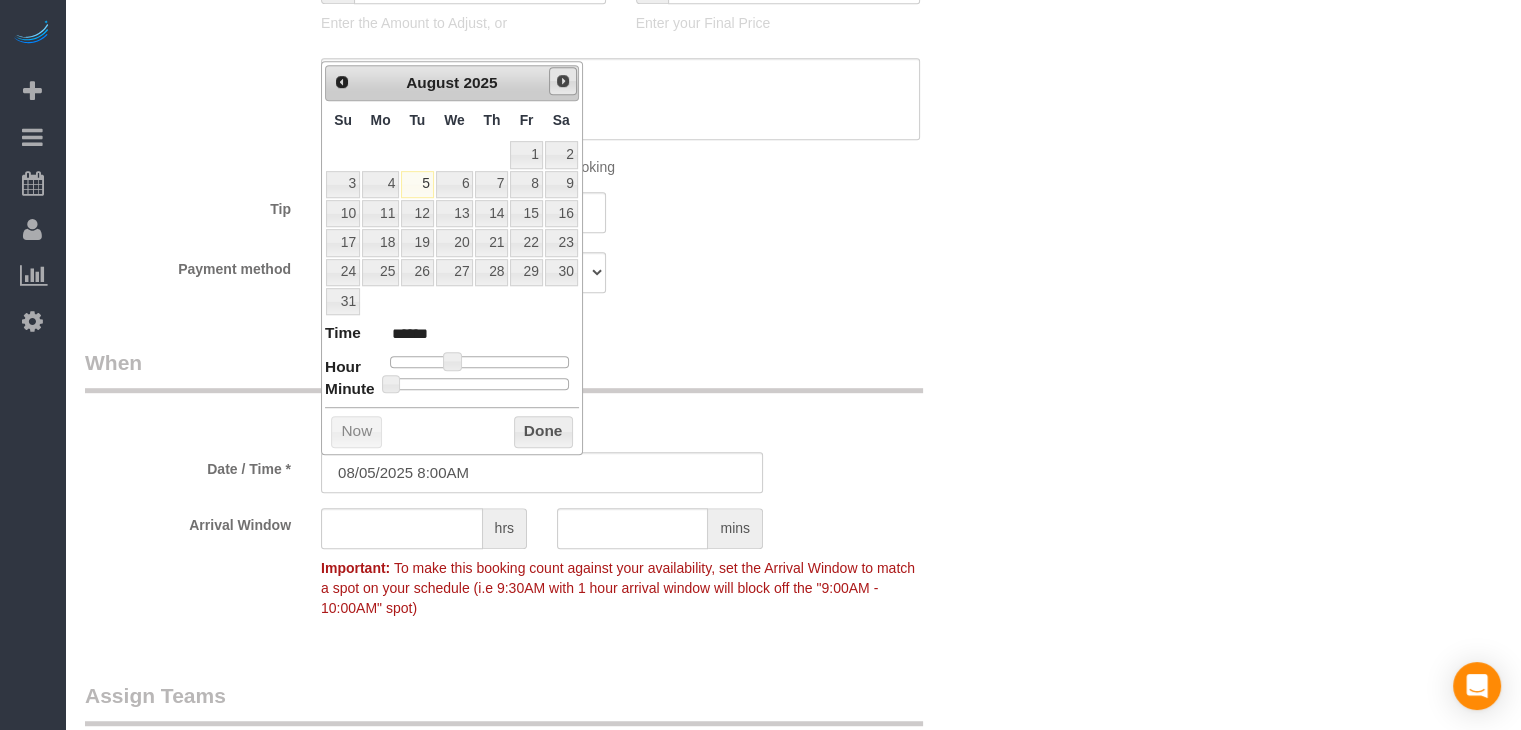 click on "Next" at bounding box center [563, 81] 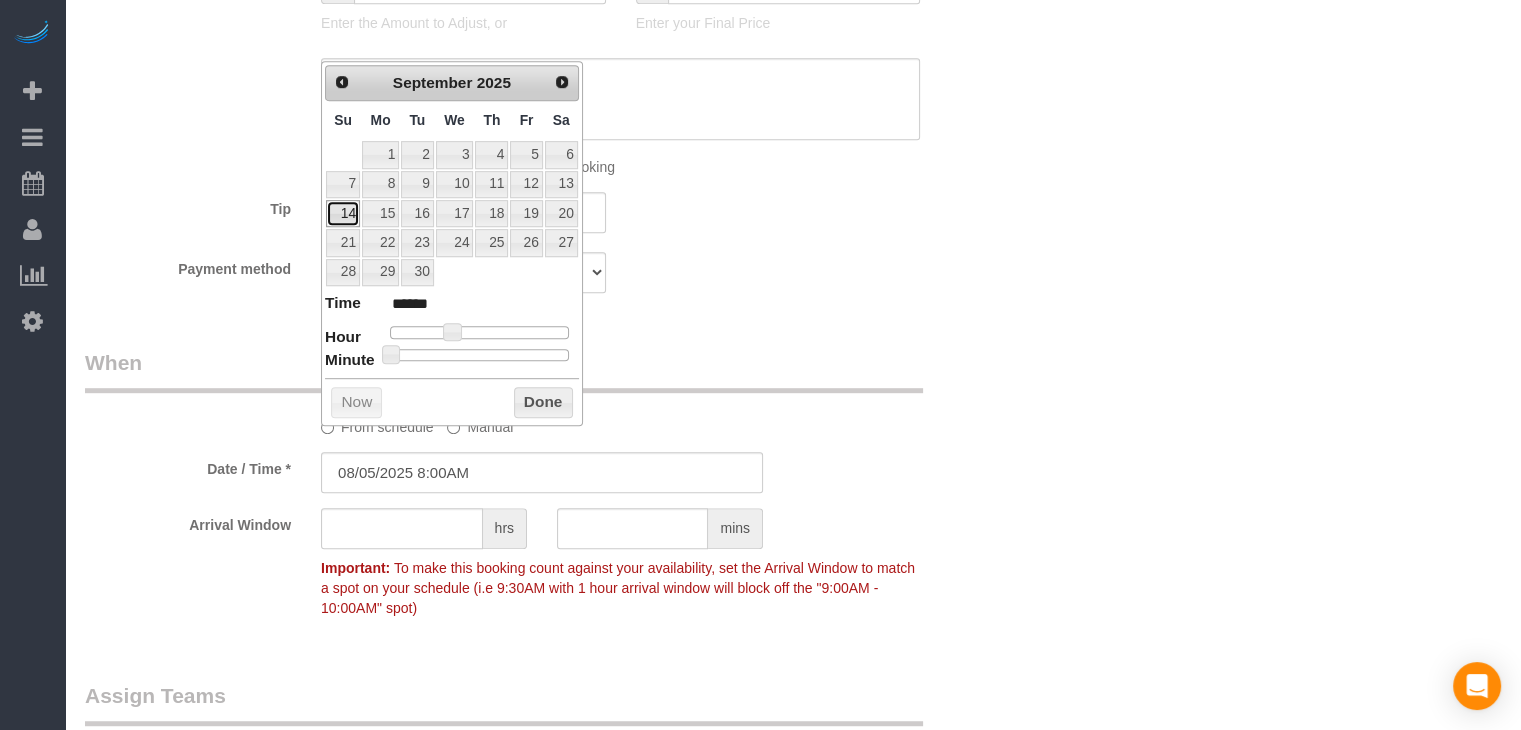click on "14" at bounding box center (343, 213) 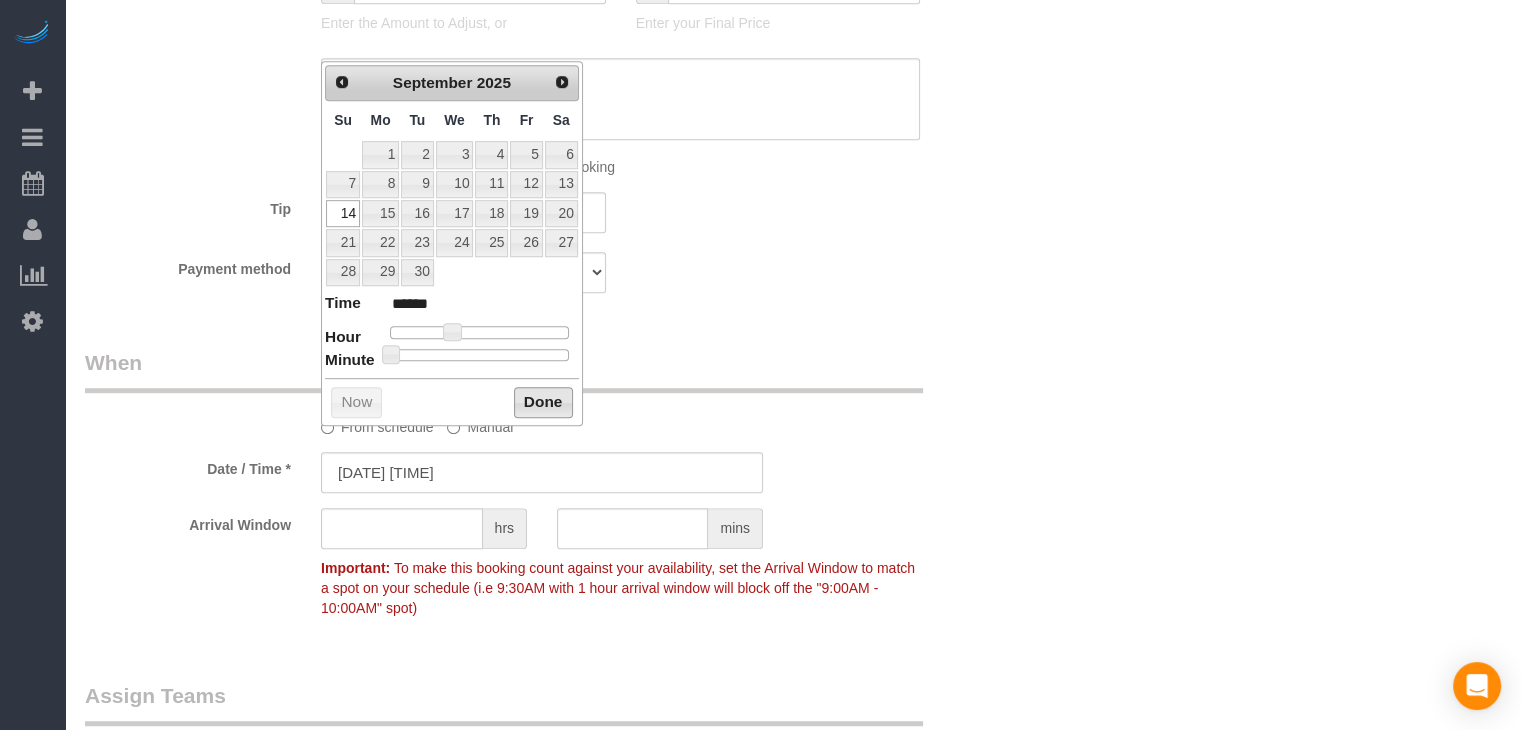 click on "Done" at bounding box center [543, 403] 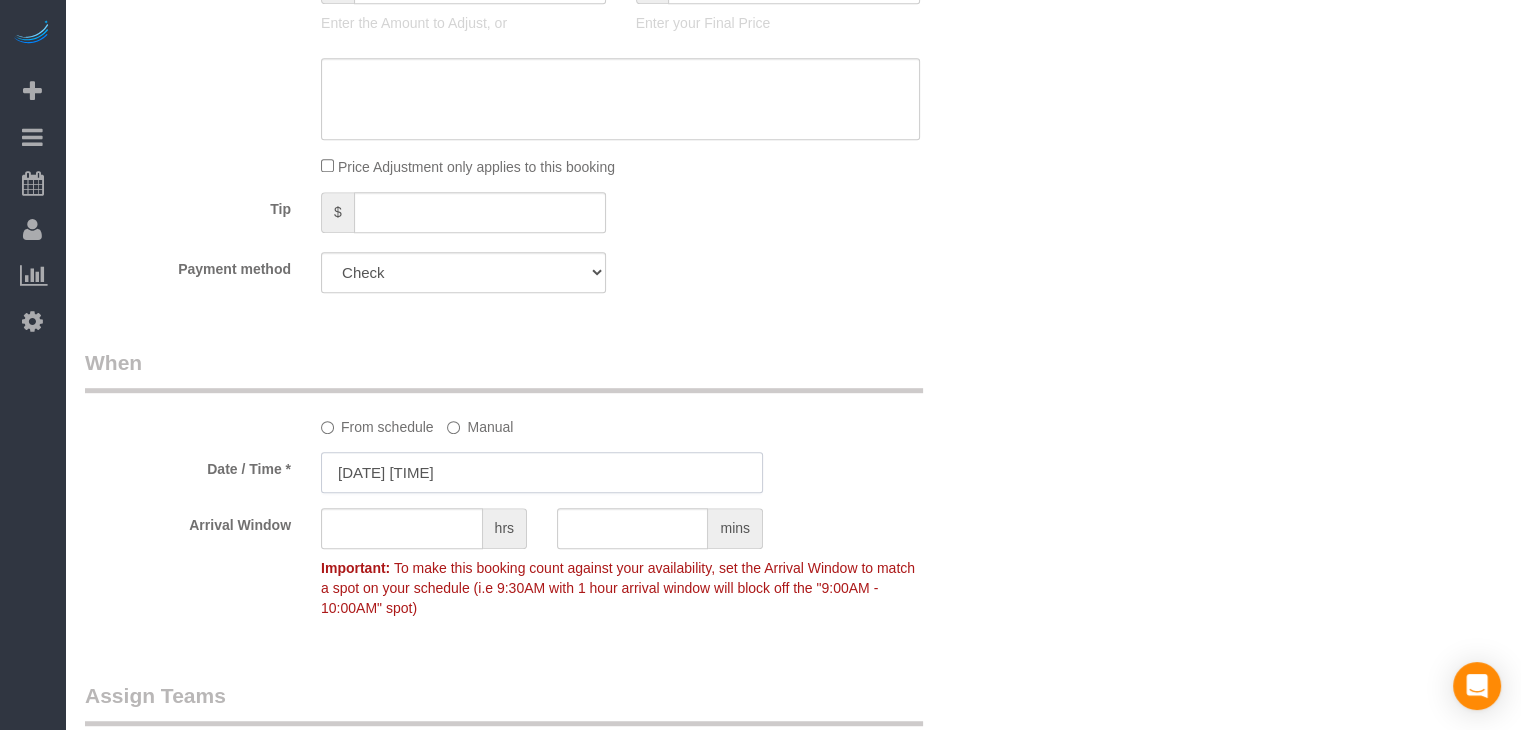 click on "[DATE] [TIME]" at bounding box center (542, 472) 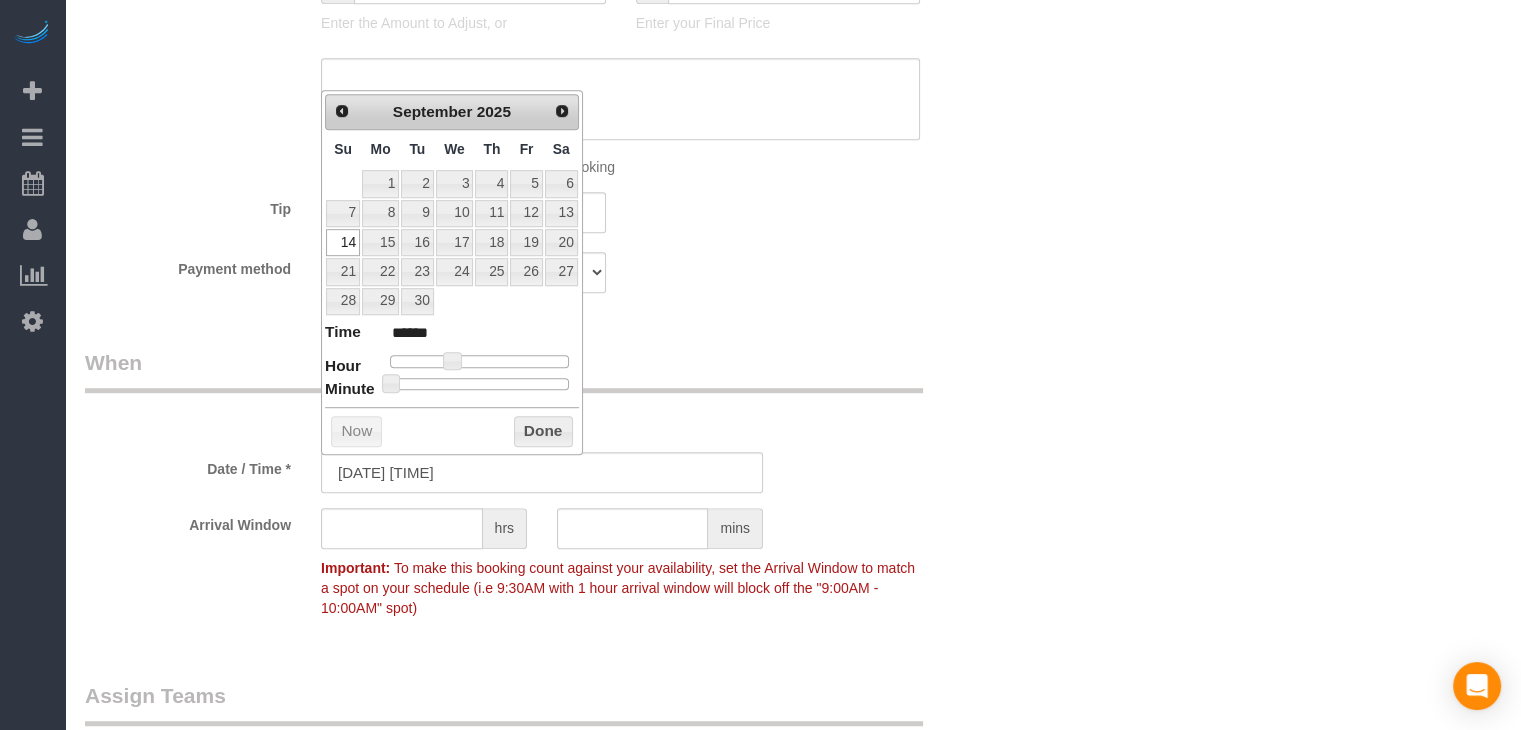 click on "Time ****** Hour Minute Second Millisecond Microsecond Time Zone ***** ***** ***** ***** ***** ***** ***** ***** ***** ***** ***** ***** ***** ***** ***** ***** ***** ***** ***** ***** ***** ***** ***** ***** ***** ***** ***** ***** ***** ***** ***** ***** ***** ***** ***** ***** ***** ***** ***** *****" at bounding box center (452, 355) 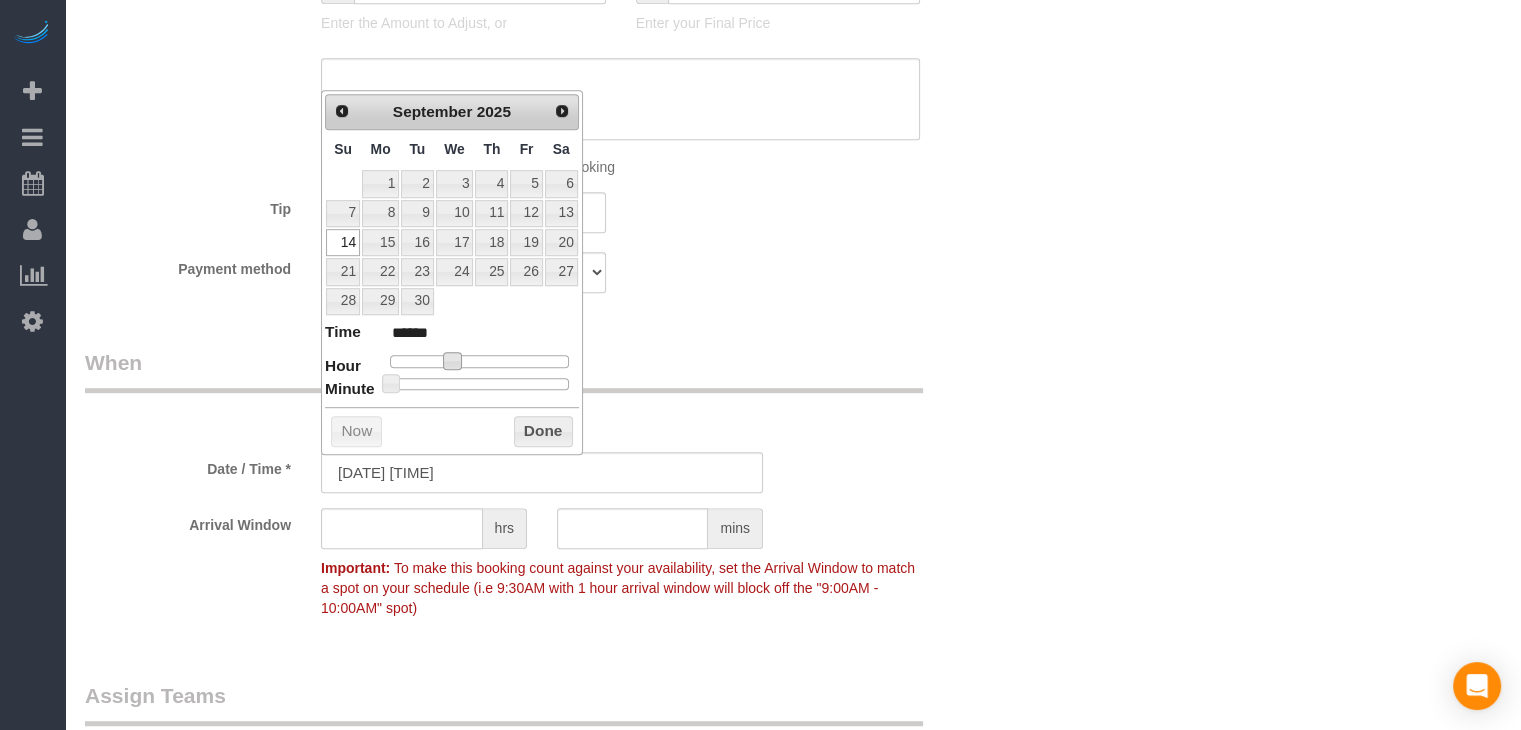 type on "[DATE] [TIME]" 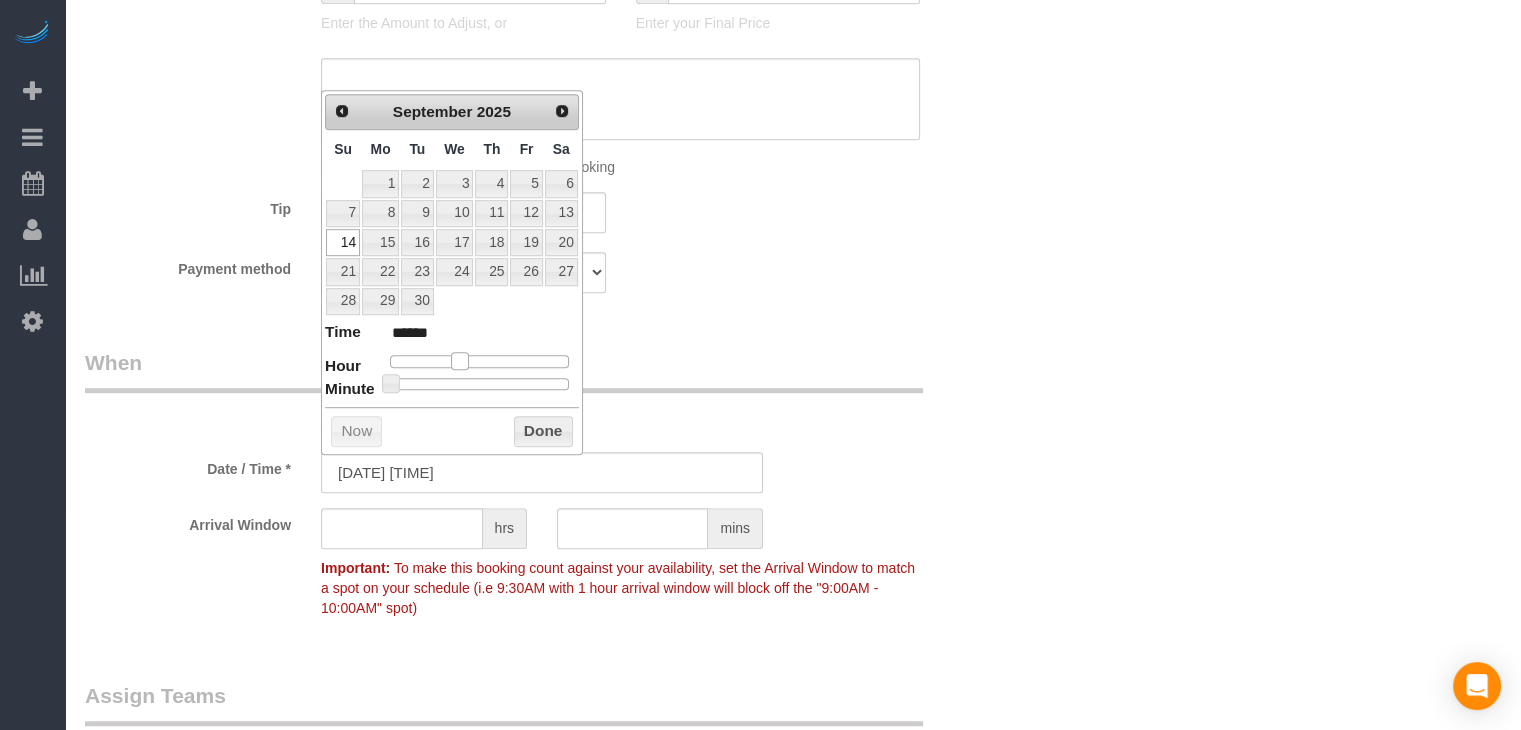type on "[DATE] [TIME]" 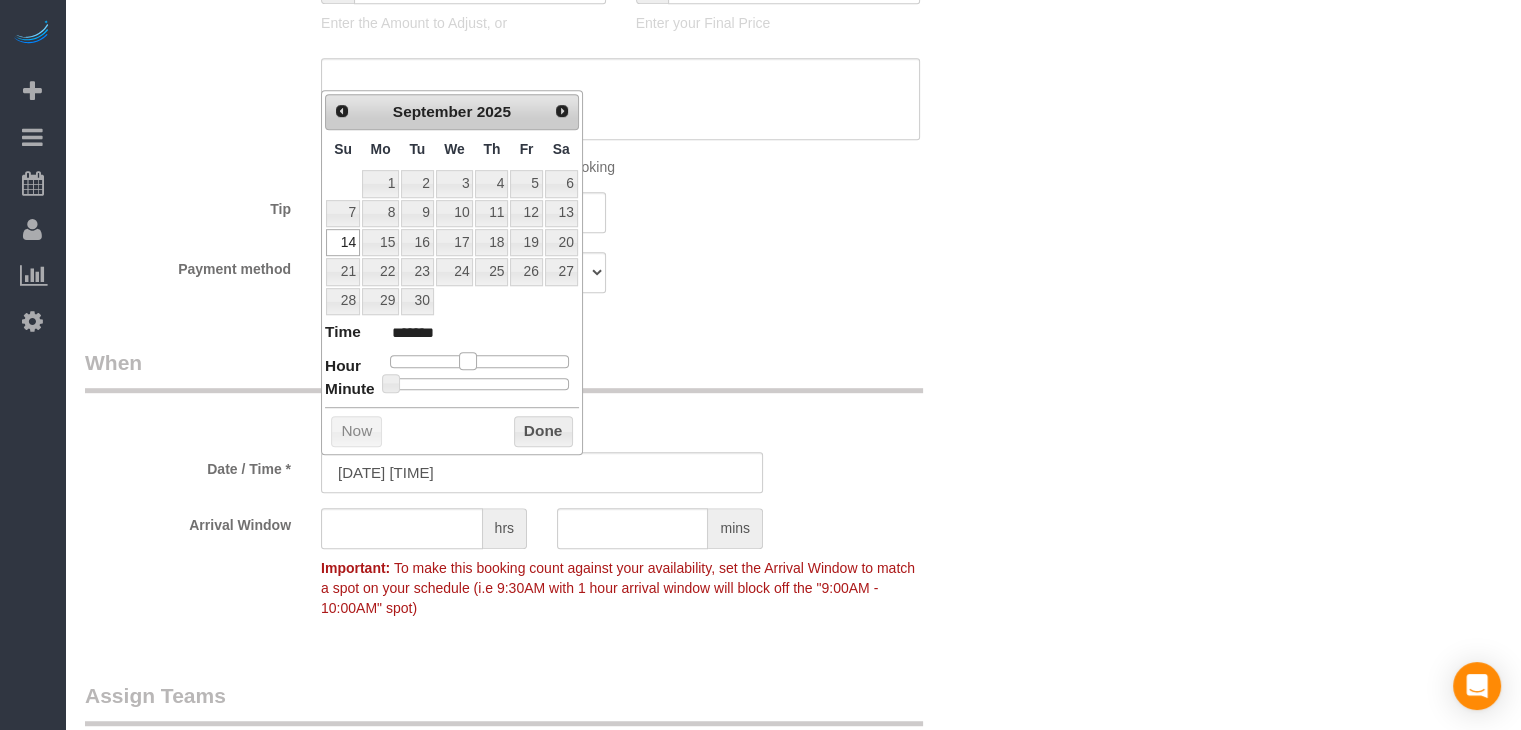drag, startPoint x: 454, startPoint y: 354, endPoint x: 468, endPoint y: 357, distance: 14.3178215 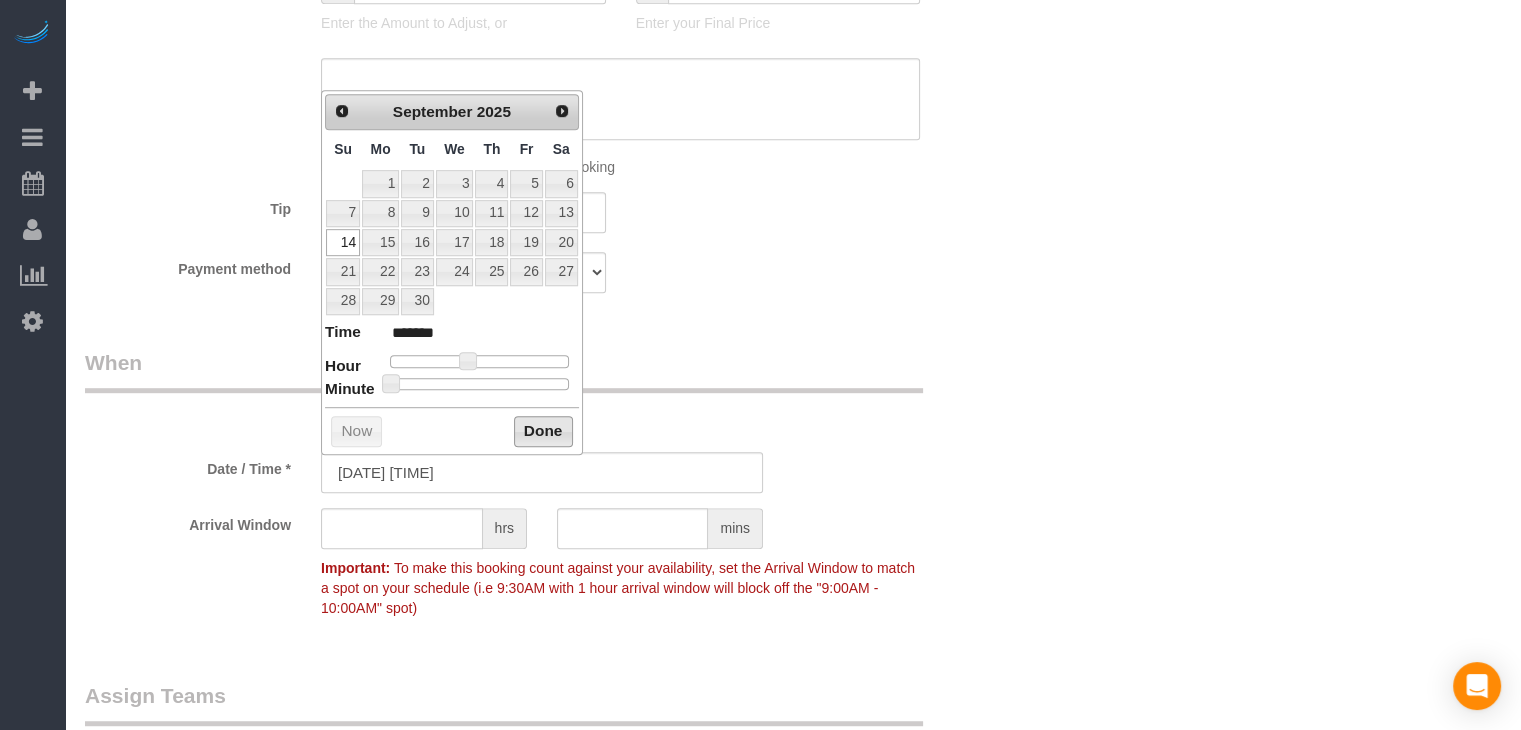 click on "Done" at bounding box center [543, 432] 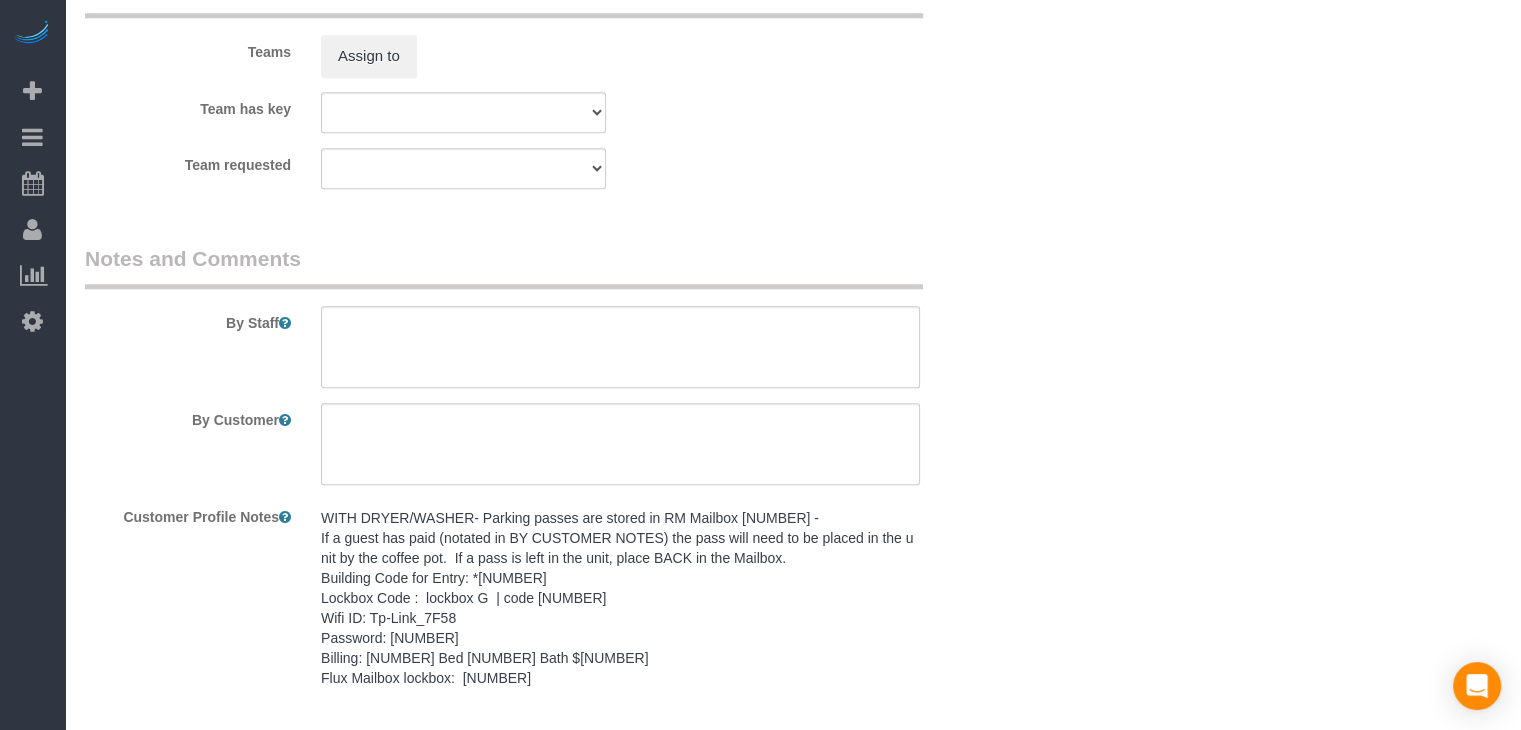 scroll, scrollTop: 1788, scrollLeft: 0, axis: vertical 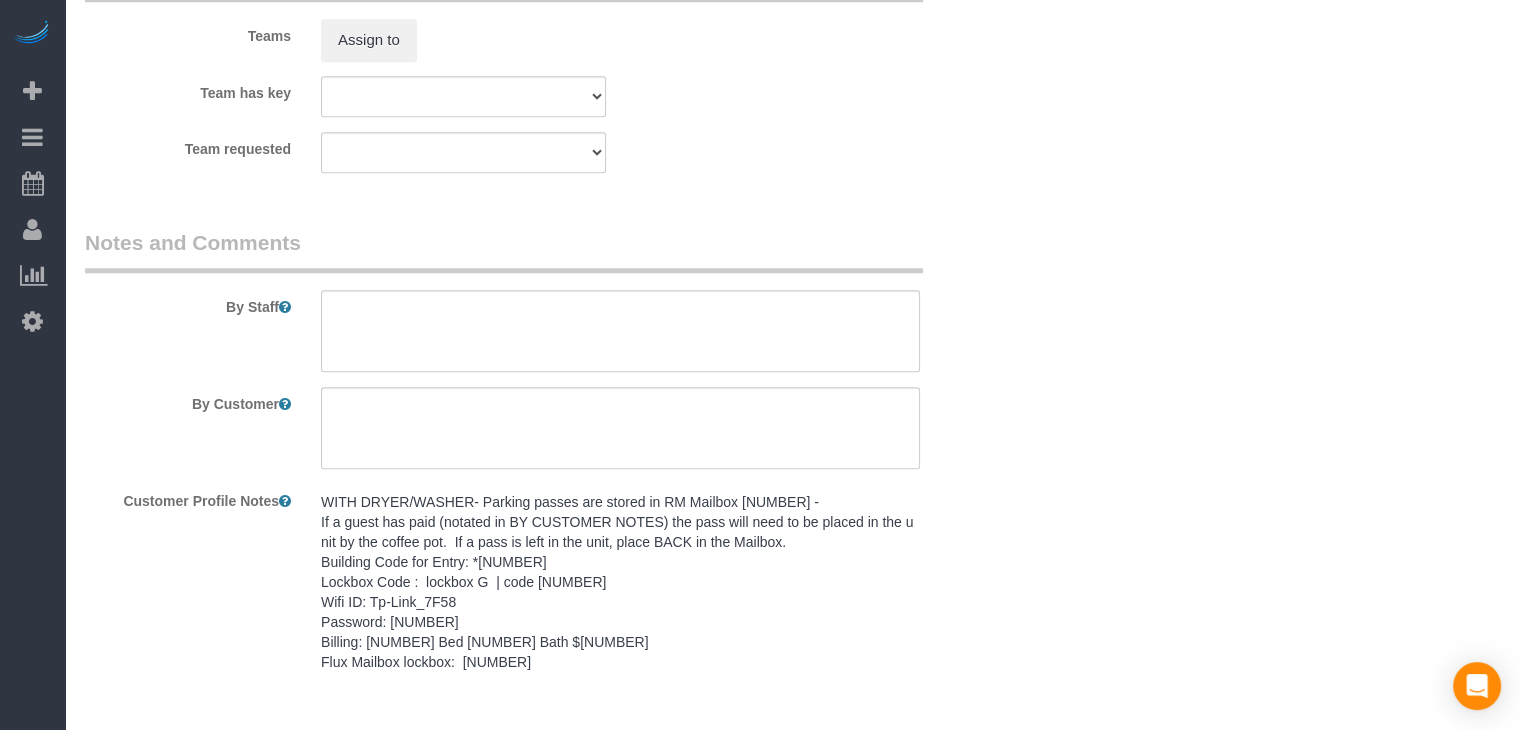 click on "WITH DRYER/WASHER- Parking passes are stored in RM Mailbox [NUMBER] -
If a guest has paid (notated in BY CUSTOMER NOTES) the pass will need to be placed in the unit by the coffee pot.  If a pass is left in the unit, place BACK in the Mailbox.
Building Code for Entry: *[NUMBER]
Lockbox Code :  lockbox G  | code [NUMBER]
Wifi ID: Tp-Link_7F58
Password: [NUMBER]
Billing: [NUMBER] Bed [NUMBER] Bath $[NUMBER]
Flux Mailbox lockbox:  [NUMBER]" at bounding box center [620, 582] 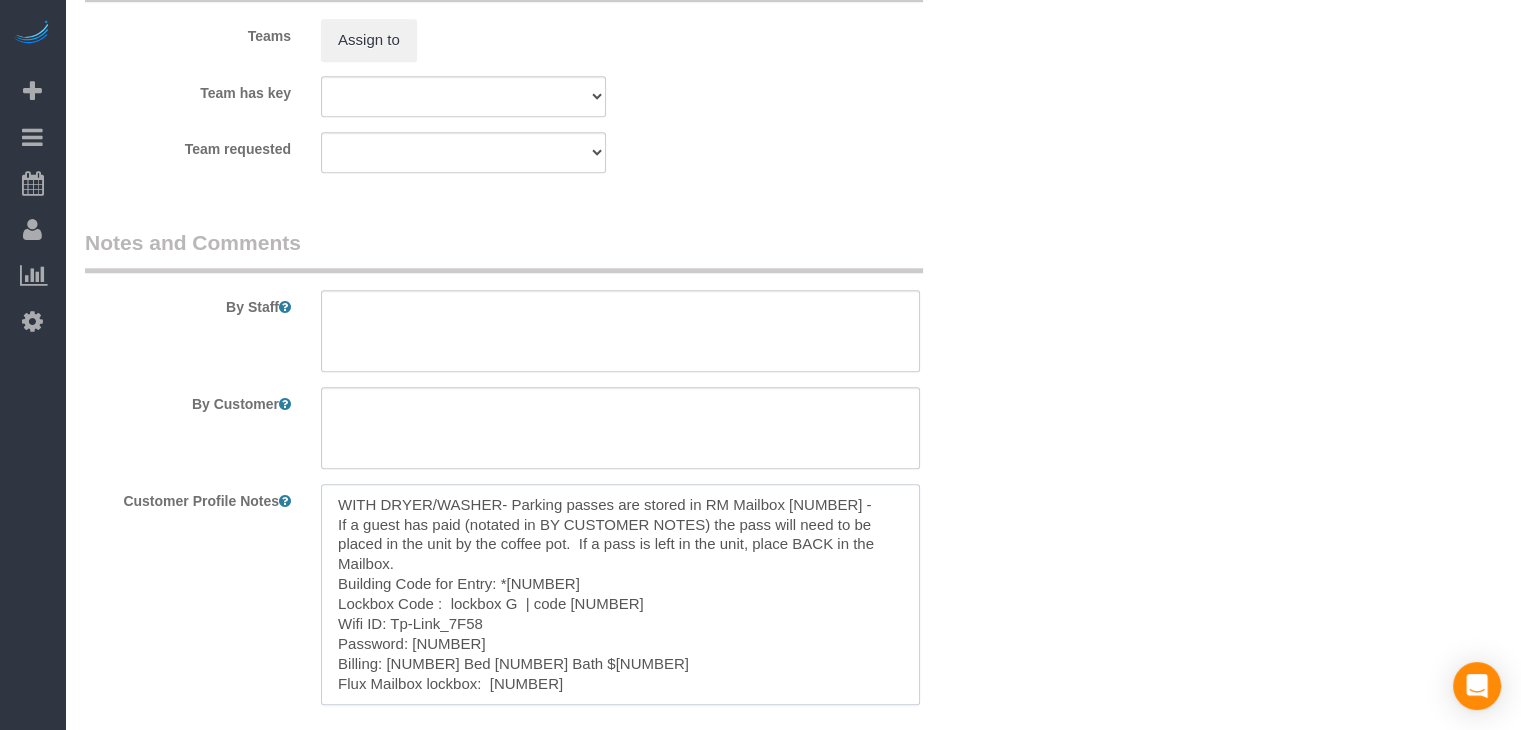click on "WITH DRYER/WASHER- Parking passes are stored in RM Mailbox [NUMBER] -
If a guest has paid (notated in BY CUSTOMER NOTES) the pass will need to be placed in the unit by the coffee pot.  If a pass is left in the unit, place BACK in the Mailbox.
Building Code for Entry: *[NUMBER]
Lockbox Code :  lockbox G  | code [NUMBER]
Wifi ID: Tp-Link_7F58
Password: [NUMBER]
Billing: [NUMBER] Bed [NUMBER] Bath $[NUMBER]
Flux Mailbox lockbox:  [NUMBER]" at bounding box center (620, 594) 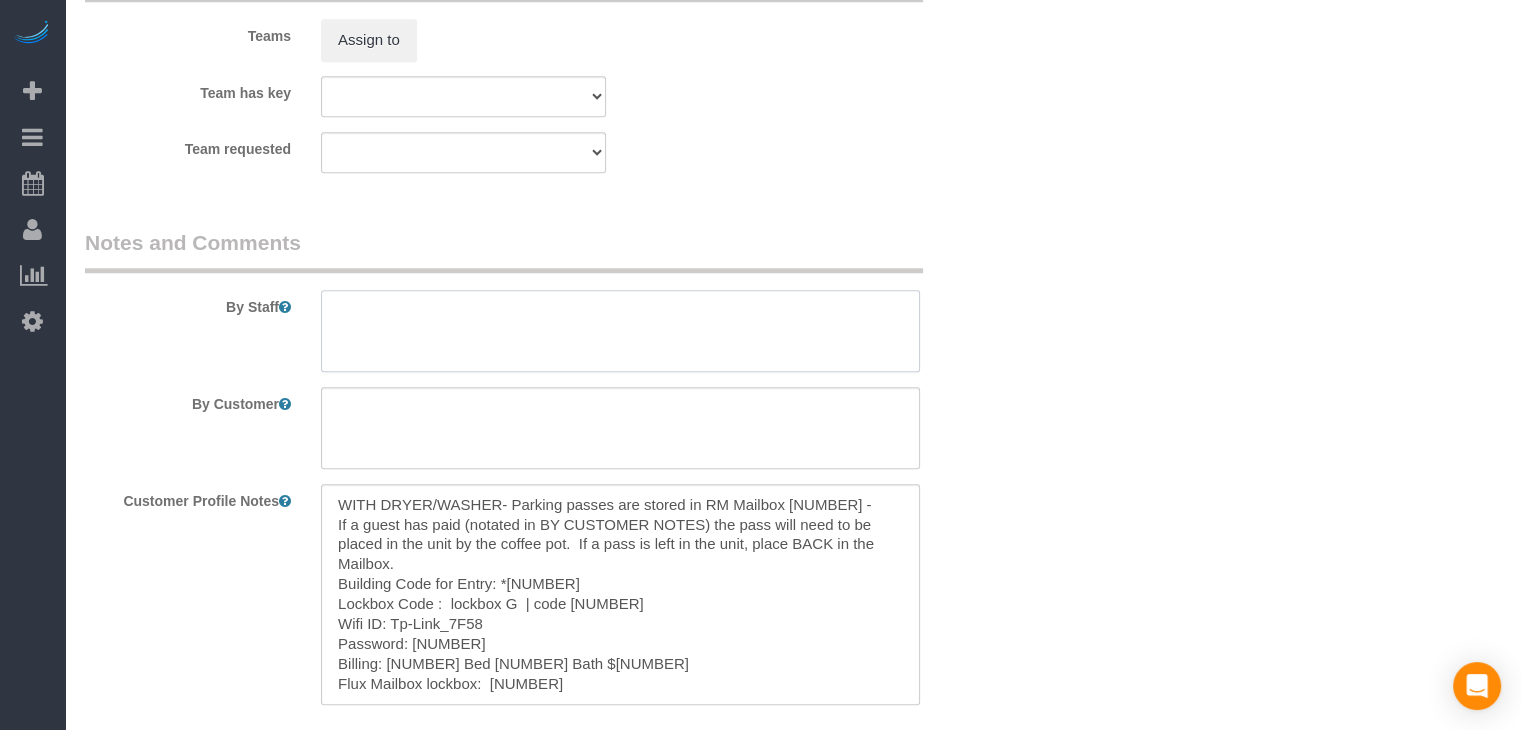 click at bounding box center [620, 331] 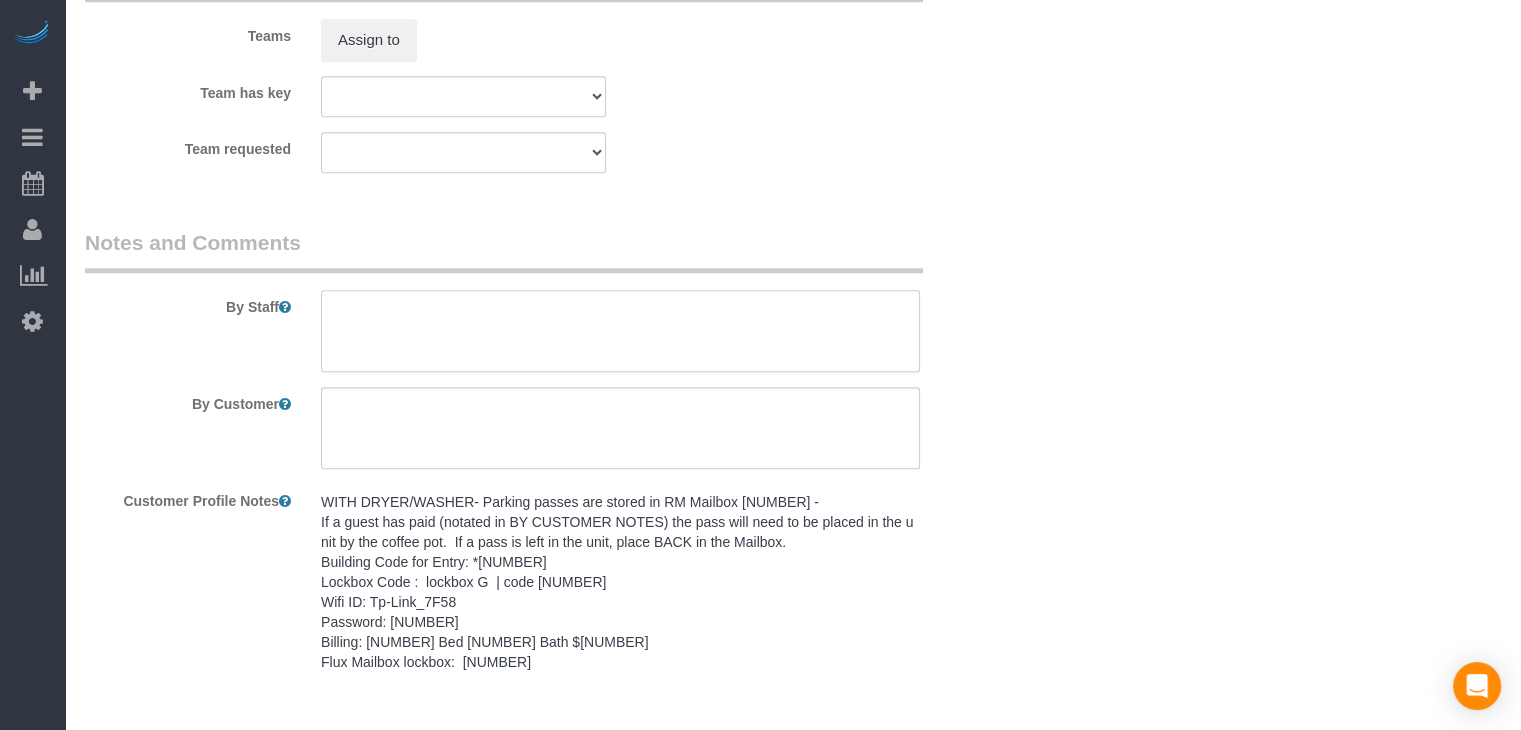 paste on "WITH DRYER/WASHER- Parking passes are stored in RM Mailbox [NUMBER] -
If a guest has paid (notated in BY CUSTOMER NOTES) the pass will need to be placed in the unit by the coffee pot.  If a pass is left in the unit, place BACK in the Mailbox.
Building Code for Entry: *[NUMBER]
Lockbox Code :  lockbox G  | code [NUMBER]
Wifi ID: Tp-Link_7F58
Password: [NUMBER]
Billing: [NUMBER] Bed [NUMBER] Bath $[NUMBER]
Flux Mailbox lockbox:  [NUMBER]" 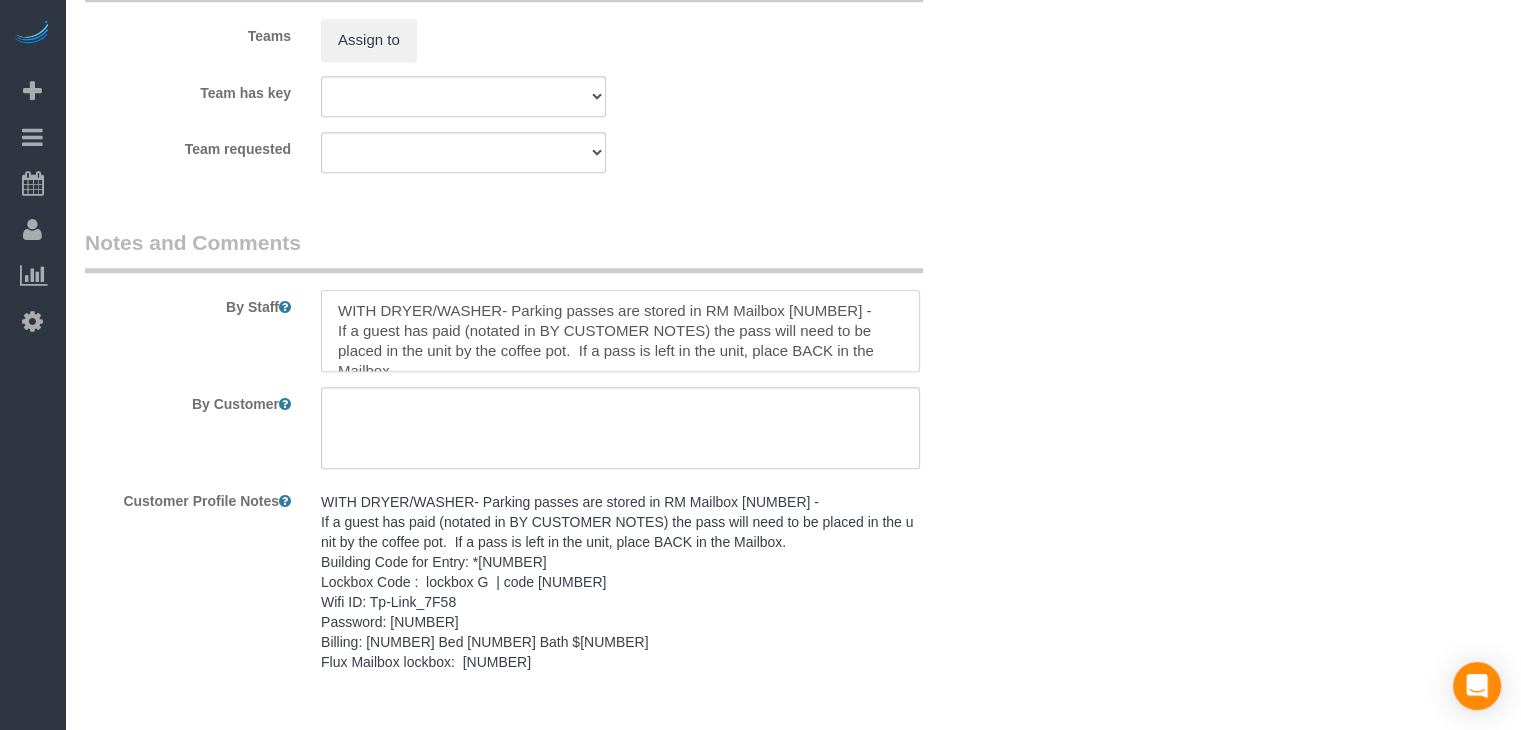 scroll, scrollTop: 127, scrollLeft: 0, axis: vertical 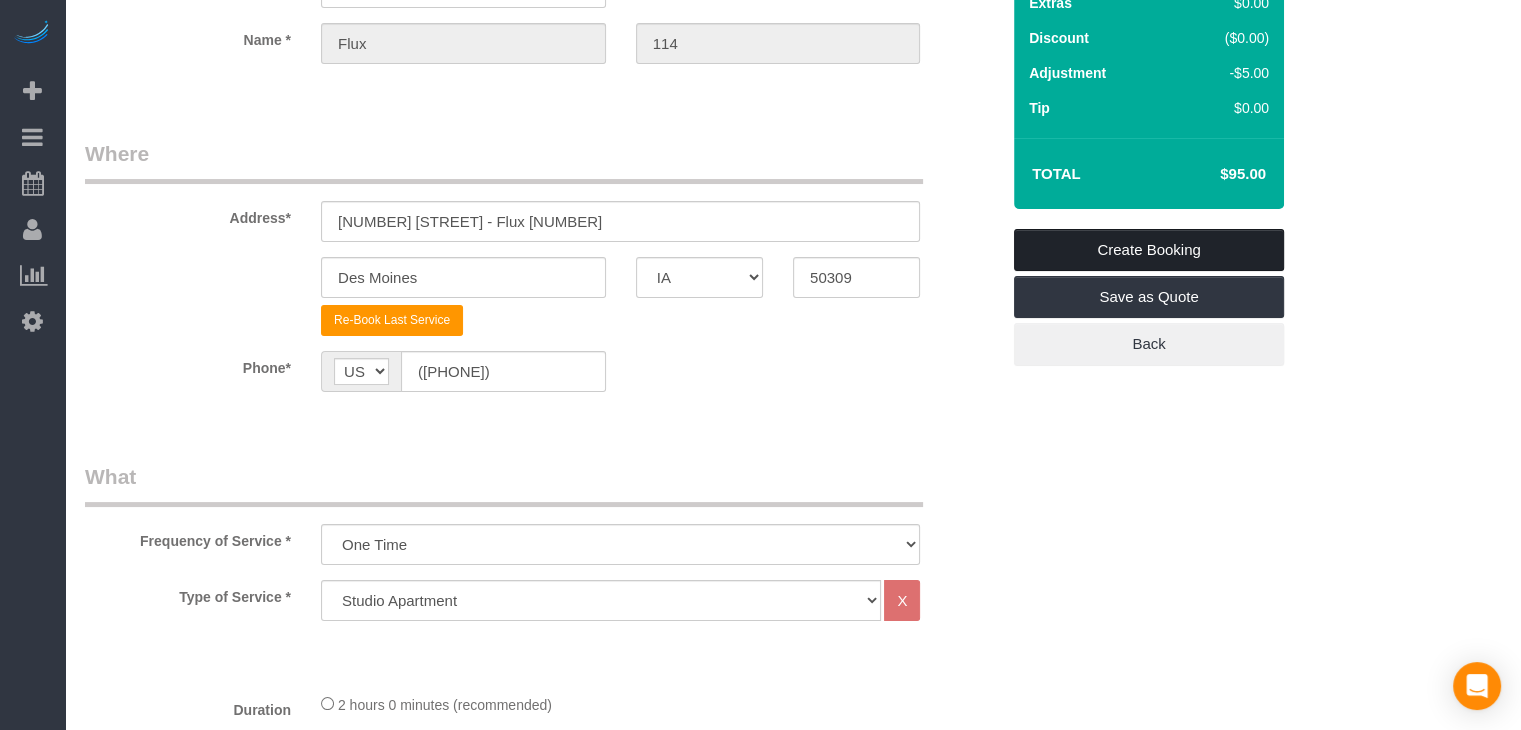 type on "WITH DRYER/WASHER- Parking passes are stored in RM Mailbox [NUMBER] -
If a guest has paid (notated in BY CUSTOMER NOTES) the pass will need to be placed in the unit by the coffee pot.  If a pass is left in the unit, place BACK in the Mailbox.
Building Code for Entry: *[NUMBER]
Lockbox Code :  lockbox G  | code [NUMBER]
Wifi ID: Tp-Link_7F58
Password: [NUMBER]
Billing: [NUMBER] Bed [NUMBER] Bath $[NUMBER]
Flux Mailbox lockbox:  [NUMBER]" 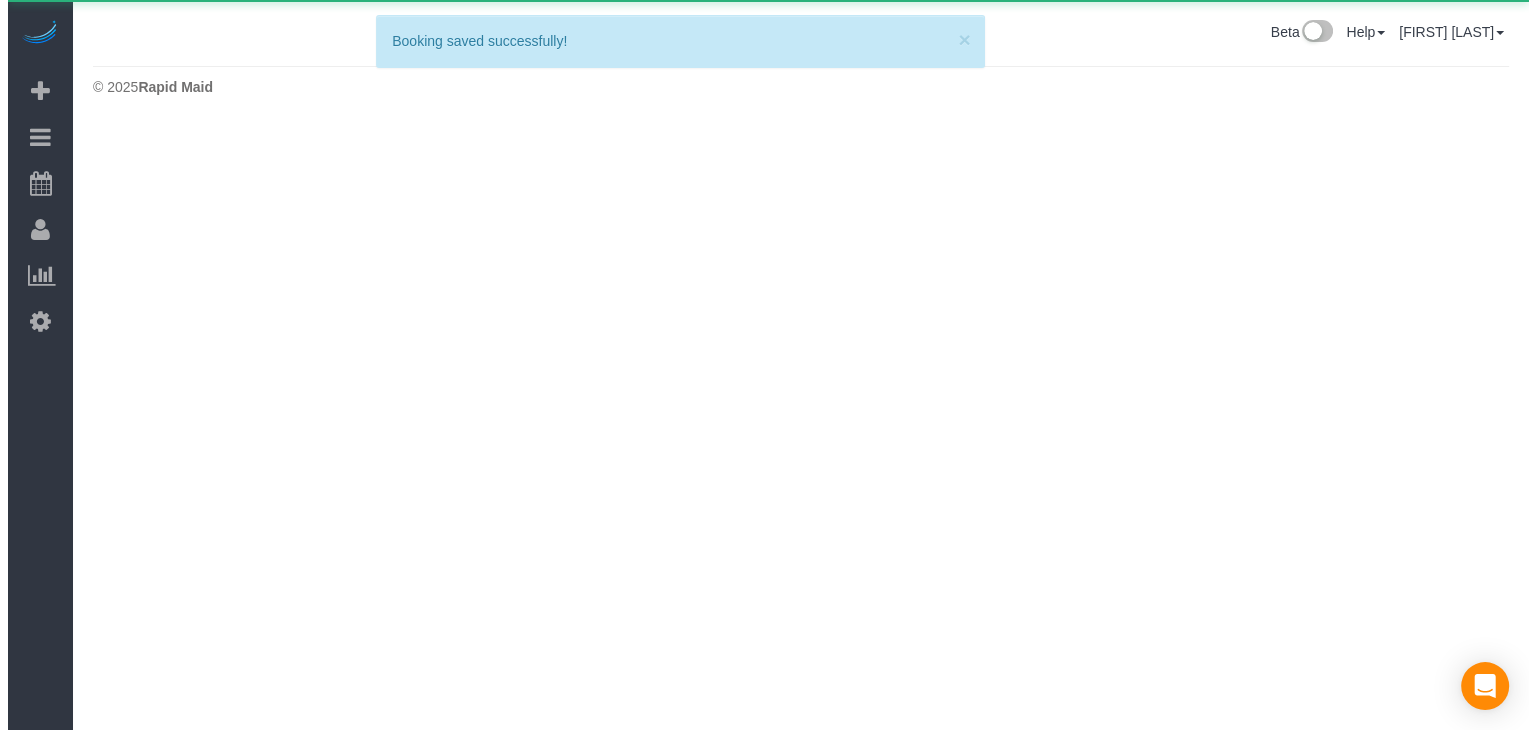 scroll, scrollTop: 0, scrollLeft: 0, axis: both 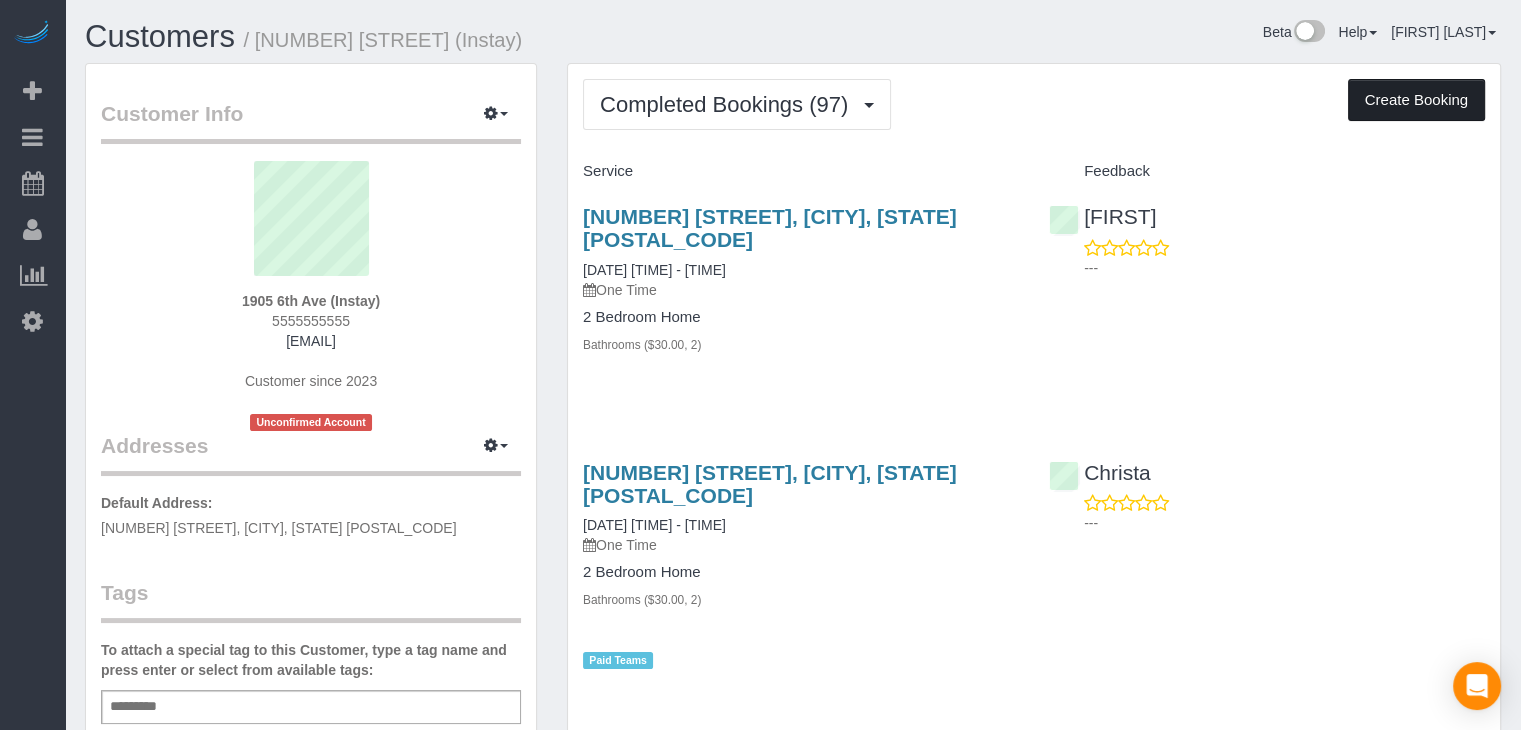 click on "Create Booking" at bounding box center [1416, 100] 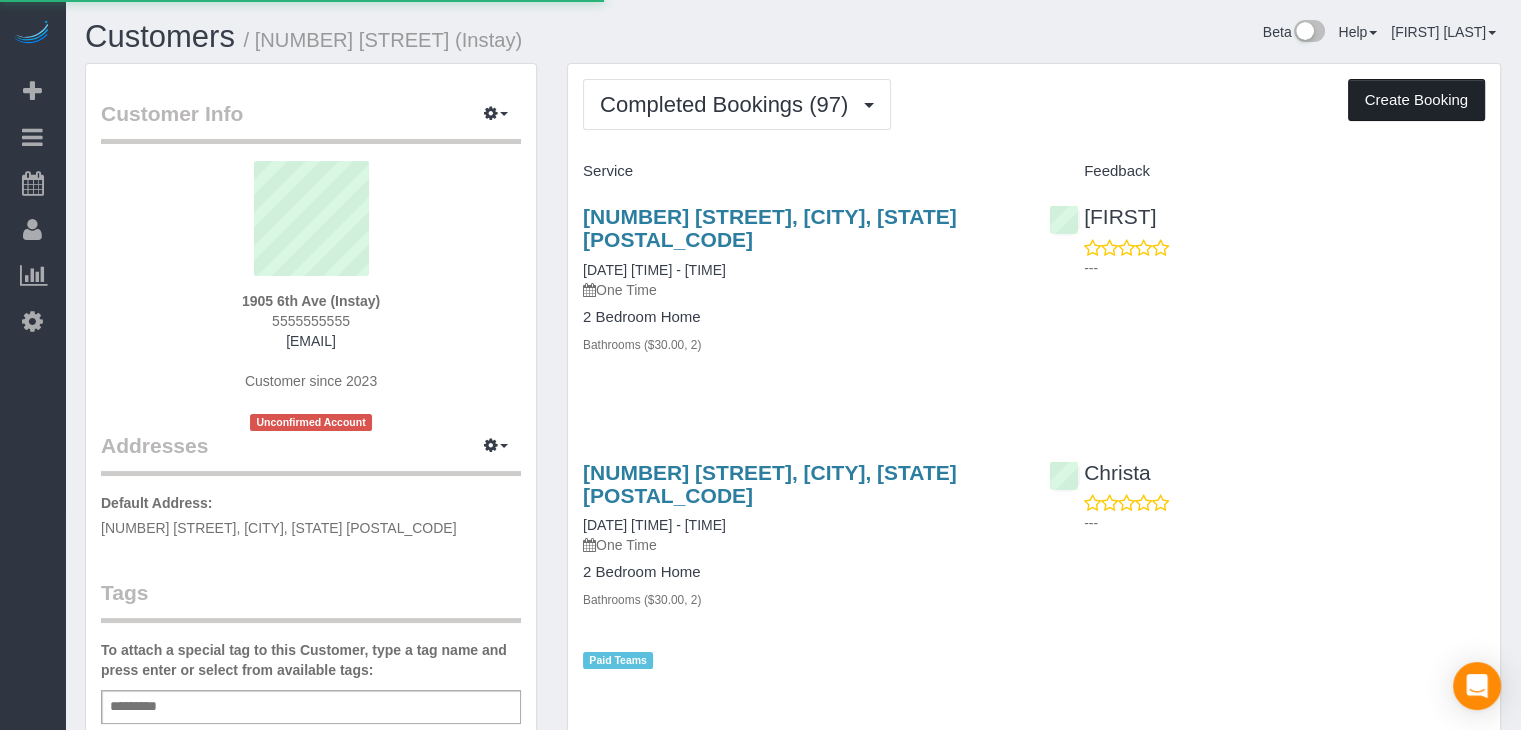 select on "IA" 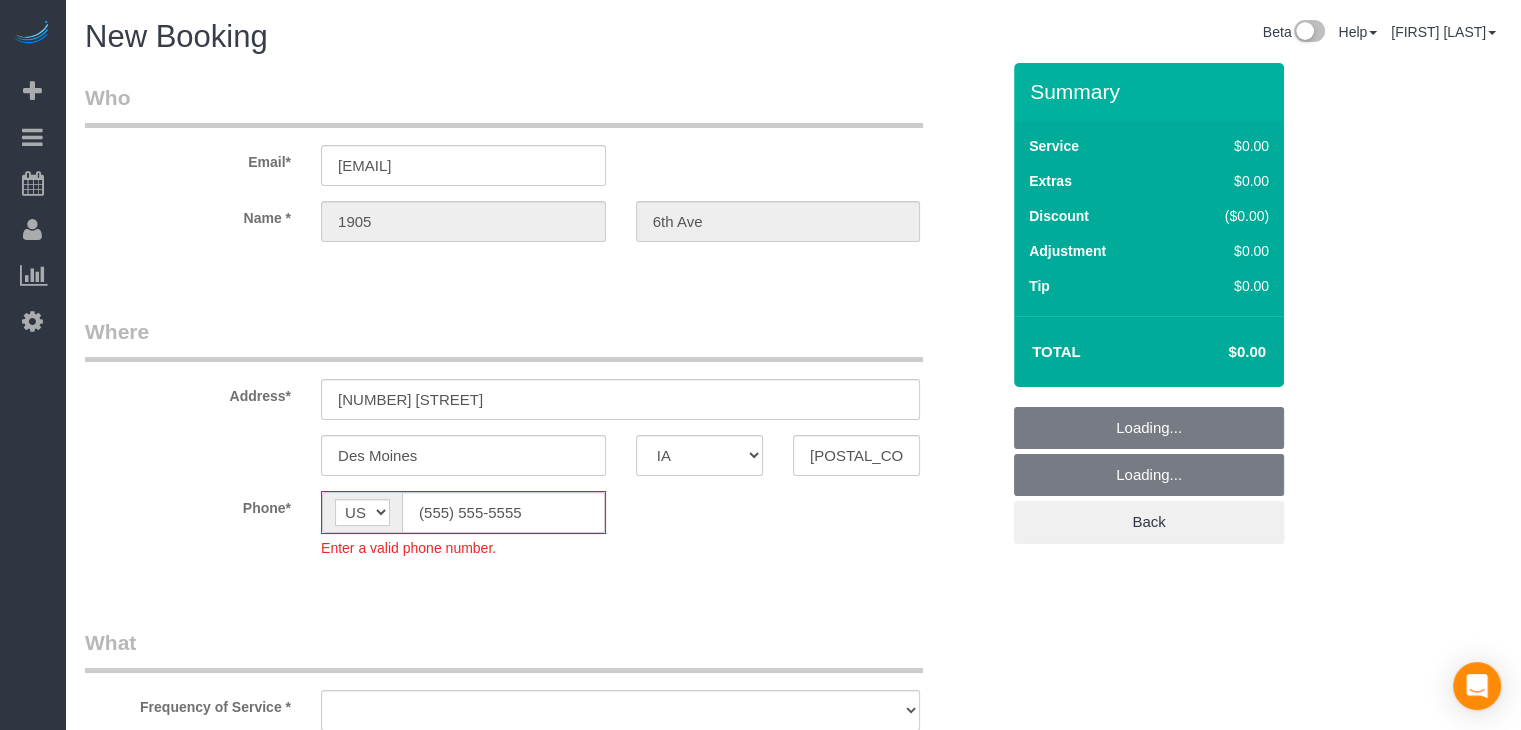 select on "string:US" 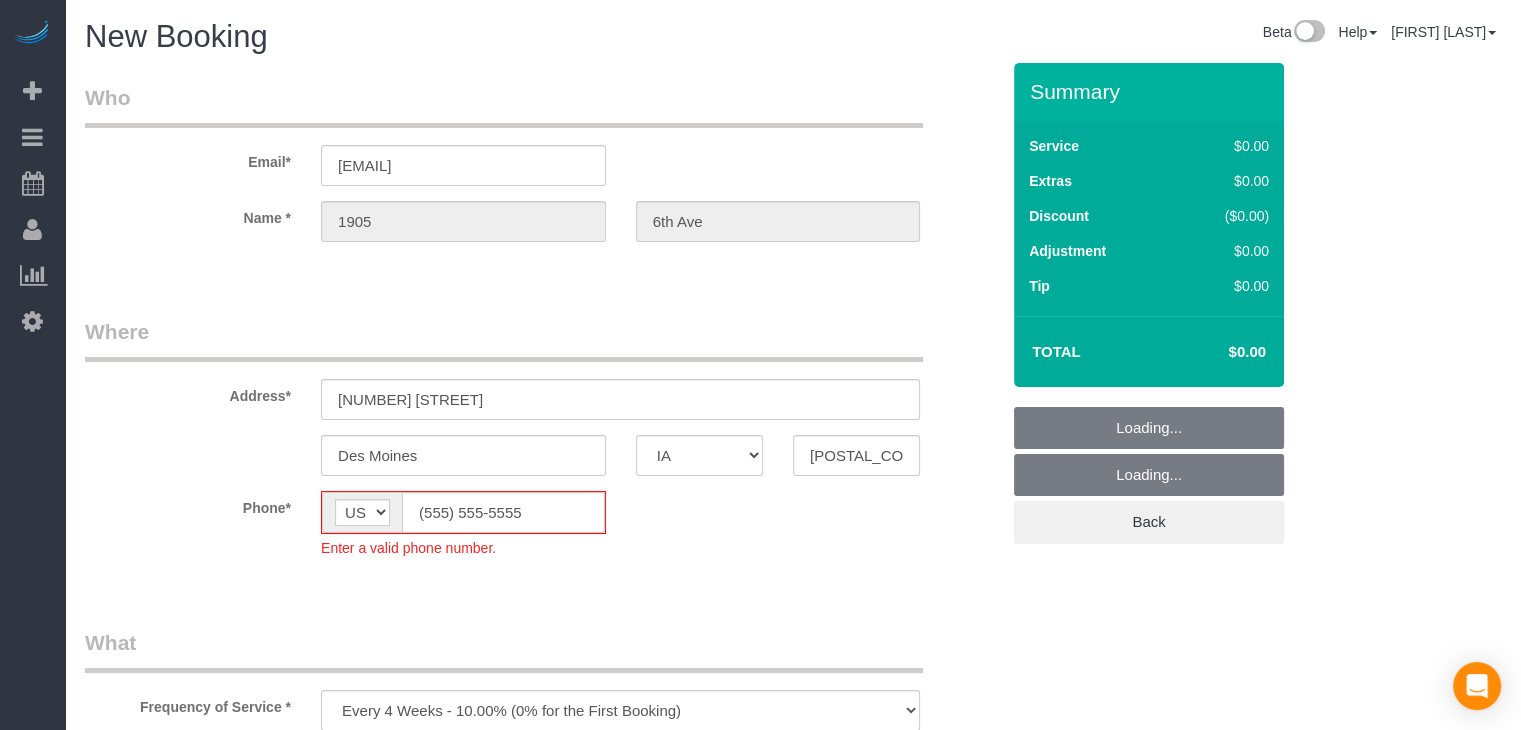 select on "object:1772" 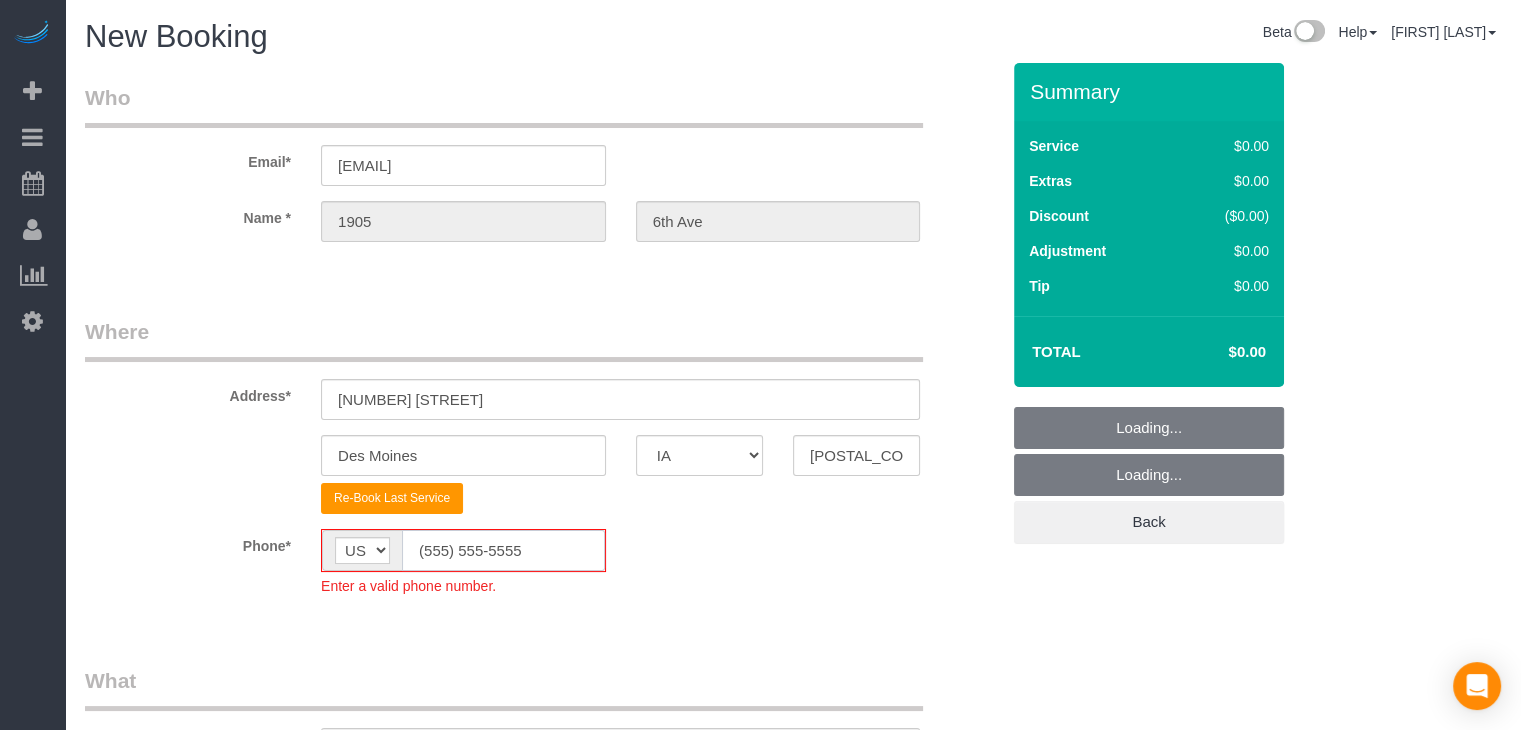 click on "(555) 555-5555" 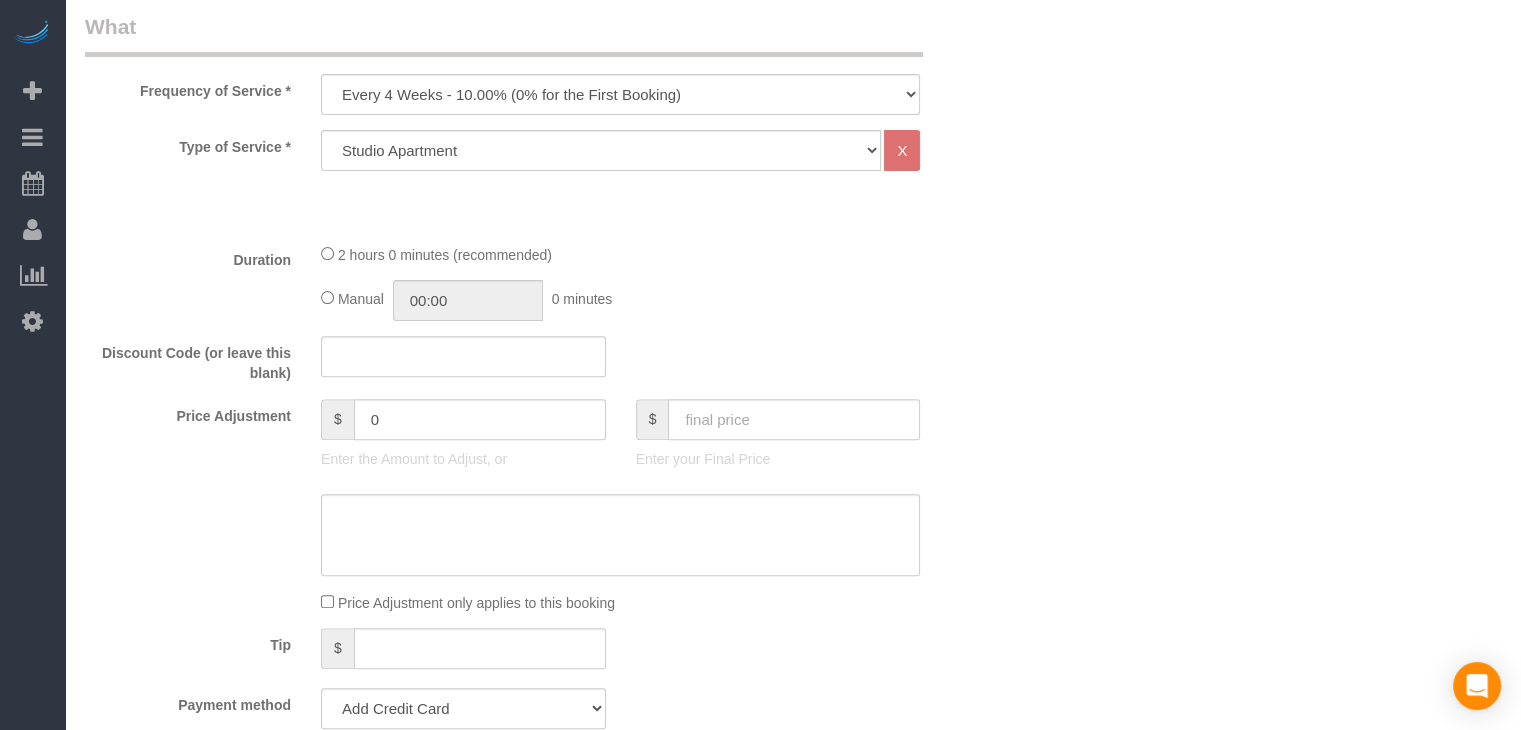 scroll, scrollTop: 644, scrollLeft: 0, axis: vertical 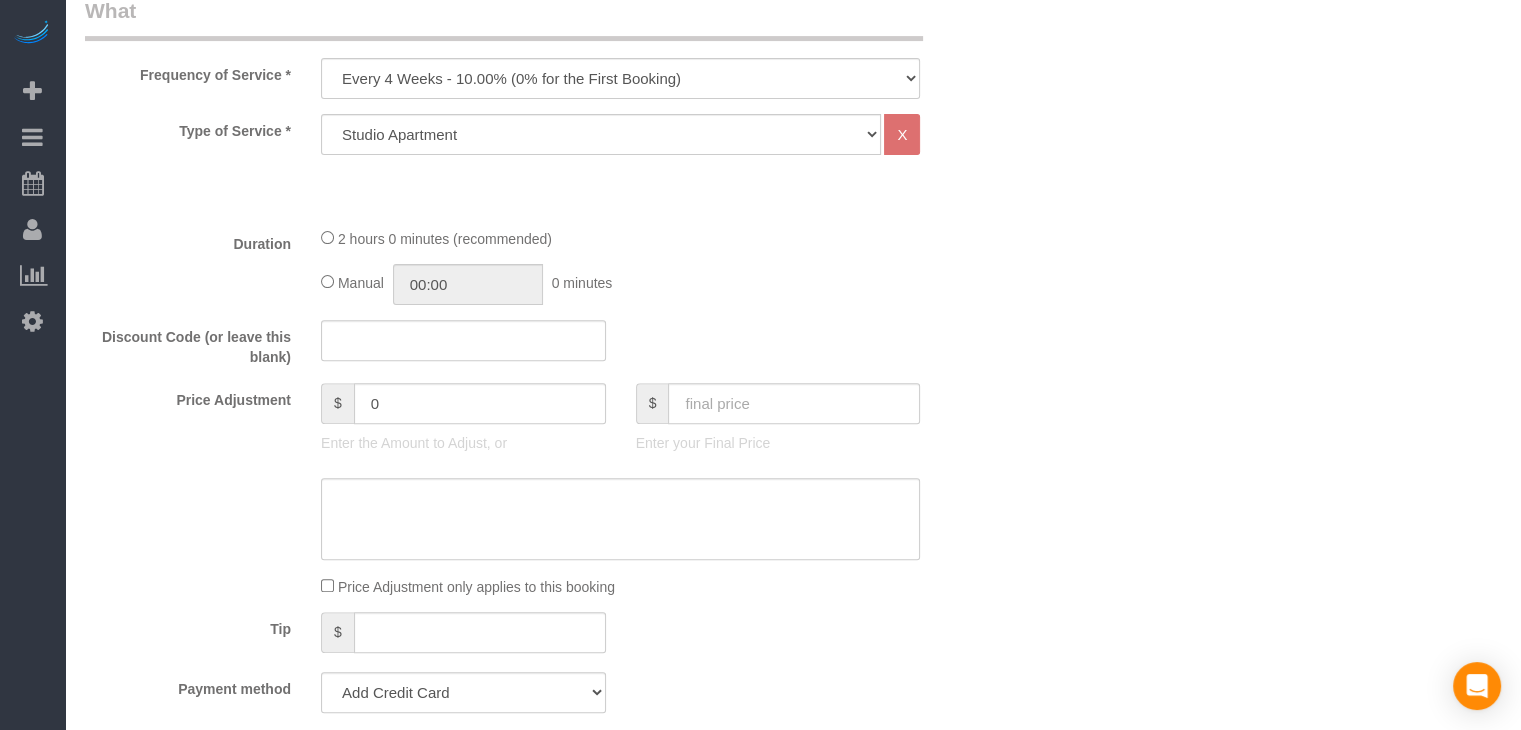 type on "[PHONE]" 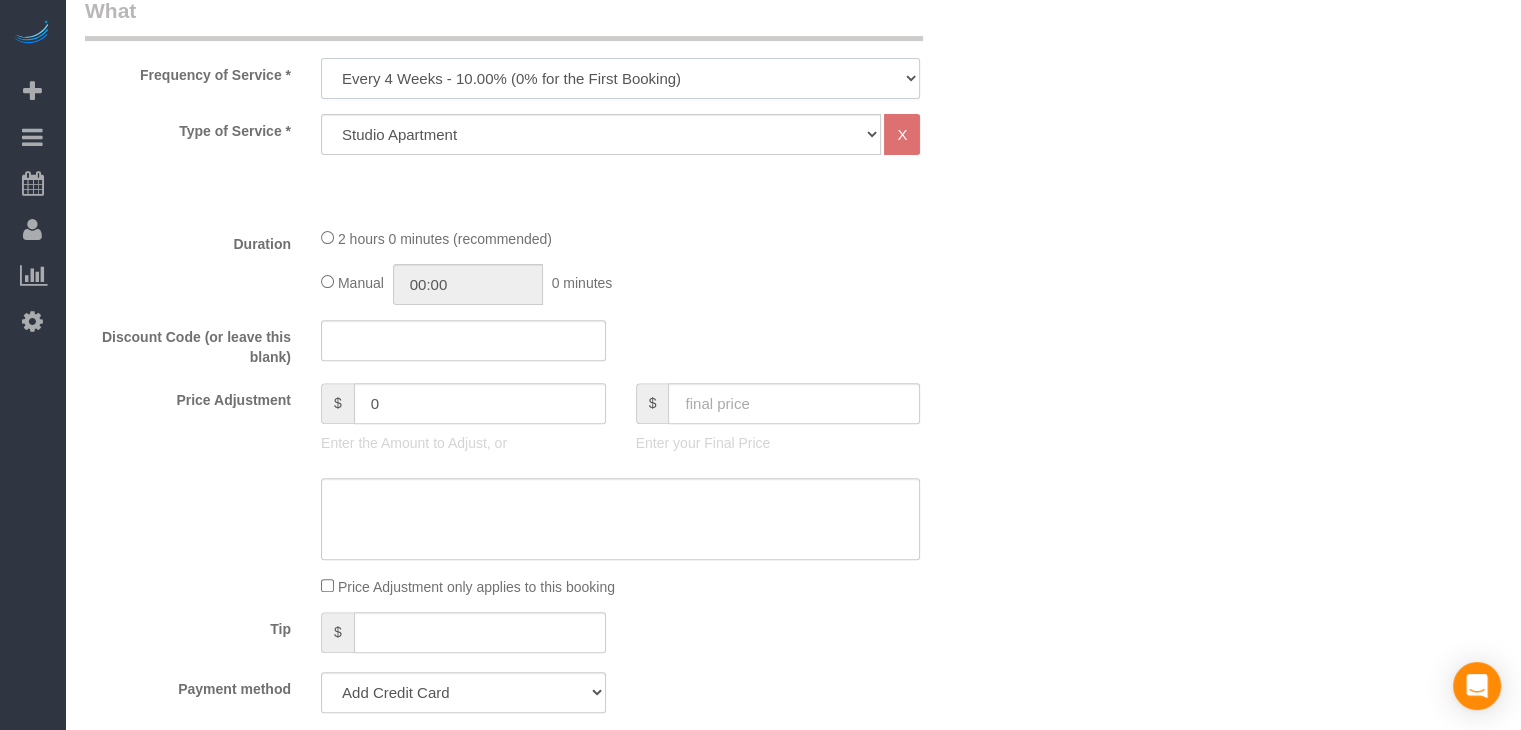 click on "Every 6 Weeks (0% for the First Booking) One Time Every 8 Weeks (0% for the First Booking) Every 4 Weeks - 10.00% (0% for the First Booking) Every 3 Weeks - 12.00% (0% for the First Booking) Every 2 Weeks - 15.00% (0% for the First Booking) Weekly - 20.00% (0% for the First Booking)" at bounding box center (620, 78) 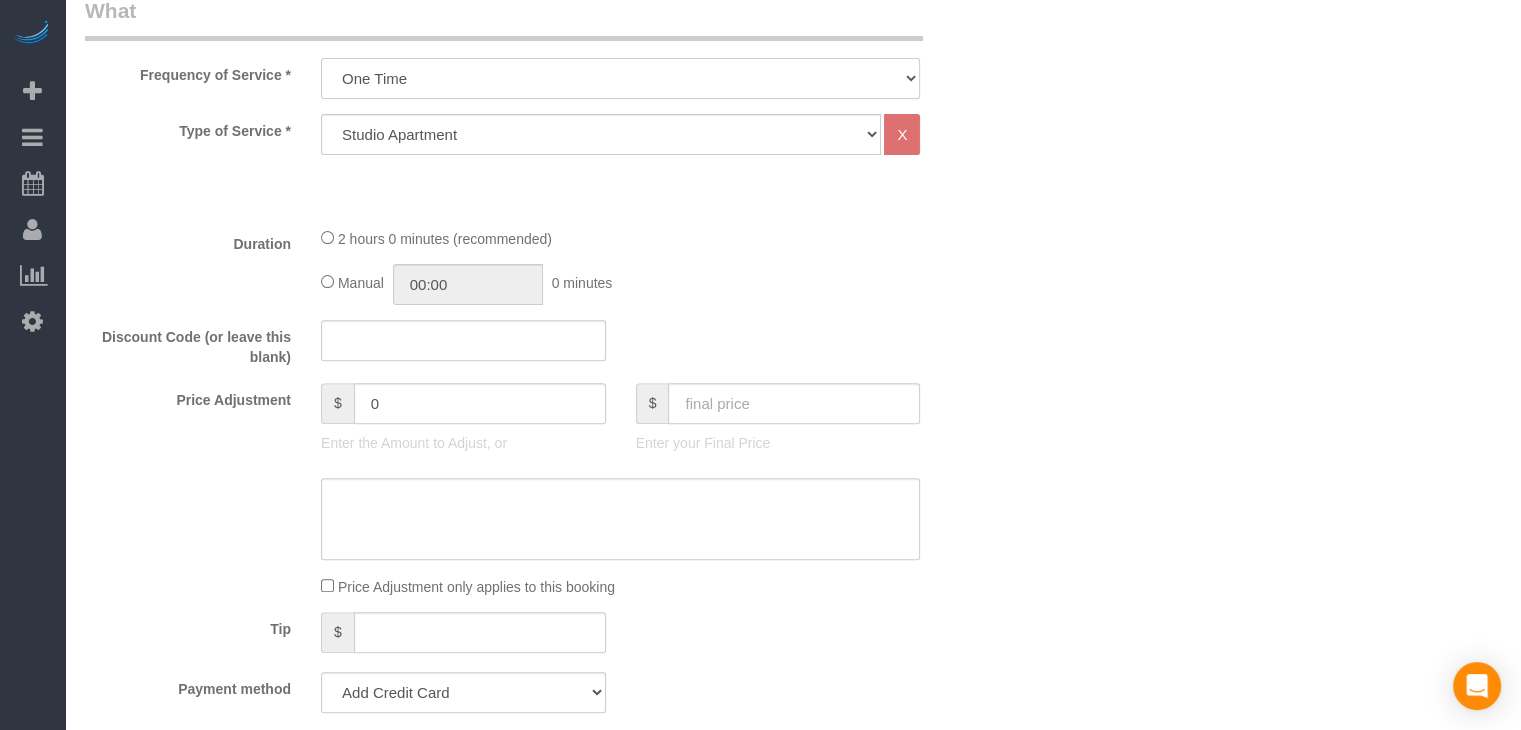 click on "Every 6 Weeks (0% for the First Booking) One Time Every 8 Weeks (0% for the First Booking) Every 4 Weeks - 10.00% (0% for the First Booking) Every 3 Weeks - 12.00% (0% for the First Booking) Every 2 Weeks - 15.00% (0% for the First Booking) Weekly - 20.00% (0% for the First Booking)" at bounding box center [620, 78] 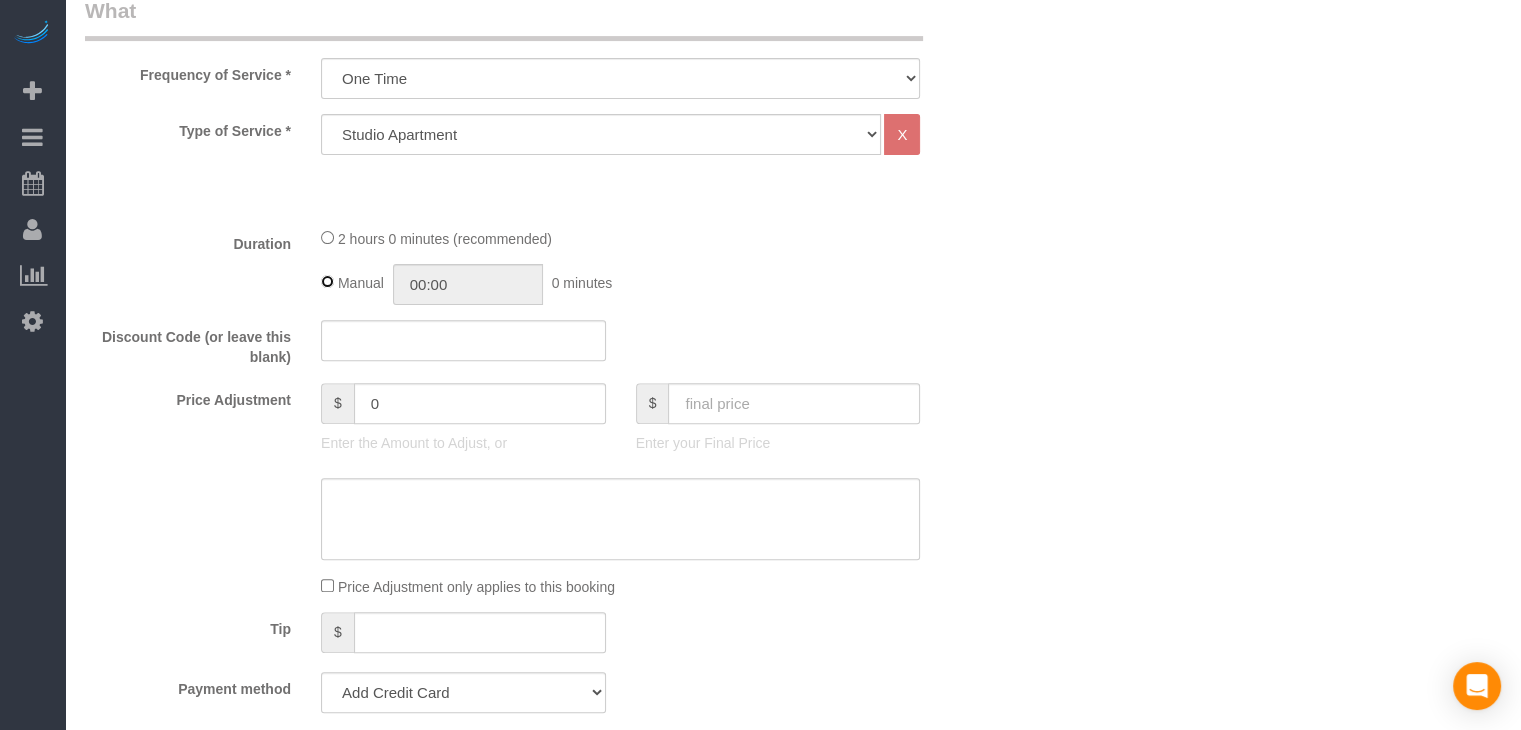 type on "02:00" 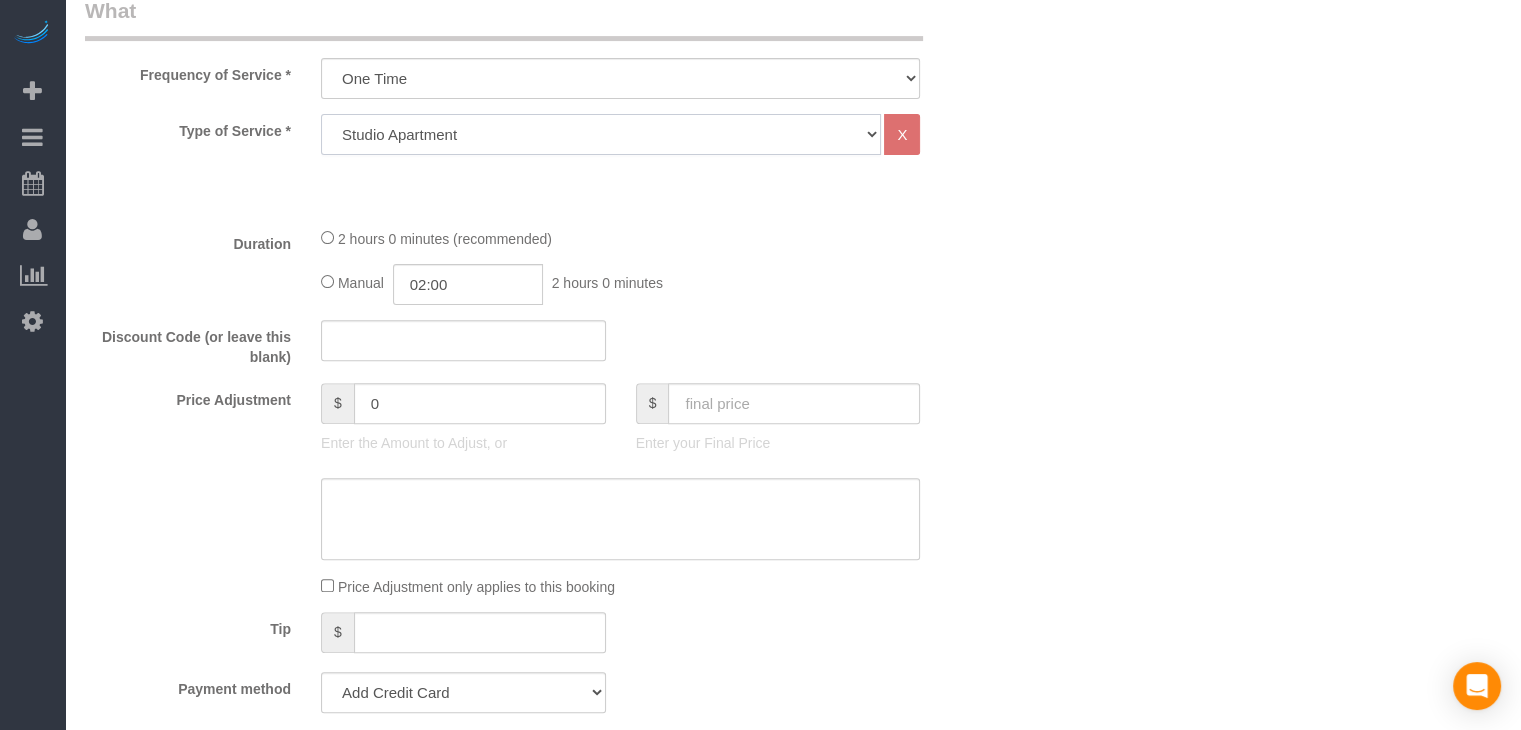 click on "Studio Apartment 1 Bedroom Home 2 Bedroom Home 3 Bedroom Home 4 Bedroom Home 5 Bedroom Home 6 Bedroom Home 7 Bedroom Home Hourly Cleaning Hazard/Emergency Cleaning General Maintenance" 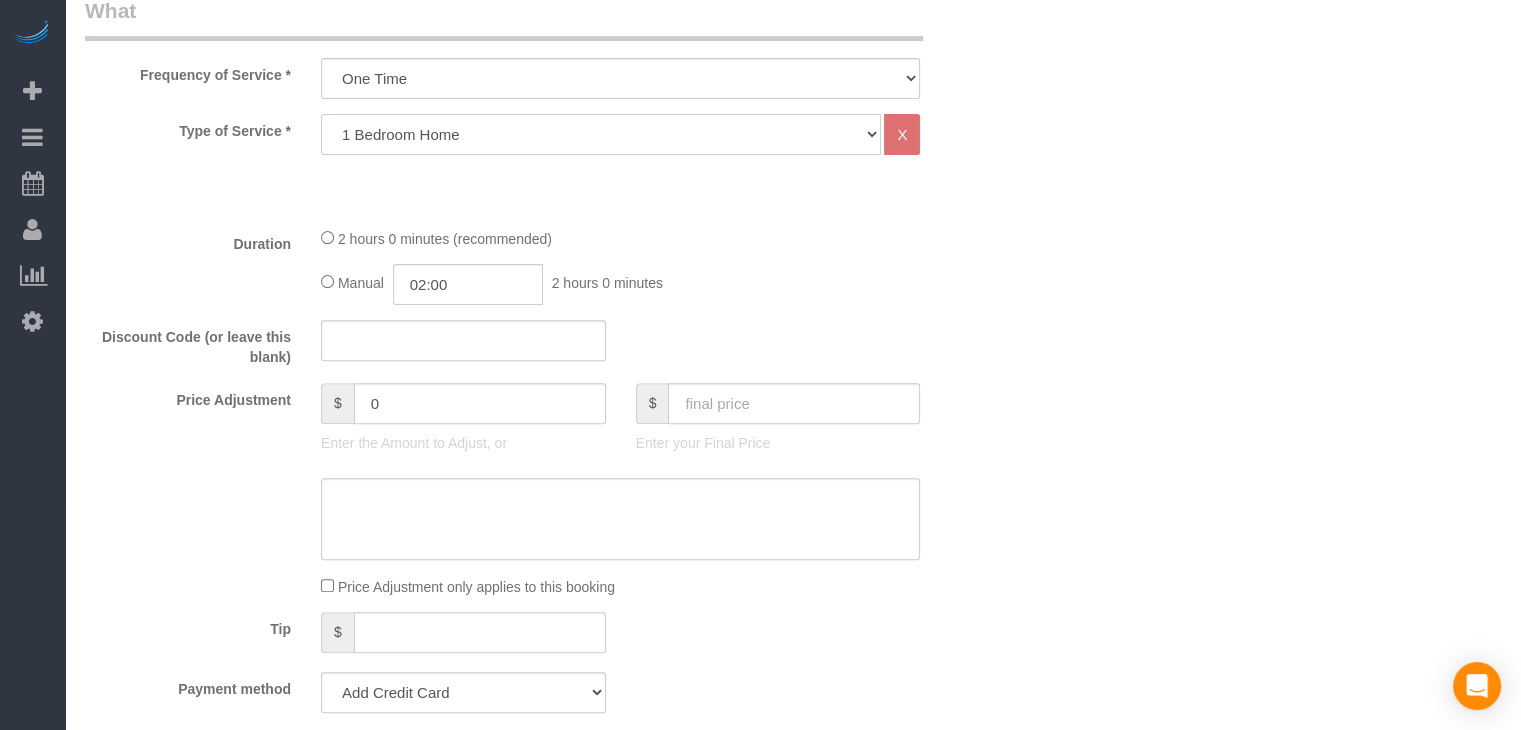 click on "Studio Apartment 1 Bedroom Home 2 Bedroom Home 3 Bedroom Home 4 Bedroom Home 5 Bedroom Home 6 Bedroom Home 7 Bedroom Home Hourly Cleaning Hazard/Emergency Cleaning General Maintenance" 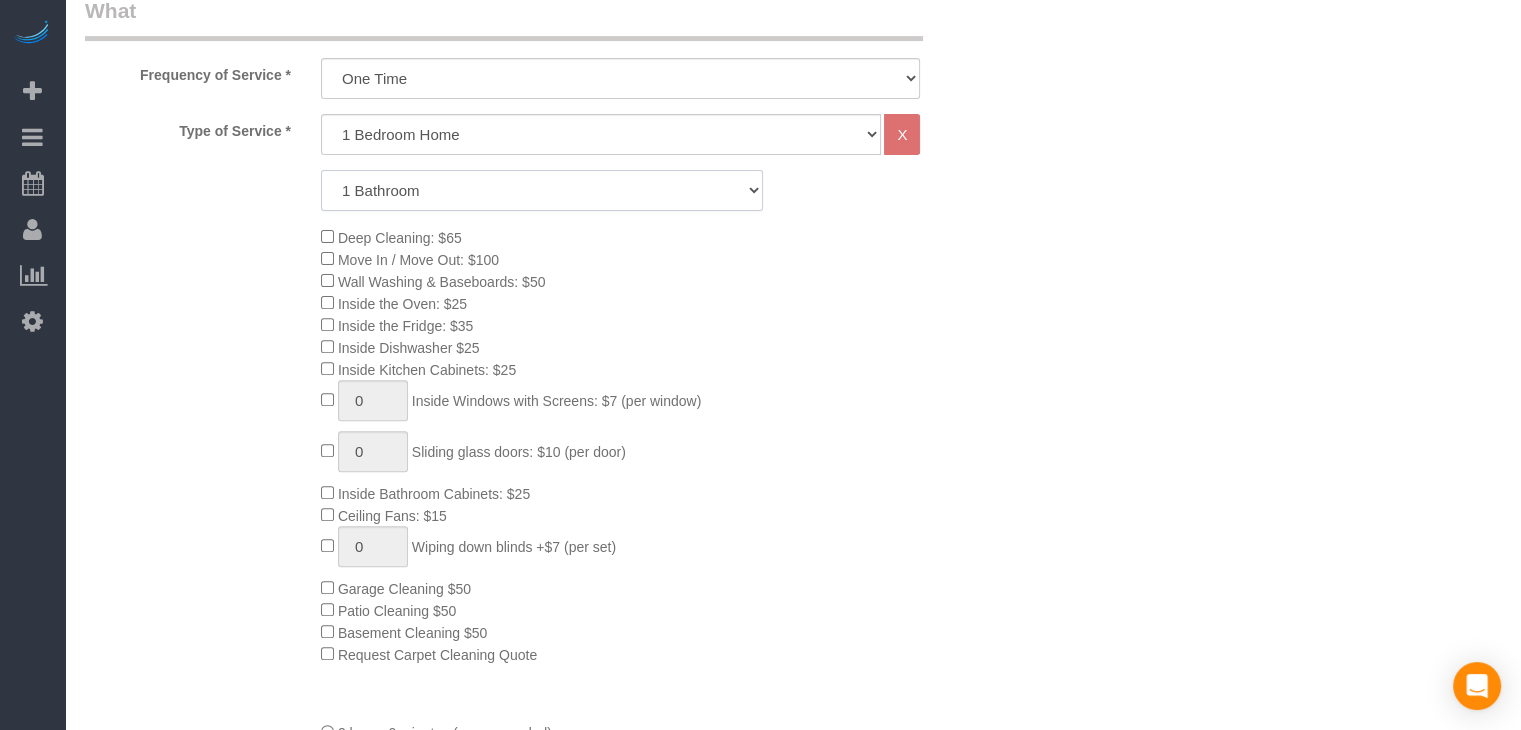 click on "1 Bathroom
2 Bathrooms
3 Bathrooms
4 Bathrooms
5 Bathrooms
6 Bathrooms" 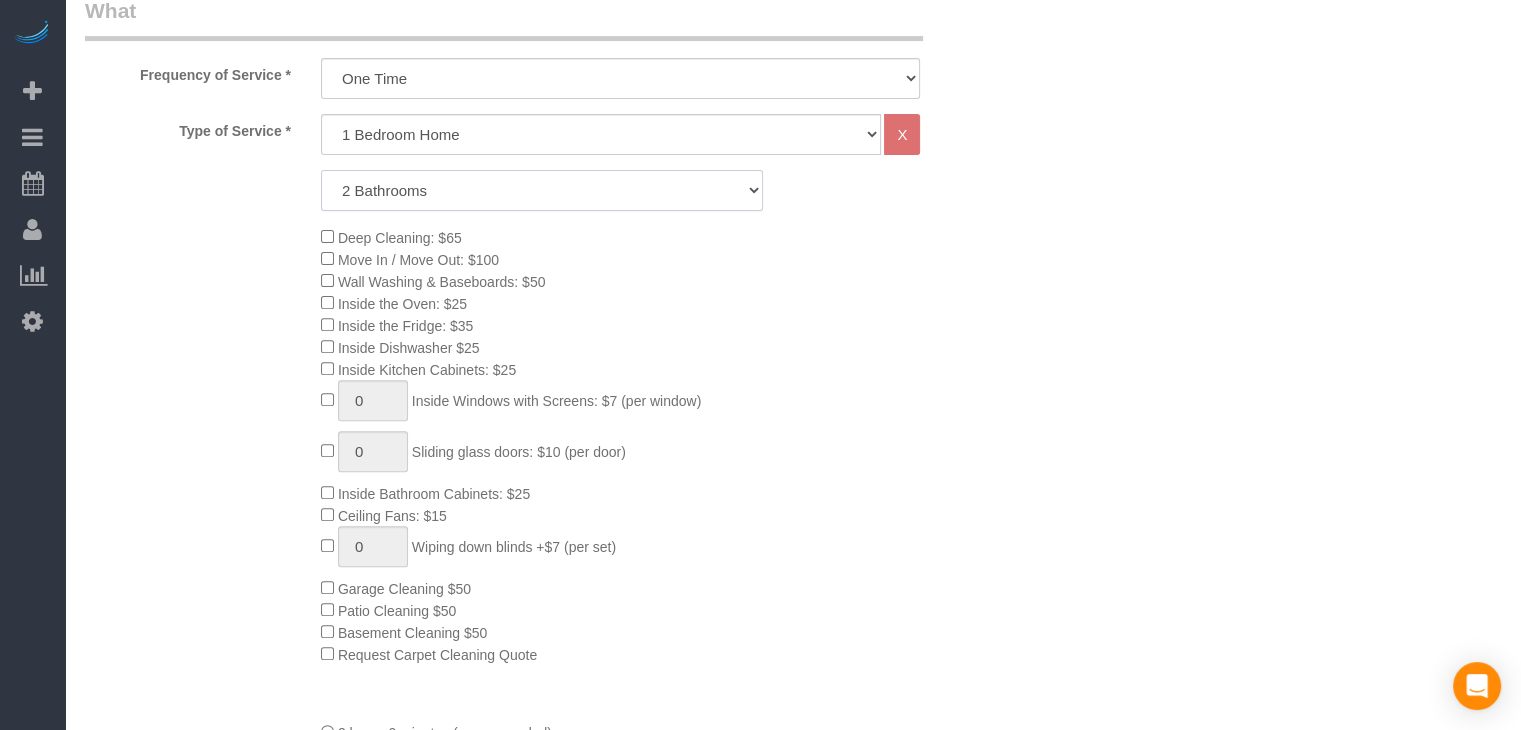 click on "1 Bathroom
2 Bathrooms
3 Bathrooms
4 Bathrooms
5 Bathrooms
6 Bathrooms" 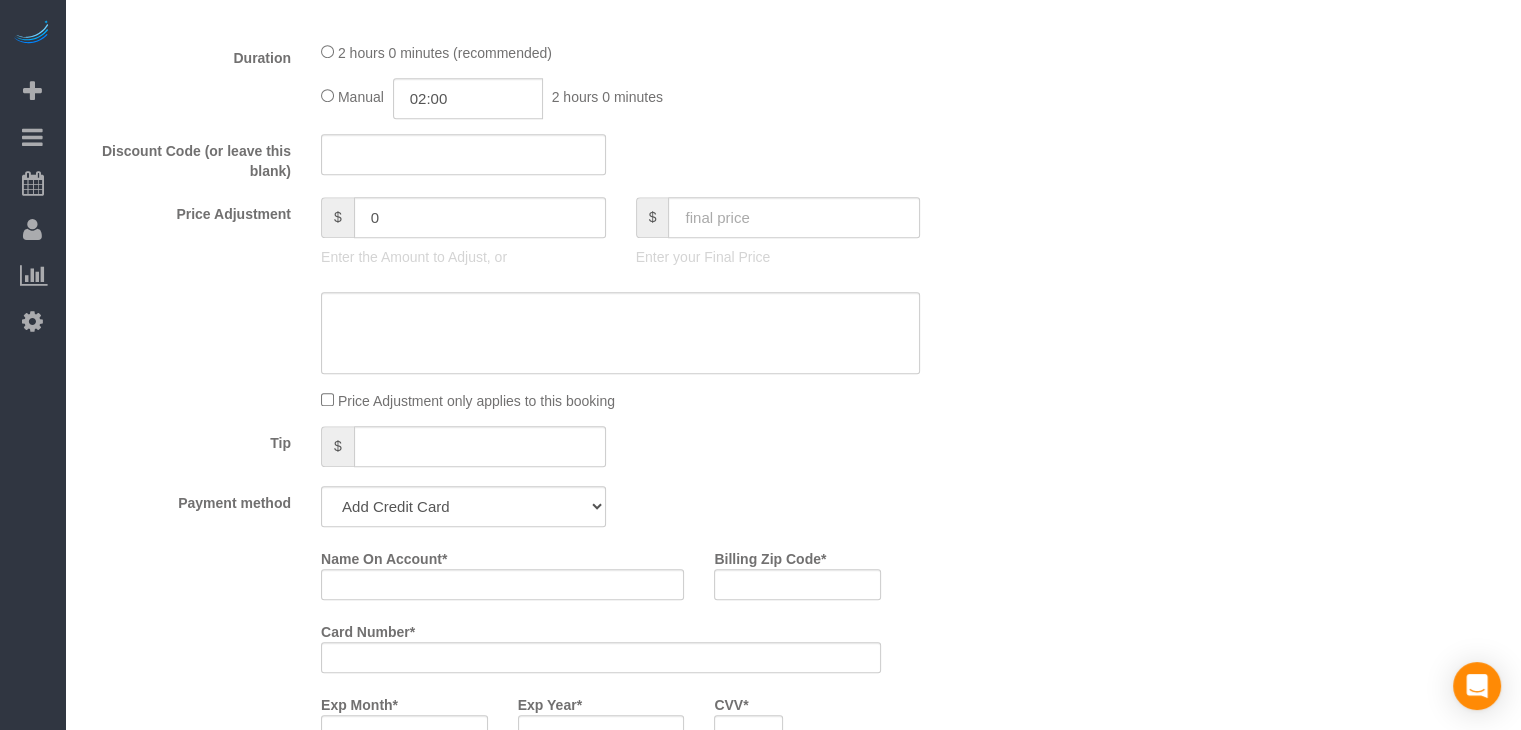 scroll, scrollTop: 1332, scrollLeft: 0, axis: vertical 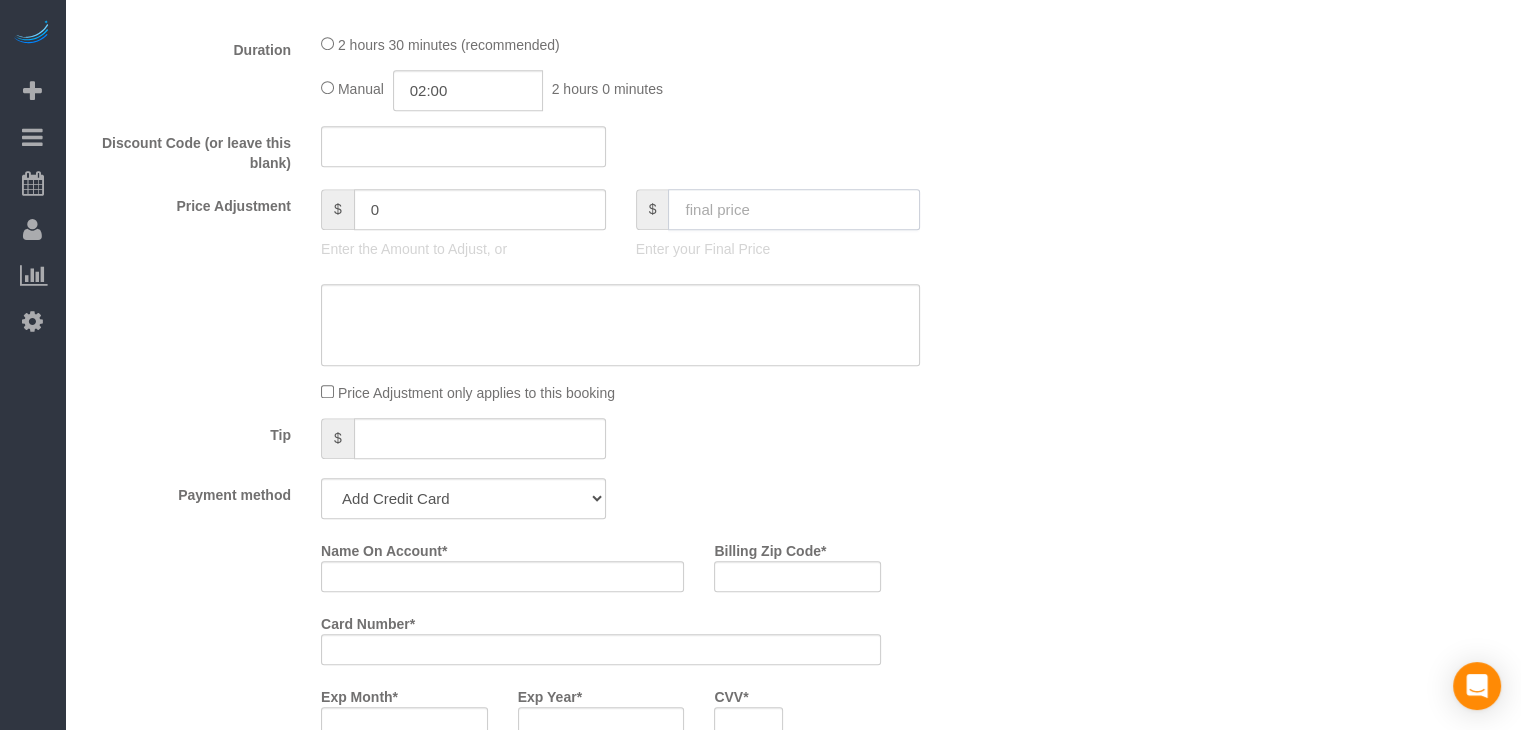 click 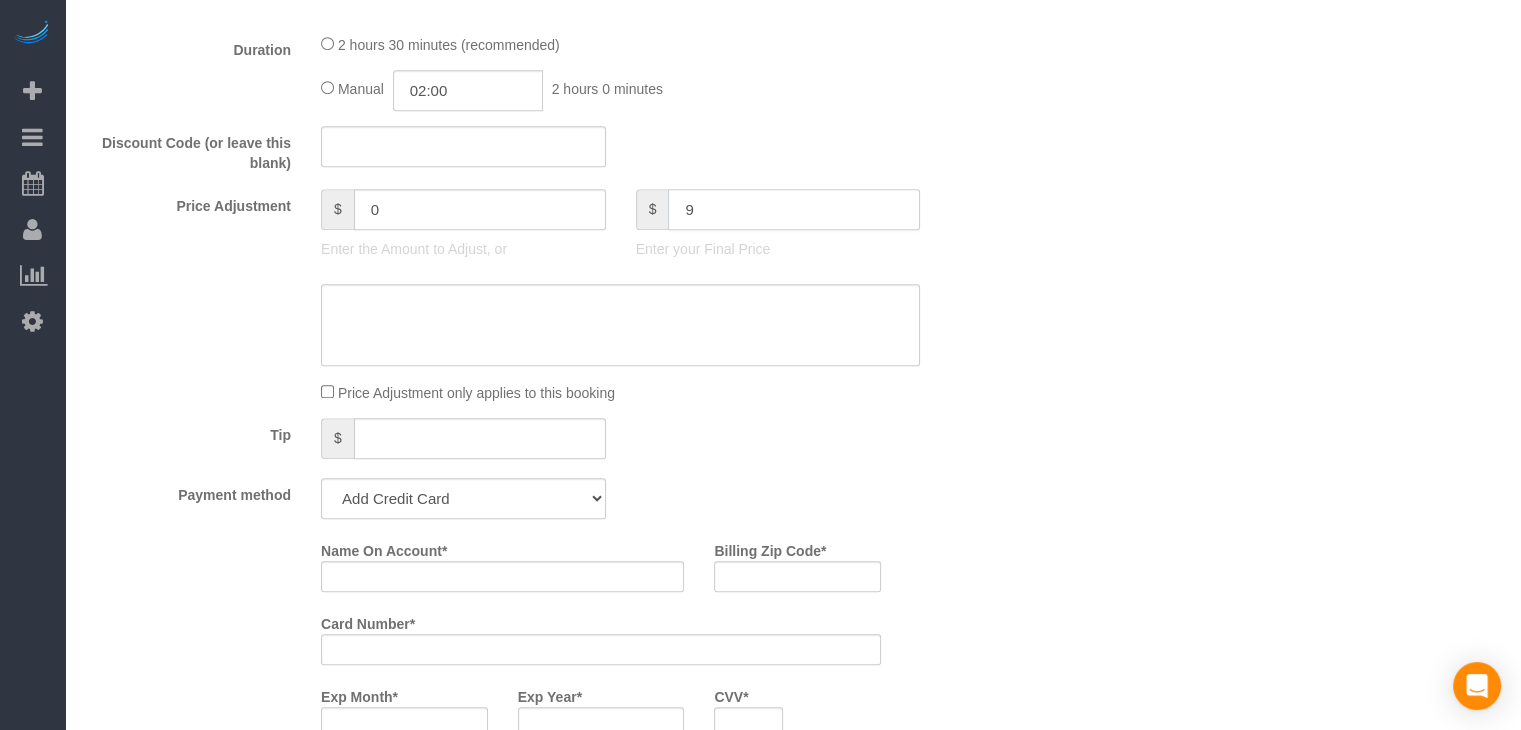 type on "95" 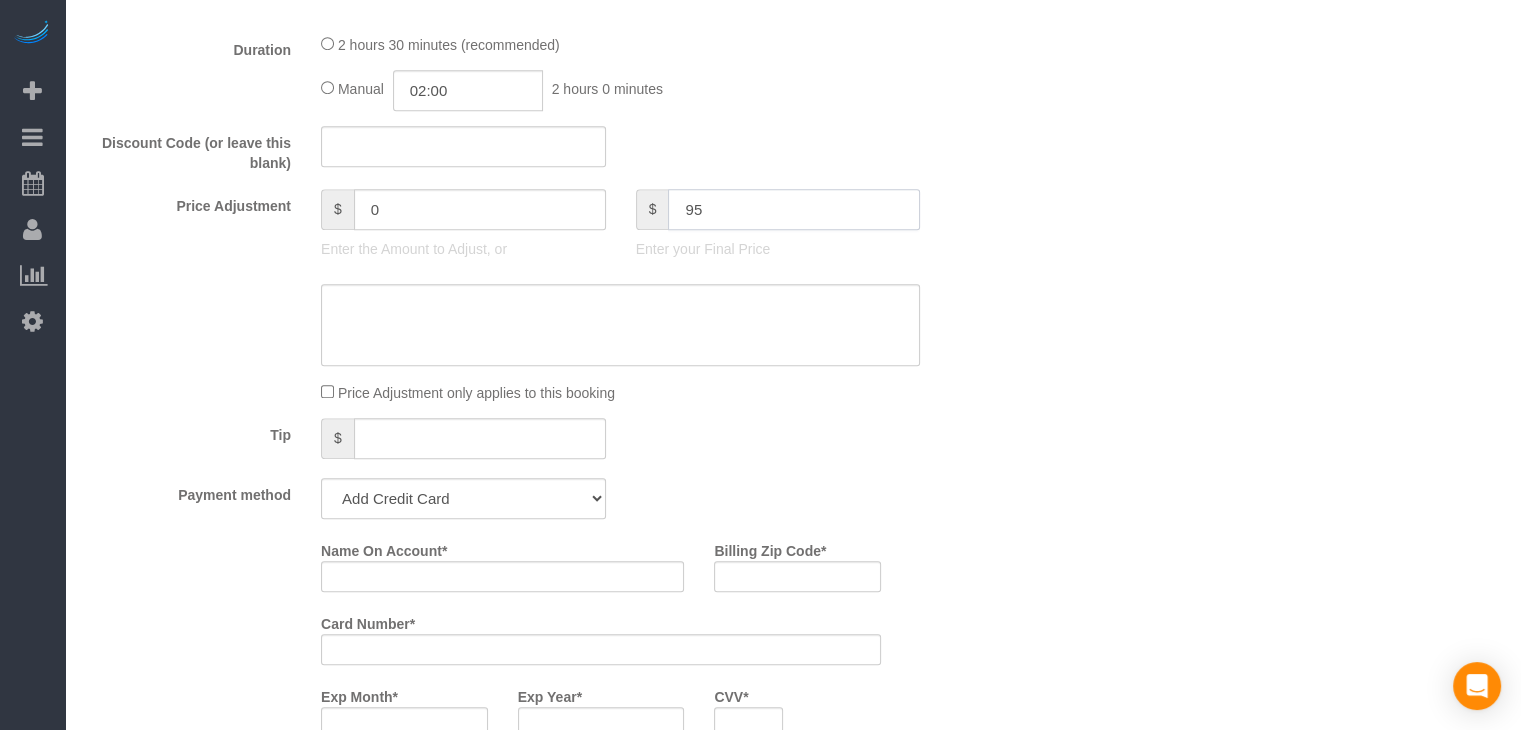 type on "-74" 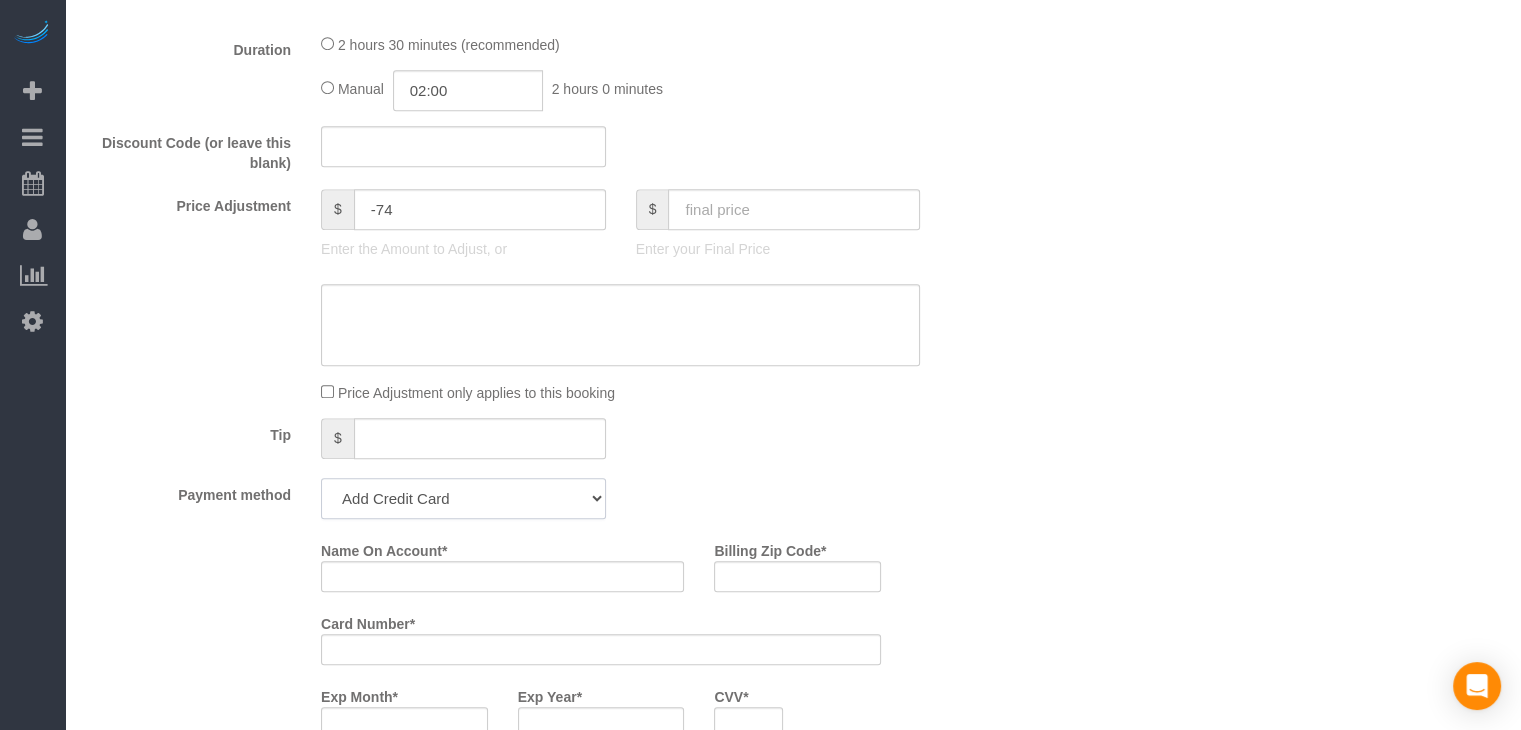 click on "Add Credit Card Cash Check Paypal" 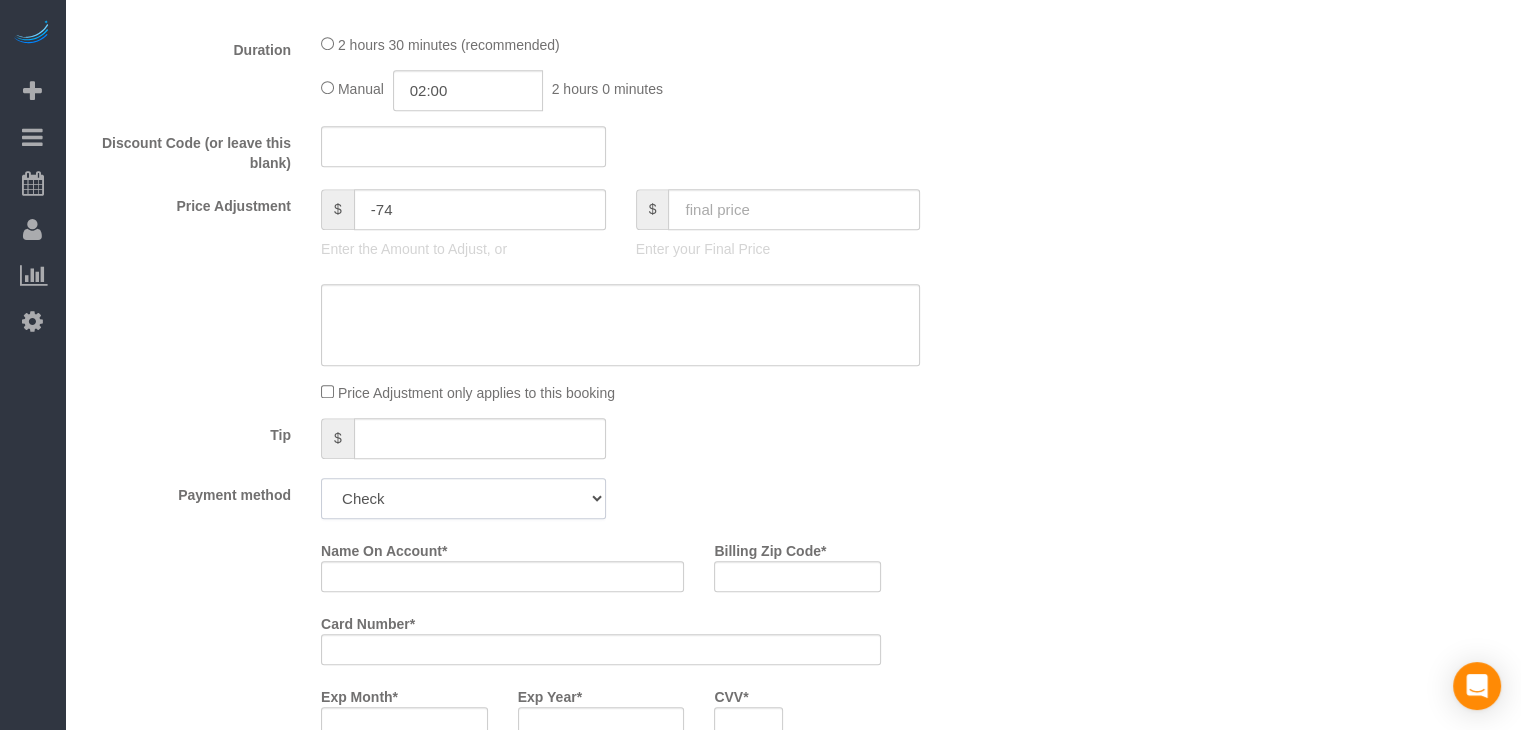 click on "Add Credit Card Cash Check Paypal" 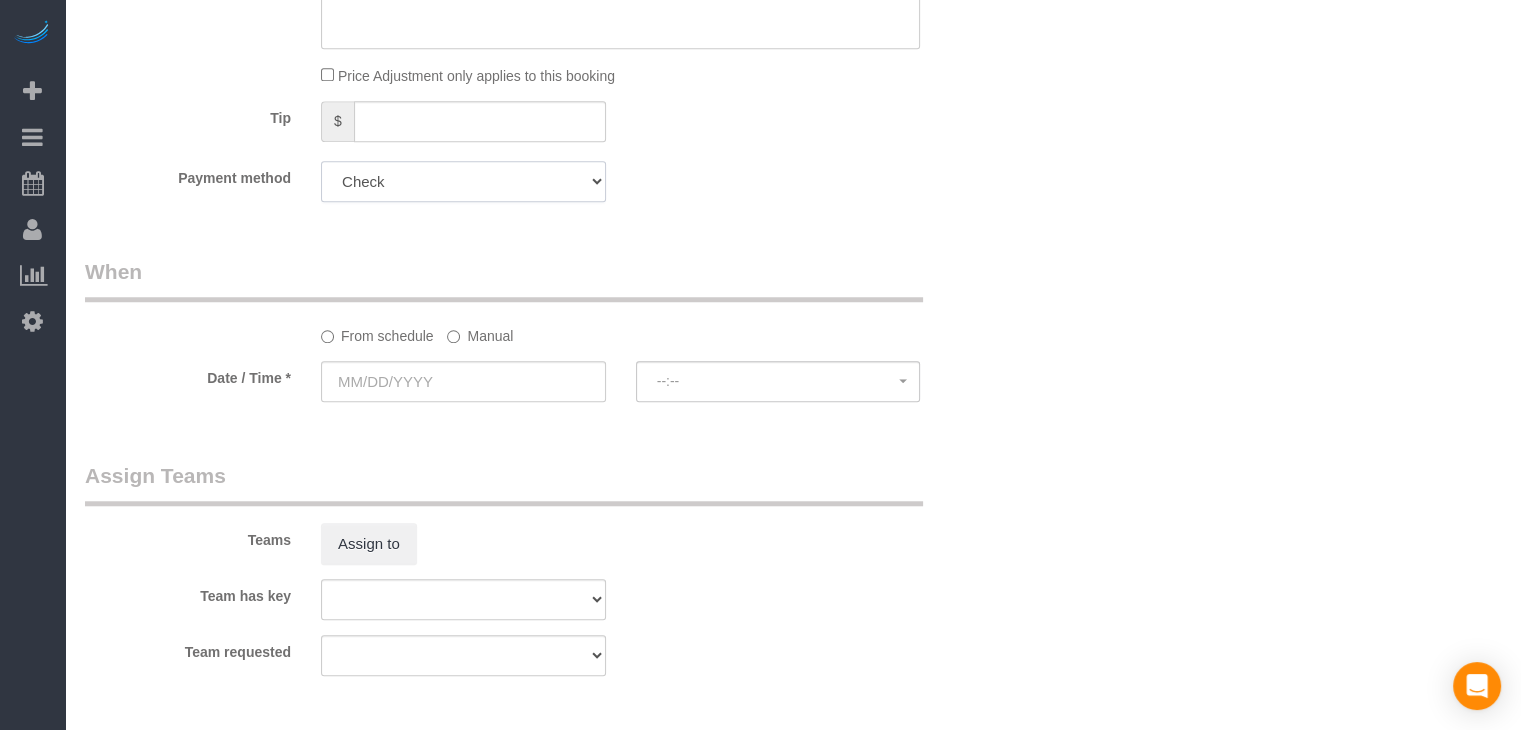 scroll, scrollTop: 1720, scrollLeft: 0, axis: vertical 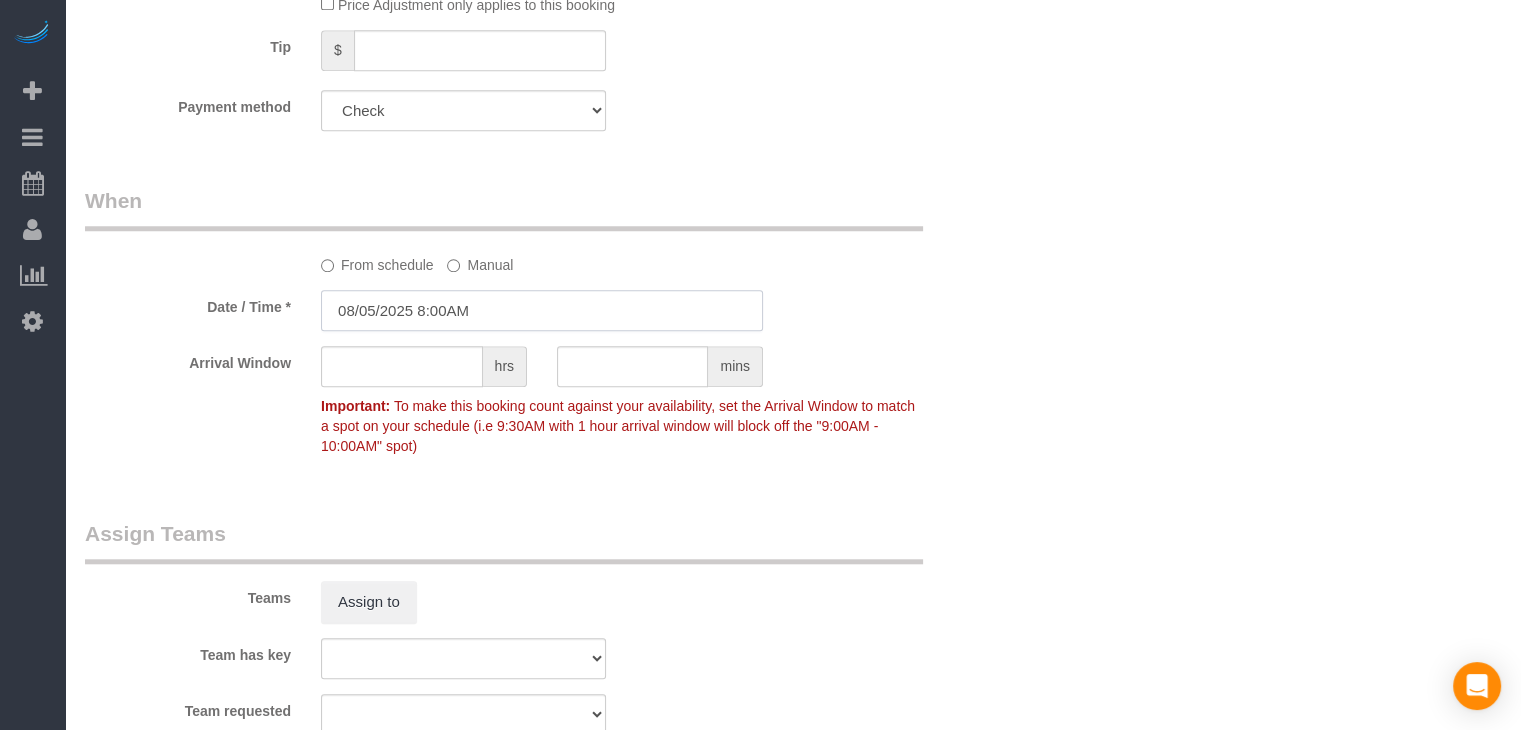 click on "08/05/2025 8:00AM" at bounding box center [542, 310] 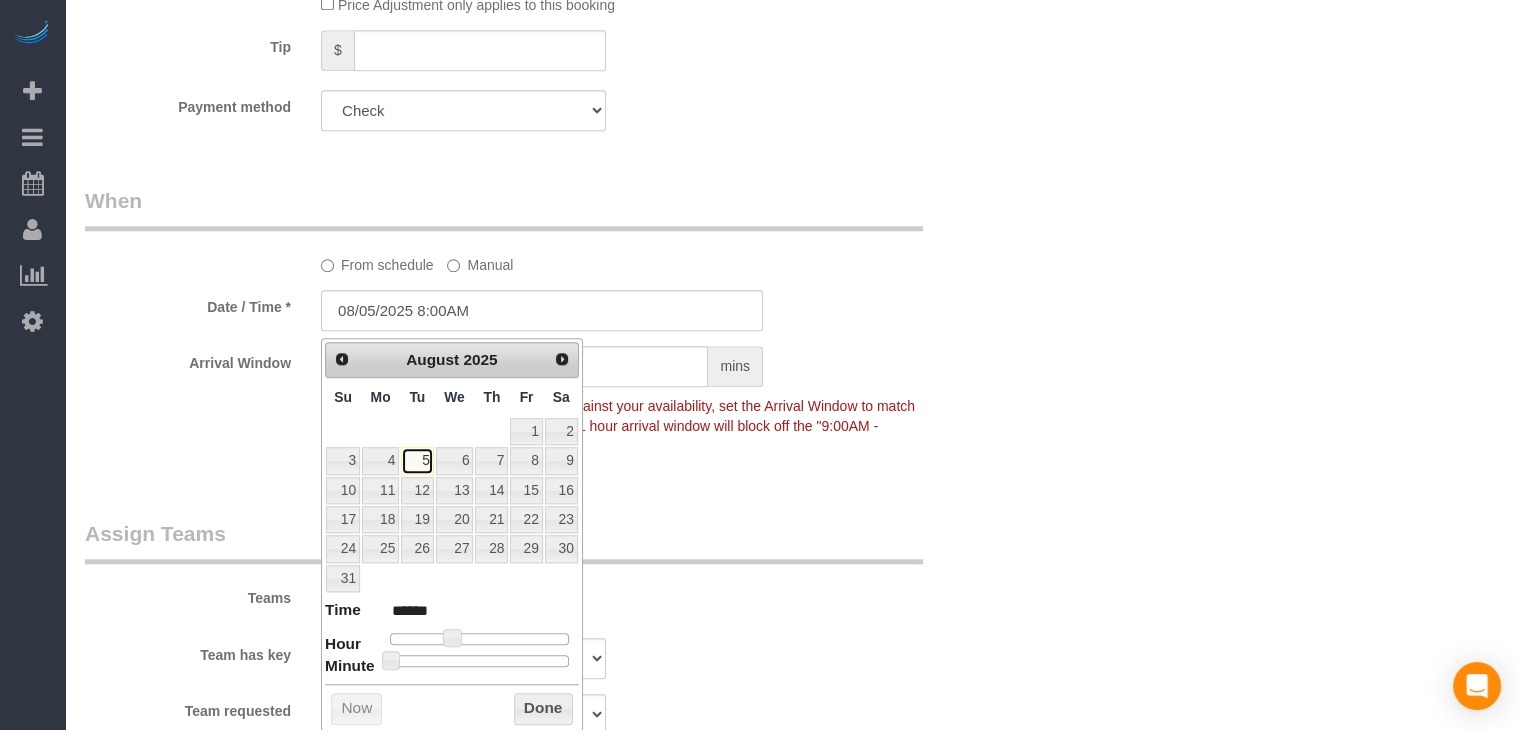 click on "5" at bounding box center (417, 460) 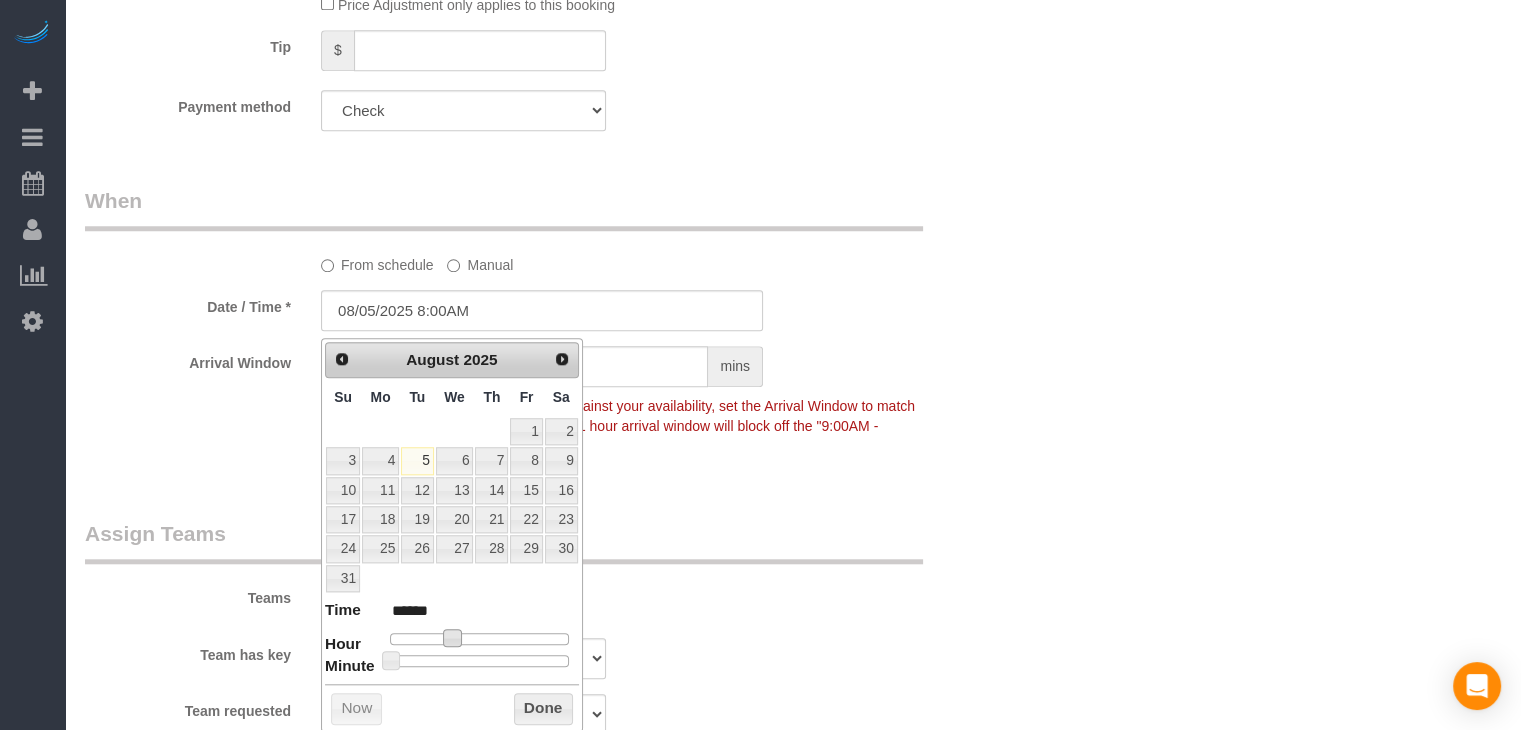 type on "08/05/2025 9:00AM" 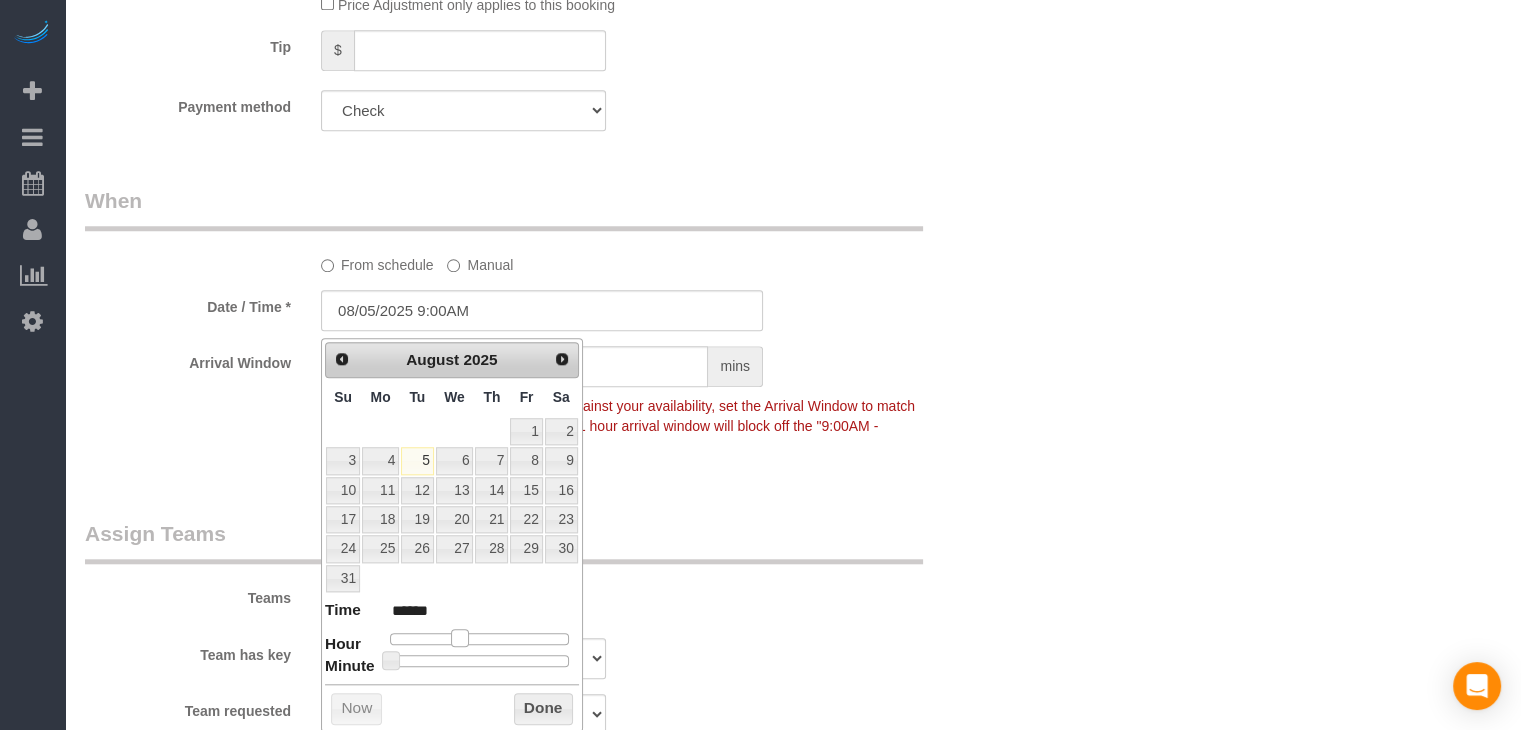 type on "08/05/2025 10:00AM" 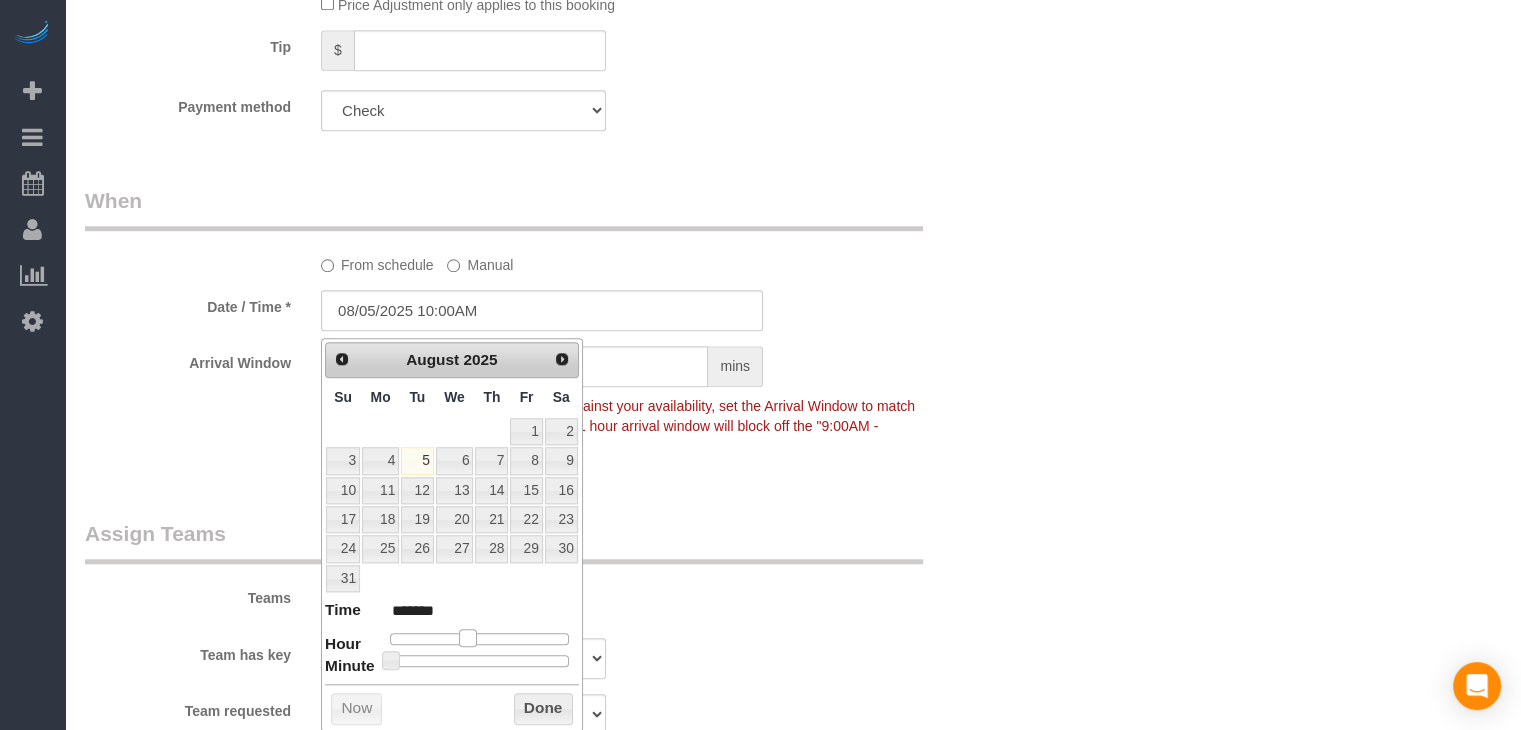 drag, startPoint x: 451, startPoint y: 634, endPoint x: 466, endPoint y: 631, distance: 15.297058 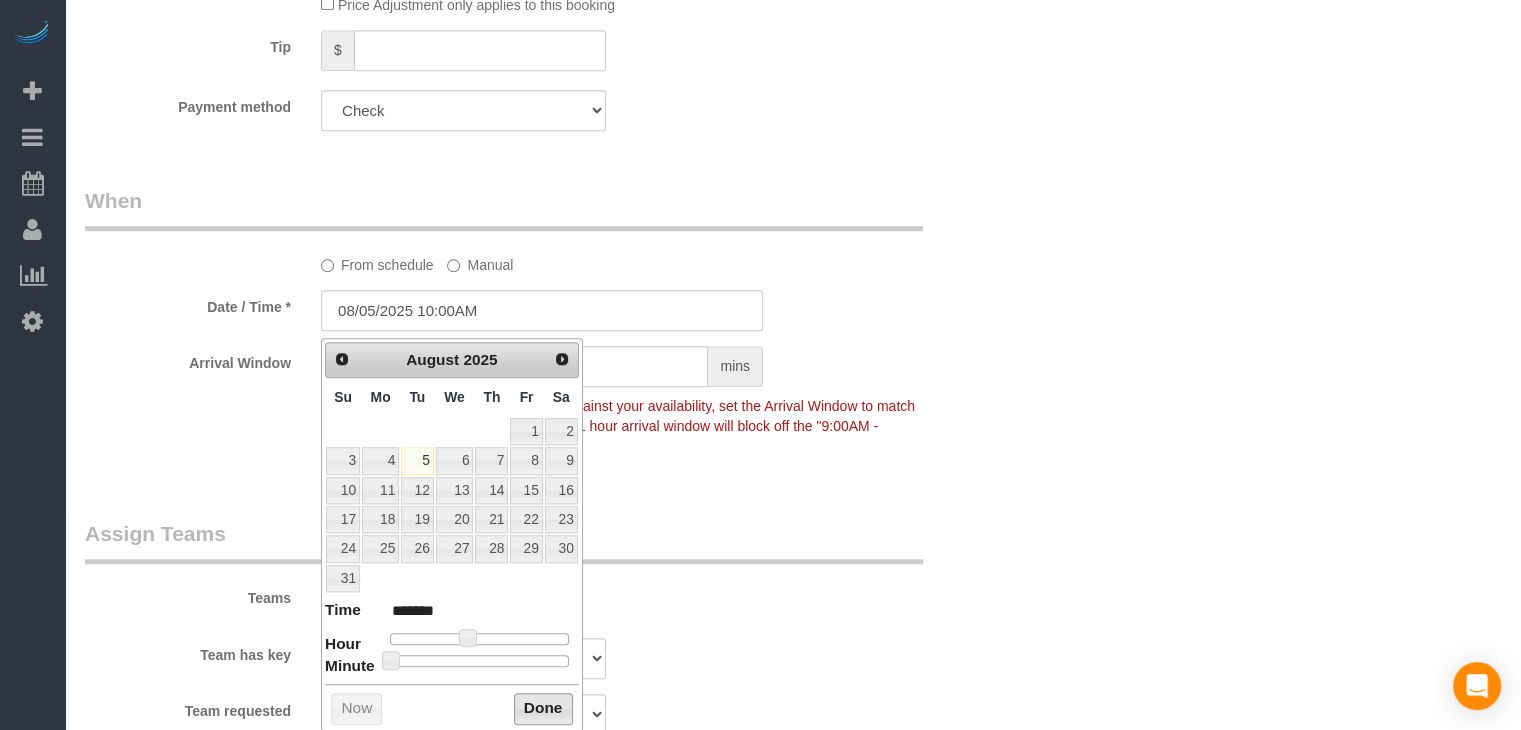 click on "Done" at bounding box center [543, 709] 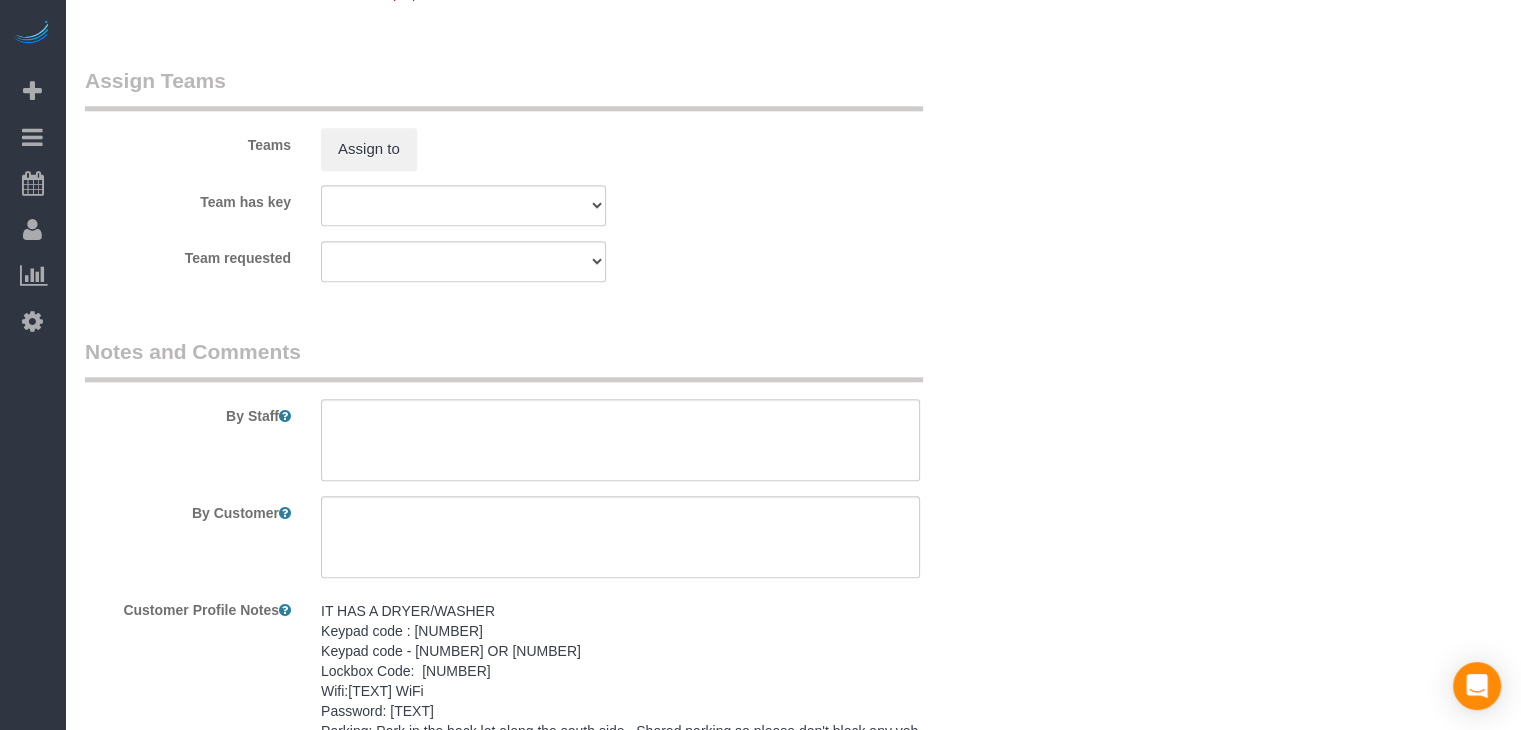 scroll, scrollTop: 2243, scrollLeft: 0, axis: vertical 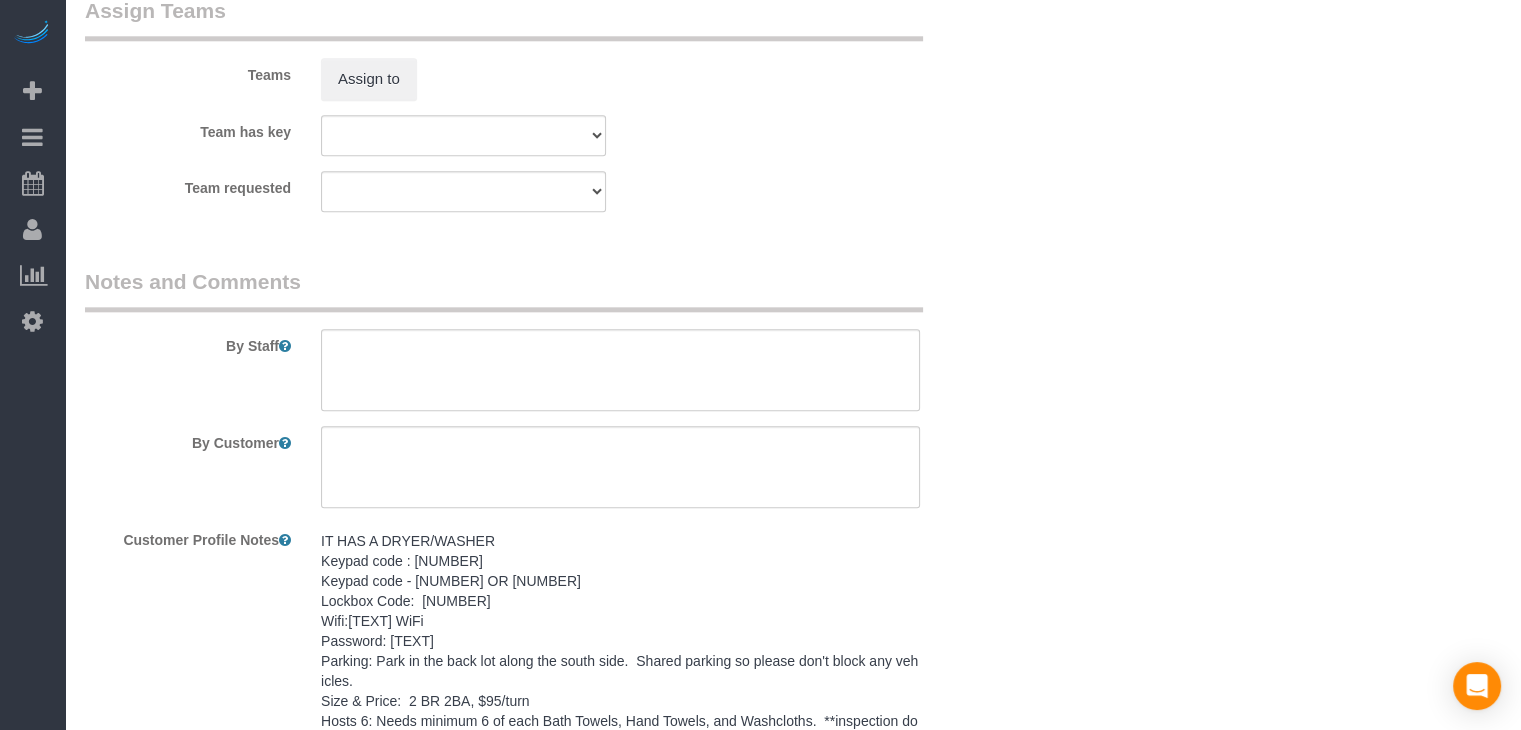 click on "IT HAS A DRYER/WASHER
Keypad code : [CODE]
Keypad code - [CODE] OR [CODE]
Lockbox Code:  [CODE]
Wifi:[WORD]
Password: [PASSWORD]
Parking: Park in the back lot along the south side.  Shared parking so please don't block any vehicles.
Size & Price:  2 BR 2BA, [PRICE]/turn
Hosts 6: Needs minimum 6 of each Bath Towels, Hand Towels, and Washcloths.  **inspection done [DATE]**
GARBAGE SCHED: EVERY MONDAY
NOTE: Containers need to be out before 7 am on collection day" at bounding box center [620, 671] 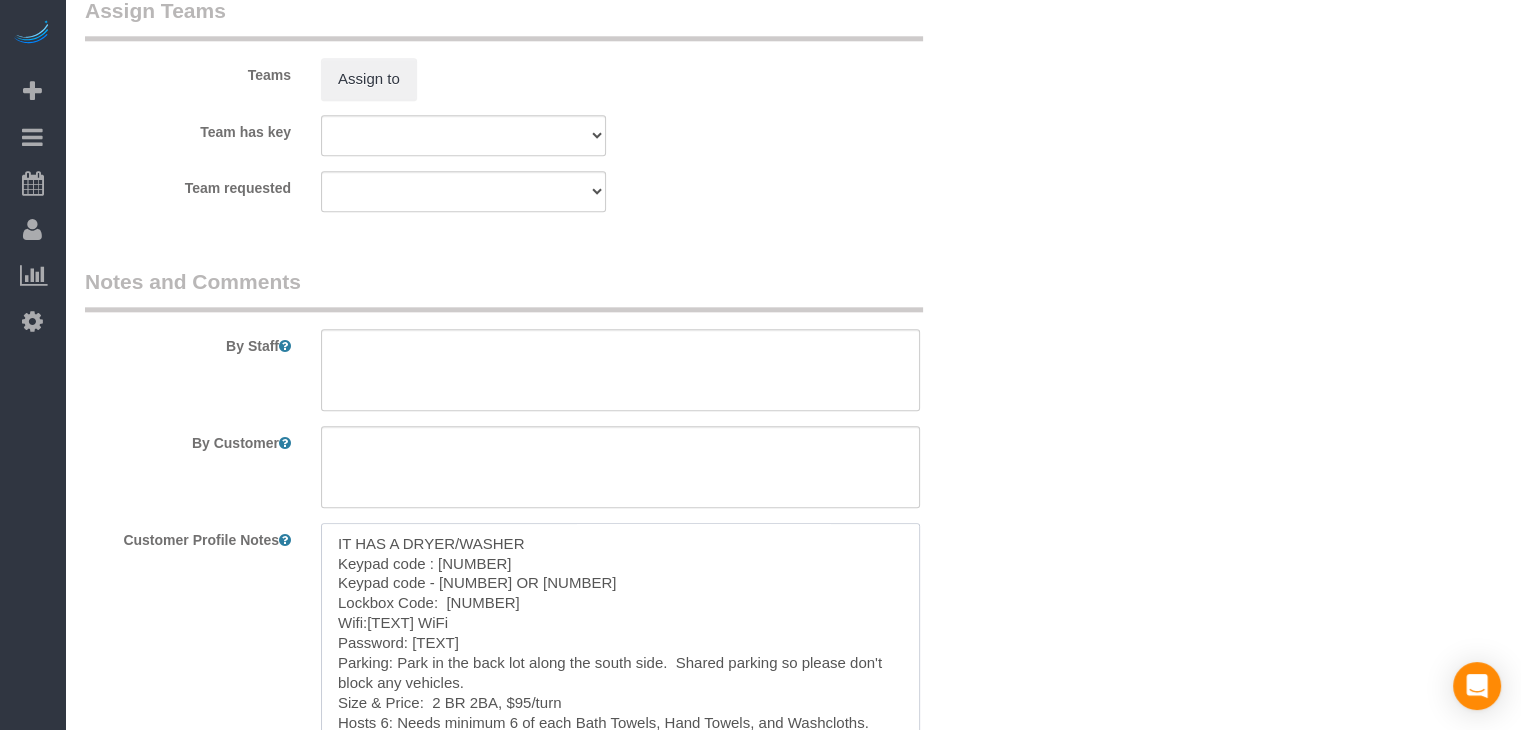 click on "IT HAS A DRYER/WASHER
Keypad code : [CODE]
Keypad code - [CODE] OR [CODE]
Lockbox Code:  [CODE]
Wifi:[WORD]
Password: [PASSWORD]
Parking: Park in the back lot along the south side.  Shared parking so please don't block any vehicles.
Size & Price:  2 BR 2BA, [PRICE]/turn
Hosts 6: Needs minimum 6 of each Bath Towels, Hand Towels, and Washcloths.  **inspection done [DATE]**
GARBAGE SCHED: EVERY MONDAY
NOTE: Containers need to be out before 7 am on collection day" at bounding box center [620, 633] 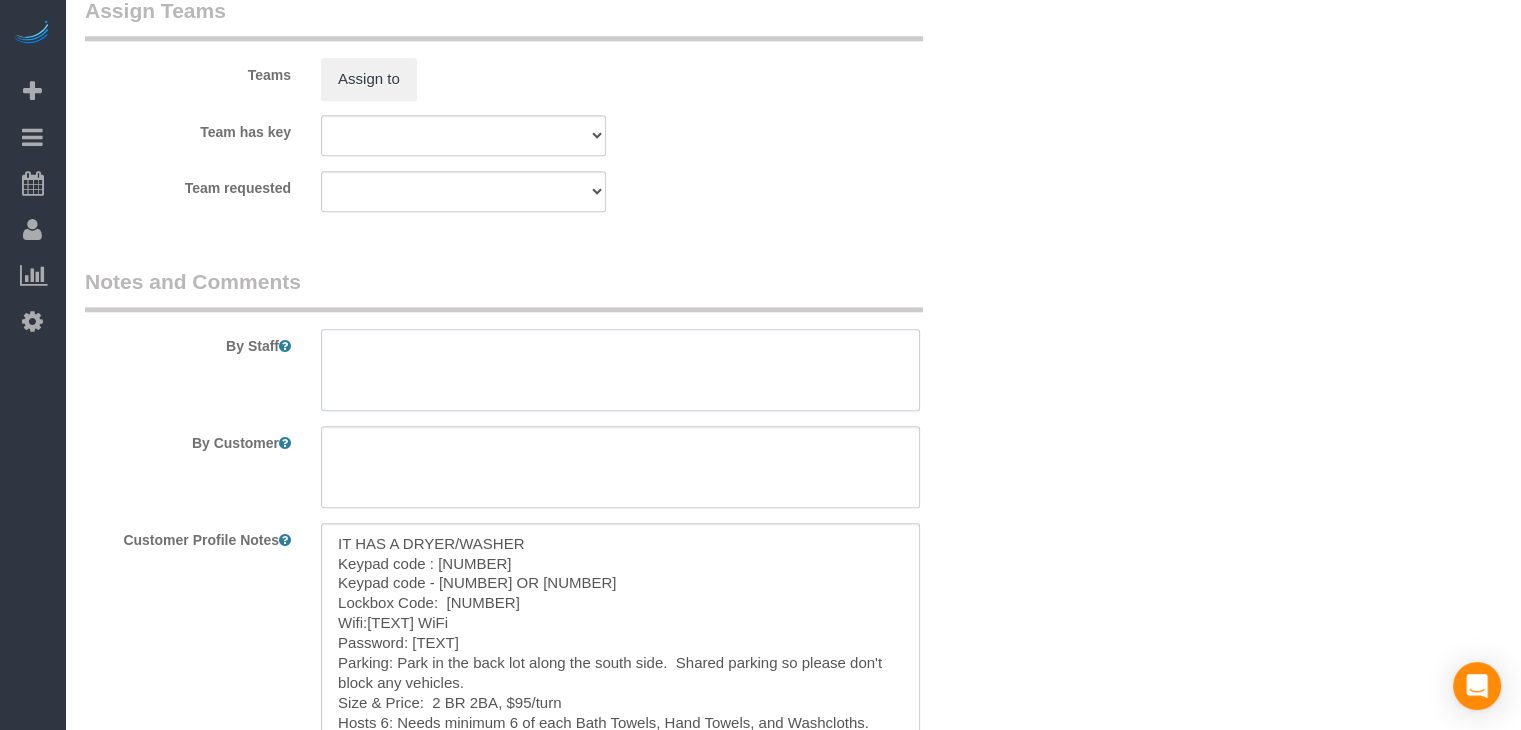 click at bounding box center [620, 370] 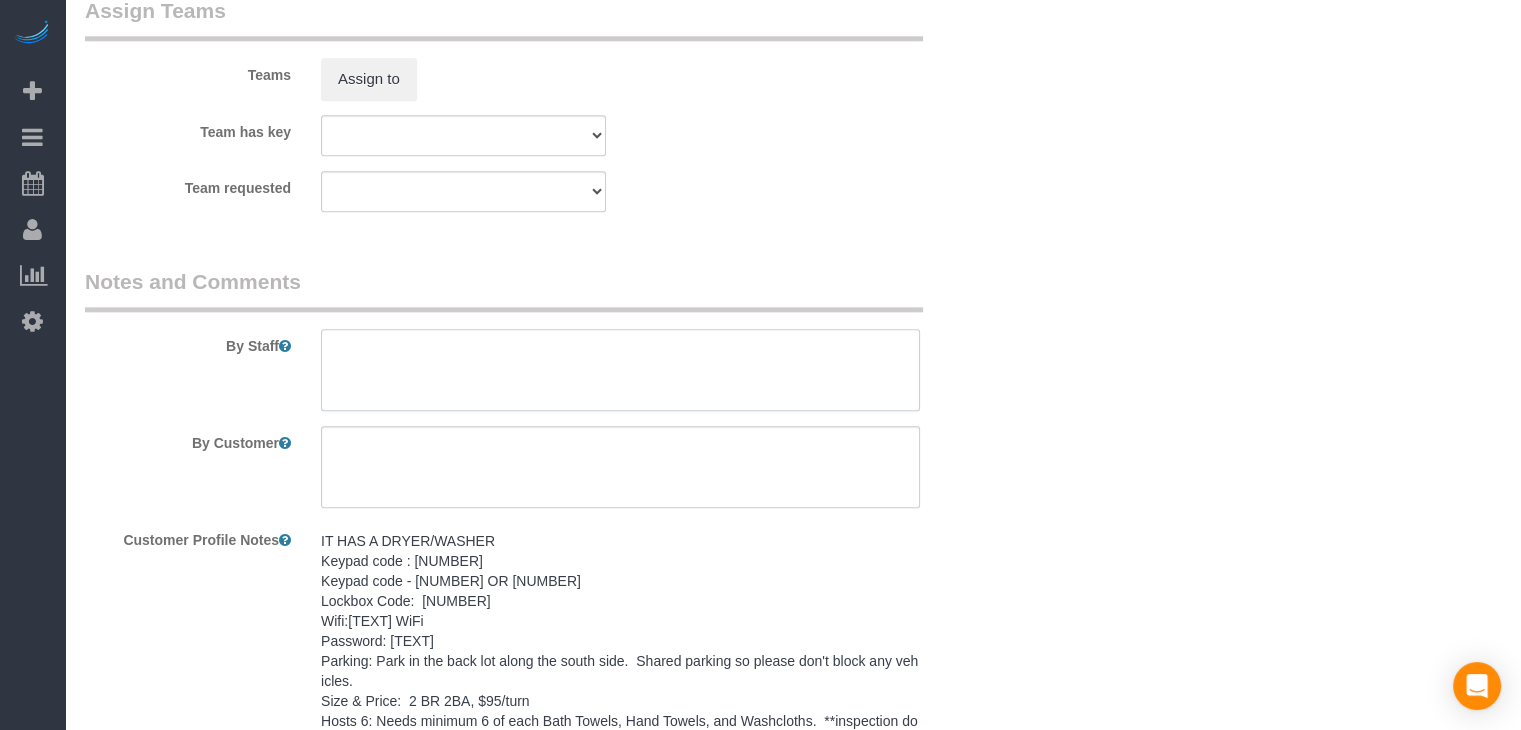 paste on "IT HAS A DRYER/WASHER
Keypad code : [CODE]
Keypad code - [CODE] OR [CODE]
Lockbox Code:  [CODE]
Wifi:[WORD]
Password: [PASSWORD]
Parking: Park in the back lot along the south side.  Shared parking so please don't block any vehicles.
Size & Price:  2 BR 2BA, [PRICE]/turn
Hosts 6: Needs minimum 6 of each Bath Towels, Hand Towels, and Washcloths.  **inspection done [DATE]**
GARBAGE SCHED: EVERY MONDAY
NOTE: Containers need to be out before 7 am on collection day" 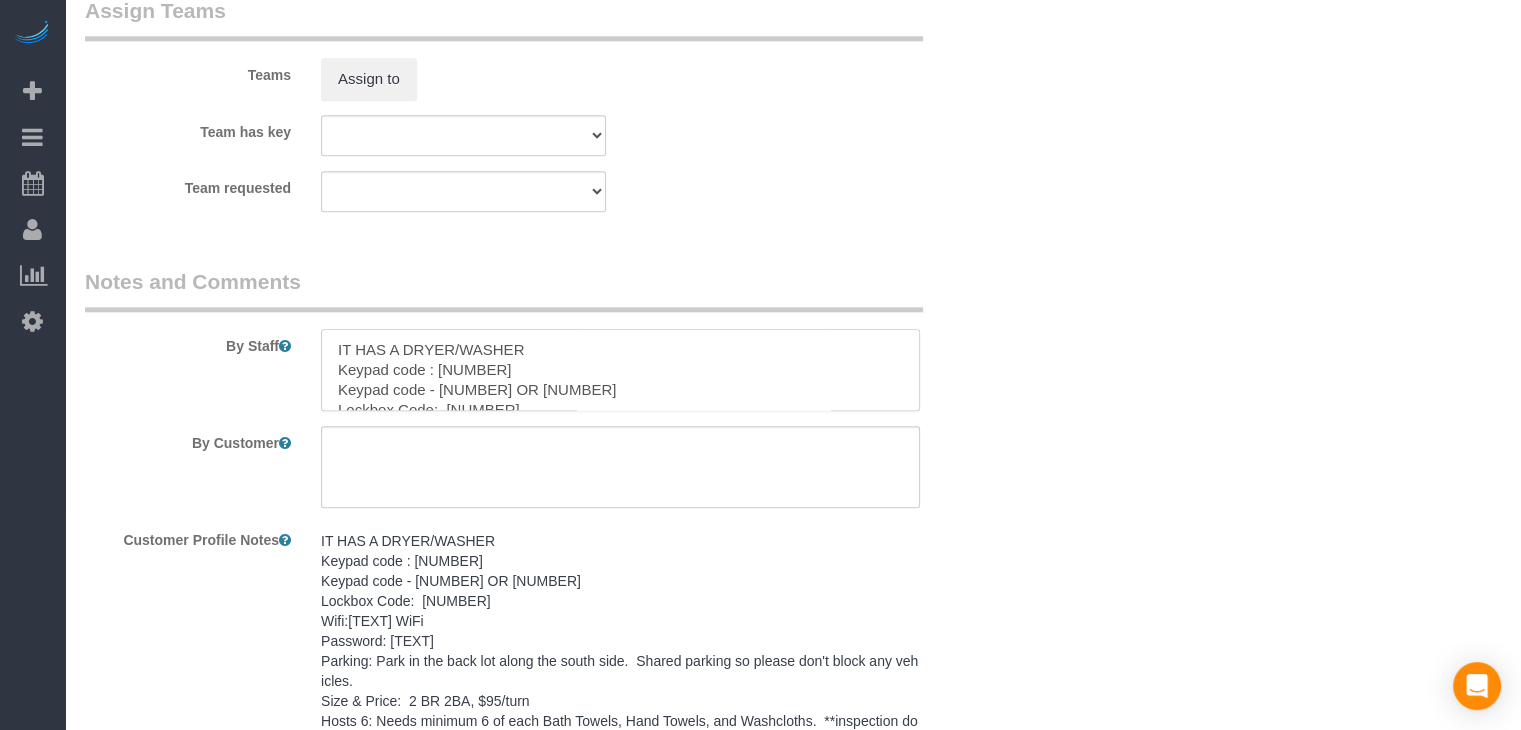 scroll, scrollTop: 207, scrollLeft: 0, axis: vertical 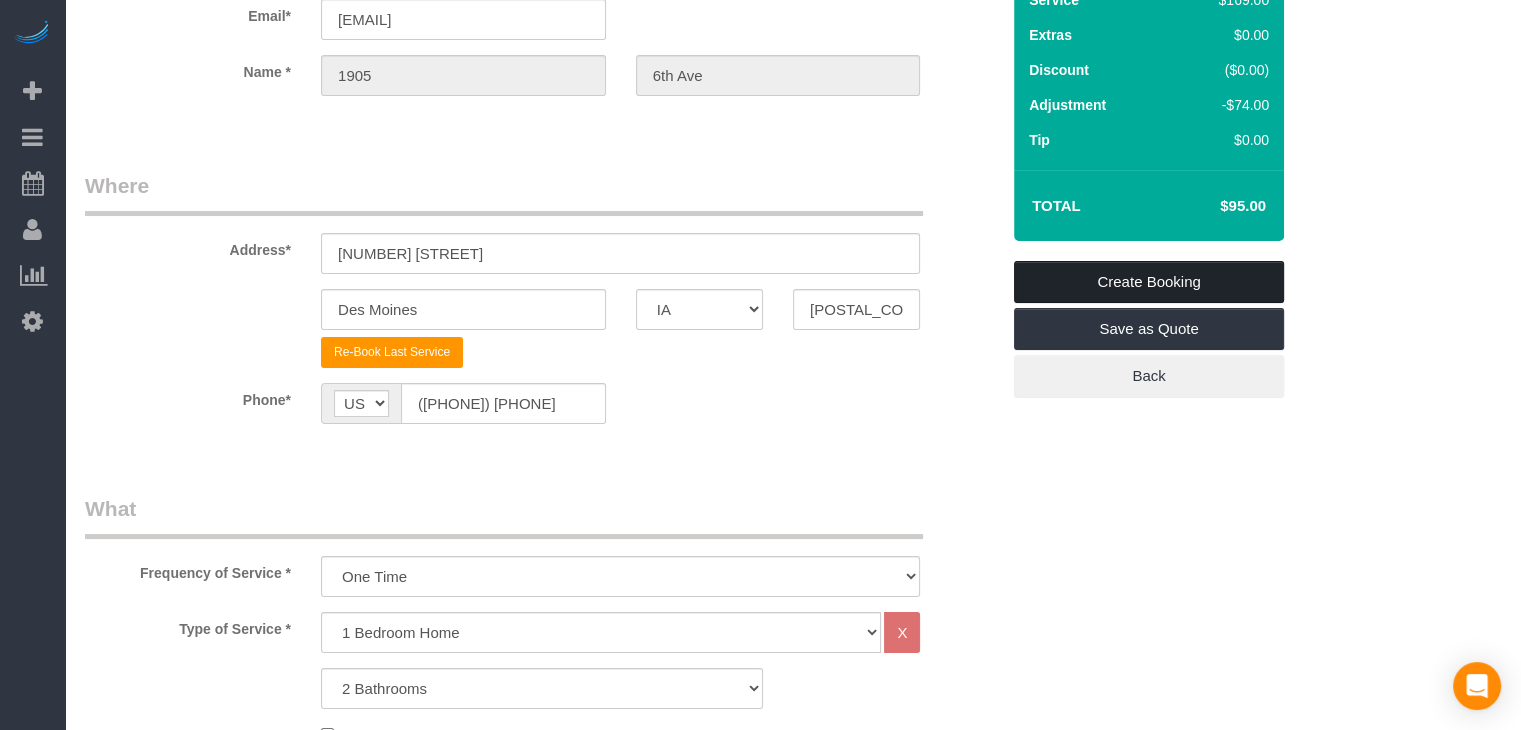 type on "IT HAS A DRYER/WASHER
Keypad code : [CODE]
Keypad code - [CODE] OR [CODE]
Lockbox Code:  [CODE]
Wifi:[WORD]
Password: [PASSWORD]
Parking: Park in the back lot along the south side.  Shared parking so please don't block any vehicles.
Size & Price:  2 BR 2BA, [PRICE]/turn
Hosts 6: Needs minimum 6 of each Bath Towels, Hand Towels, and Washcloths.  **inspection done [DATE]**
GARBAGE SCHED: EVERY MONDAY
NOTE: Containers need to be out before 7 am on collection day" 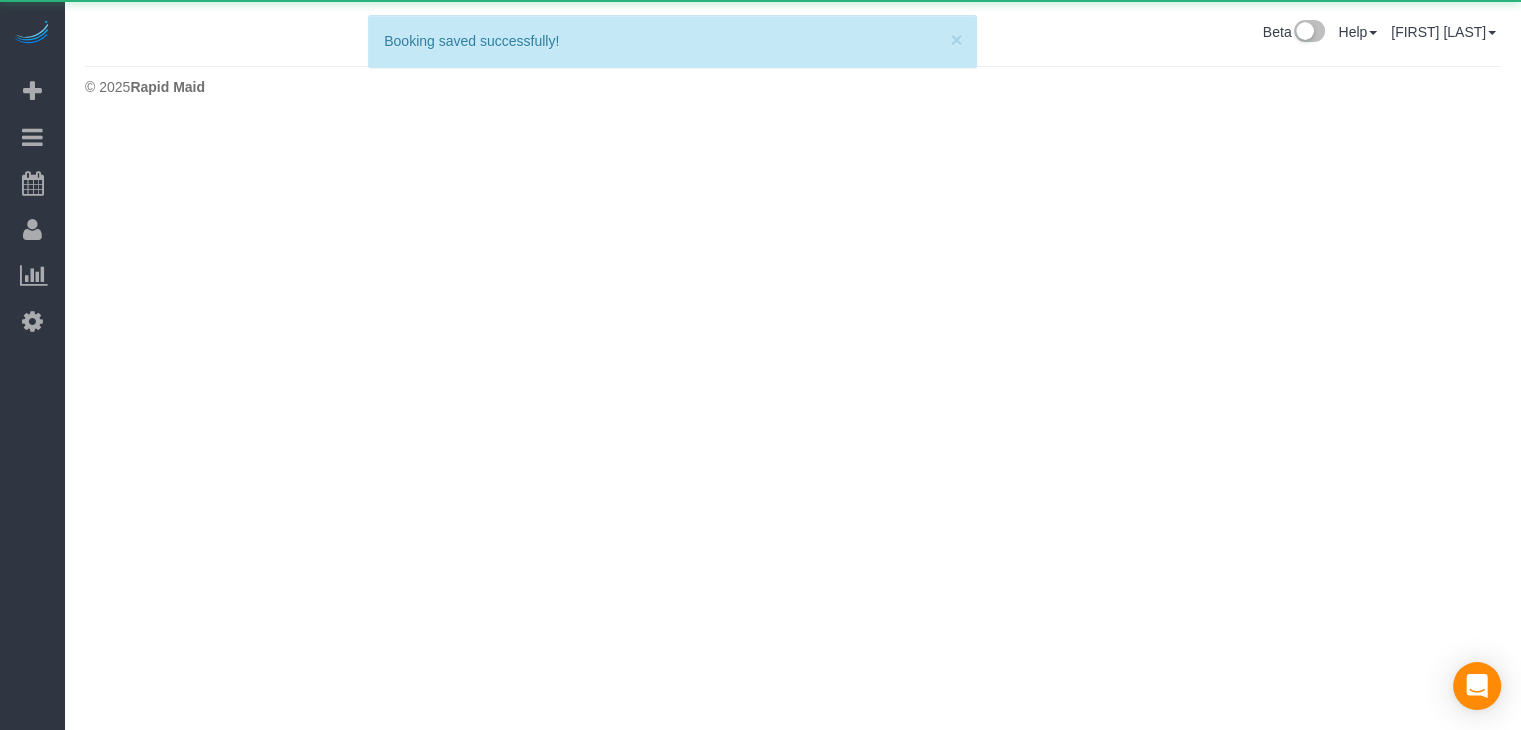 scroll, scrollTop: 0, scrollLeft: 0, axis: both 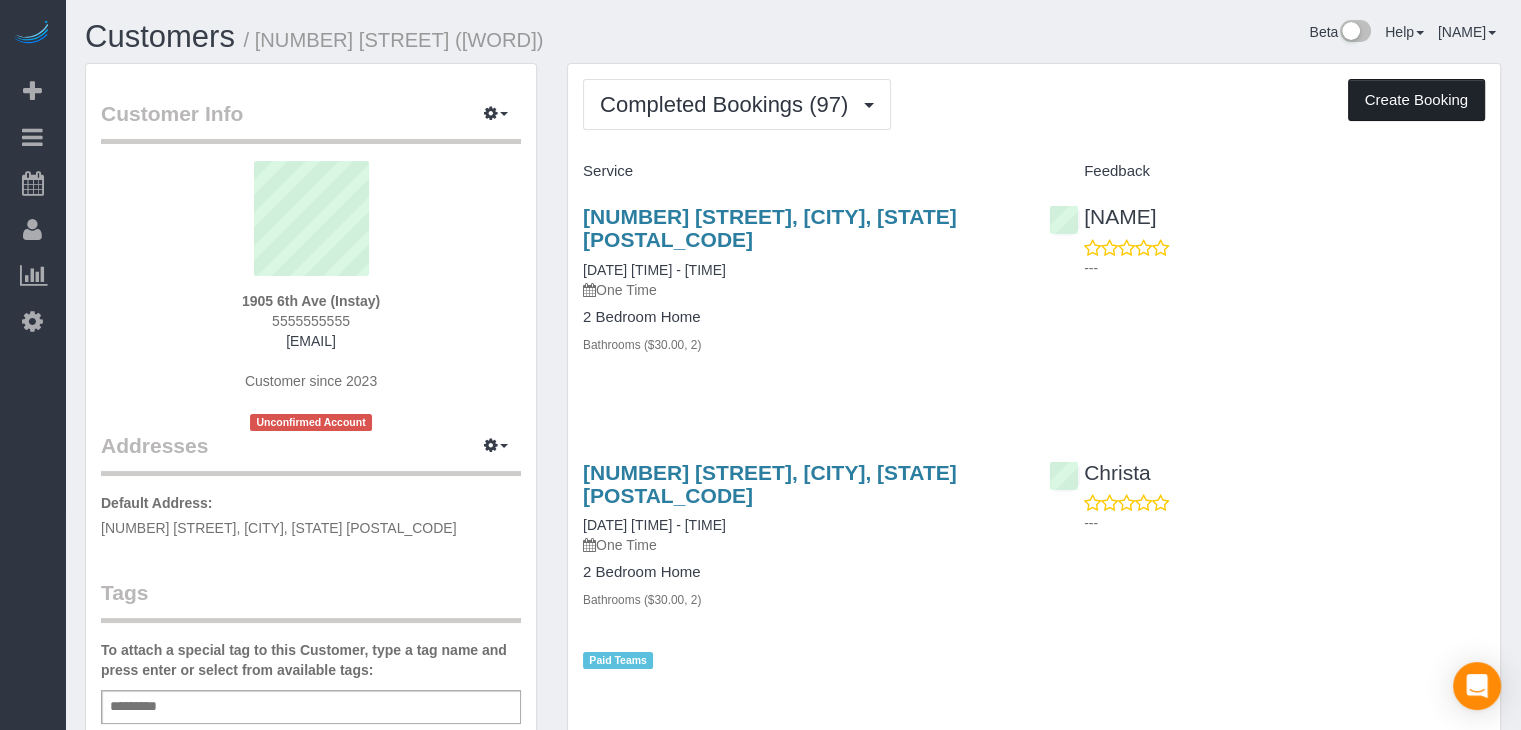 click on "Create Booking" at bounding box center [1416, 100] 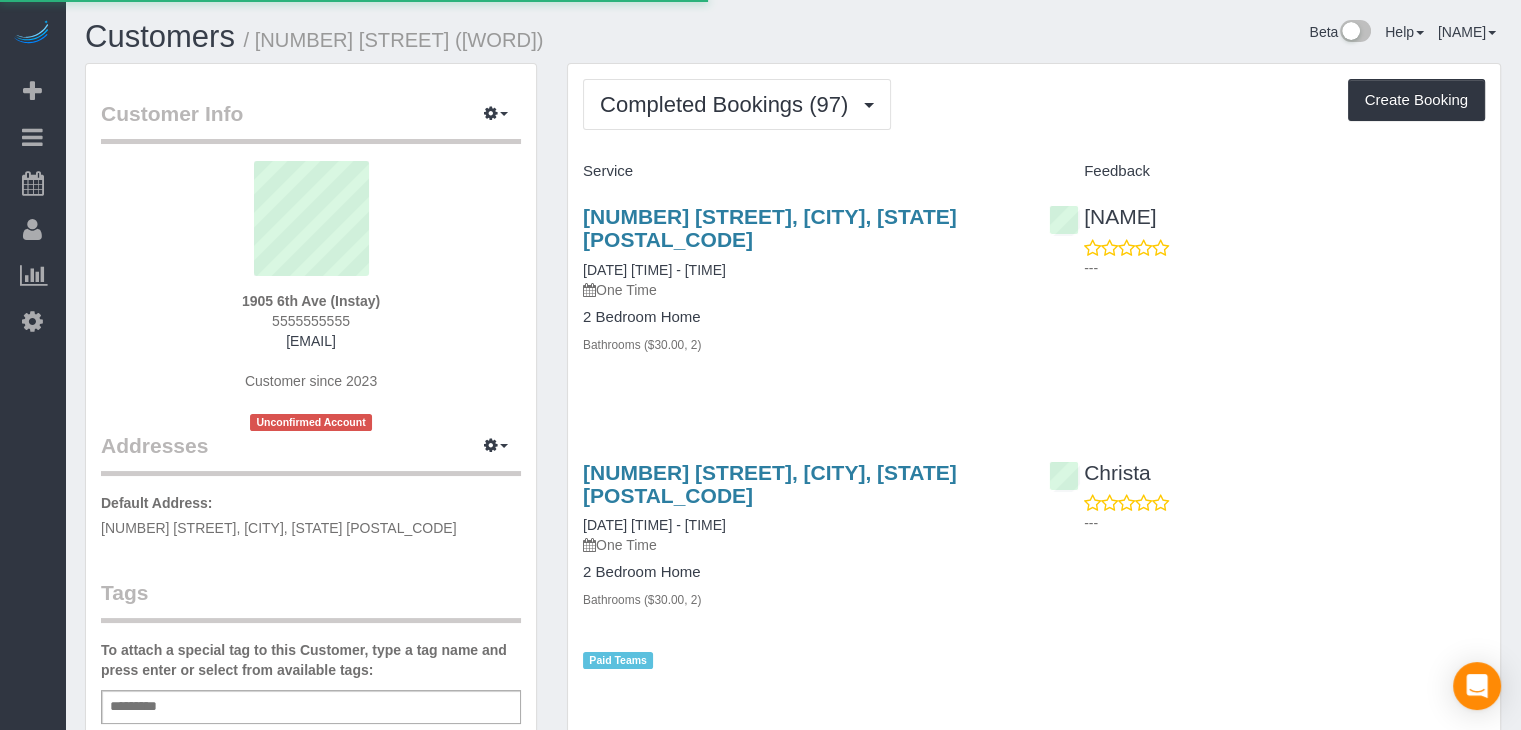 select on "IA" 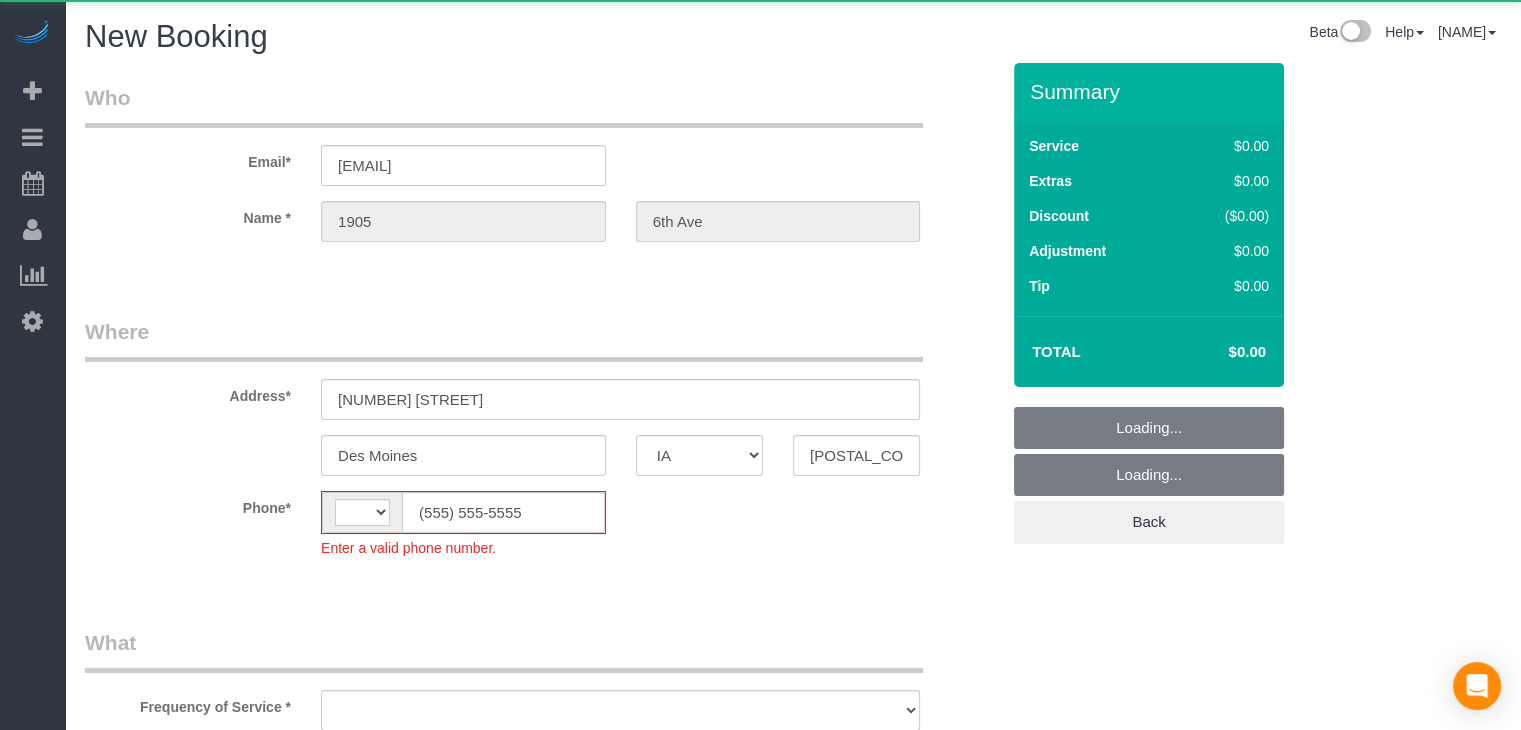 select on "string:US" 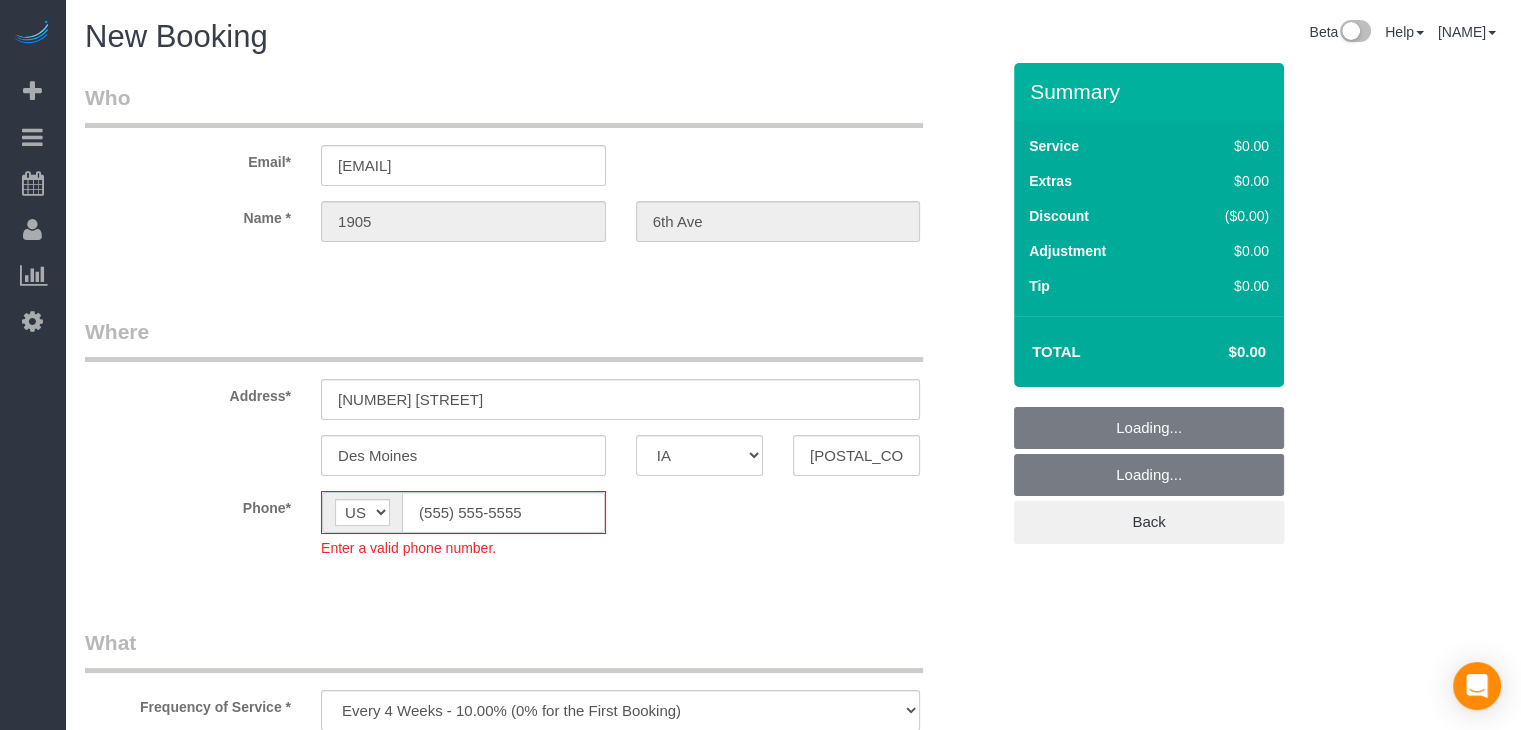 select on "object:1695" 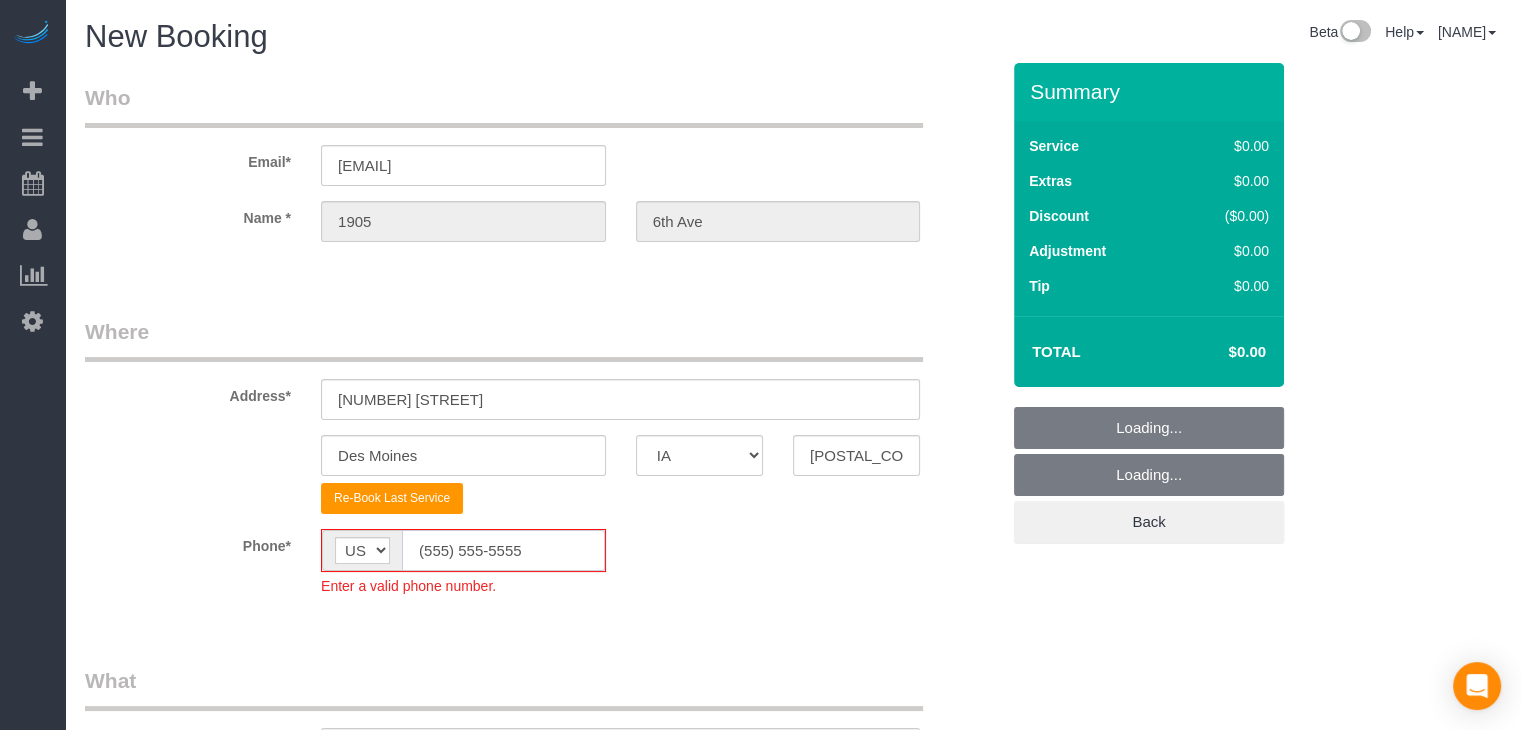 click on "(555) 555-5555" 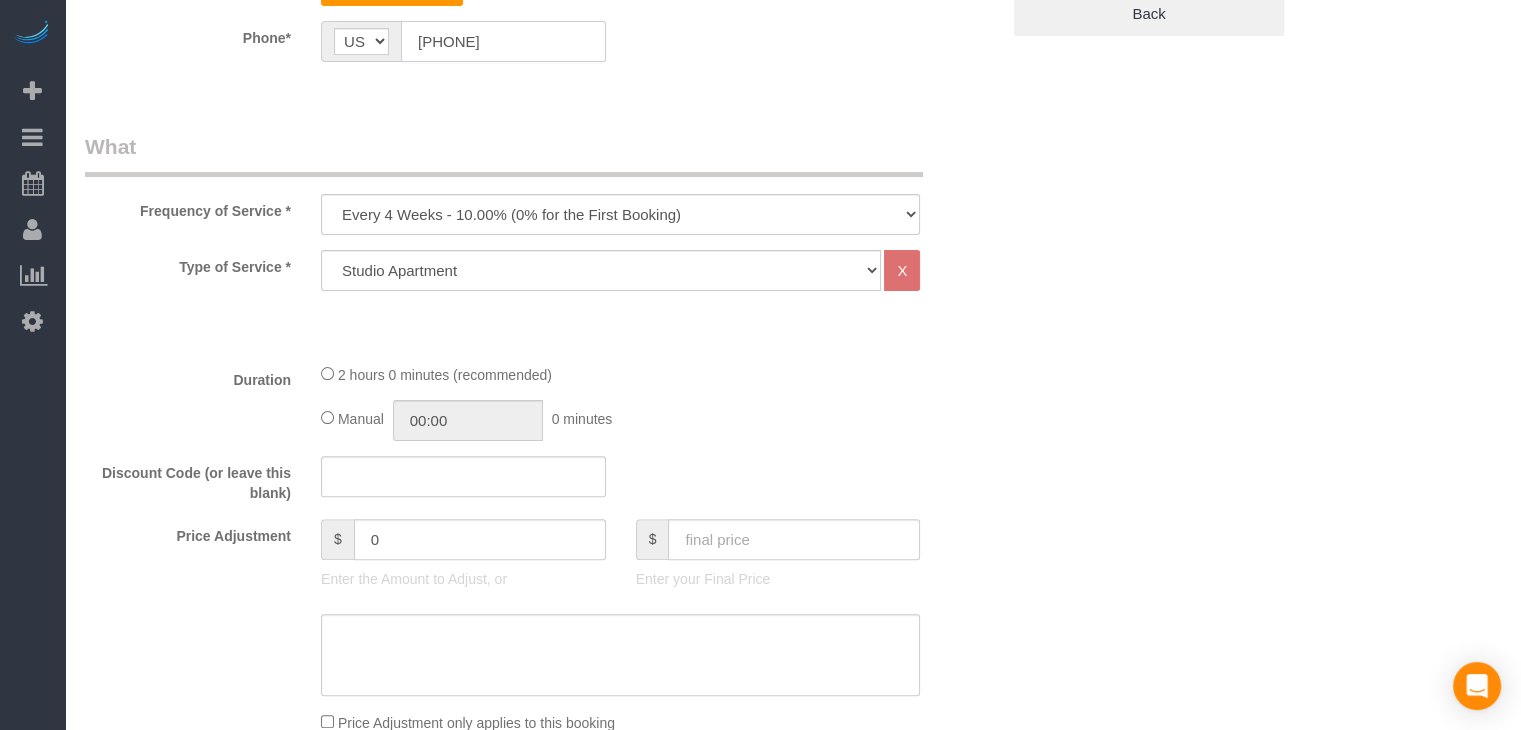 scroll, scrollTop: 555, scrollLeft: 0, axis: vertical 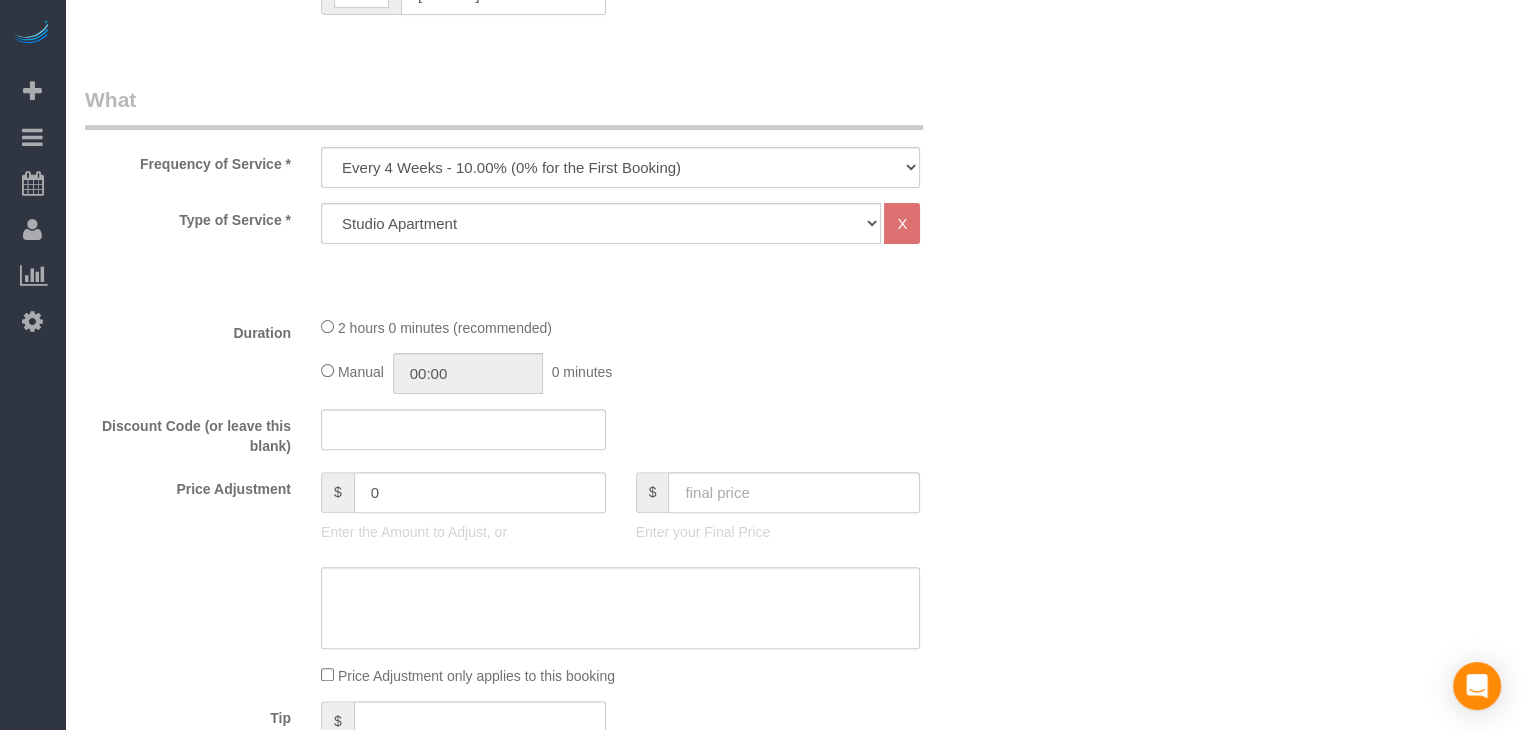 type on "[PHONE]" 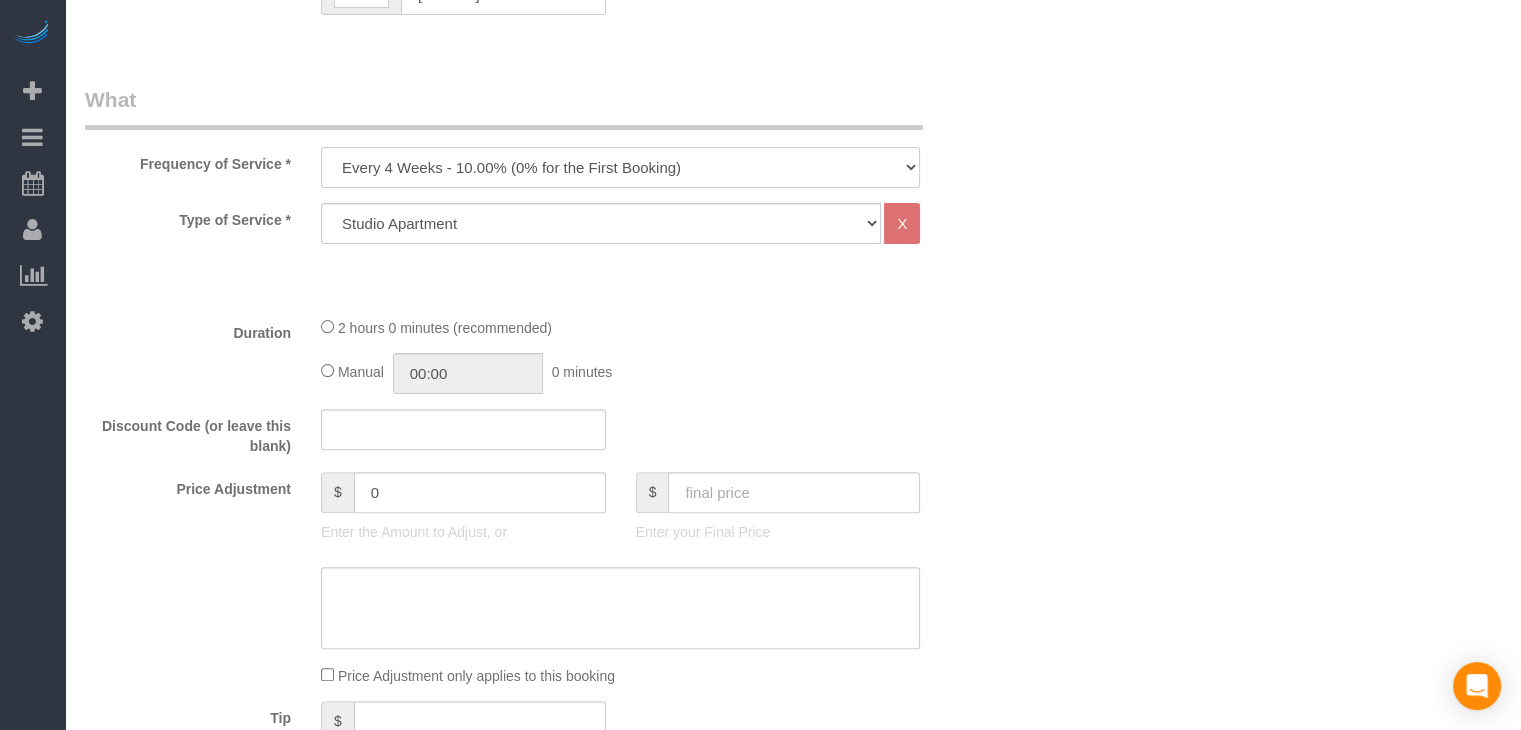 click on "Every 6 Weeks (0% for the First Booking) One Time Every 8 Weeks (0% for the First Booking) Every 4 Weeks - 10.00% (0% for the First Booking) Every 3 Weeks - 12.00% (0% for the First Booking) Every 2 Weeks - 15.00% (0% for the First Booking) Weekly - 20.00% (0% for the First Booking)" at bounding box center (620, 167) 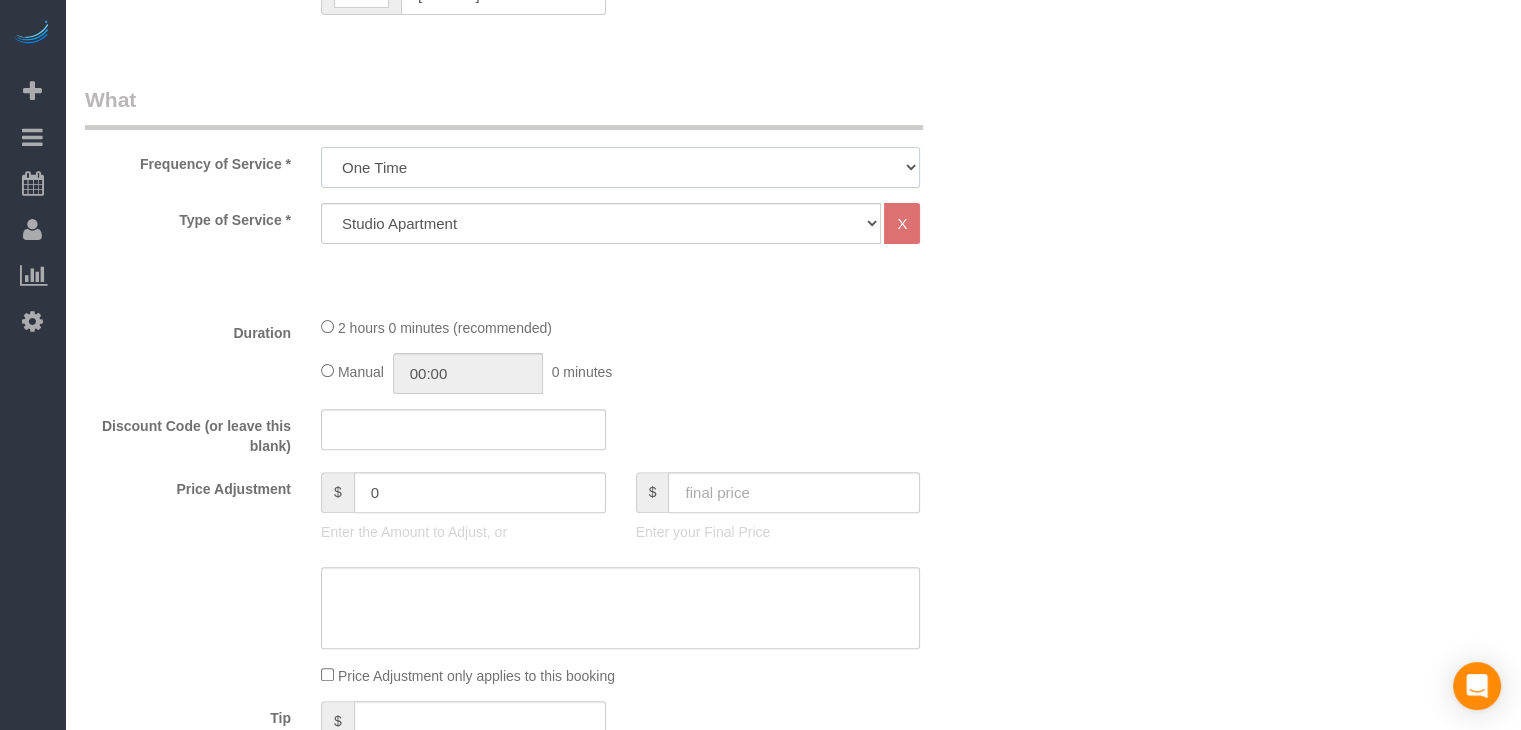 click on "Every 6 Weeks (0% for the First Booking) One Time Every 8 Weeks (0% for the First Booking) Every 4 Weeks - 10.00% (0% for the First Booking) Every 3 Weeks - 12.00% (0% for the First Booking) Every 2 Weeks - 15.00% (0% for the First Booking) Weekly - 20.00% (0% for the First Booking)" at bounding box center (620, 167) 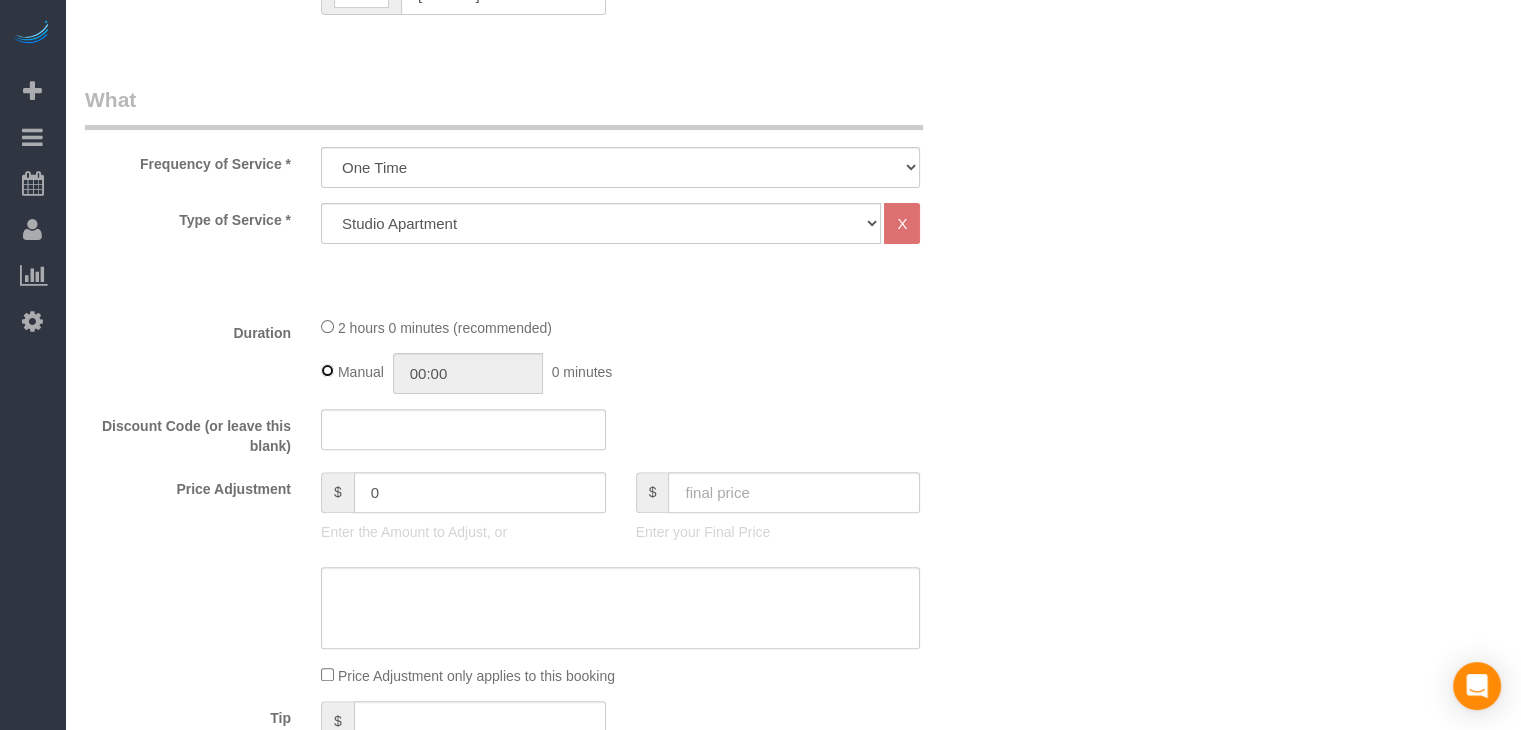 type on "02:00" 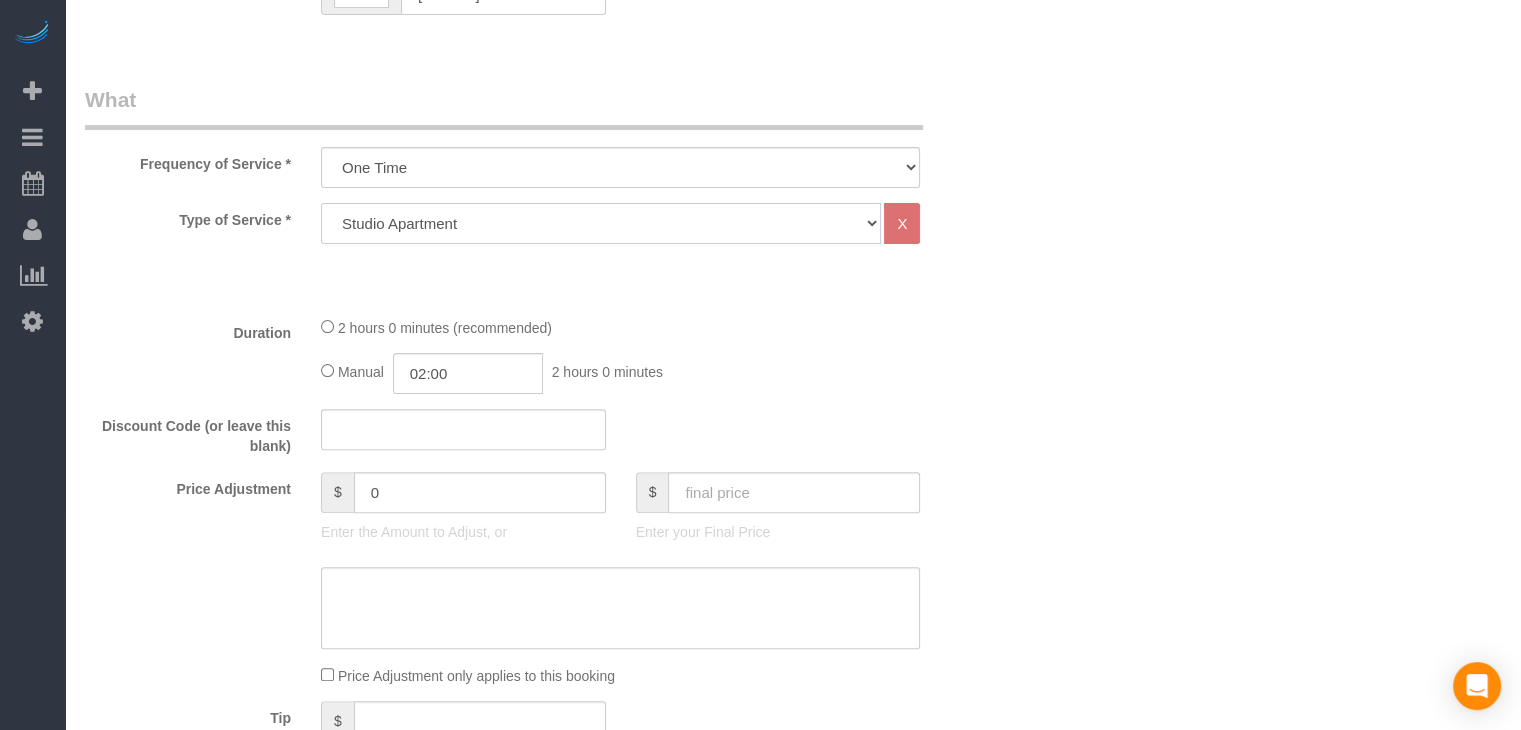 click on "Studio Apartment 1 Bedroom Home 2 Bedroom Home 3 Bedroom Home 4 Bedroom Home 5 Bedroom Home 6 Bedroom Home 7 Bedroom Home Hourly Cleaning Hazard/Emergency Cleaning General Maintenance" 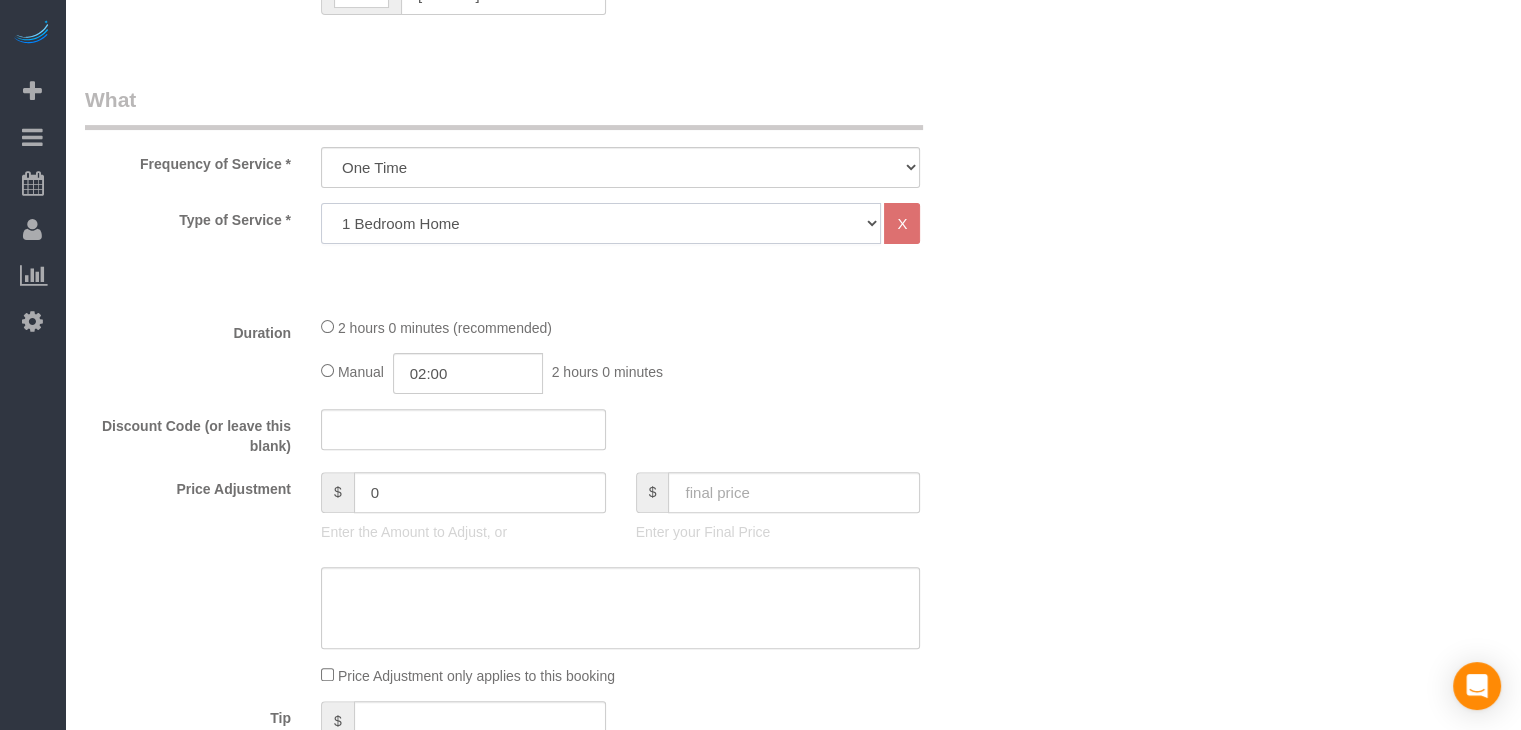click on "Studio Apartment 1 Bedroom Home 2 Bedroom Home 3 Bedroom Home 4 Bedroom Home 5 Bedroom Home 6 Bedroom Home 7 Bedroom Home Hourly Cleaning Hazard/Emergency Cleaning General Maintenance" 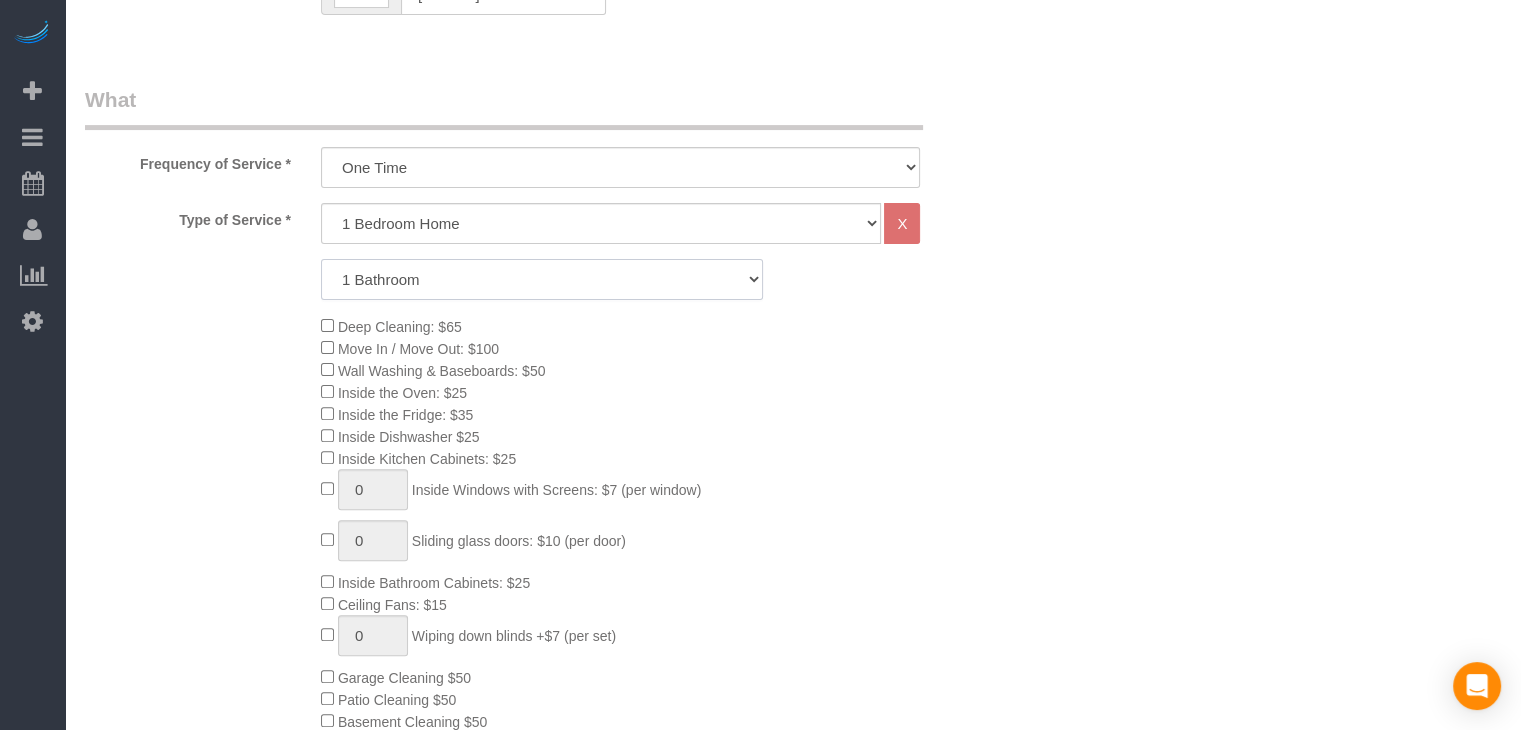 click on "1 Bathroom
2 Bathrooms
3 Bathrooms
4 Bathrooms
5 Bathrooms
6 Bathrooms" 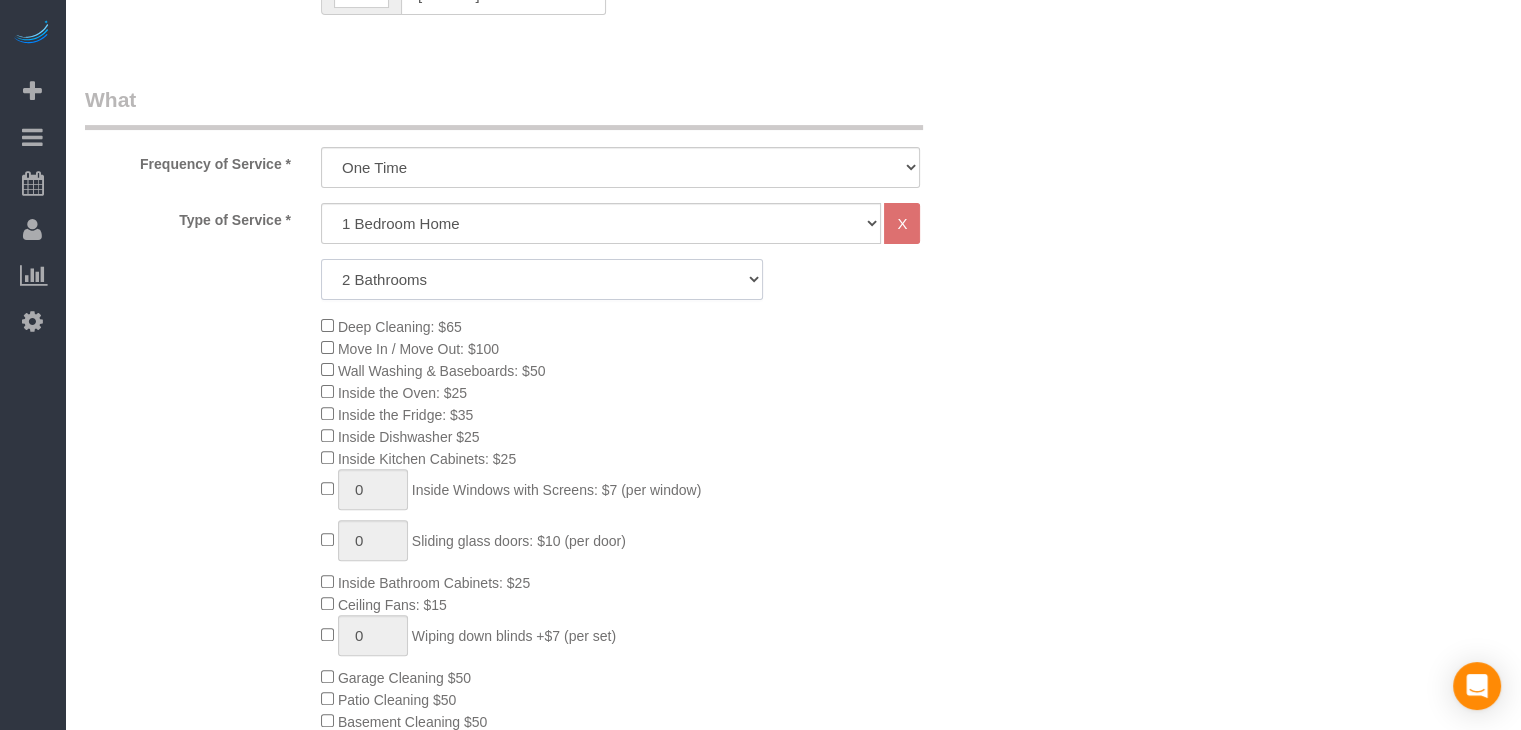 click on "1 Bathroom
2 Bathrooms
3 Bathrooms
4 Bathrooms
5 Bathrooms
6 Bathrooms" 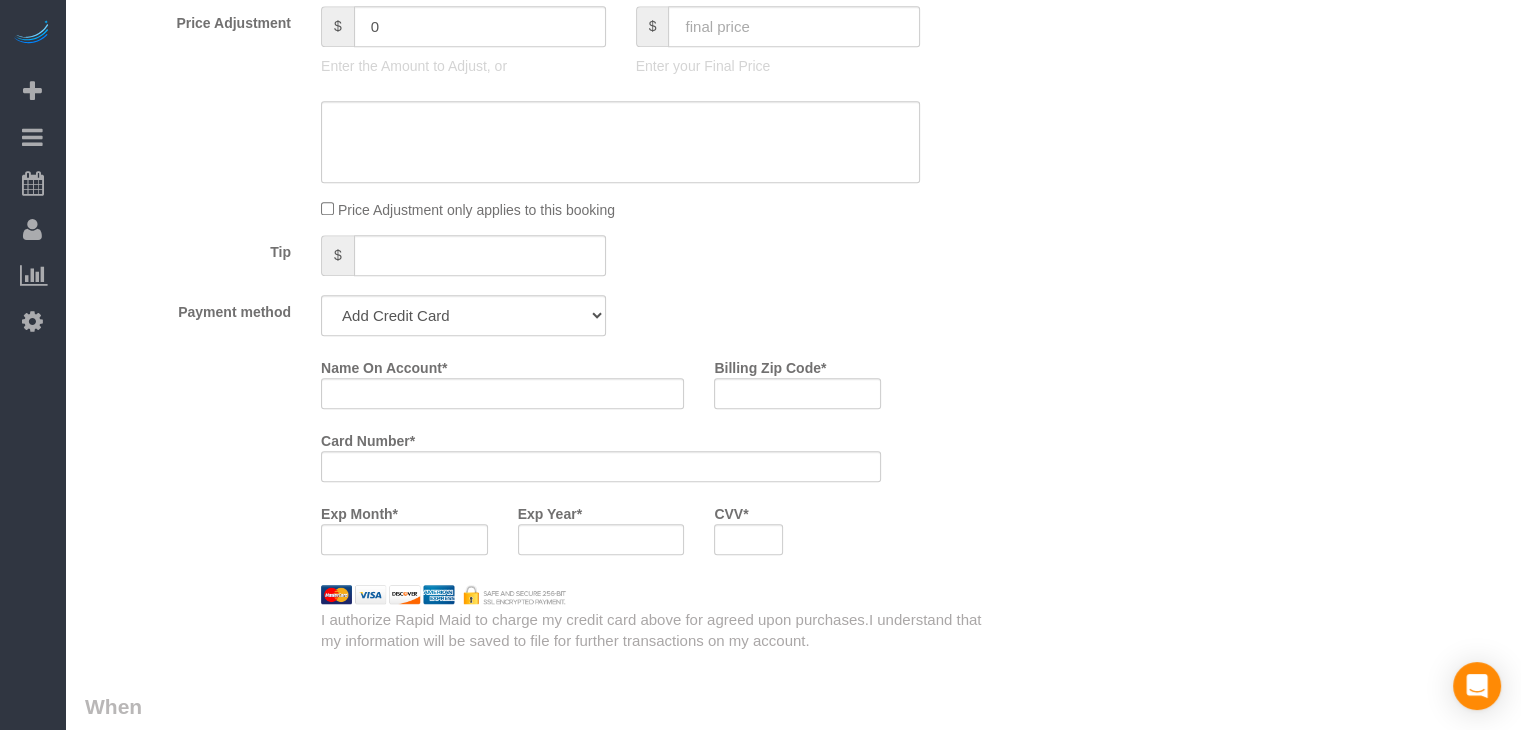 scroll, scrollTop: 1386, scrollLeft: 0, axis: vertical 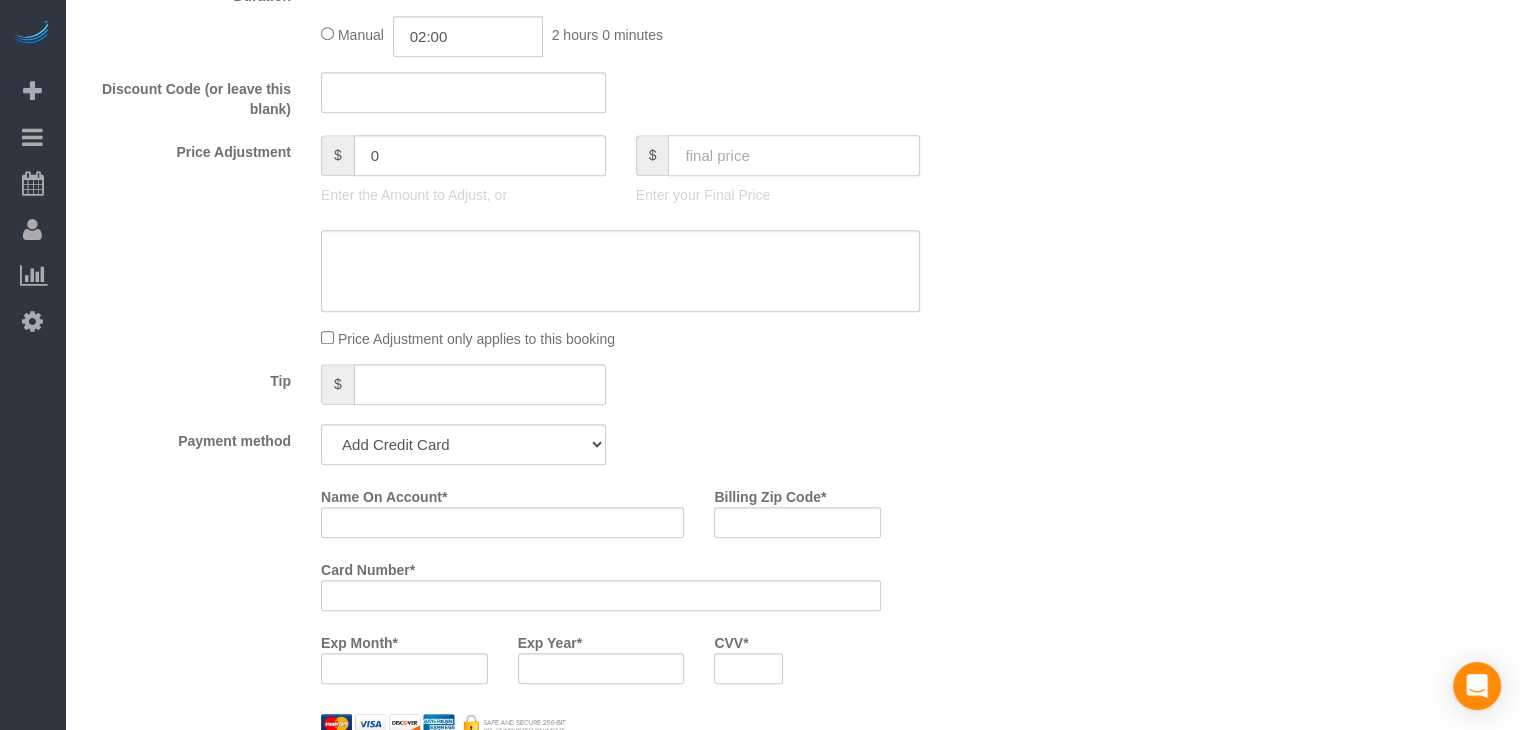 click 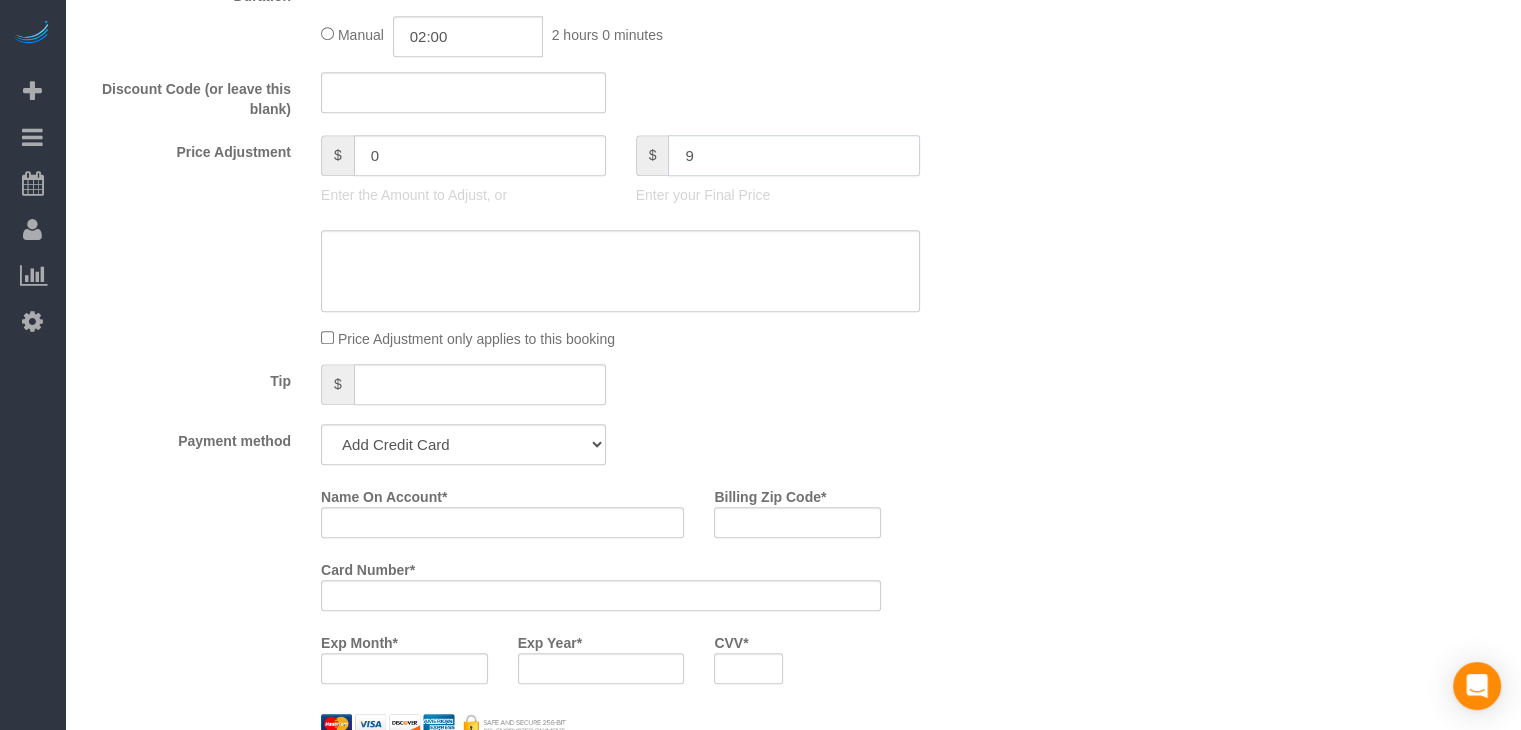 type on "95" 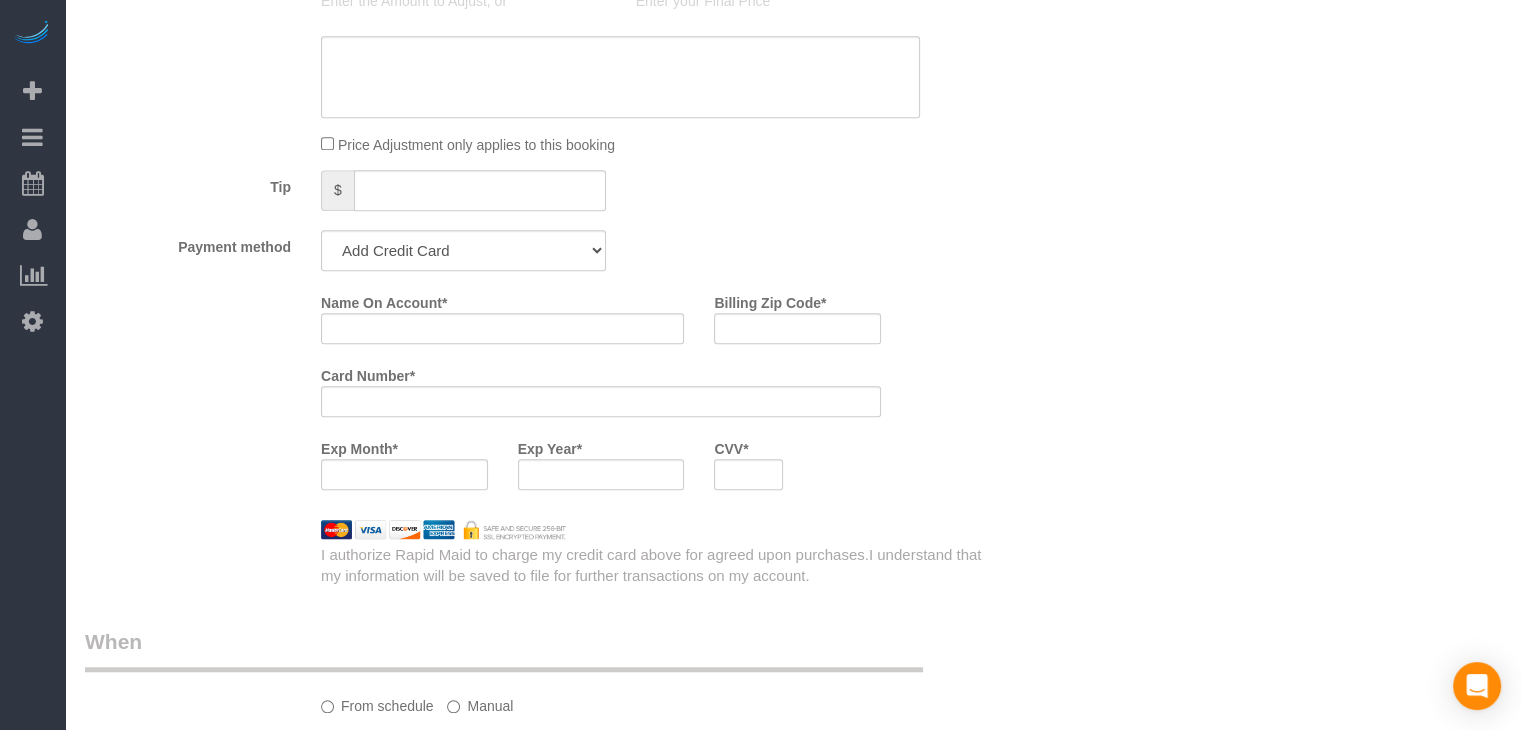 scroll, scrollTop: 1634, scrollLeft: 0, axis: vertical 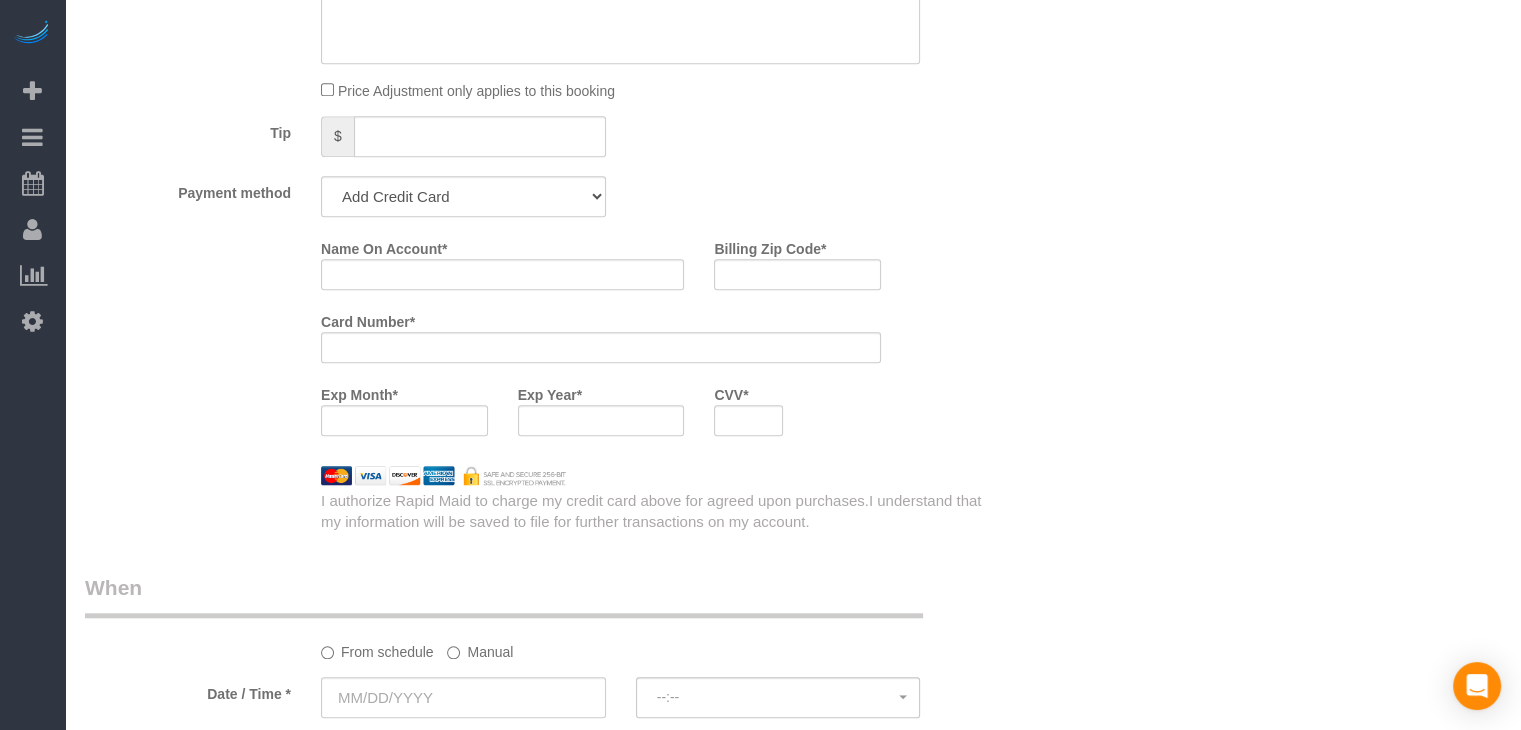 type on "-74" 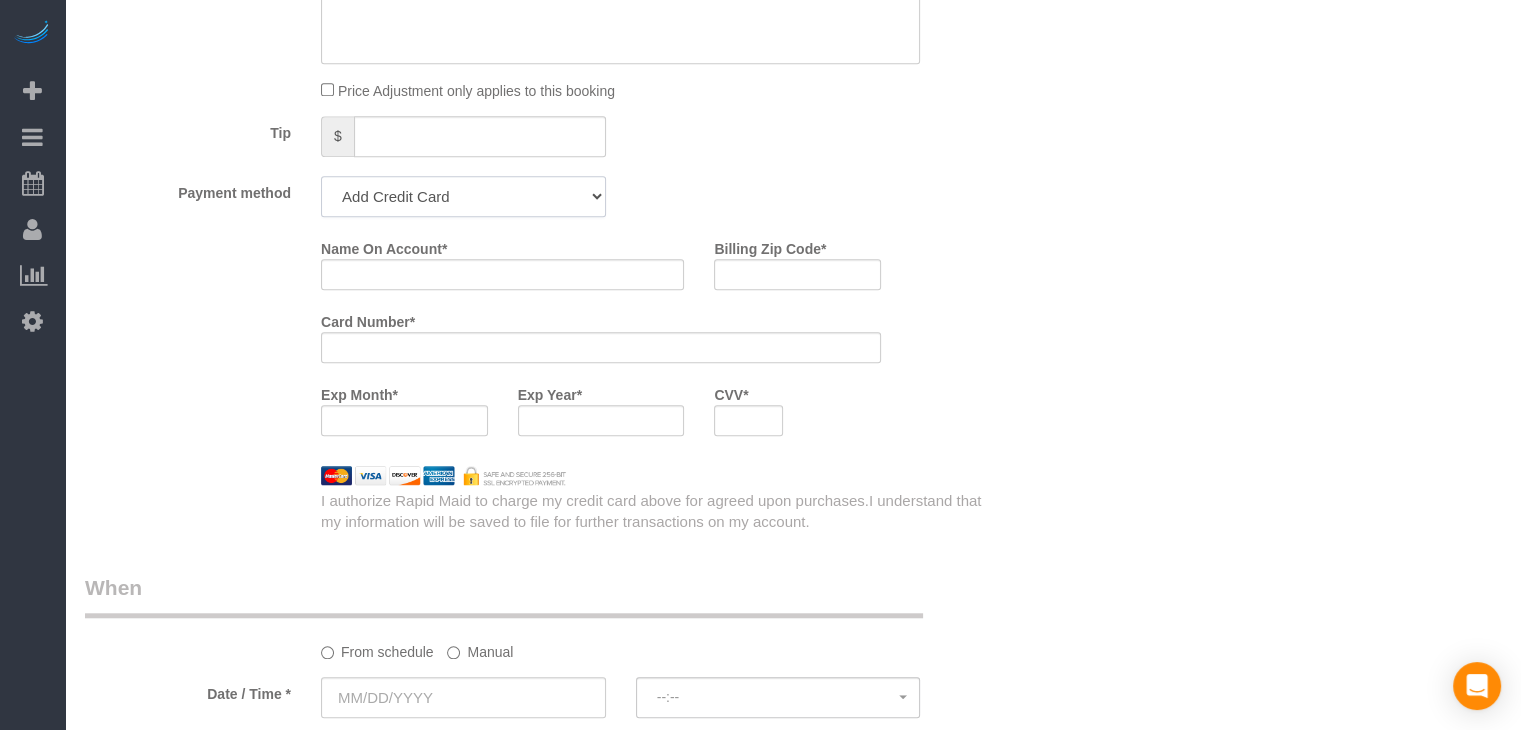 drag, startPoint x: 412, startPoint y: 199, endPoint x: 409, endPoint y: 217, distance: 18.248287 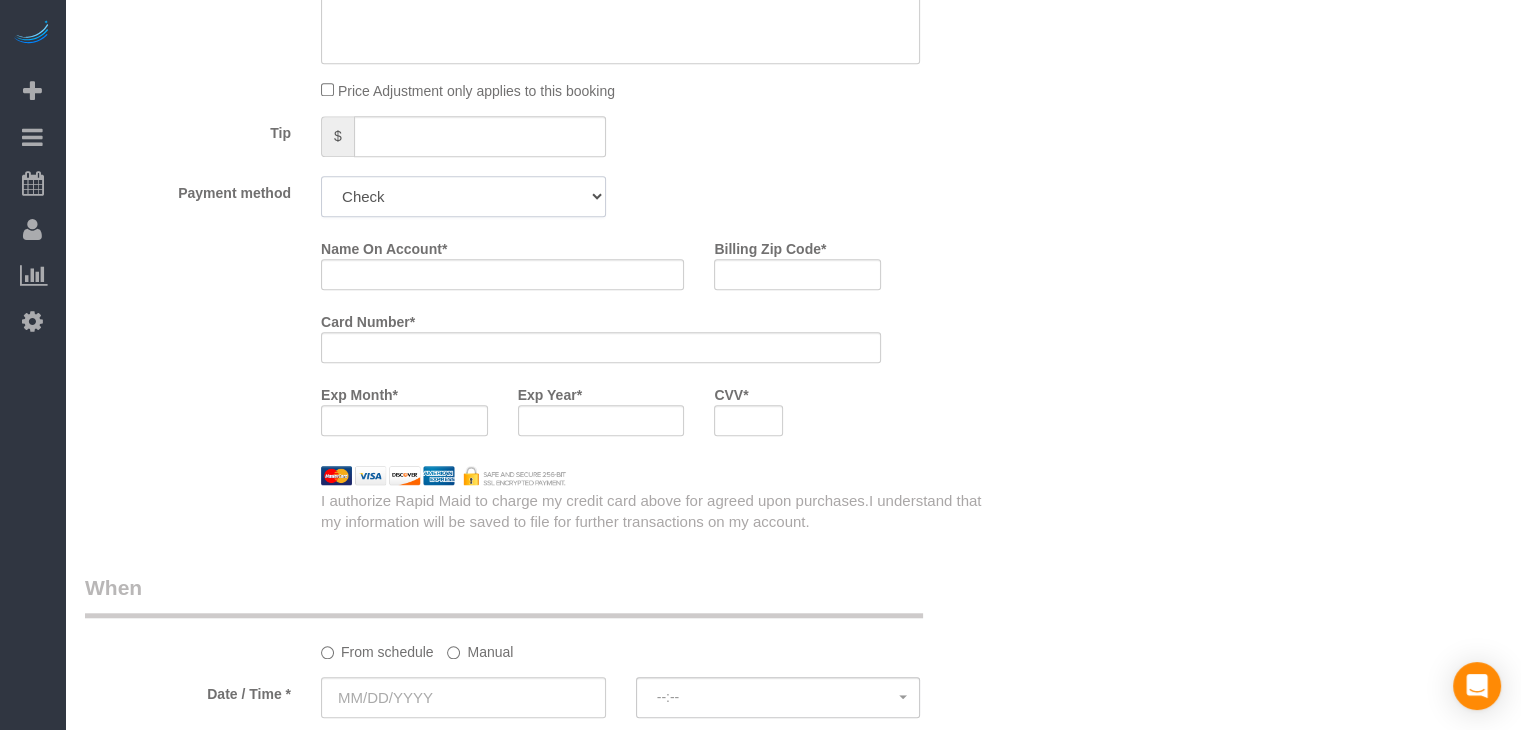 click on "Add Credit Card Cash Check Paypal" 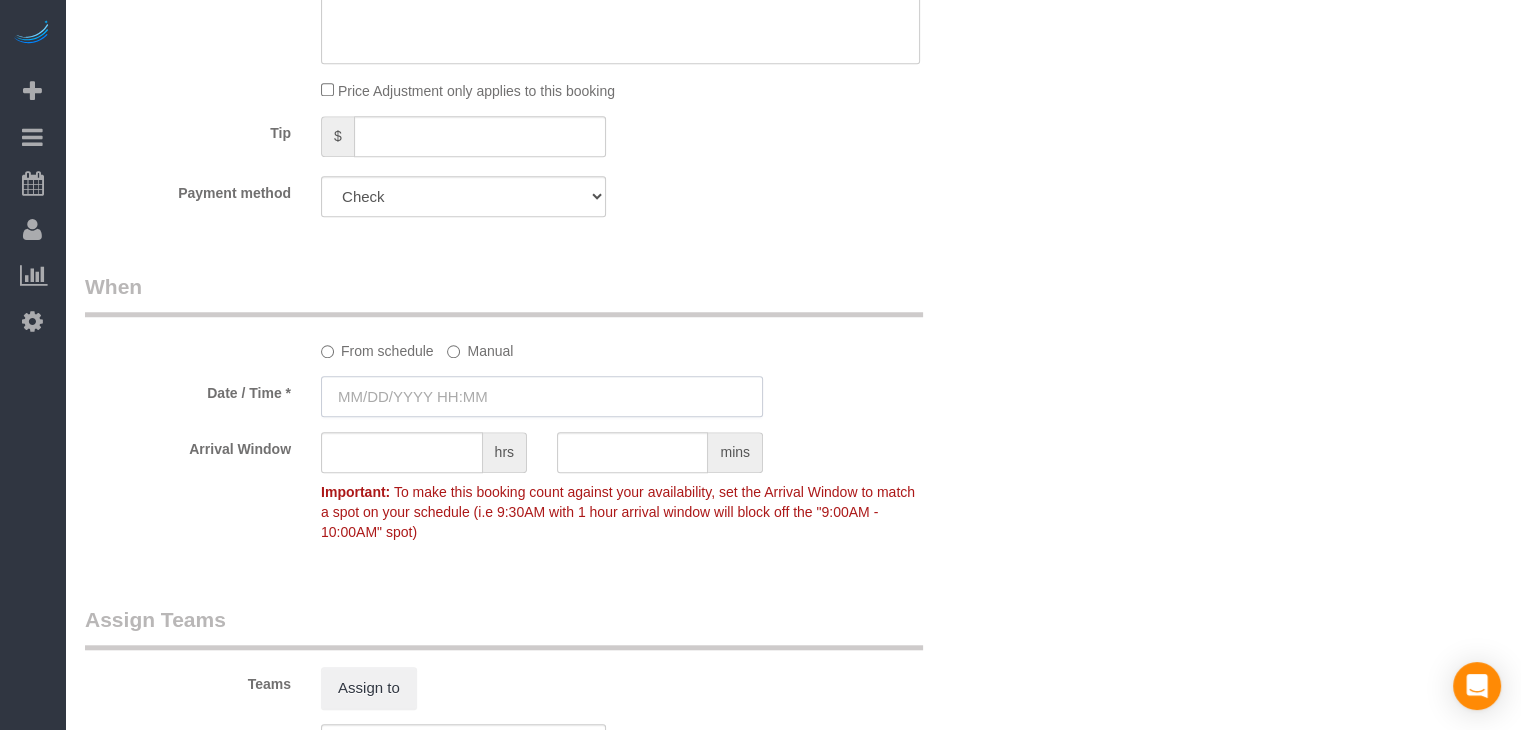 click at bounding box center (542, 396) 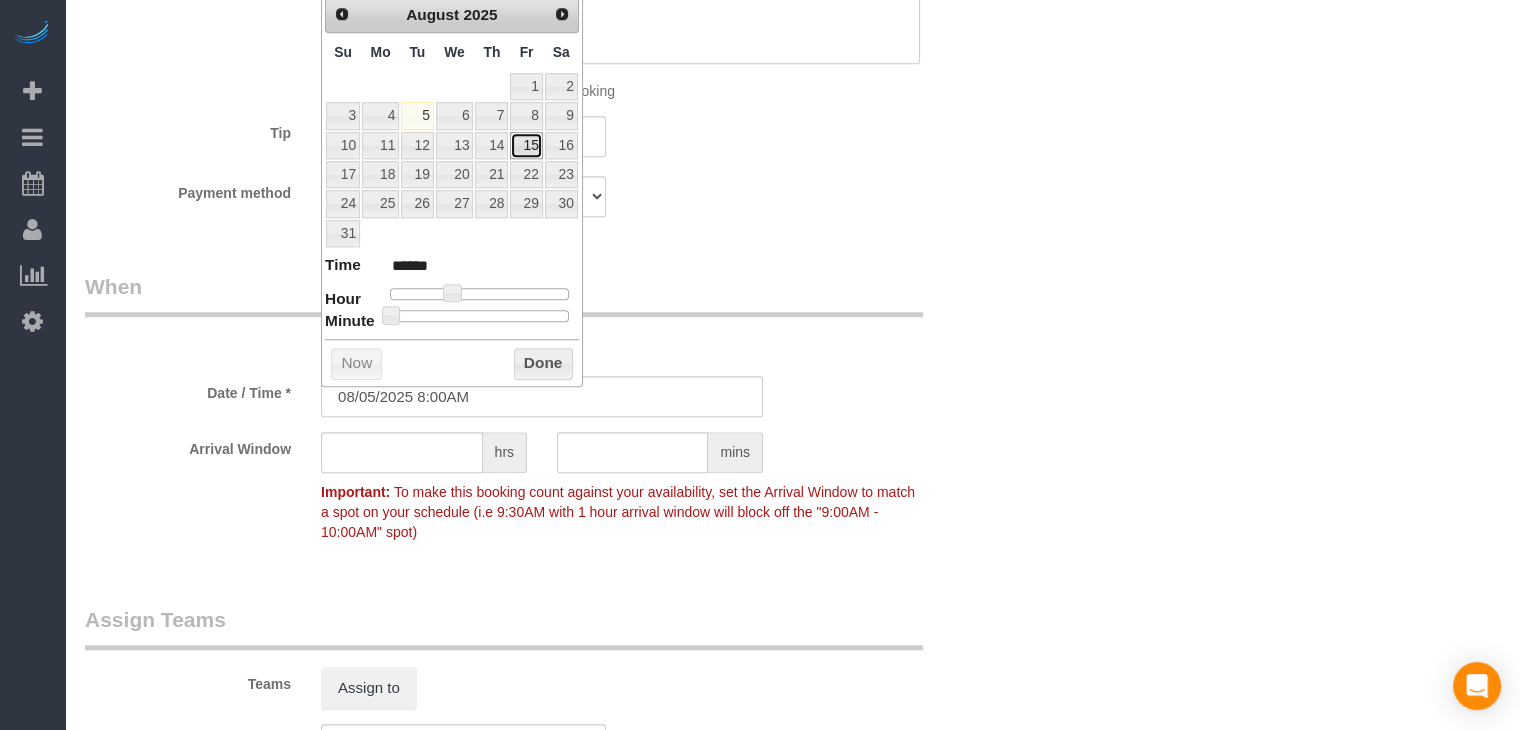 click on "15" at bounding box center [526, 145] 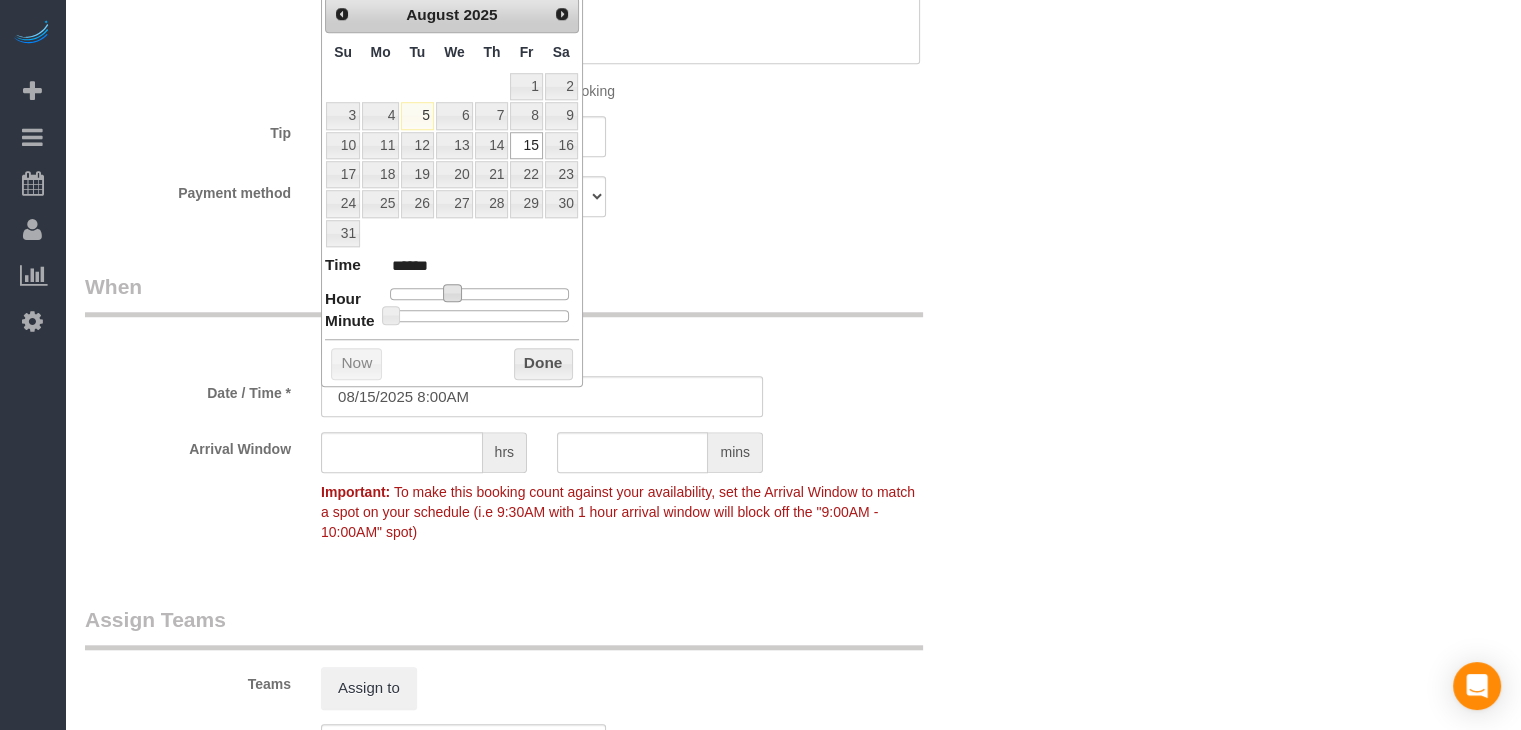 type on "08/15/2025 9:00AM" 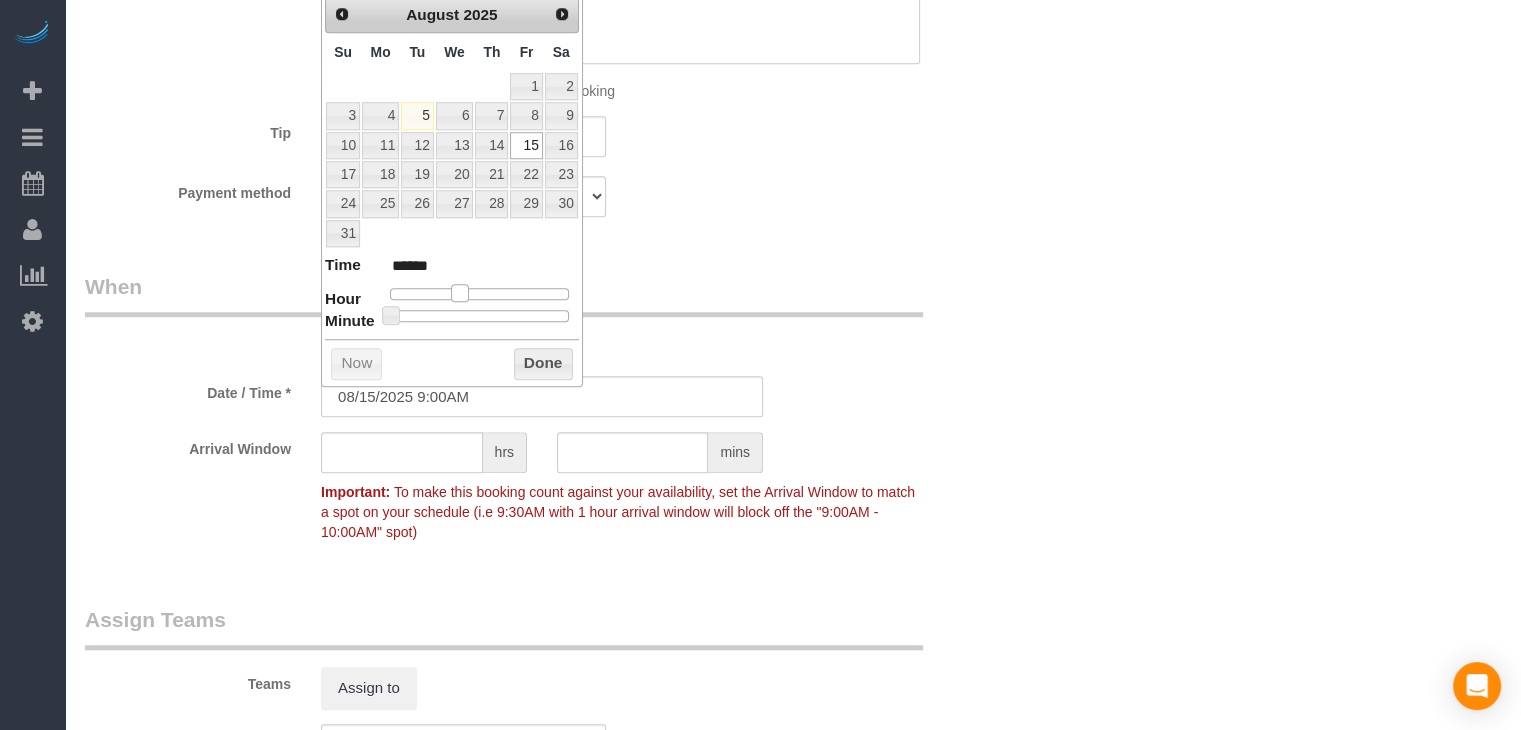 type on "[DATE] [TIME]" 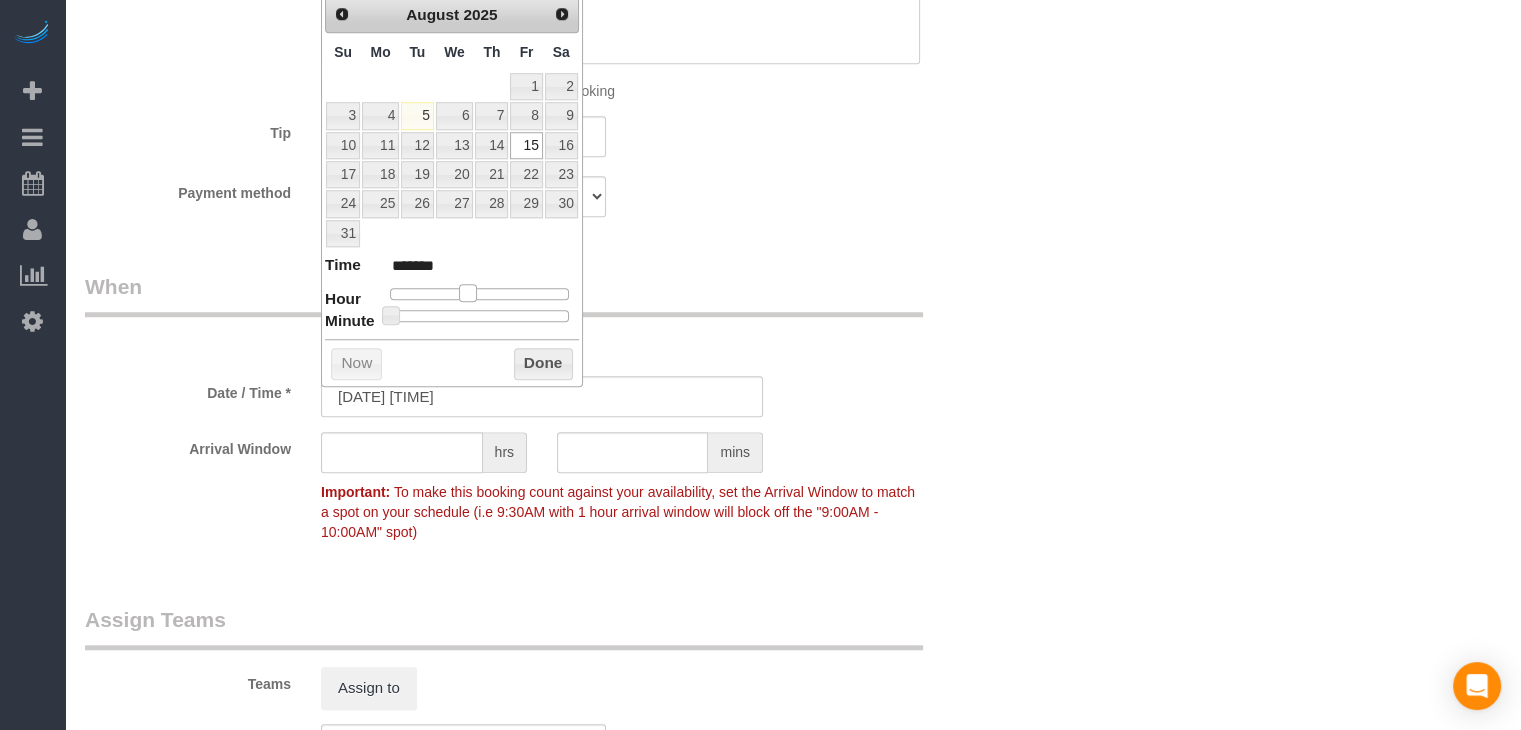 drag, startPoint x: 453, startPoint y: 289, endPoint x: 472, endPoint y: 285, distance: 19.416489 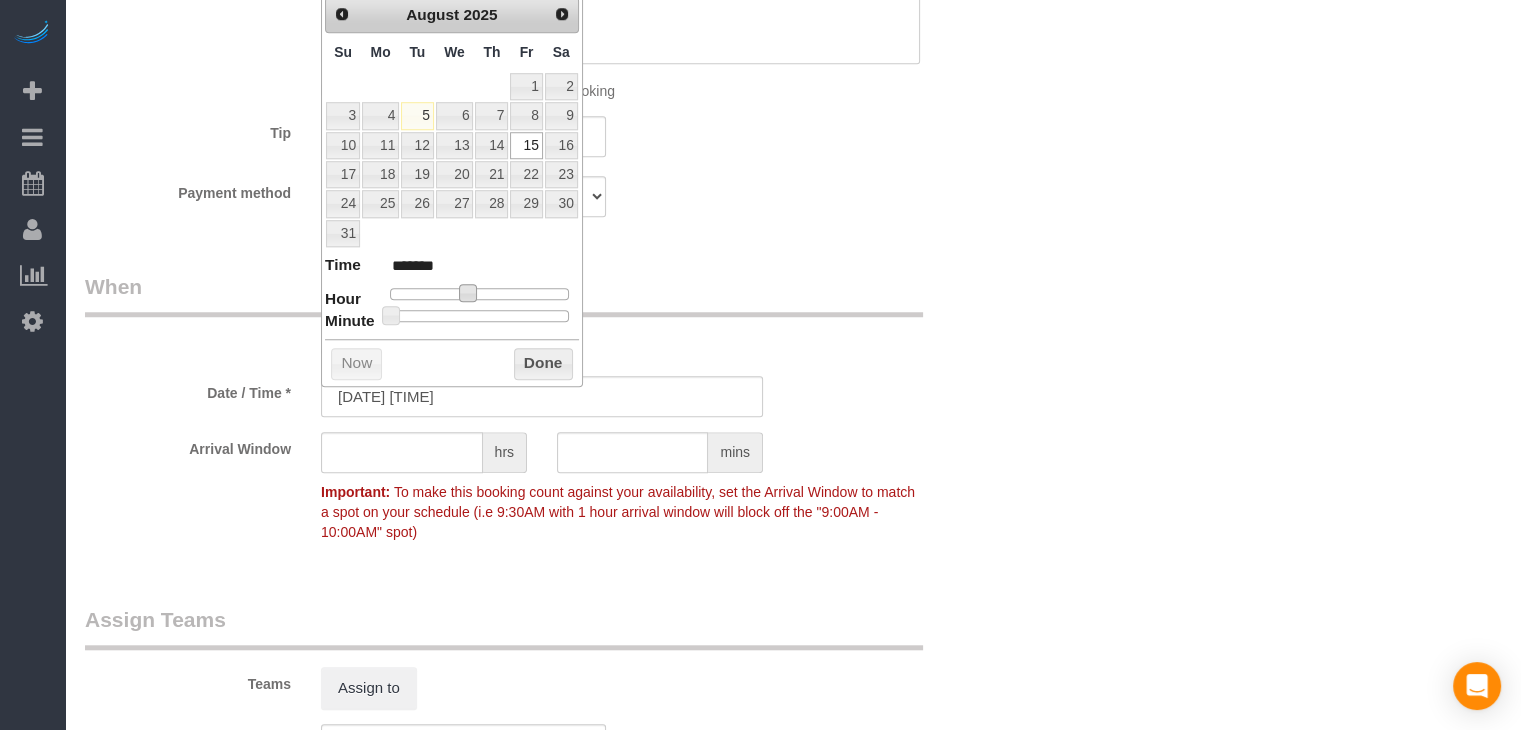click on "Done" at bounding box center (543, 364) 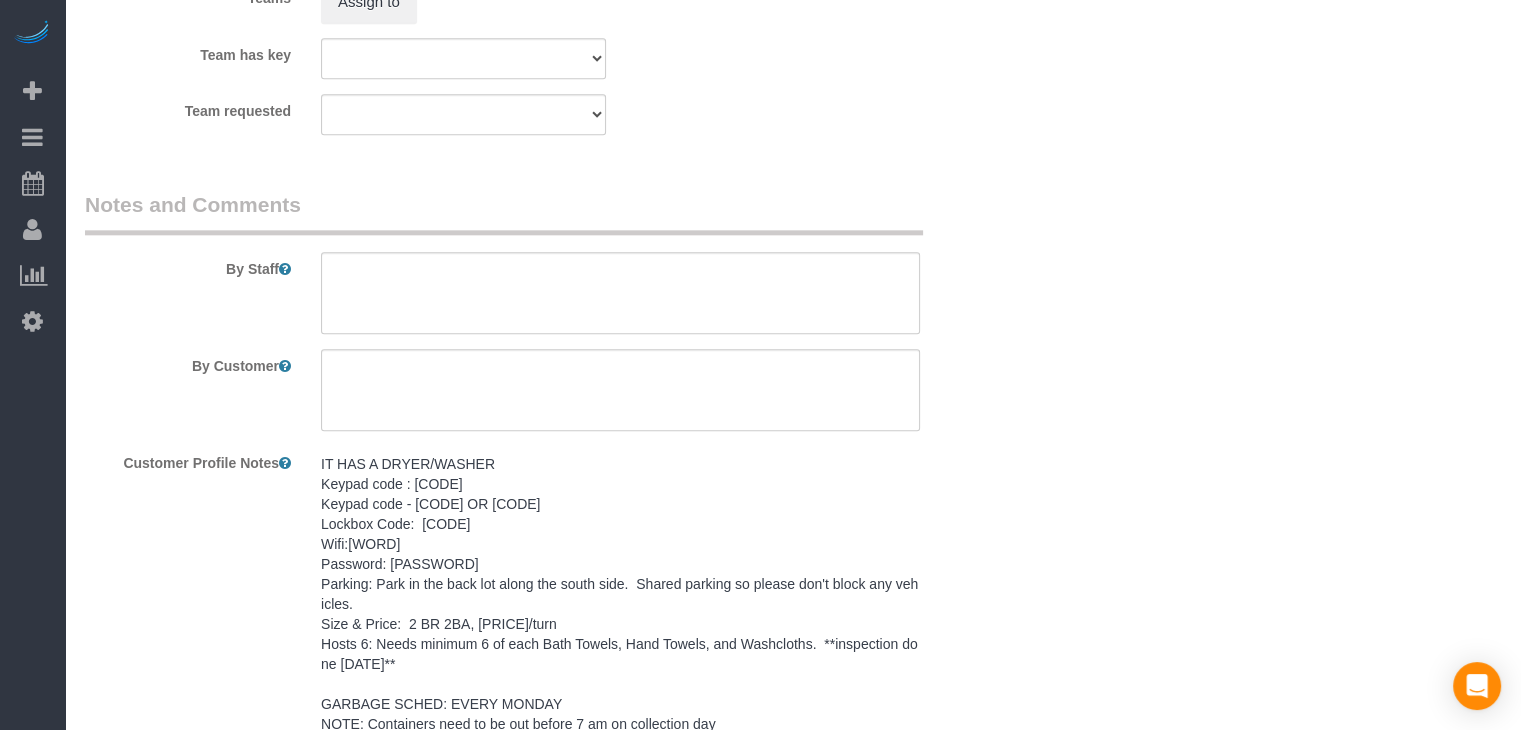 scroll, scrollTop: 2371, scrollLeft: 0, axis: vertical 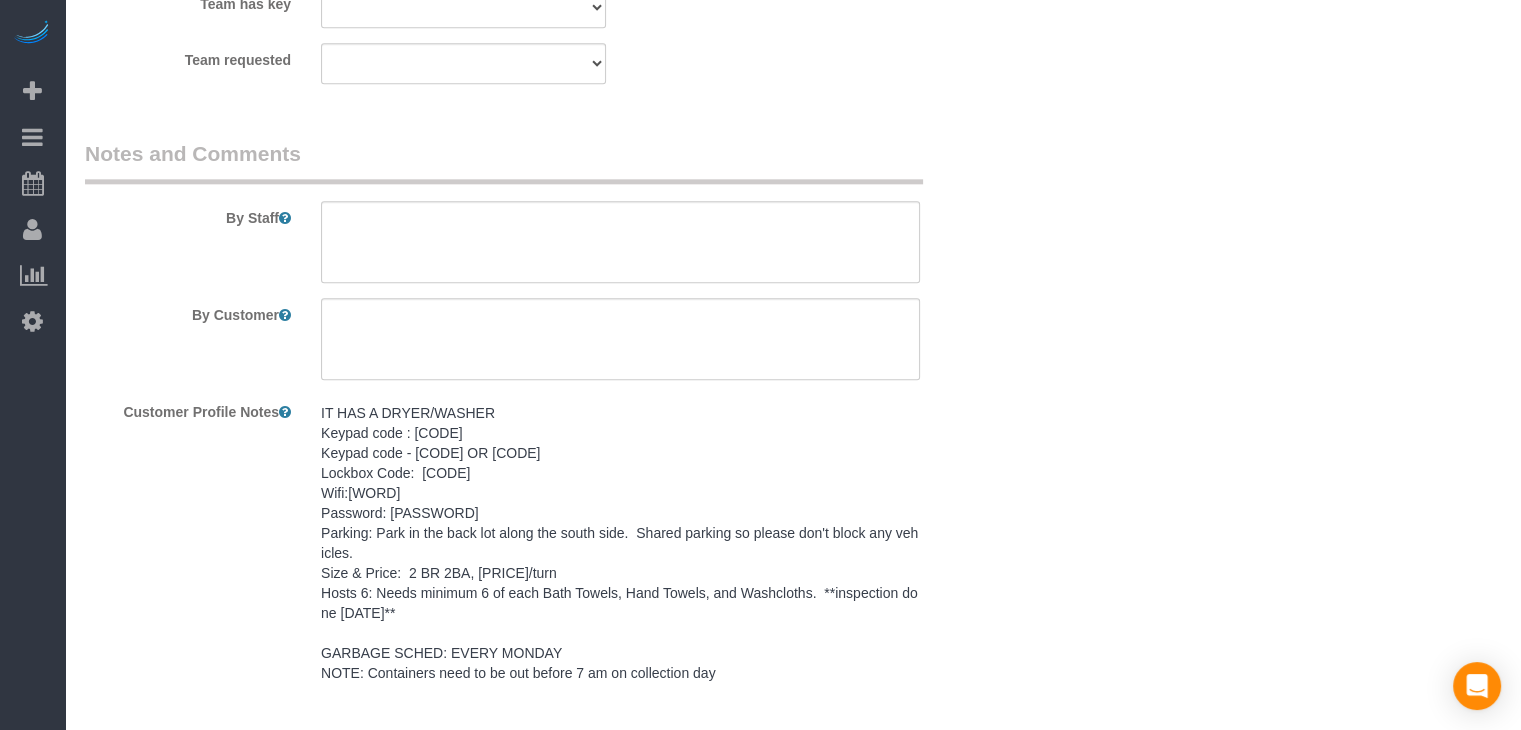 click on "IT HAS A DRYER/WASHER
Keypad code : [CODE]
Keypad code - [CODE] OR [CODE]
Lockbox Code:  [CODE]
Wifi:[WORD]
Password: [PASSWORD]
Parking: Park in the back lot along the south side.  Shared parking so please don't block any vehicles.
Size & Price:  2 BR 2BA, [PRICE]/turn
Hosts 6: Needs minimum 6 of each Bath Towels, Hand Towels, and Washcloths.  **inspection done [DATE]**
GARBAGE SCHED: EVERY MONDAY
NOTE: Containers need to be out before 7 am on collection day" at bounding box center [620, 543] 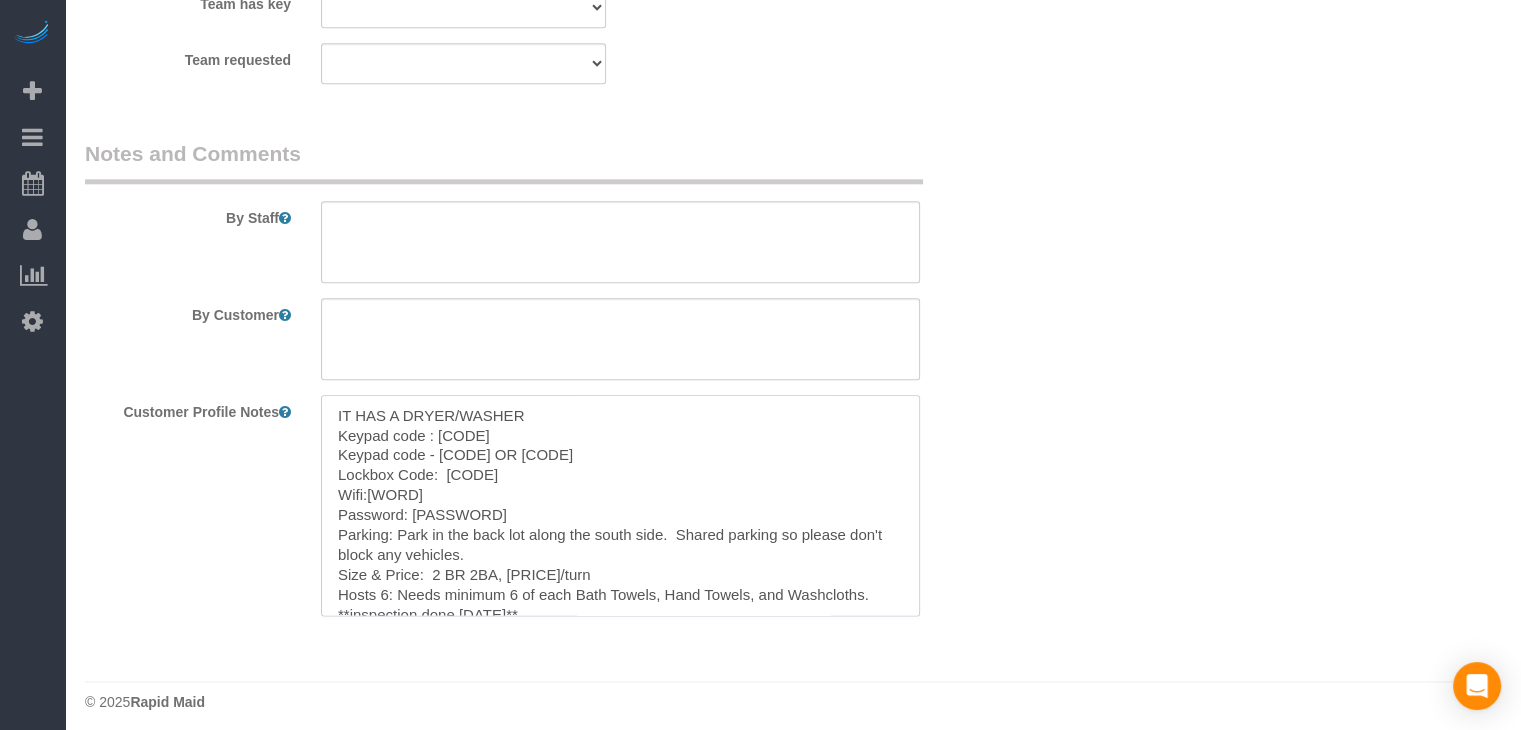 click on "IT HAS A DRYER/WASHER
Keypad code : [CODE]
Keypad code - [CODE] OR [CODE]
Lockbox Code:  [CODE]
Wifi:[WORD]
Password: [PASSWORD]
Parking: Park in the back lot along the south side.  Shared parking so please don't block any vehicles.
Size & Price:  2 BR 2BA, [PRICE]/turn
Hosts 6: Needs minimum 6 of each Bath Towels, Hand Towels, and Washcloths.  **inspection done [DATE]**
GARBAGE SCHED: EVERY MONDAY
NOTE: Containers need to be out before 7 am on collection day" at bounding box center (620, 505) 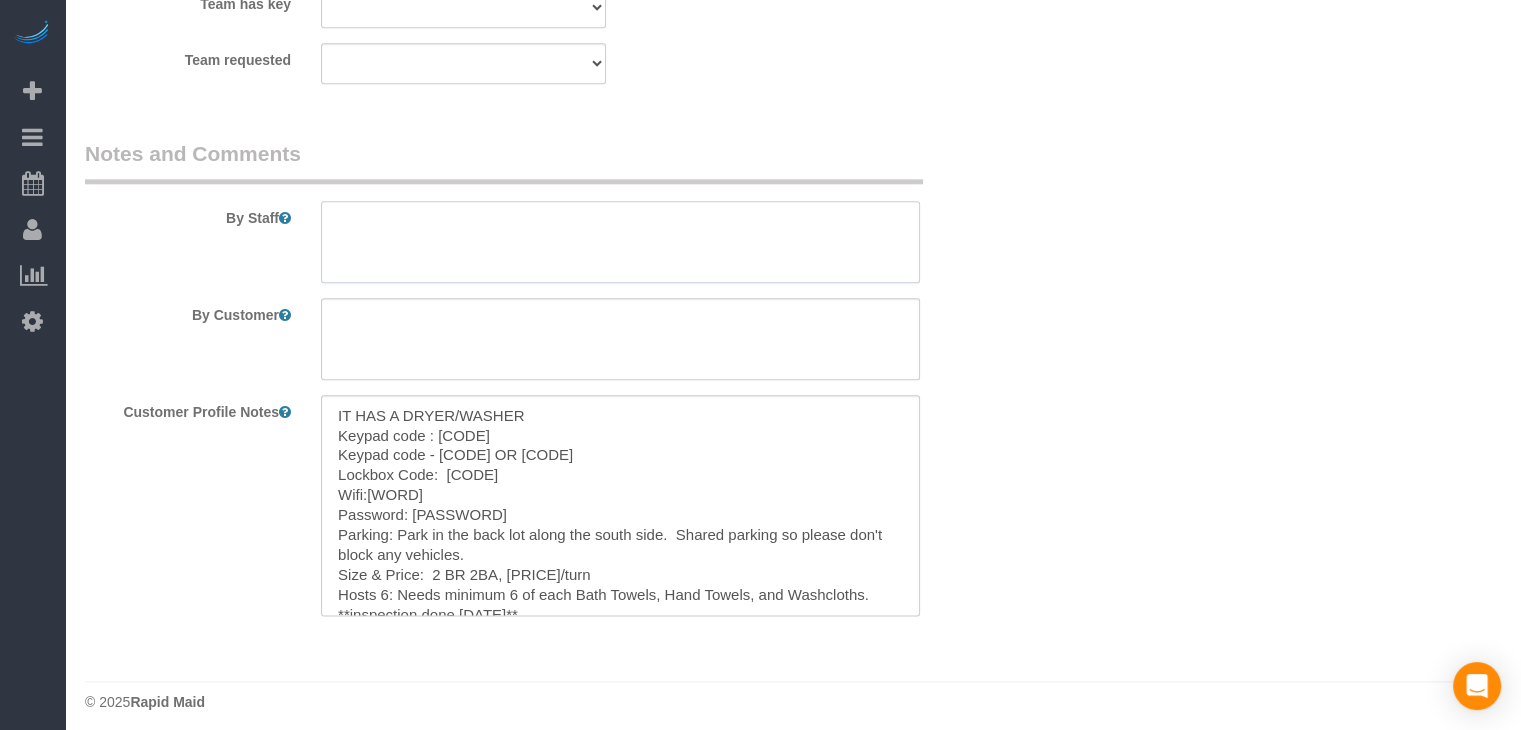 click at bounding box center [620, 242] 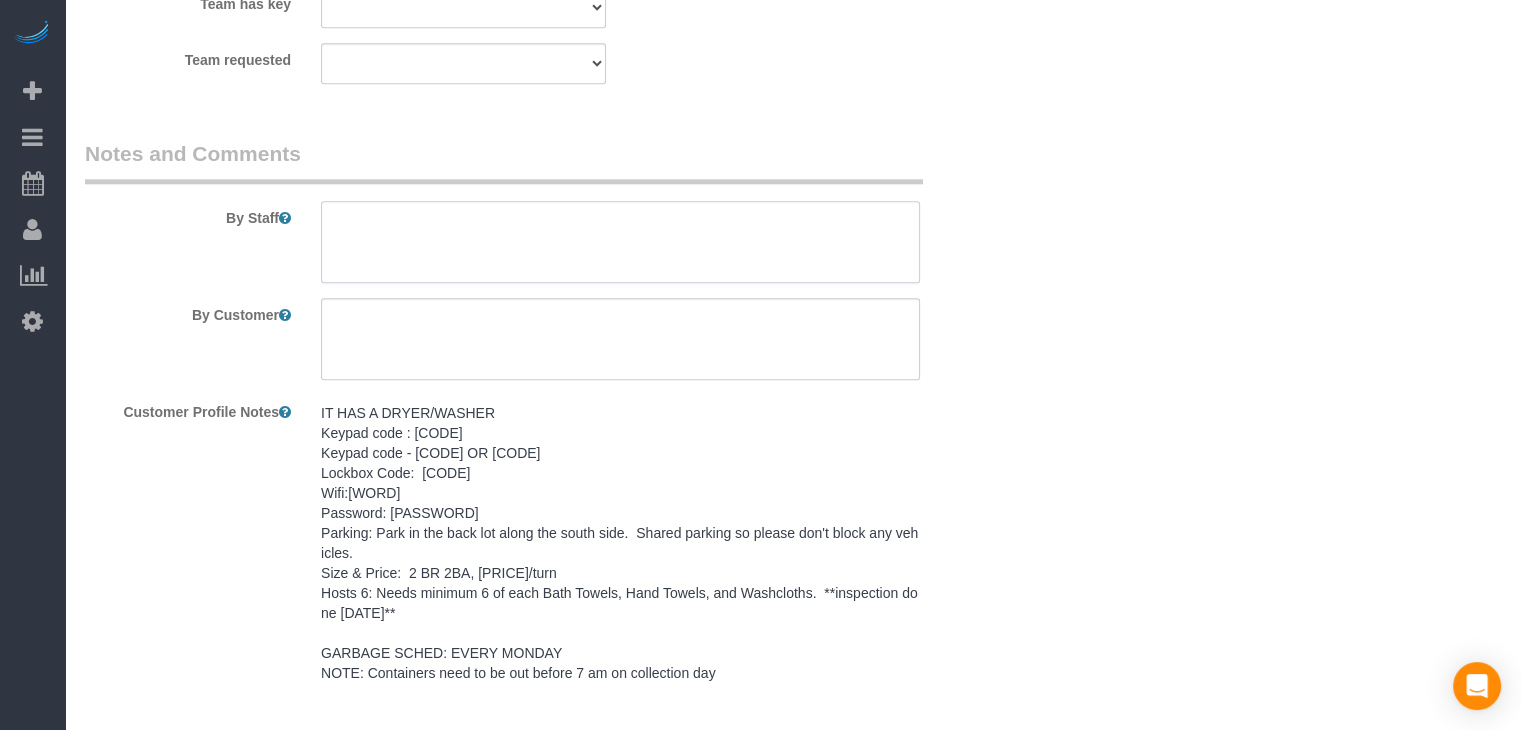 paste on "IT HAS A DRYER/WASHER
Keypad code : [CODE]
Keypad code - [CODE] OR [CODE]
Lockbox Code:  [CODE]
Wifi:[WORD]
Password: [PASSWORD]
Parking: Park in the back lot along the south side.  Shared parking so please don't block any vehicles.
Size & Price:  2 BR 2BA, [PRICE]/turn
Hosts 6: Needs minimum 6 of each Bath Towels, Hand Towels, and Washcloths.  **inspection done [DATE]**
GARBAGE SCHED: EVERY MONDAY
NOTE: Containers need to be out before 7 am on collection day" 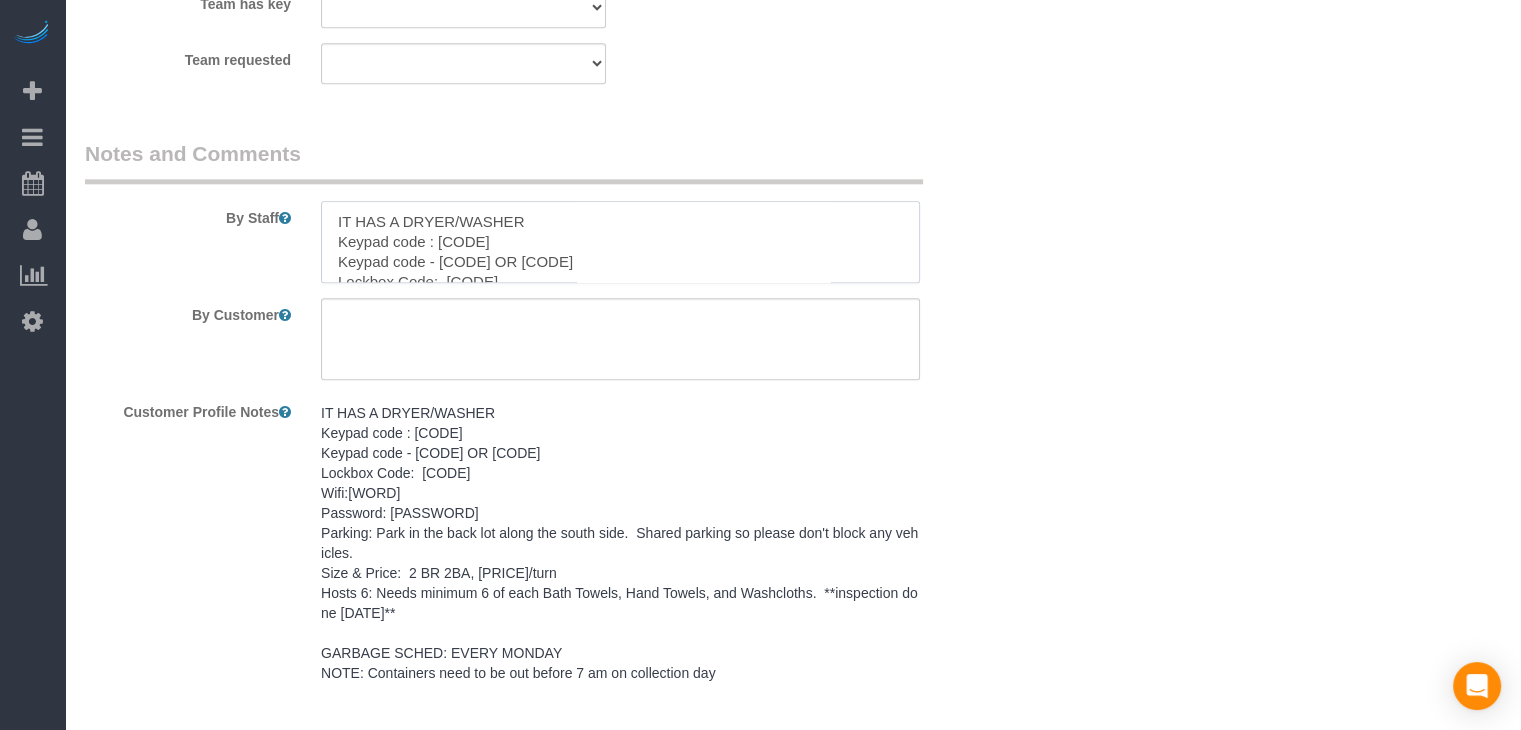scroll, scrollTop: 207, scrollLeft: 0, axis: vertical 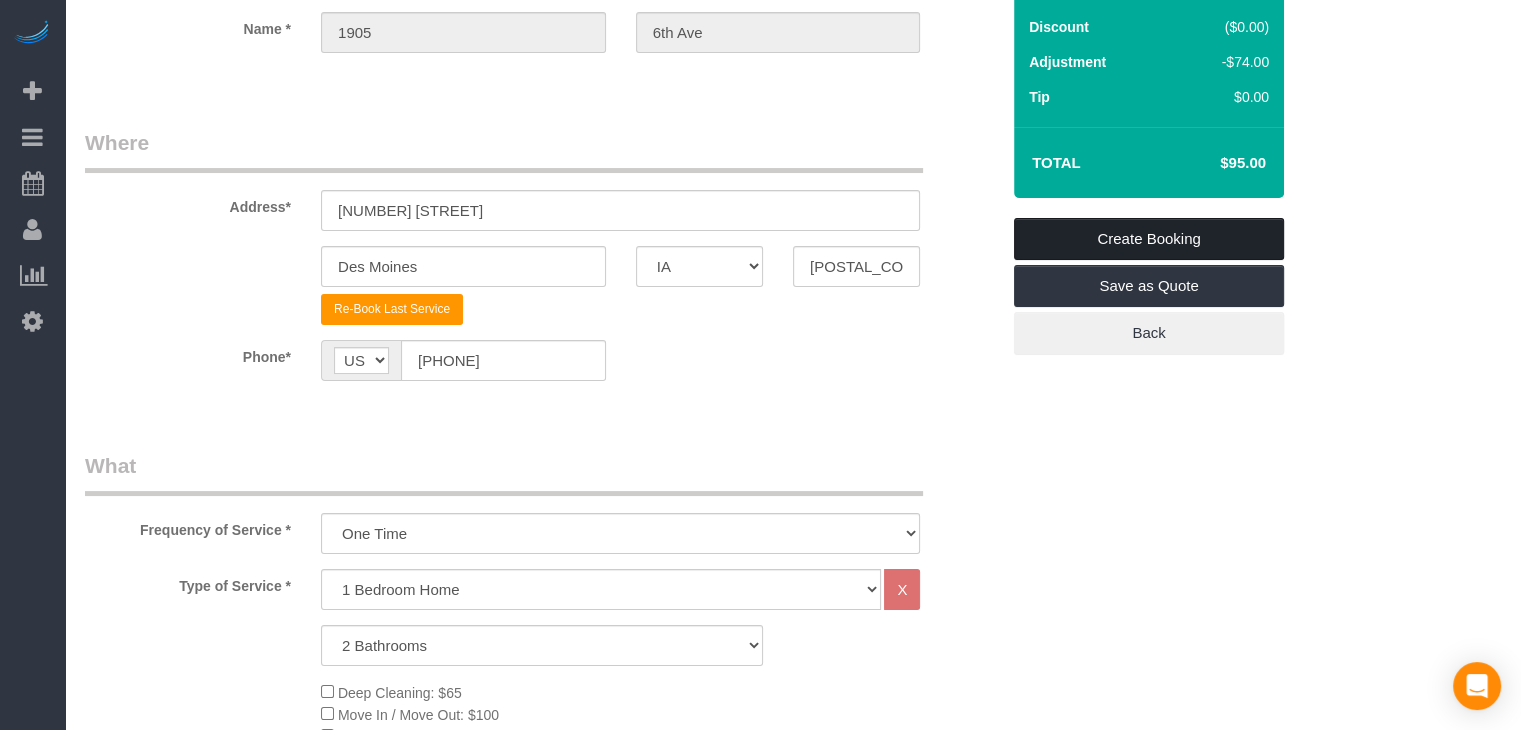 type on "IT HAS A DRYER/WASHER
Keypad code : [CODE]
Keypad code - [CODE] OR [CODE]
Lockbox Code:  [CODE]
Wifi:[WORD]
Password: [PASSWORD]
Parking: Park in the back lot along the south side.  Shared parking so please don't block any vehicles.
Size & Price:  2 BR 2BA, [PRICE]/turn
Hosts 6: Needs minimum 6 of each Bath Towels, Hand Towels, and Washcloths.  **inspection done [DATE]**
GARBAGE SCHED: EVERY MONDAY
NOTE: Containers need to be out before 7 am on collection day" 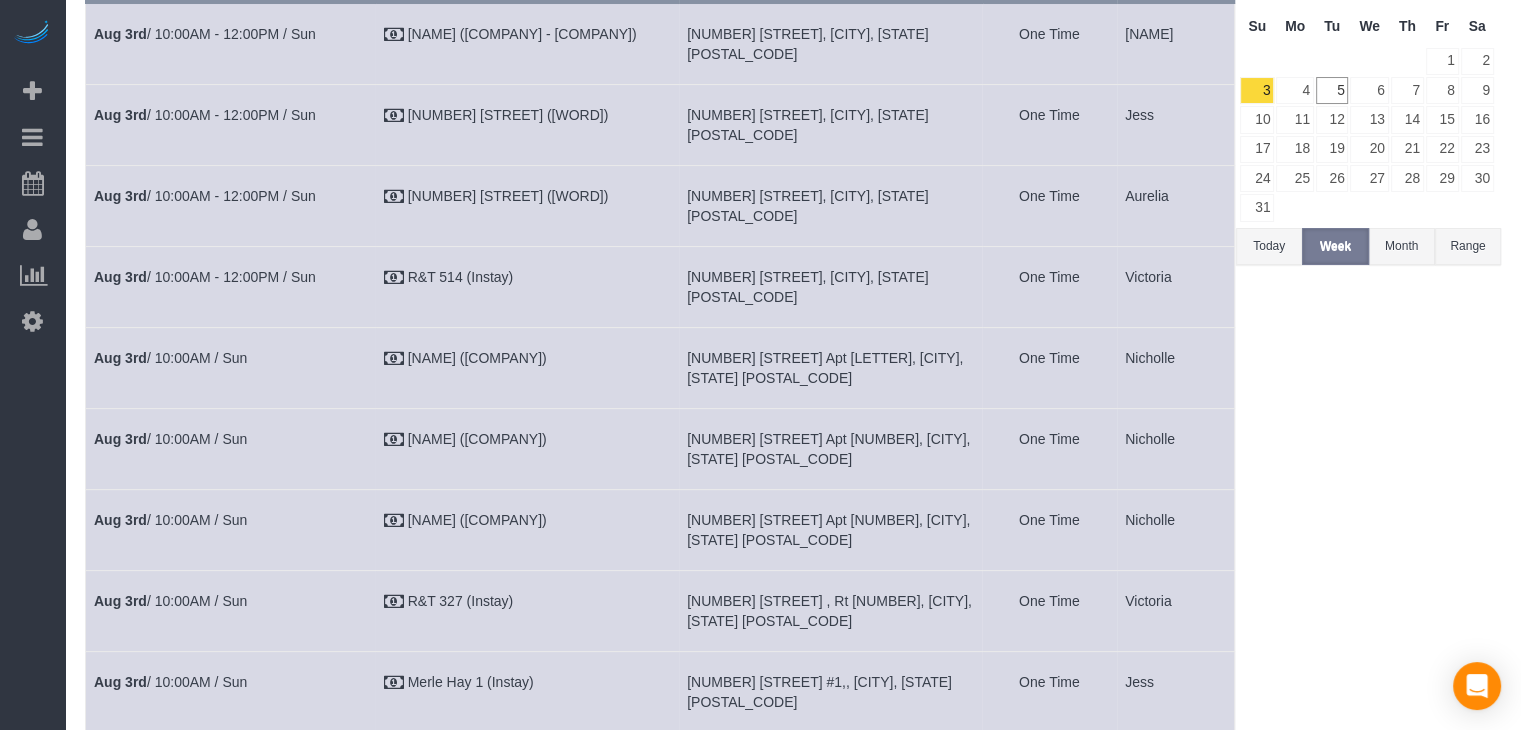 scroll, scrollTop: 0, scrollLeft: 0, axis: both 